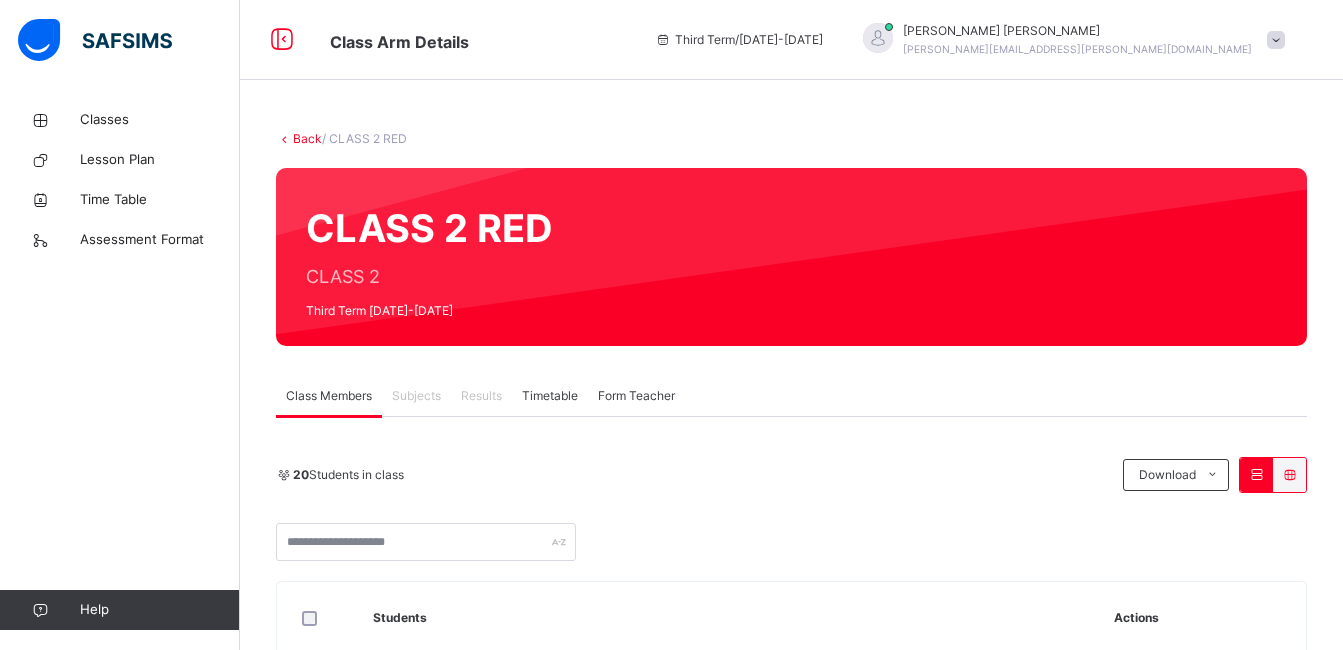scroll, scrollTop: 0, scrollLeft: 0, axis: both 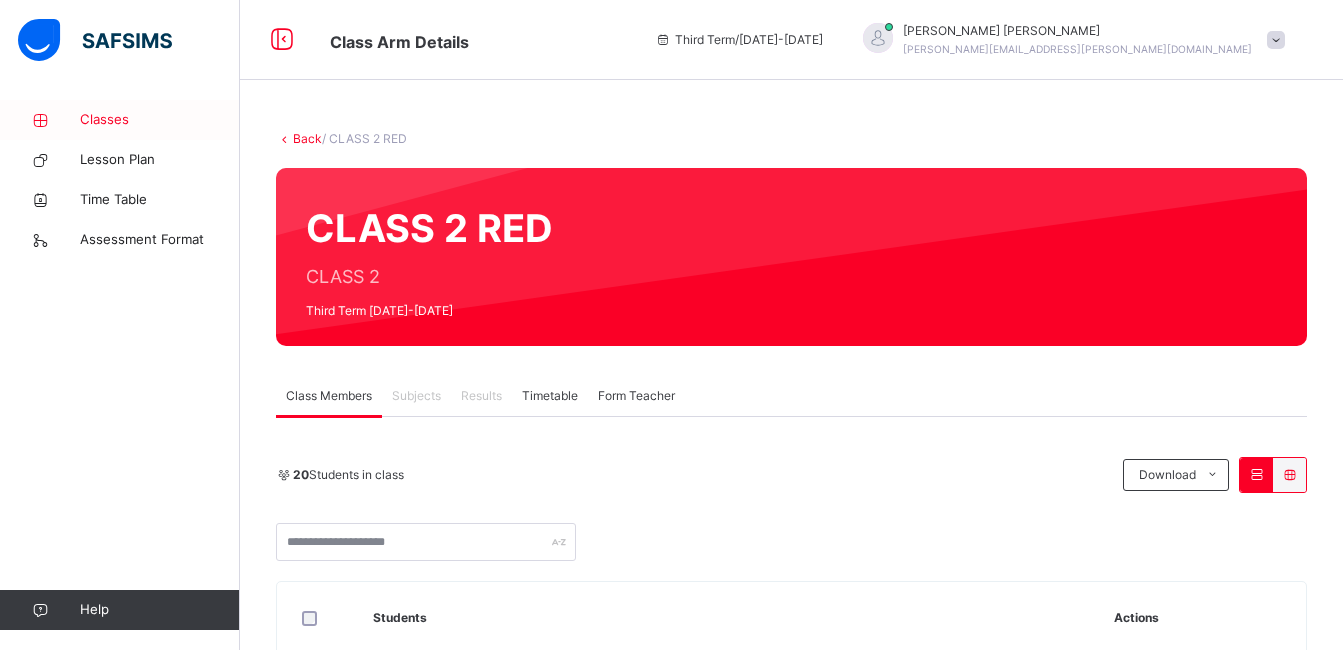 click on "Classes" at bounding box center (160, 120) 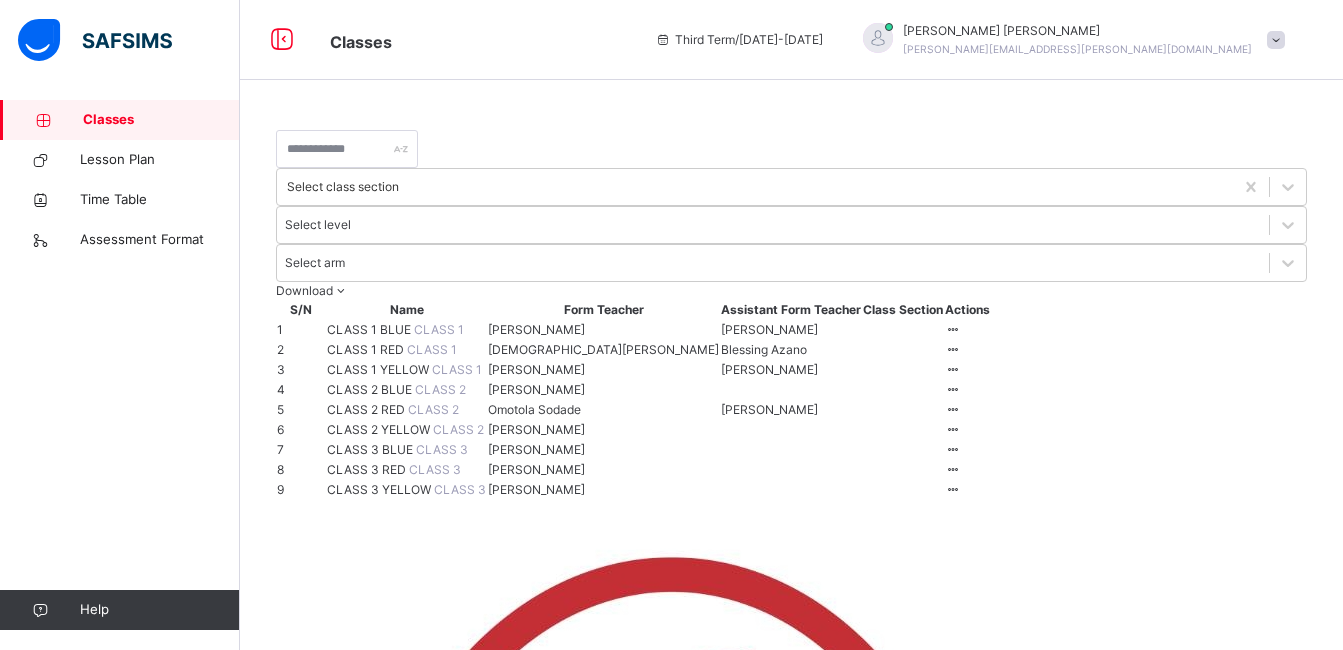 click on "CLASS 2   RED" at bounding box center (367, 409) 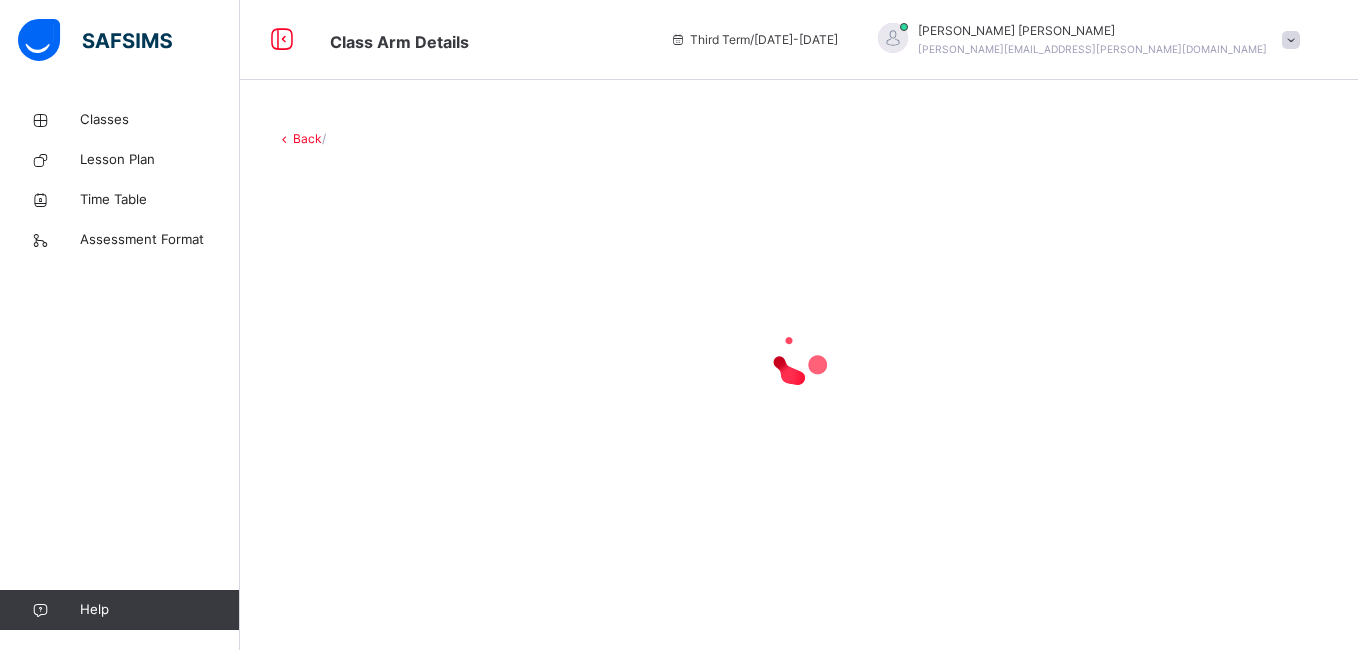 click at bounding box center [799, 358] 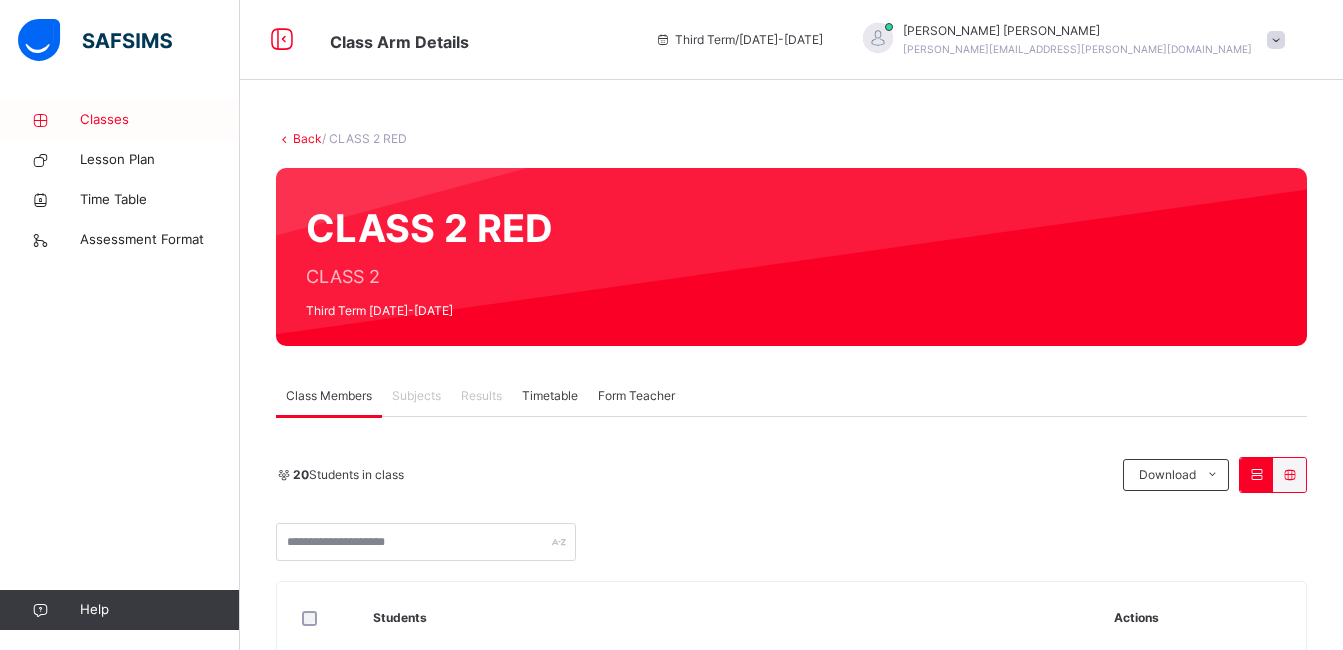 click on "Classes" at bounding box center (160, 120) 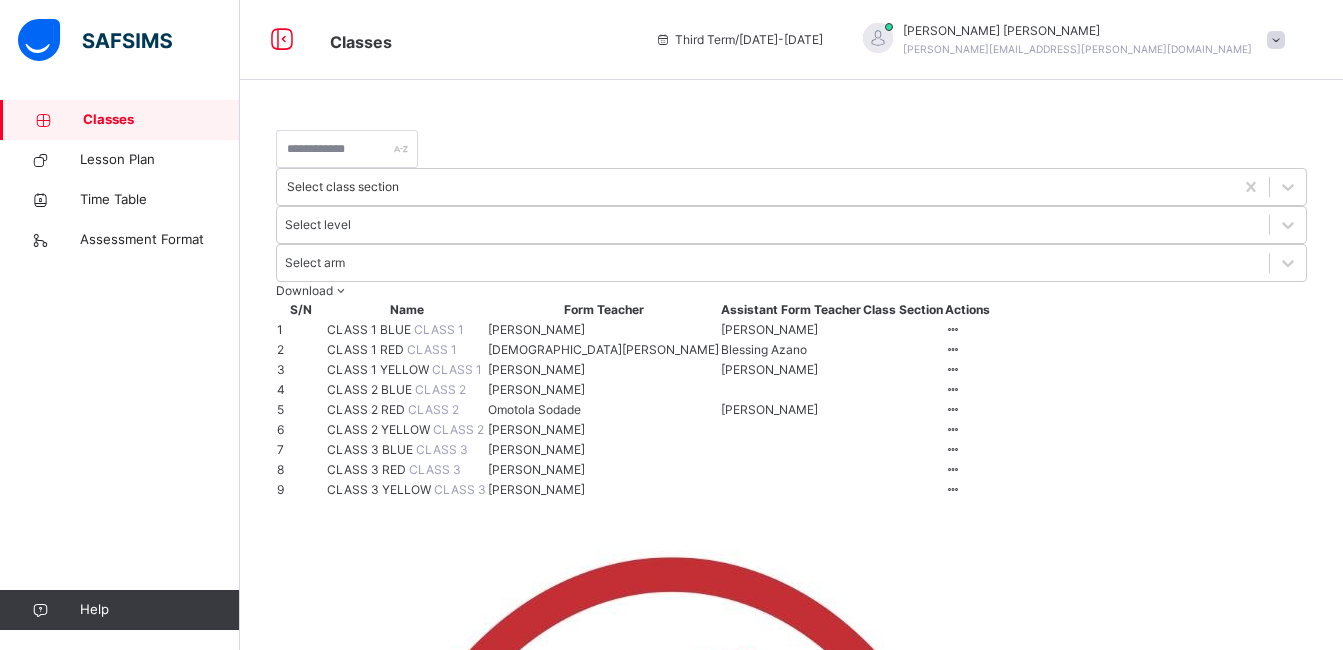 click on "Classes" at bounding box center (161, 120) 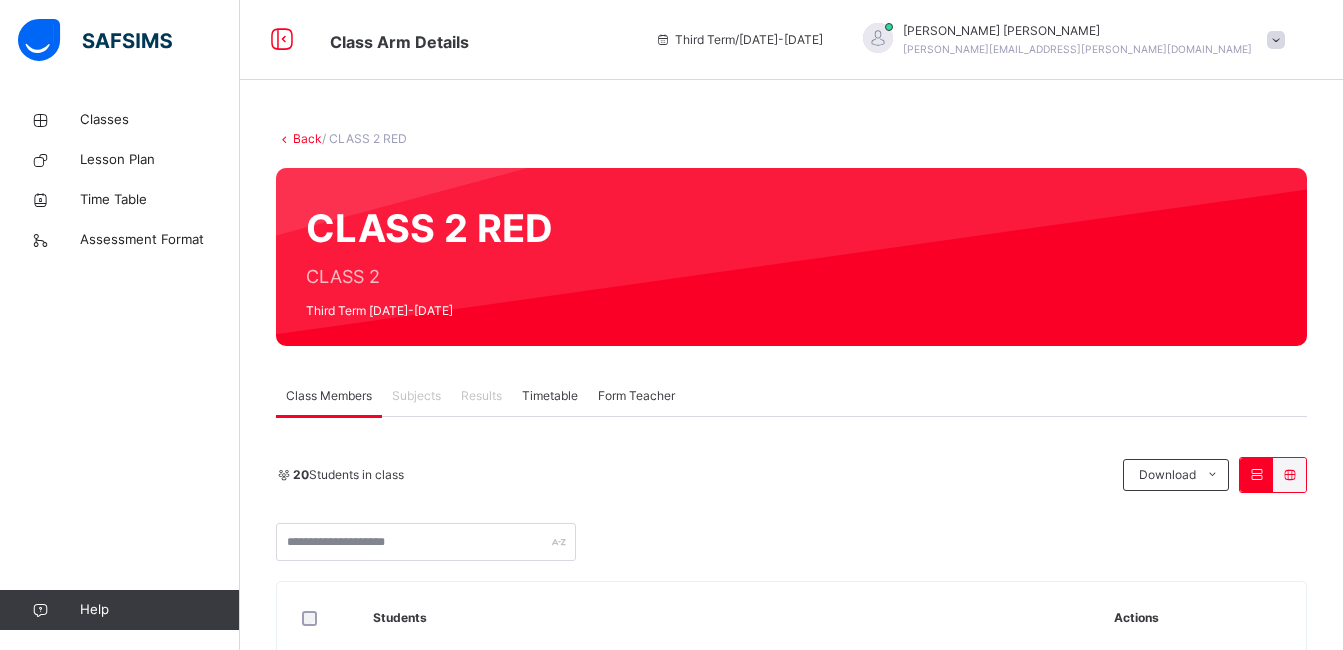 click on "Subjects" at bounding box center (416, 396) 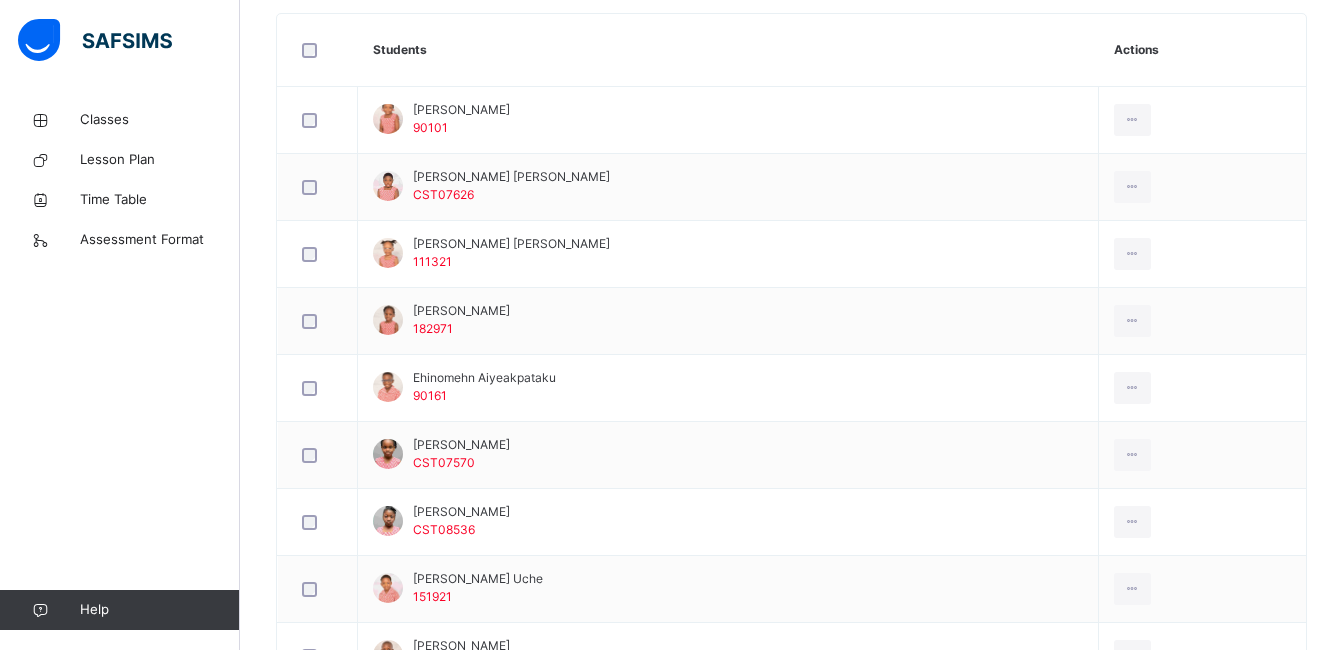 scroll, scrollTop: 0, scrollLeft: 0, axis: both 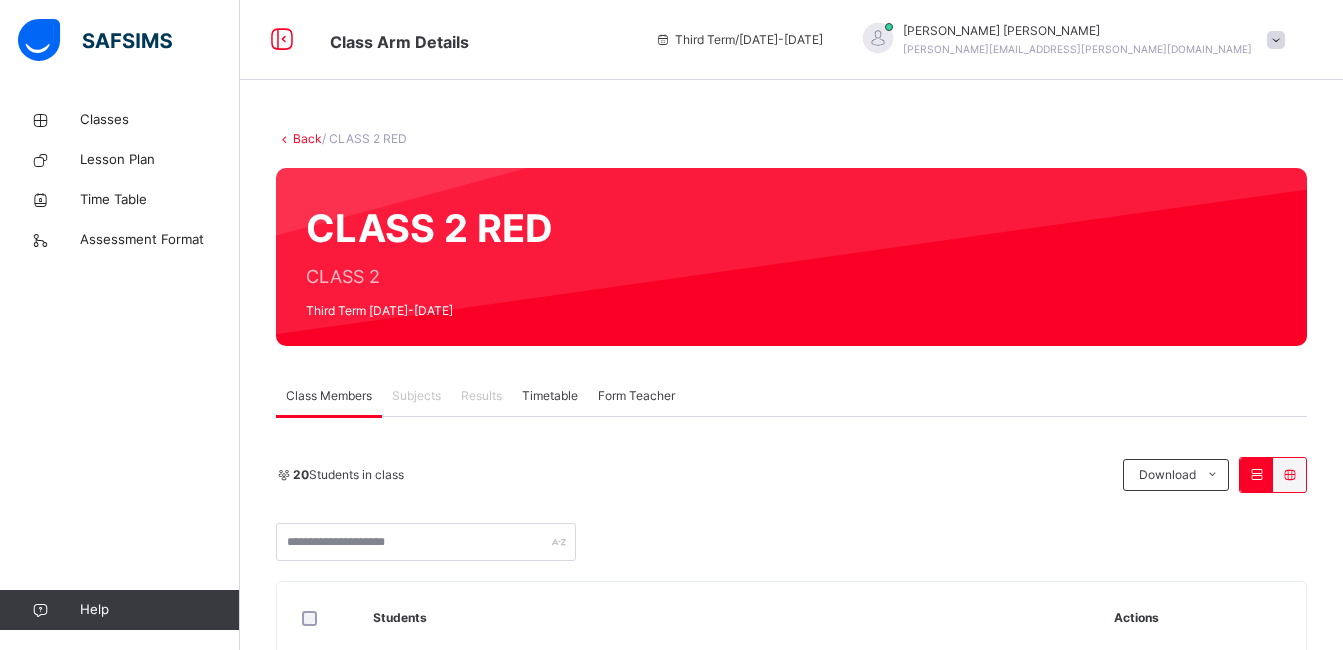 click on "Timetable" at bounding box center [550, 396] 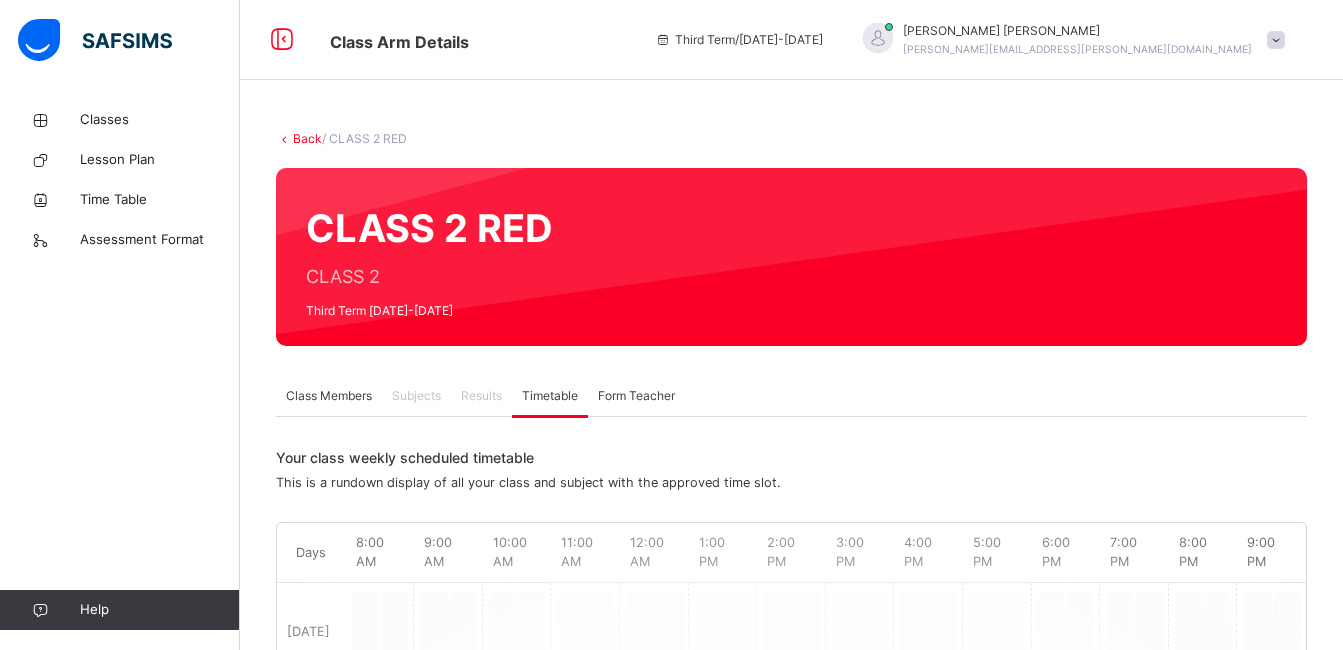click on "Timetable" at bounding box center (550, 396) 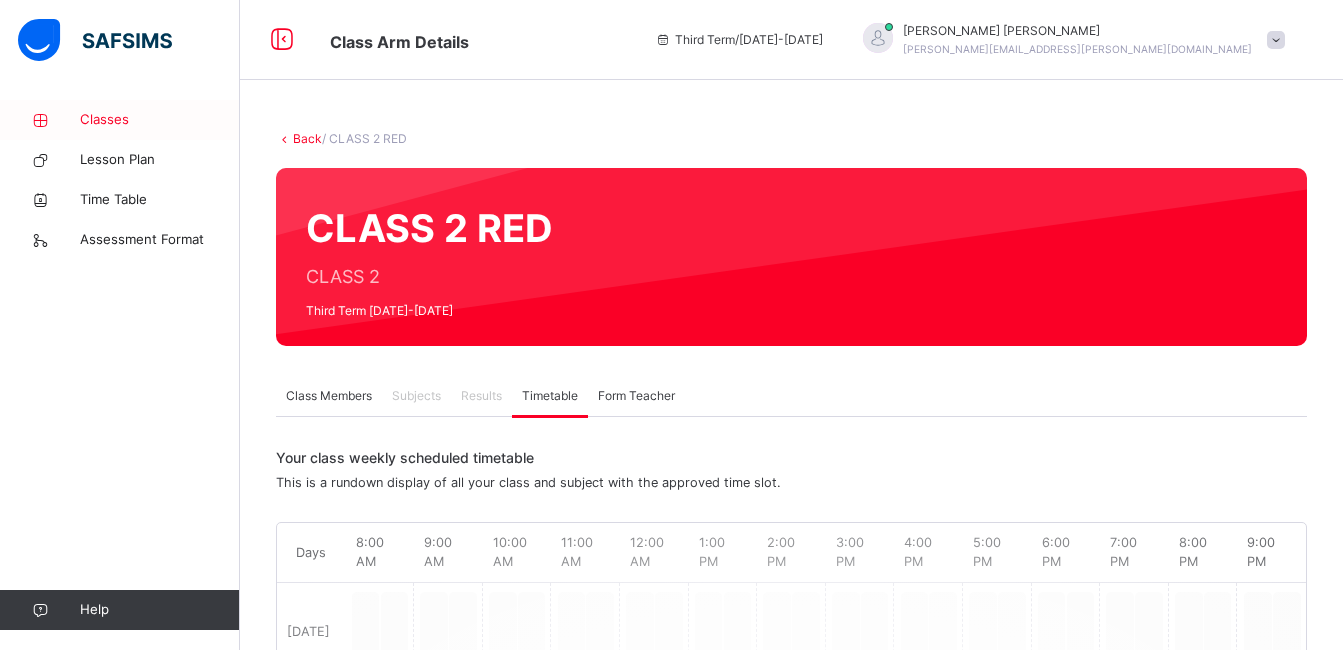click on "Classes" at bounding box center [160, 120] 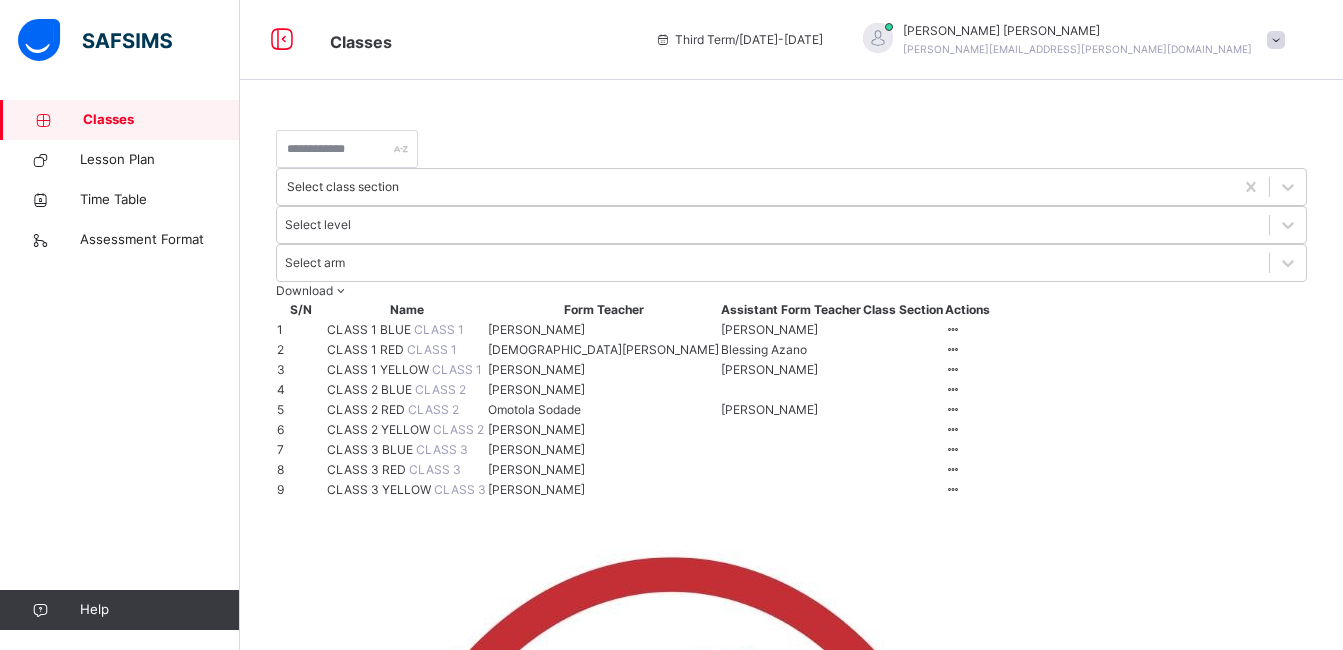 click on "CLASS 2   RED" at bounding box center [367, 409] 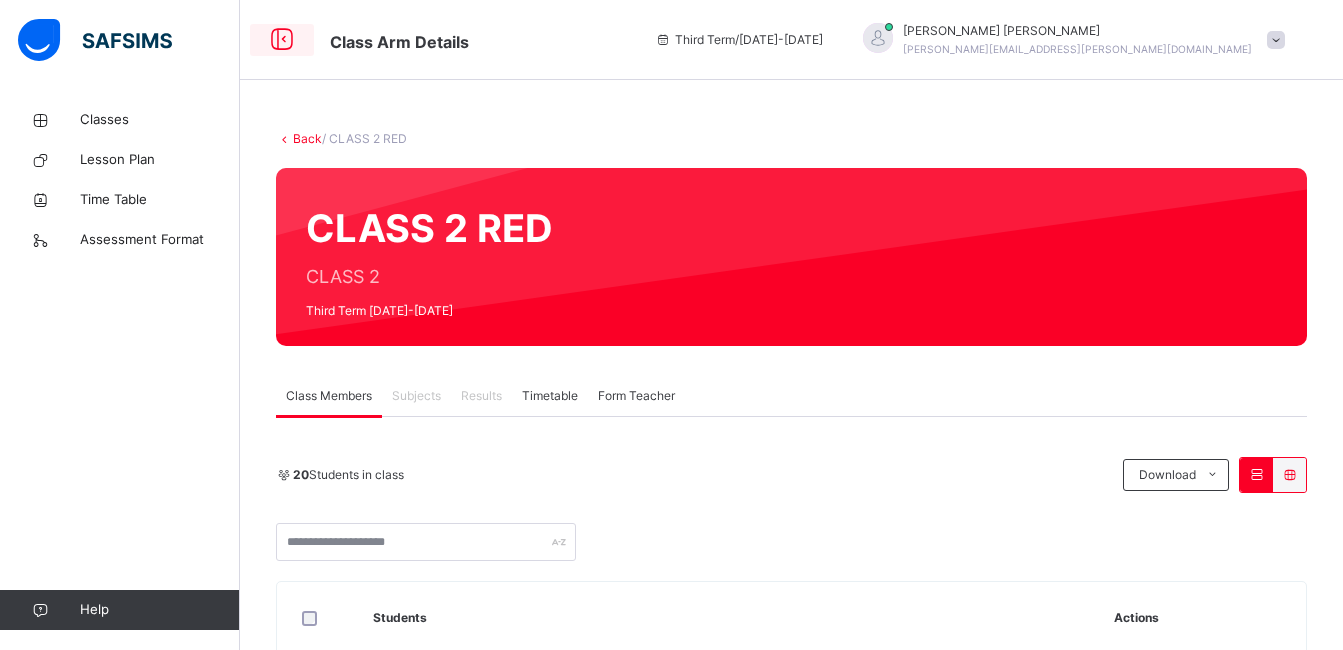 click at bounding box center (282, 40) 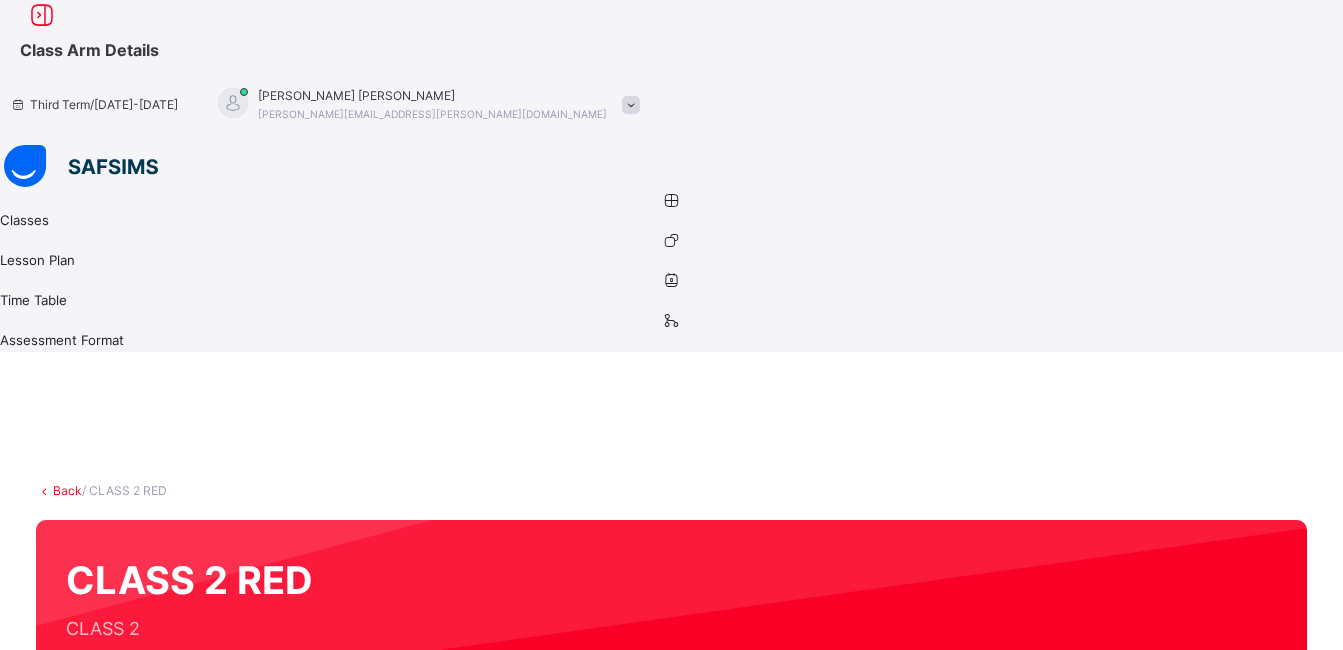 scroll, scrollTop: 568, scrollLeft: 0, axis: vertical 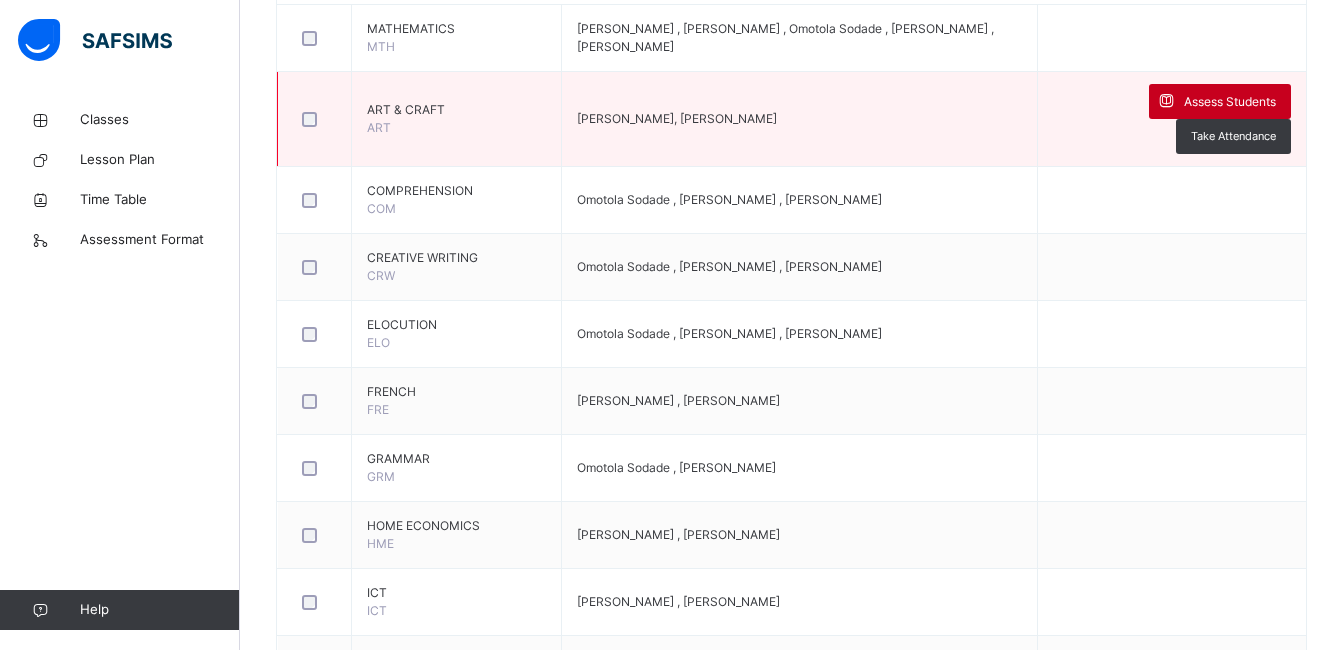 click on "Assess Students" at bounding box center [1230, 102] 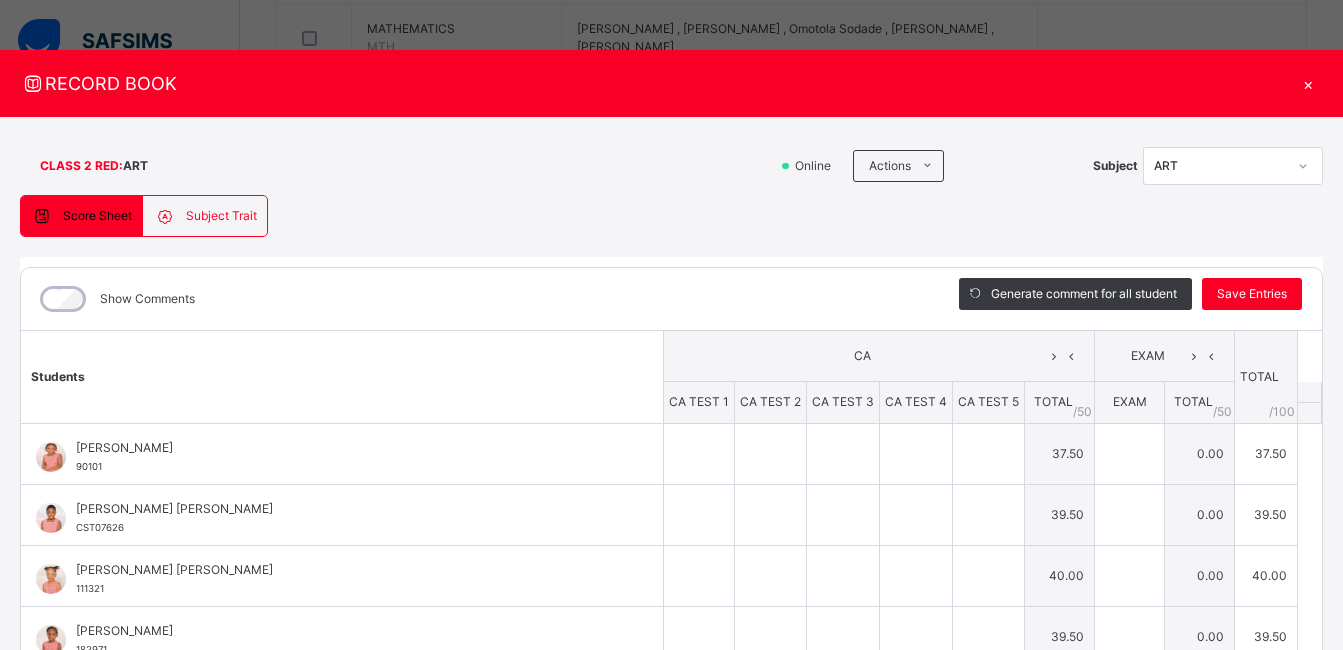 type on "*" 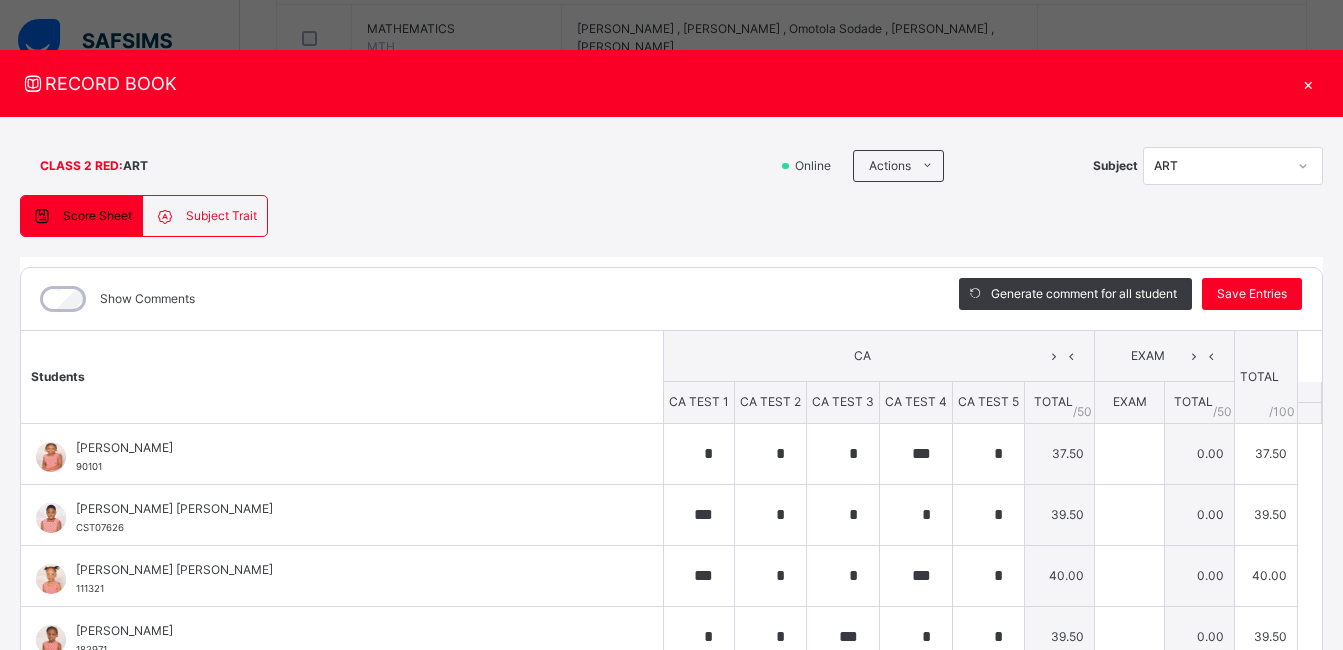 type on "***" 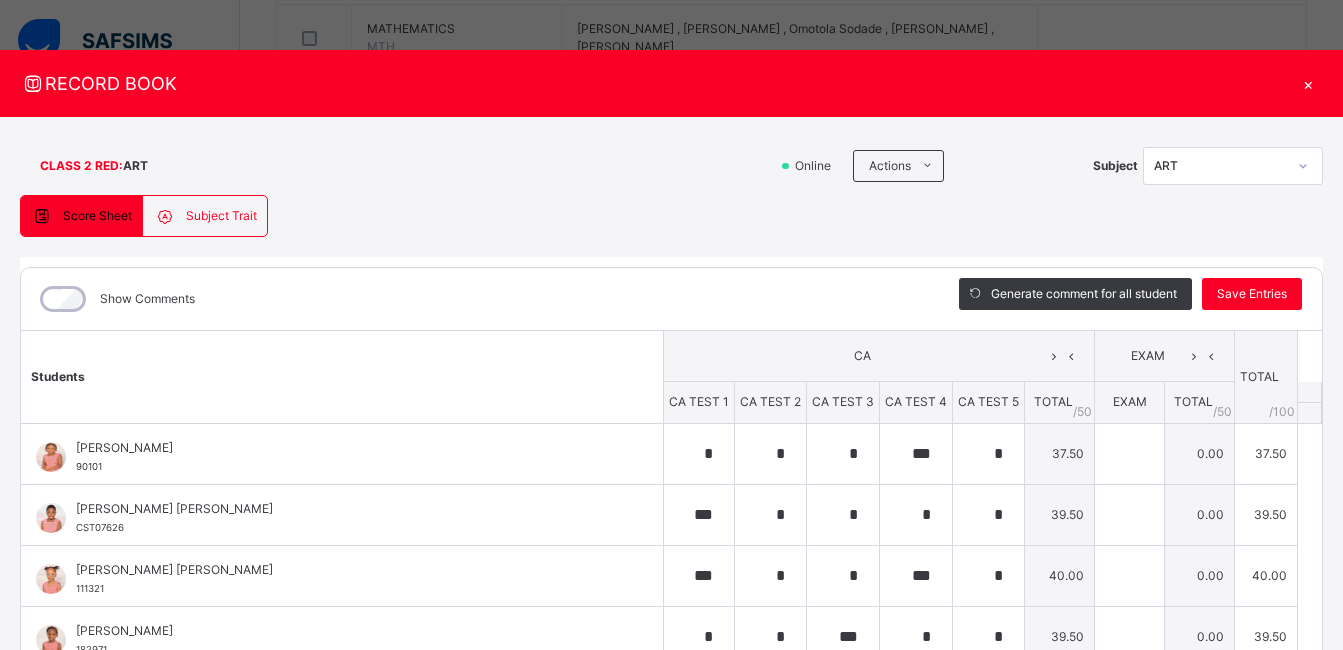 scroll, scrollTop: 4, scrollLeft: 0, axis: vertical 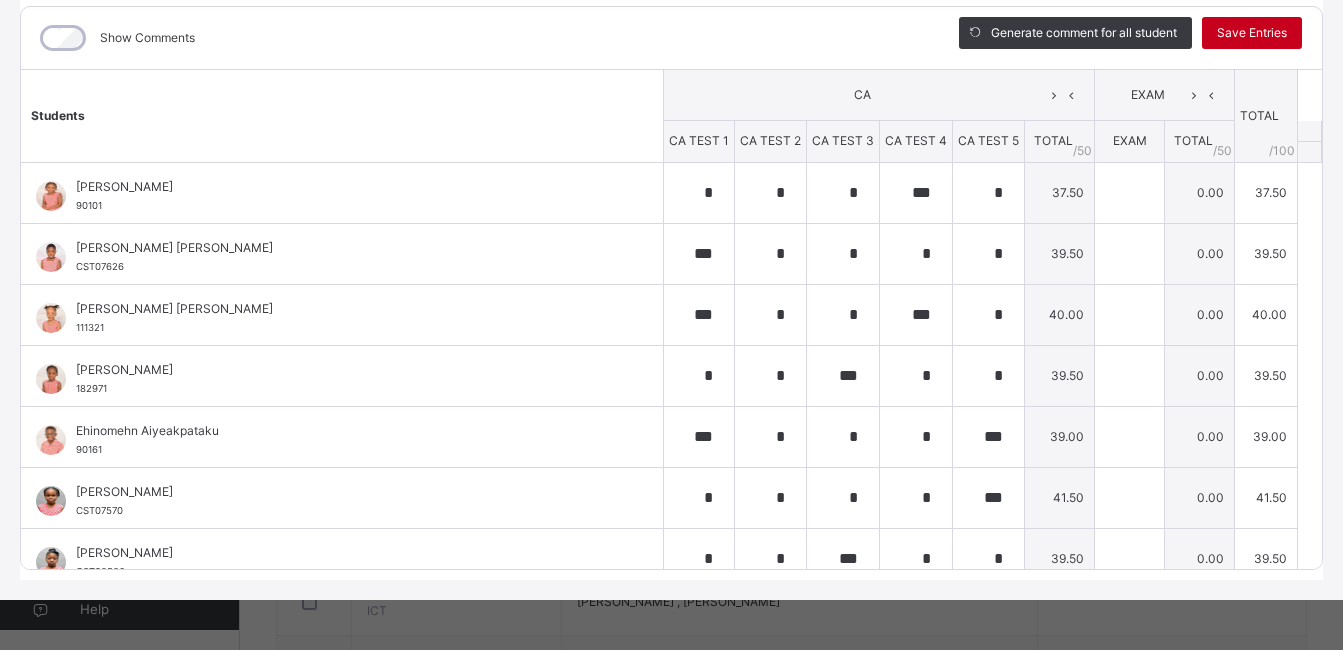 click on "Save Entries" at bounding box center [1252, 33] 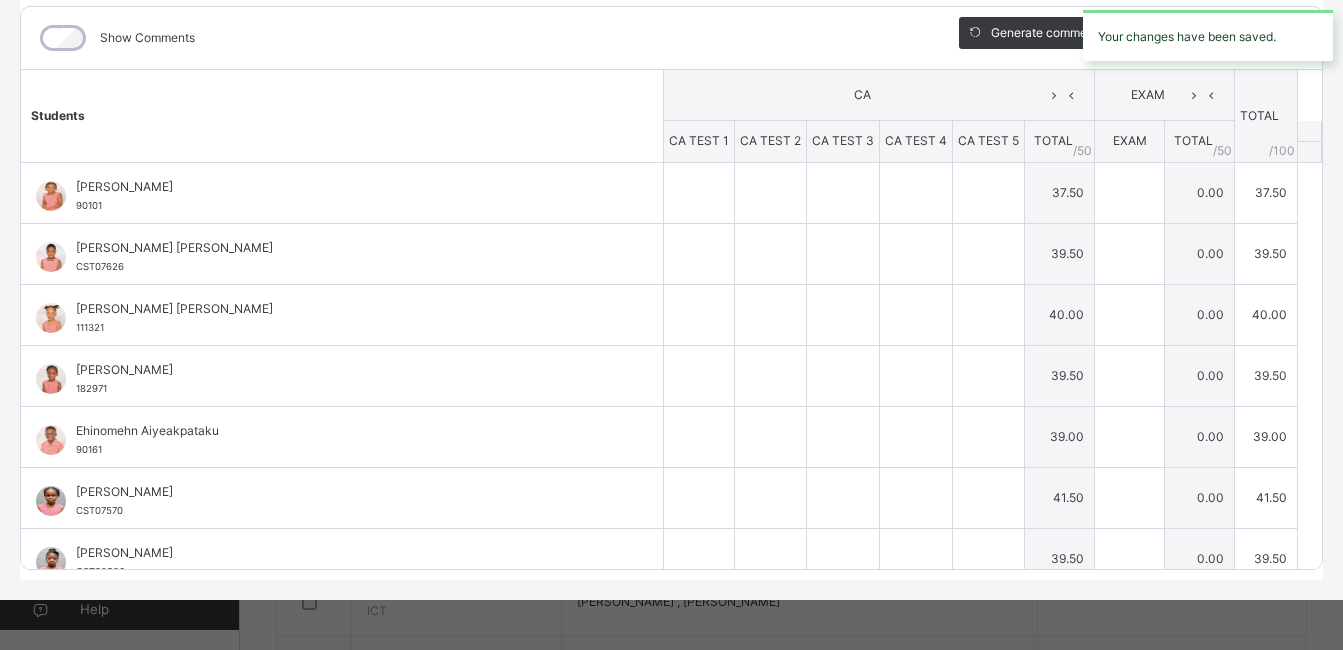 type on "*" 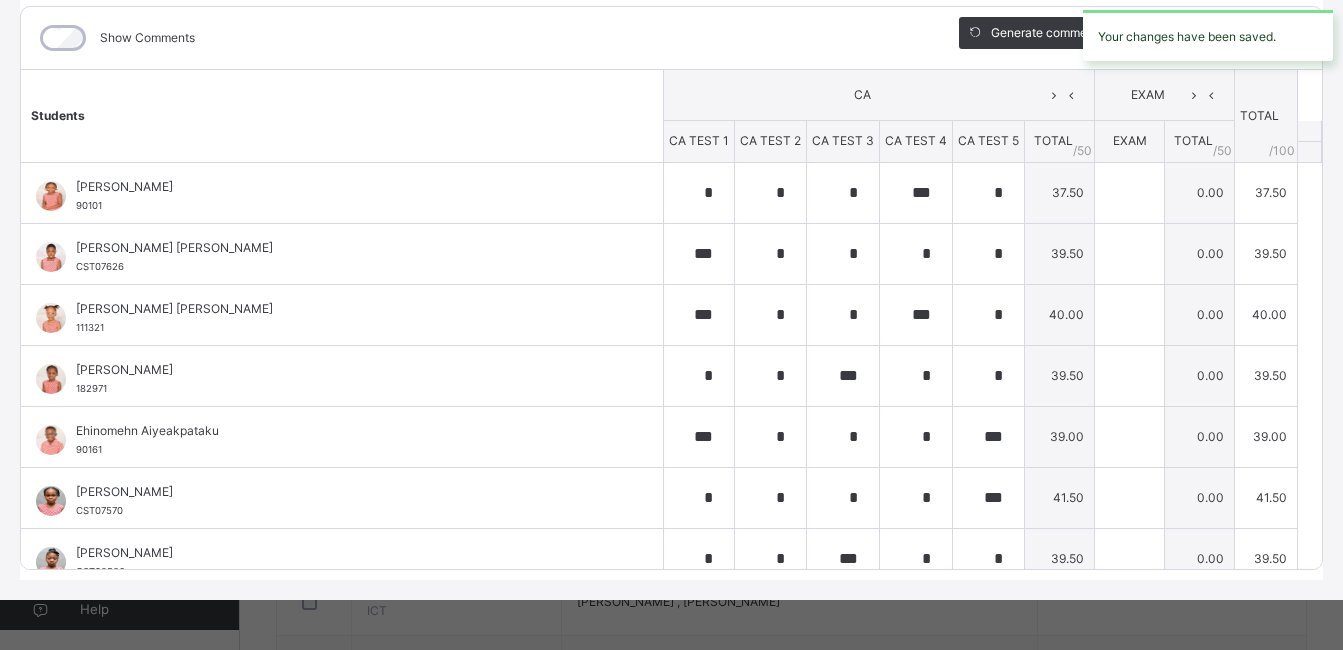 type on "*" 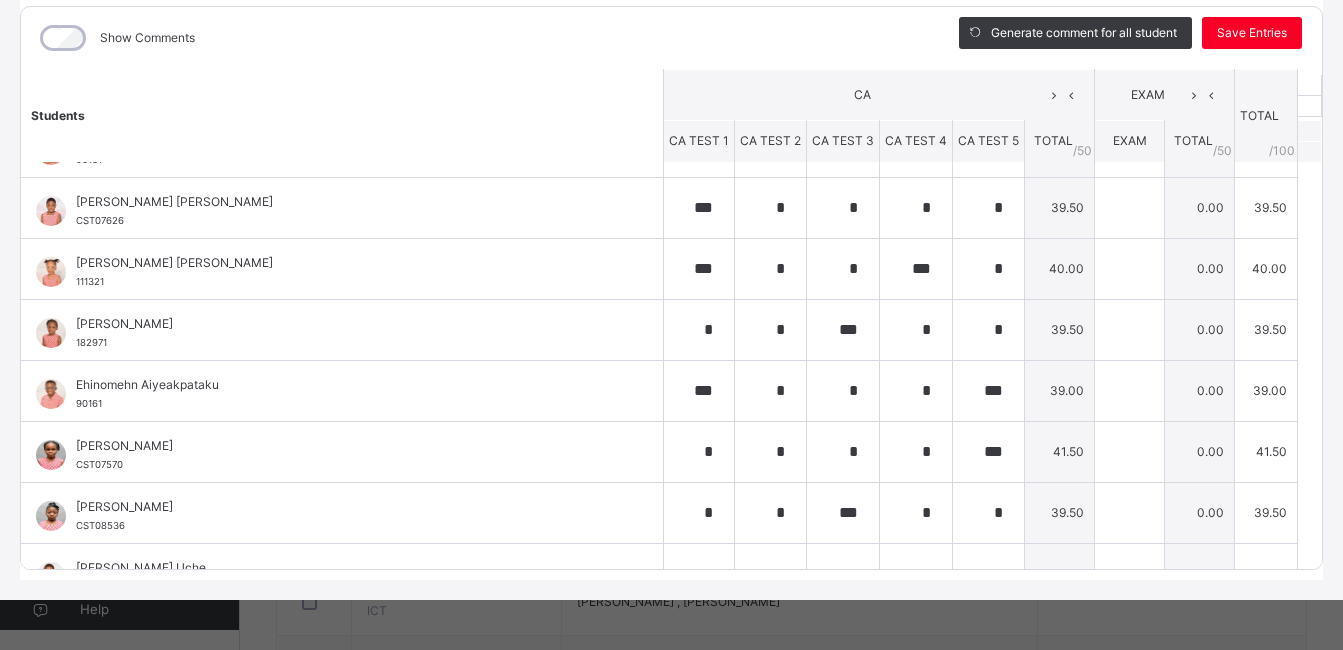 scroll, scrollTop: 0, scrollLeft: 0, axis: both 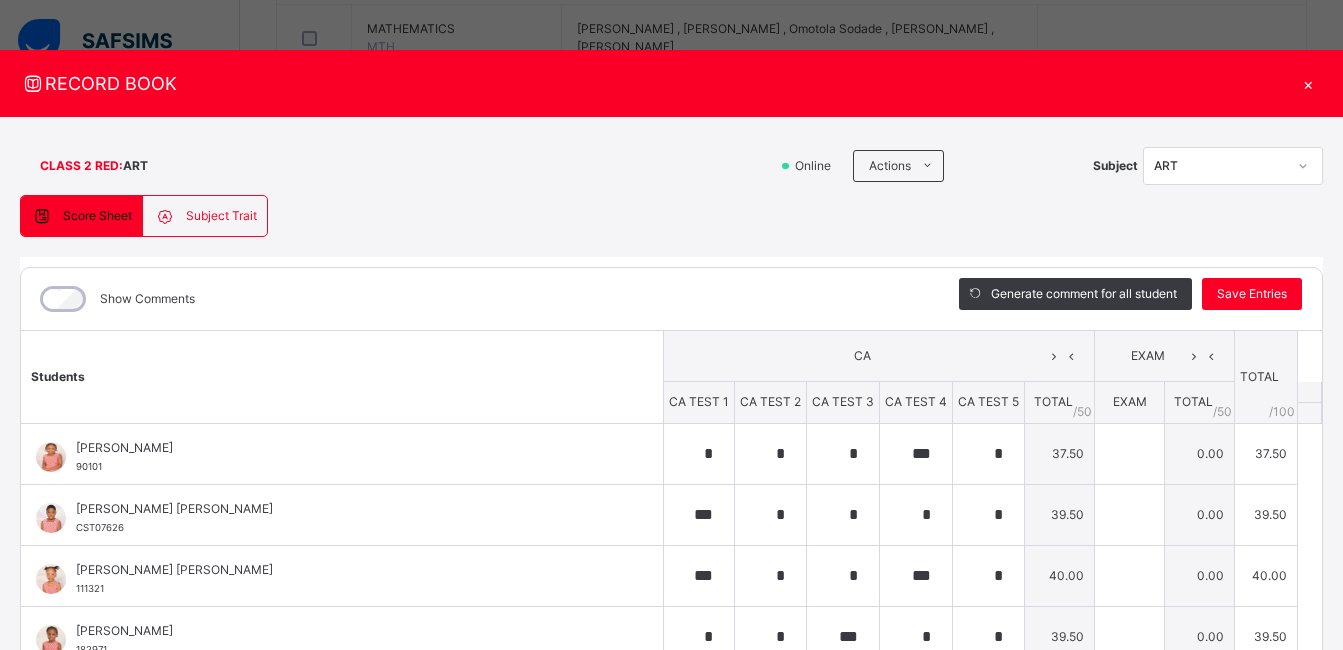 click on "×" at bounding box center (1308, 83) 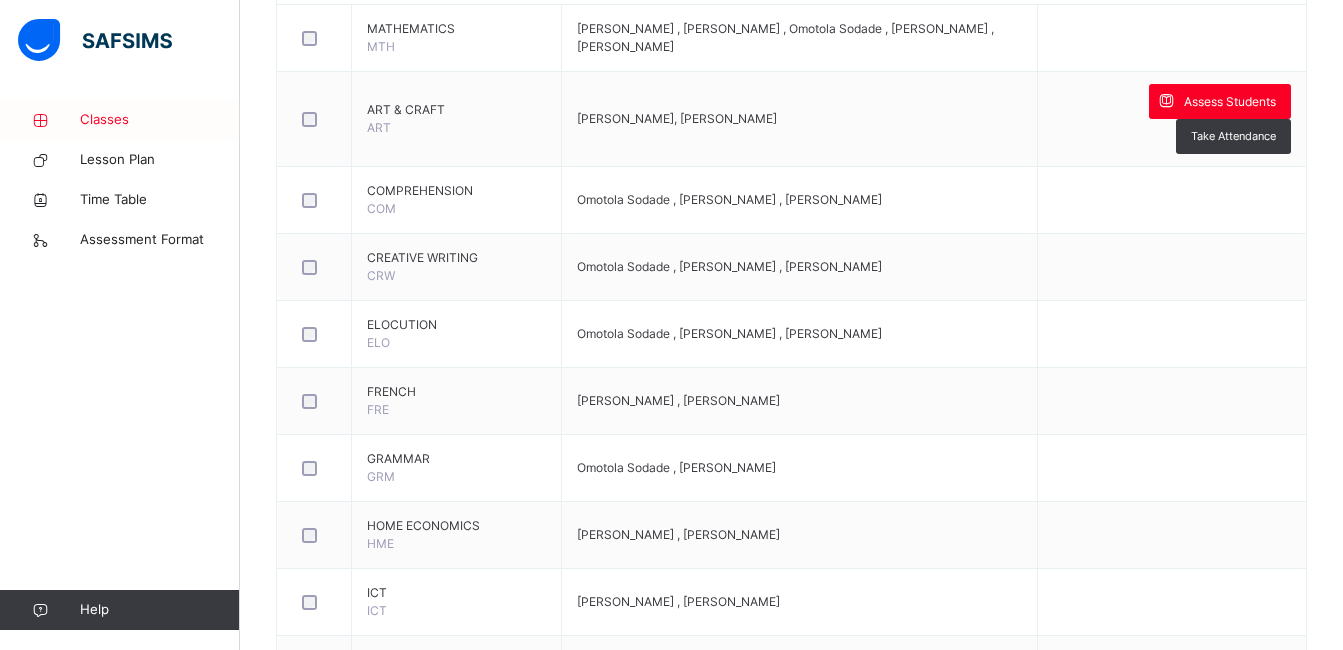 click on "Classes" at bounding box center (160, 120) 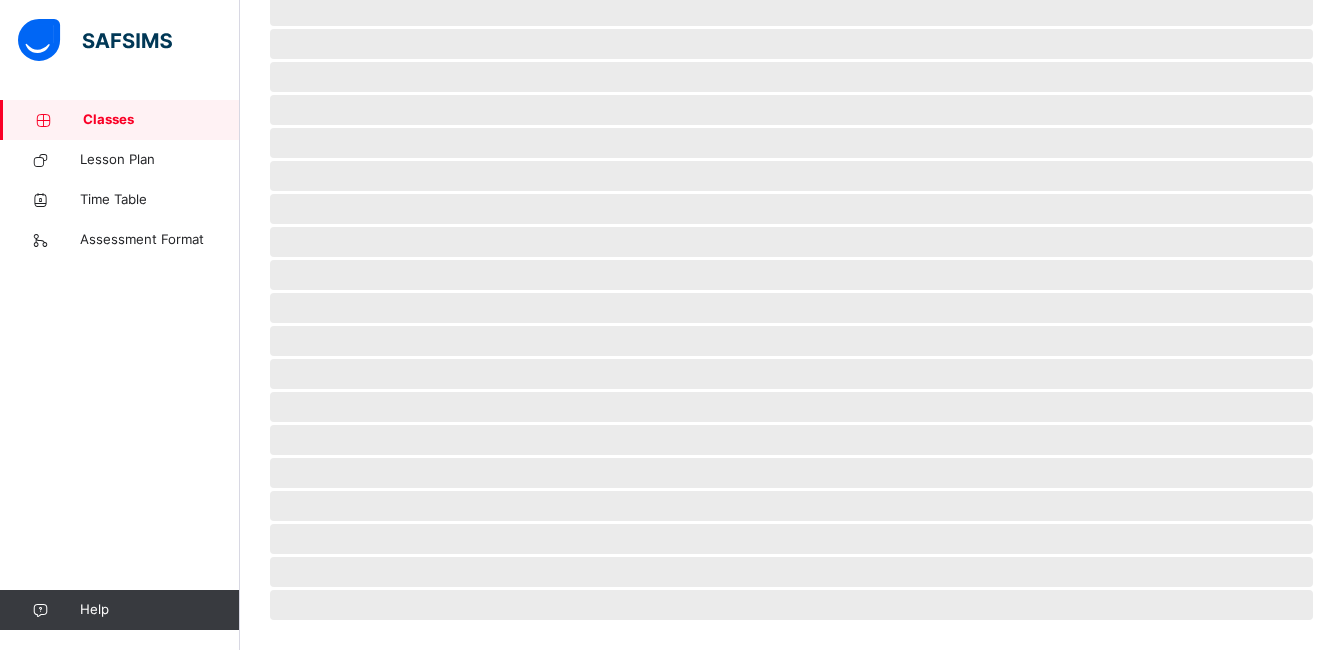 scroll, scrollTop: 0, scrollLeft: 0, axis: both 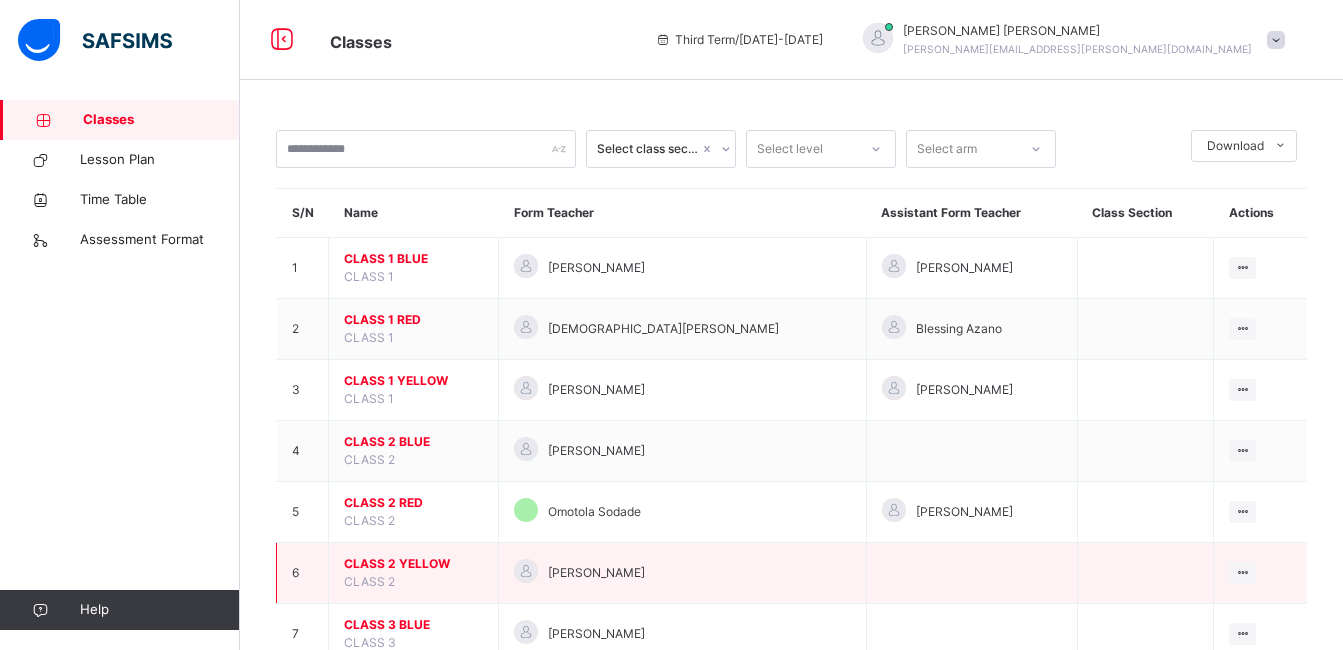 click on "CLASS 2   YELLOW" at bounding box center (413, 564) 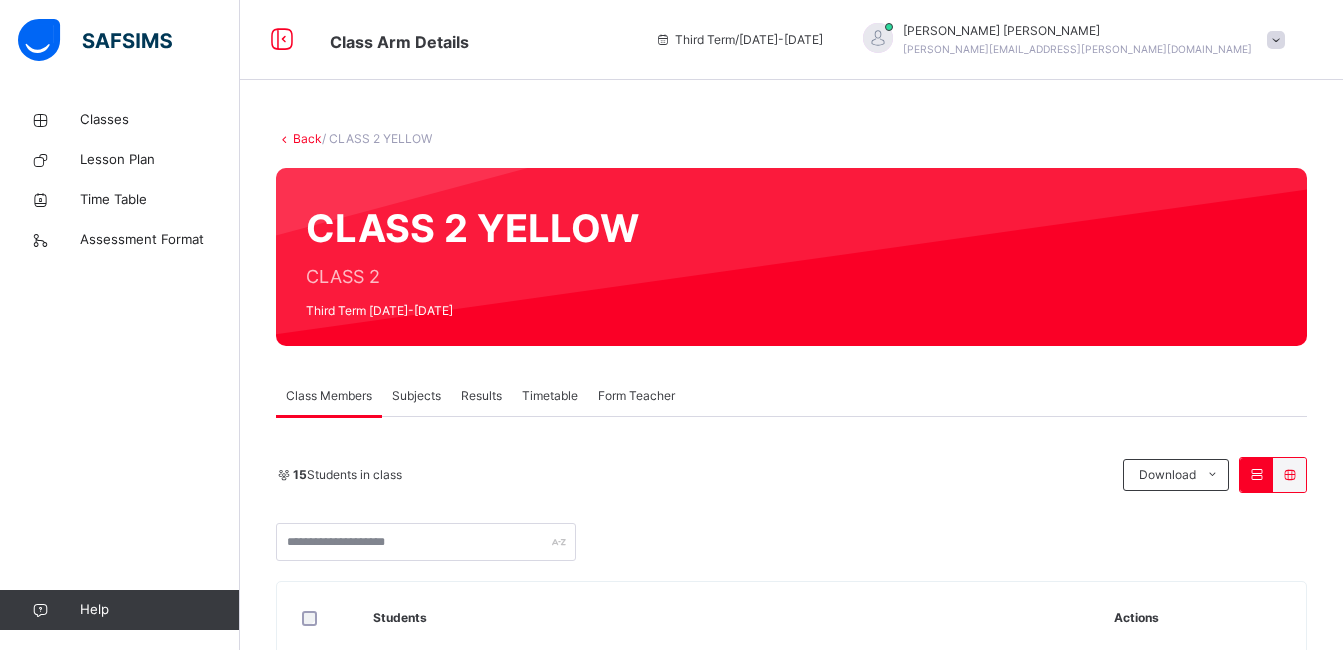 click on "Subjects" at bounding box center (416, 396) 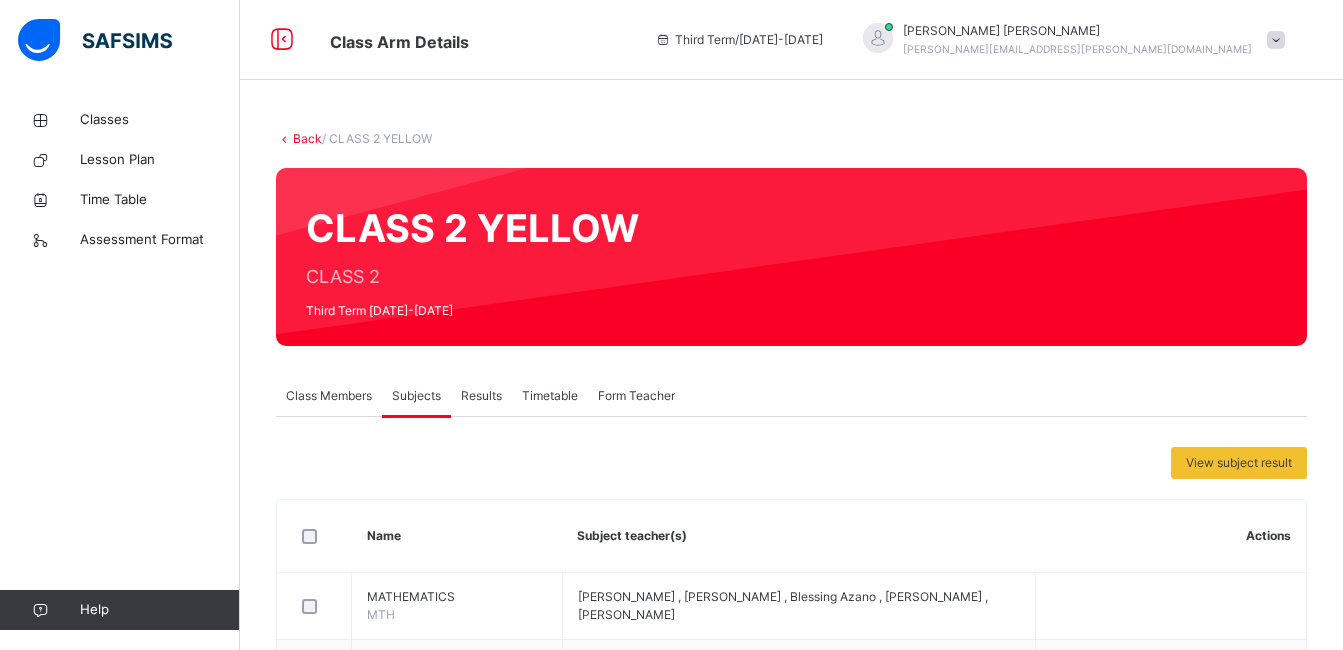 scroll, scrollTop: 568, scrollLeft: 0, axis: vertical 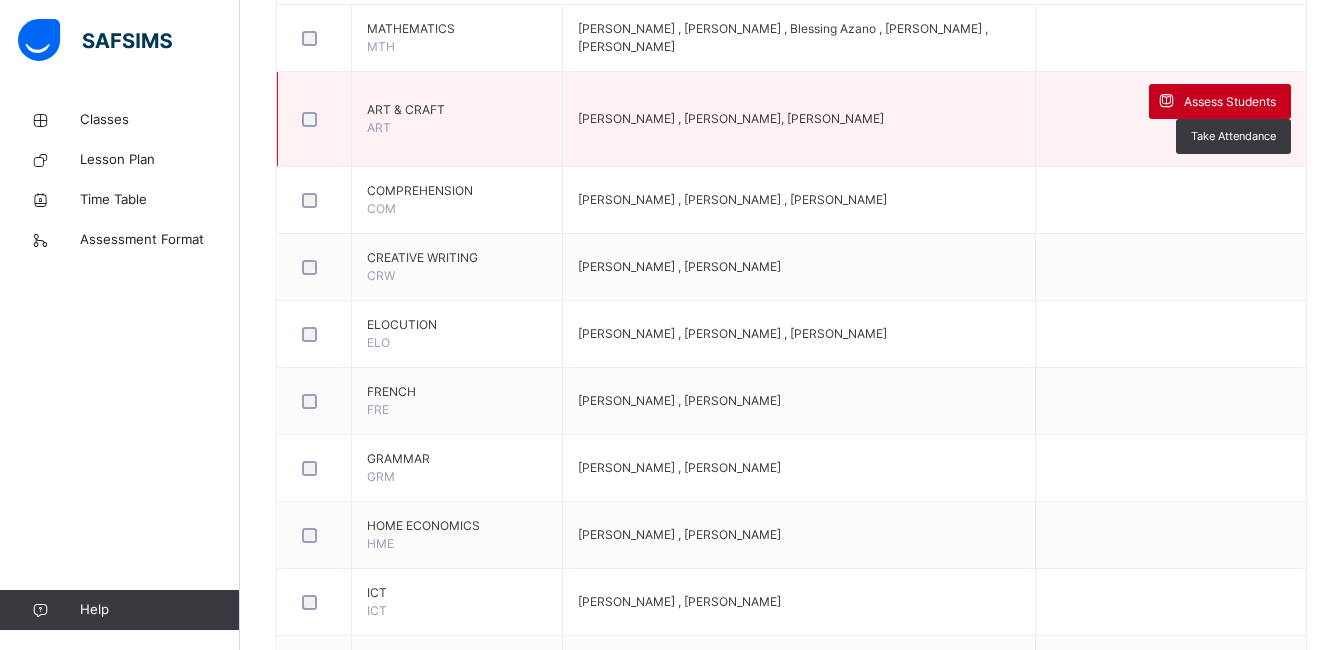 click on "Assess Students" at bounding box center [1230, 102] 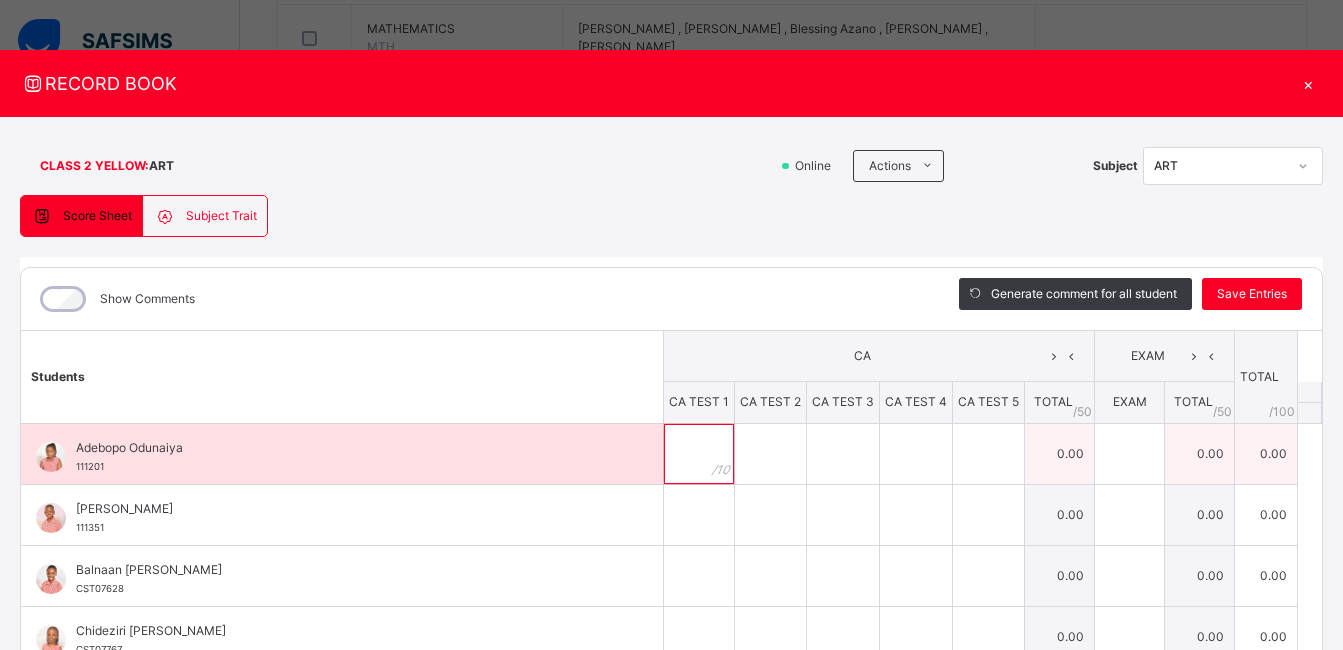 click at bounding box center (699, 454) 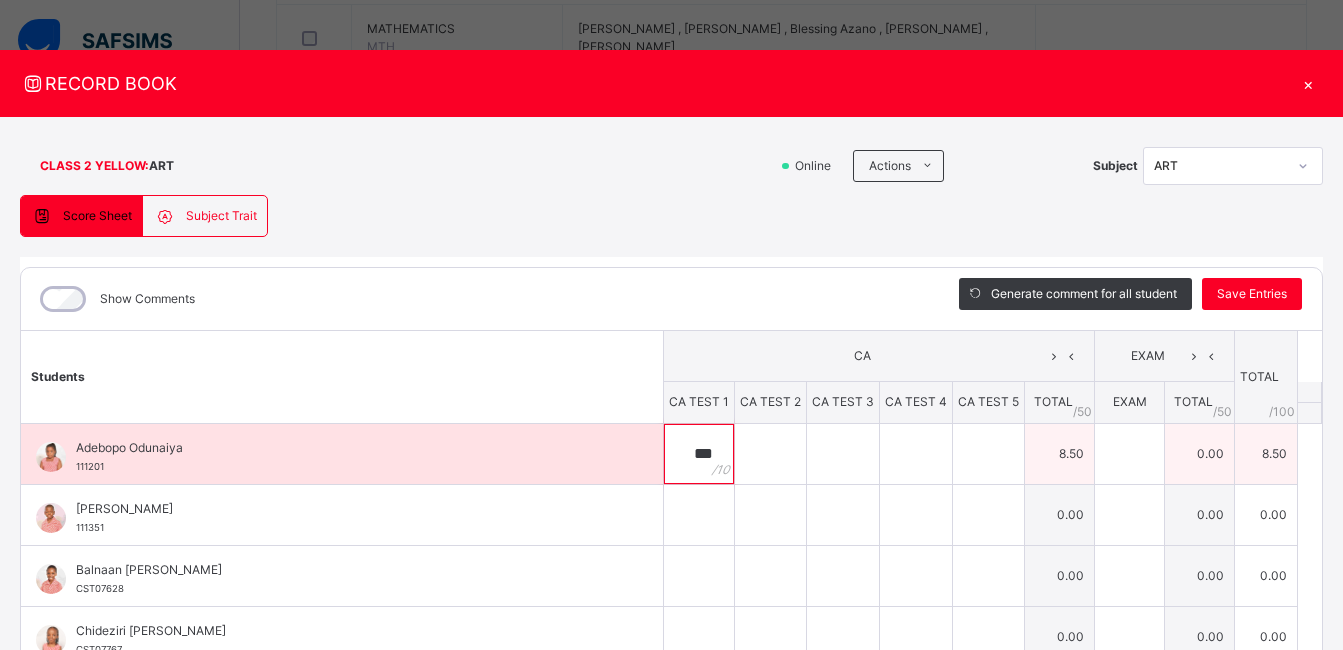 type 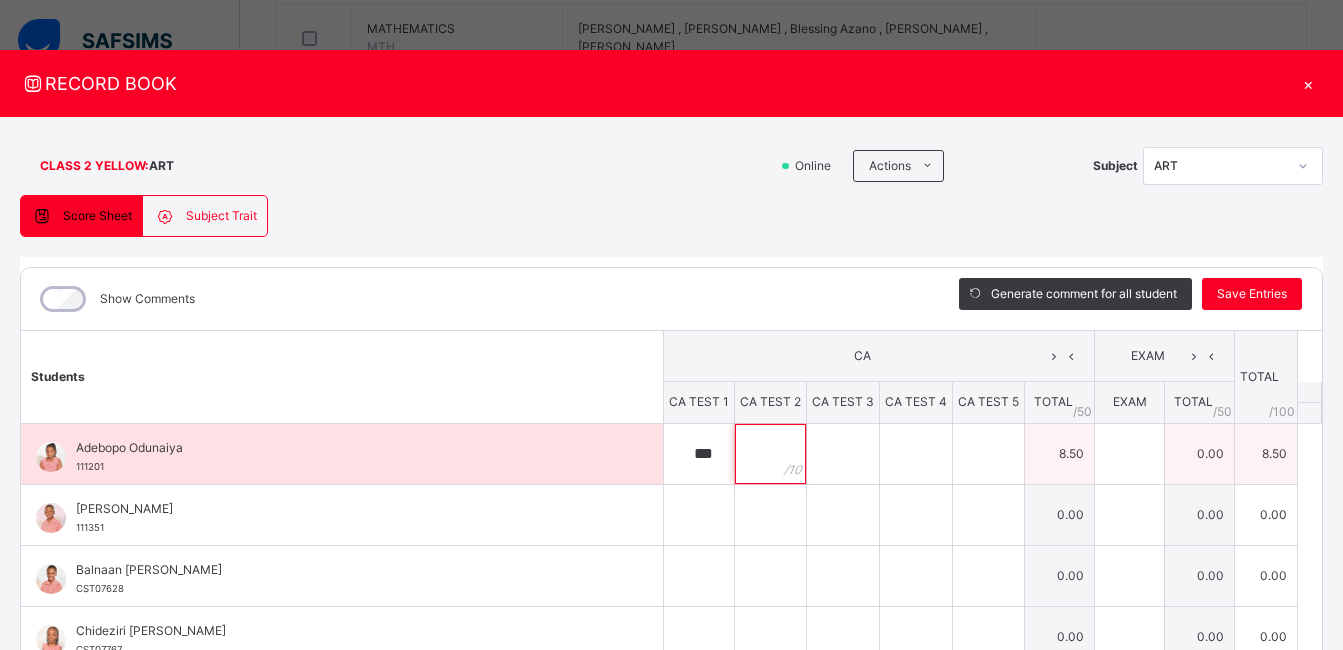 click at bounding box center (770, 454) 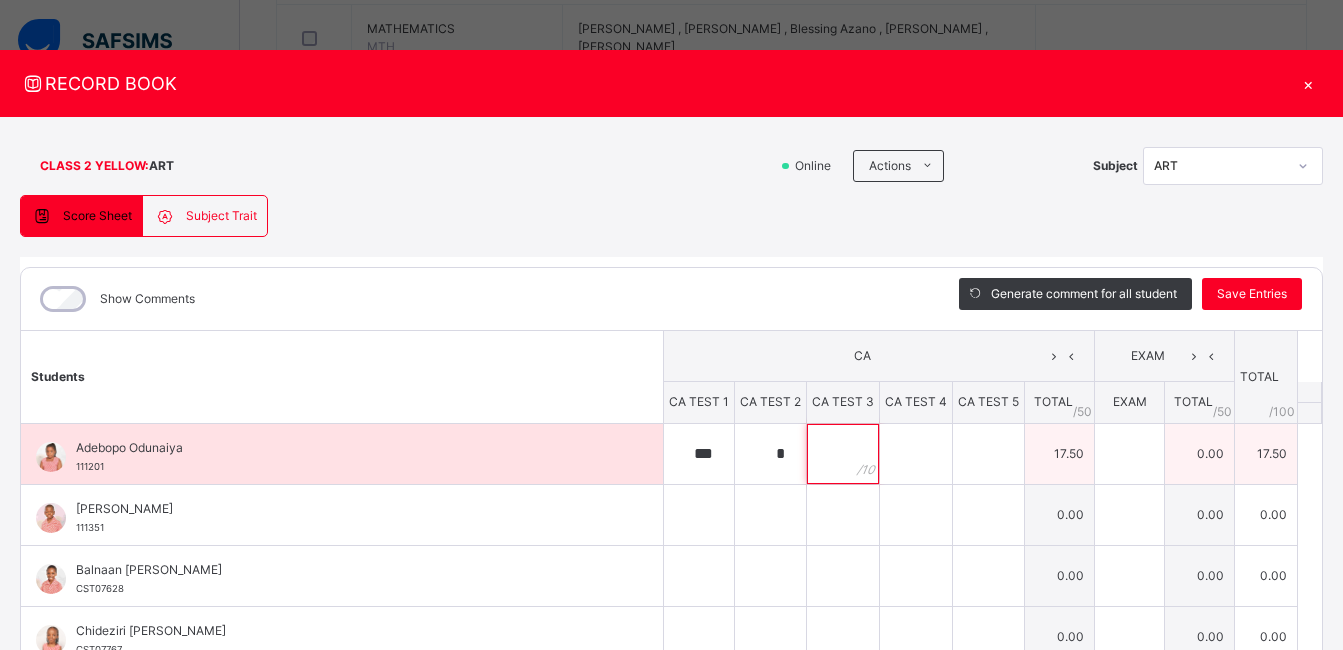 click at bounding box center (843, 454) 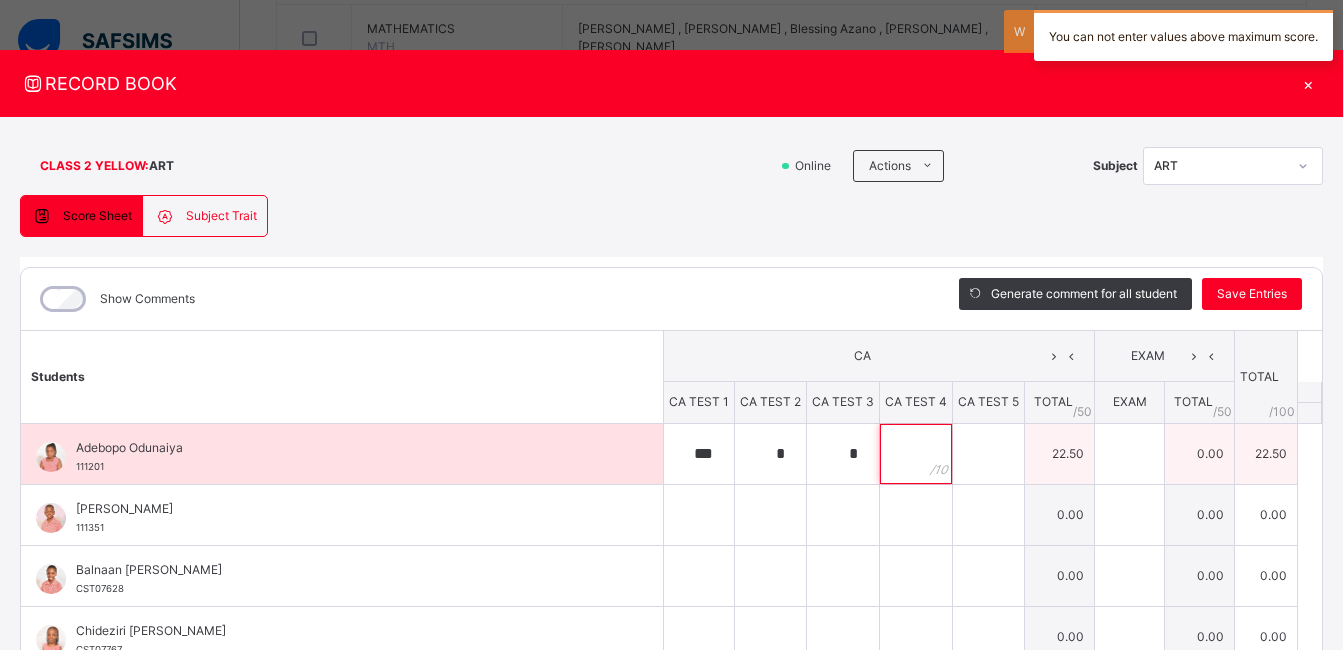 click at bounding box center [916, 454] 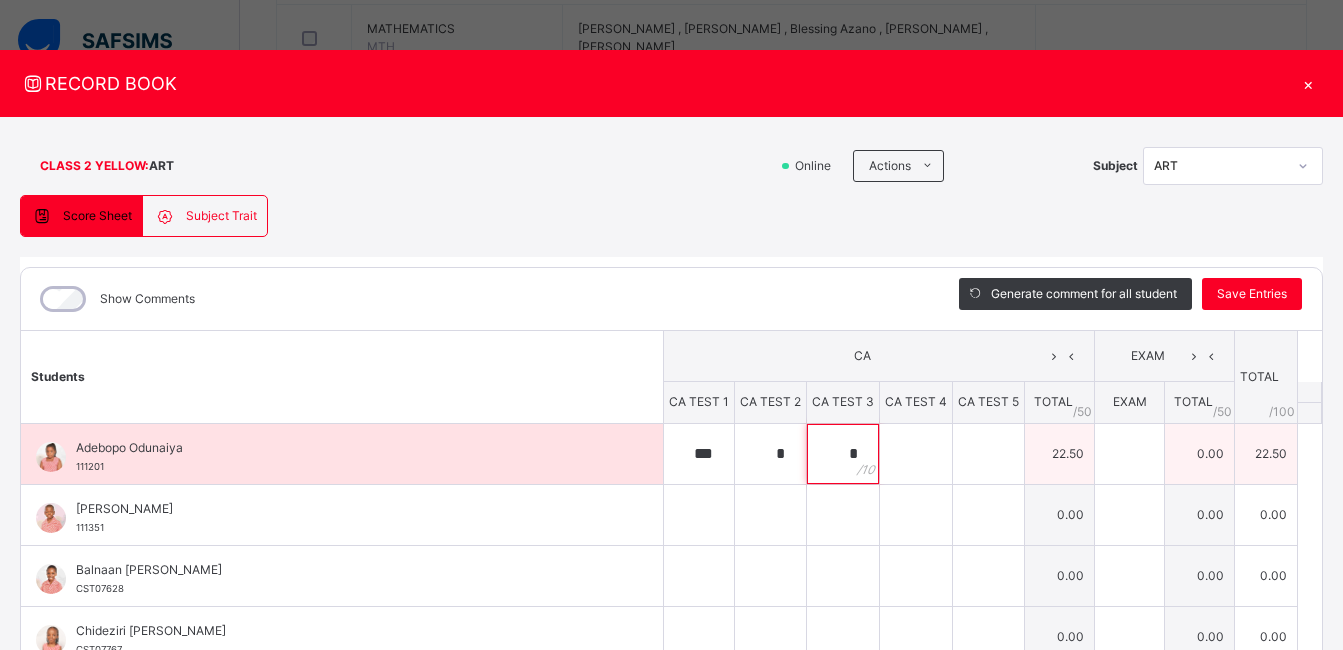 click on "*" at bounding box center (843, 454) 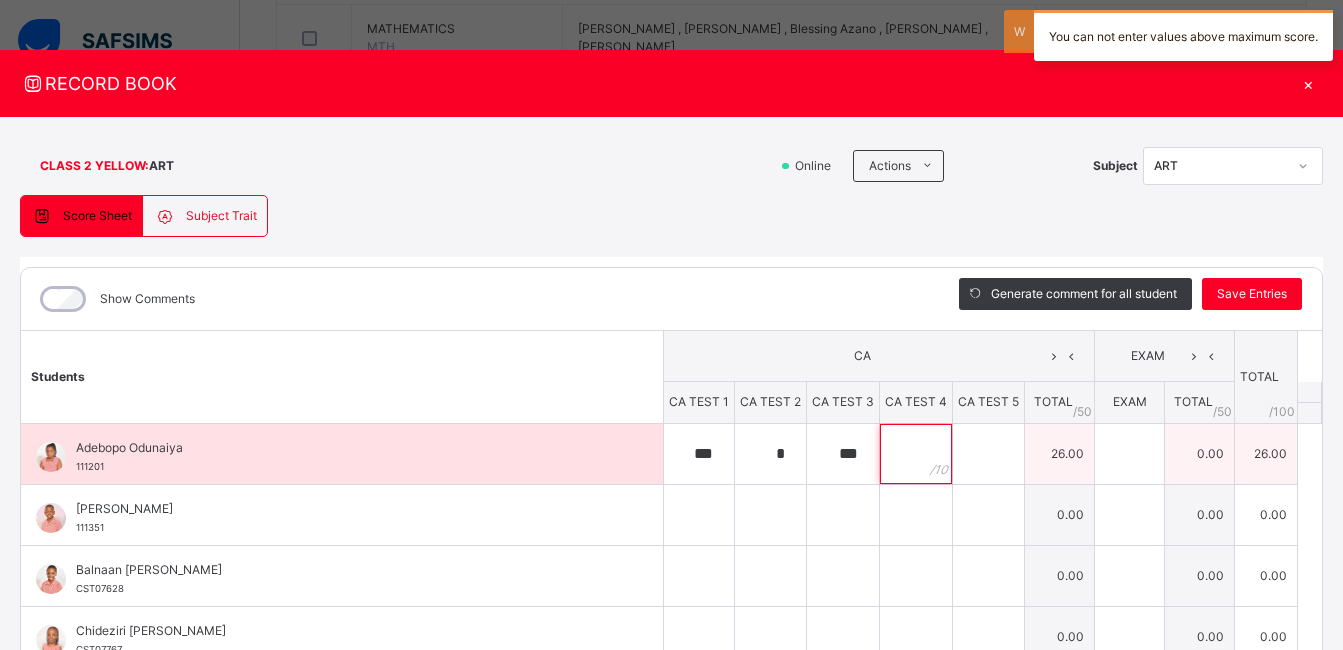 click at bounding box center (916, 454) 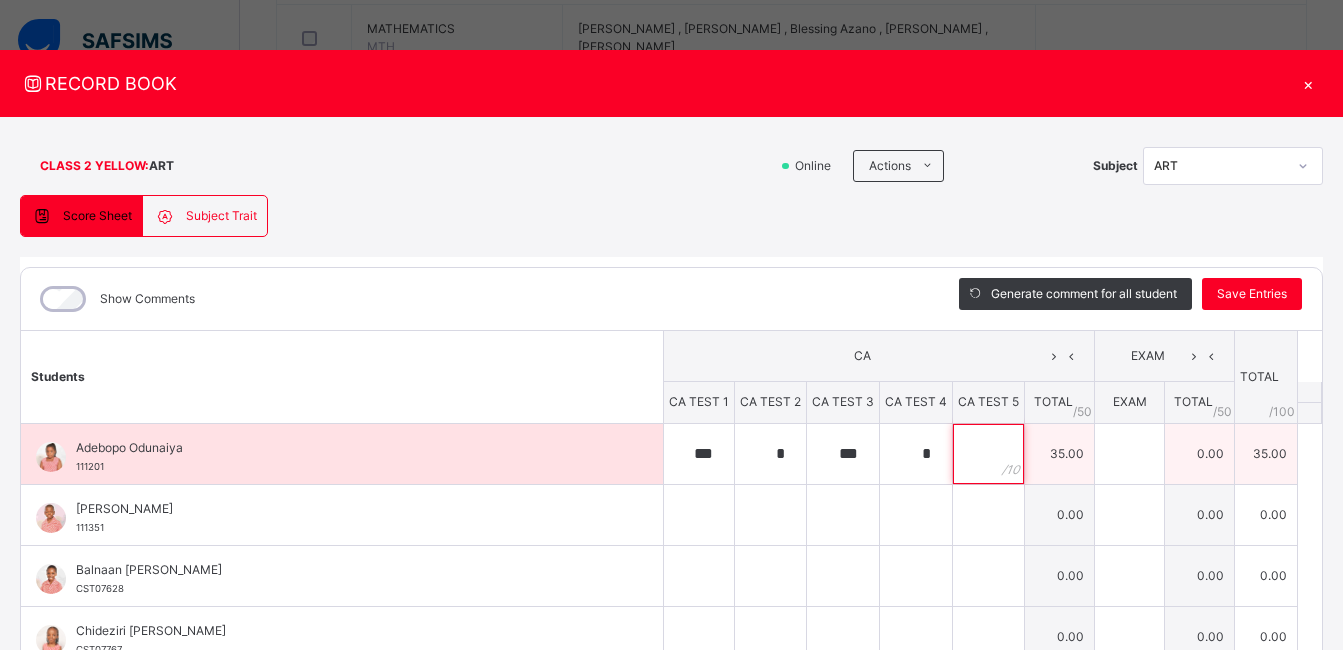 click at bounding box center (988, 454) 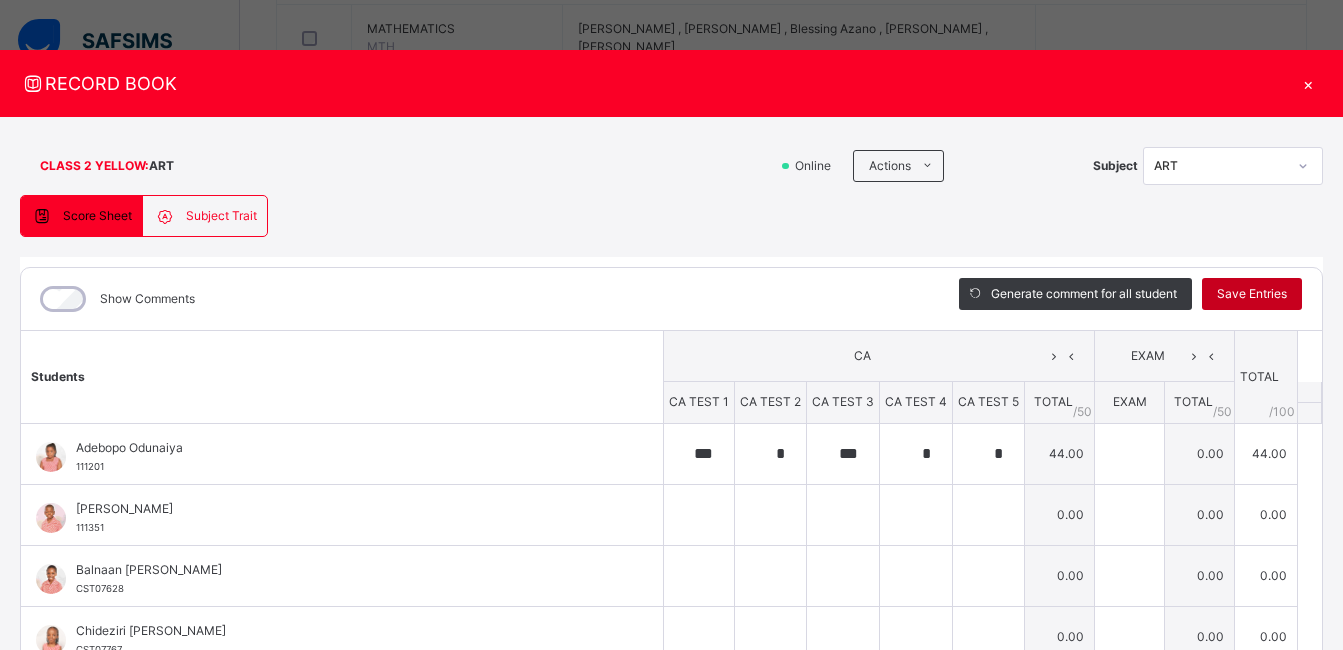 click on "Save Entries" at bounding box center (1252, 294) 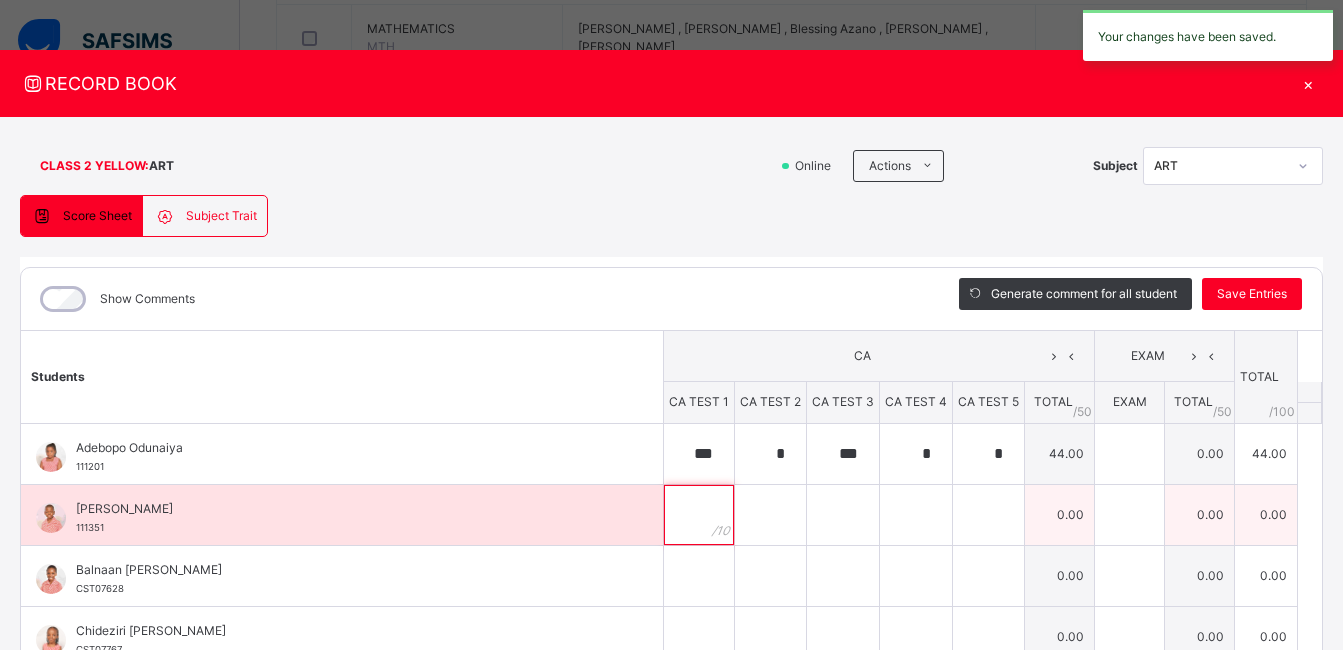click at bounding box center (699, 515) 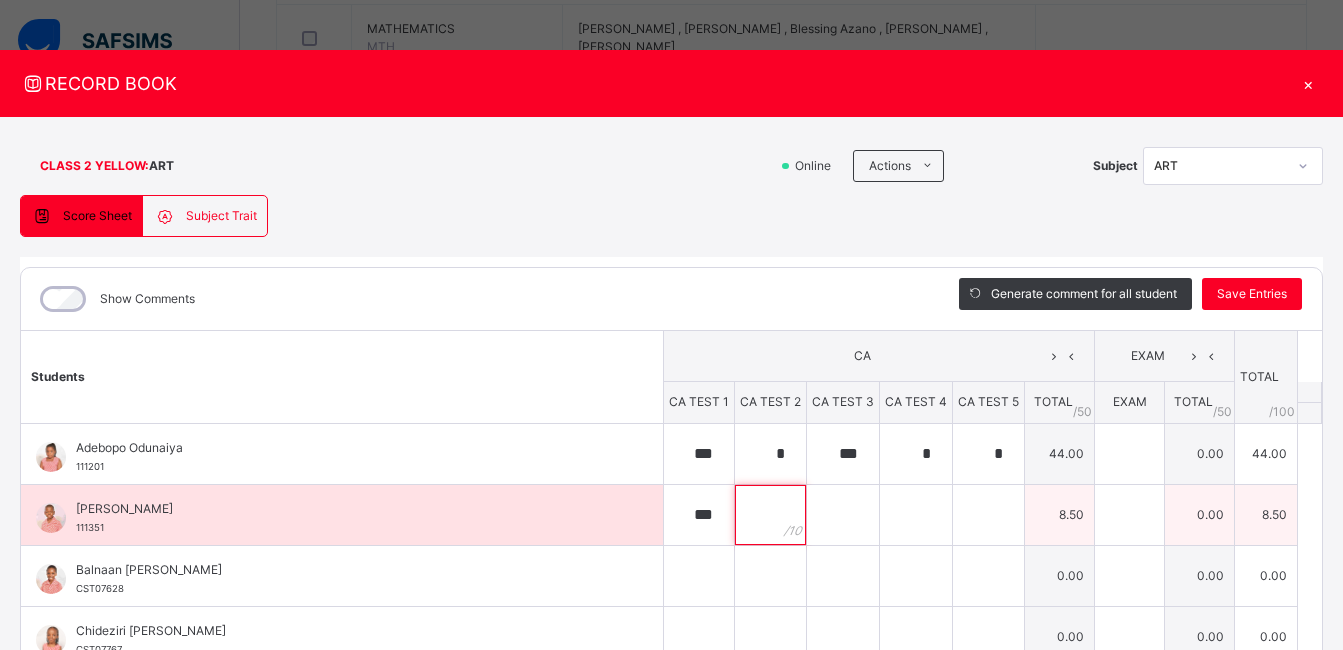 click at bounding box center [770, 515] 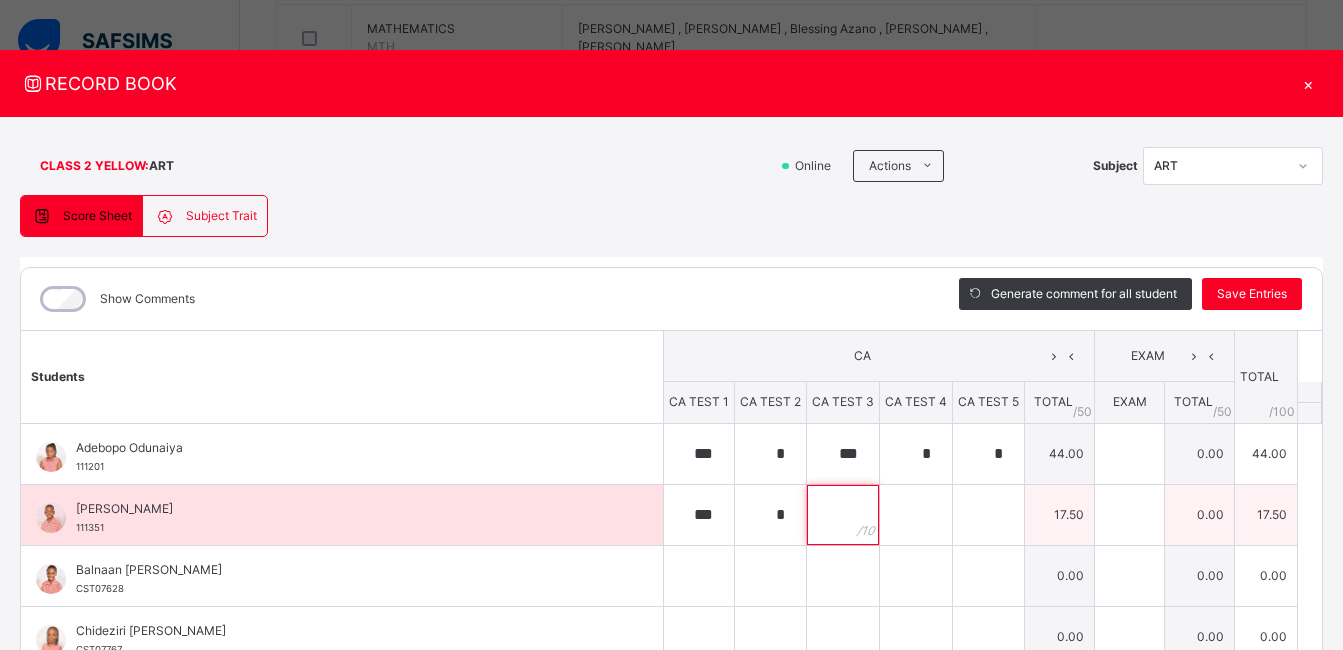 click at bounding box center [843, 515] 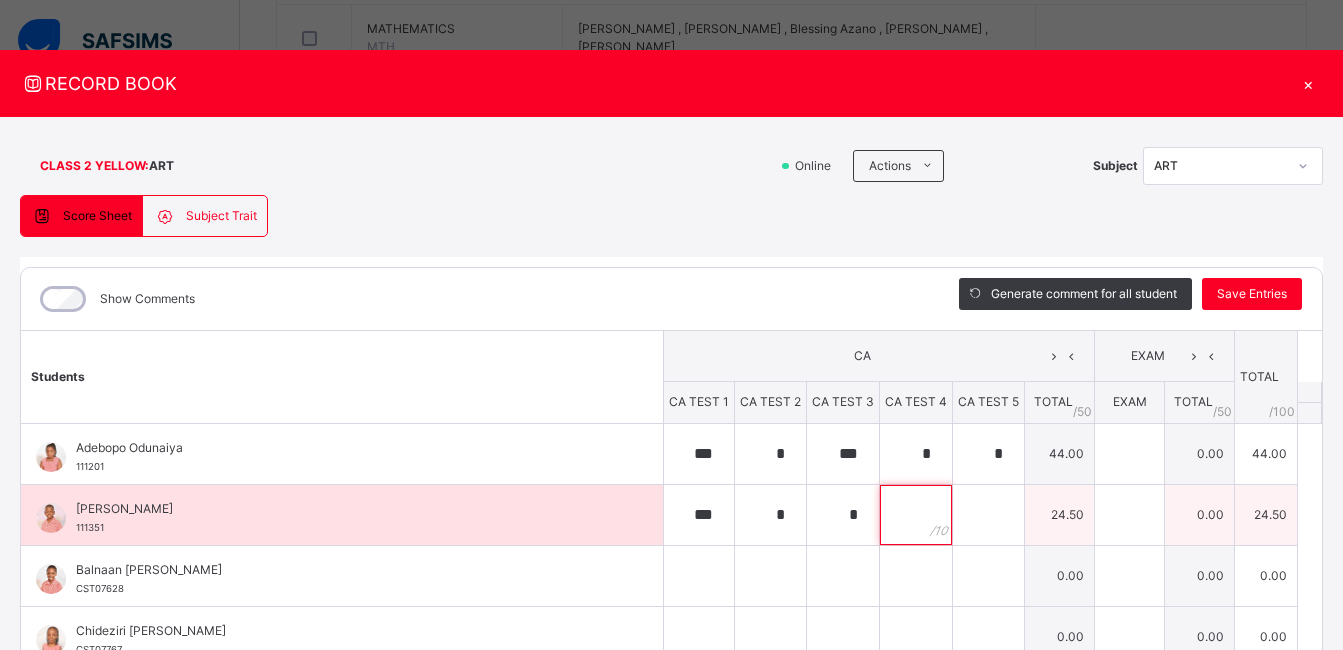click at bounding box center [916, 515] 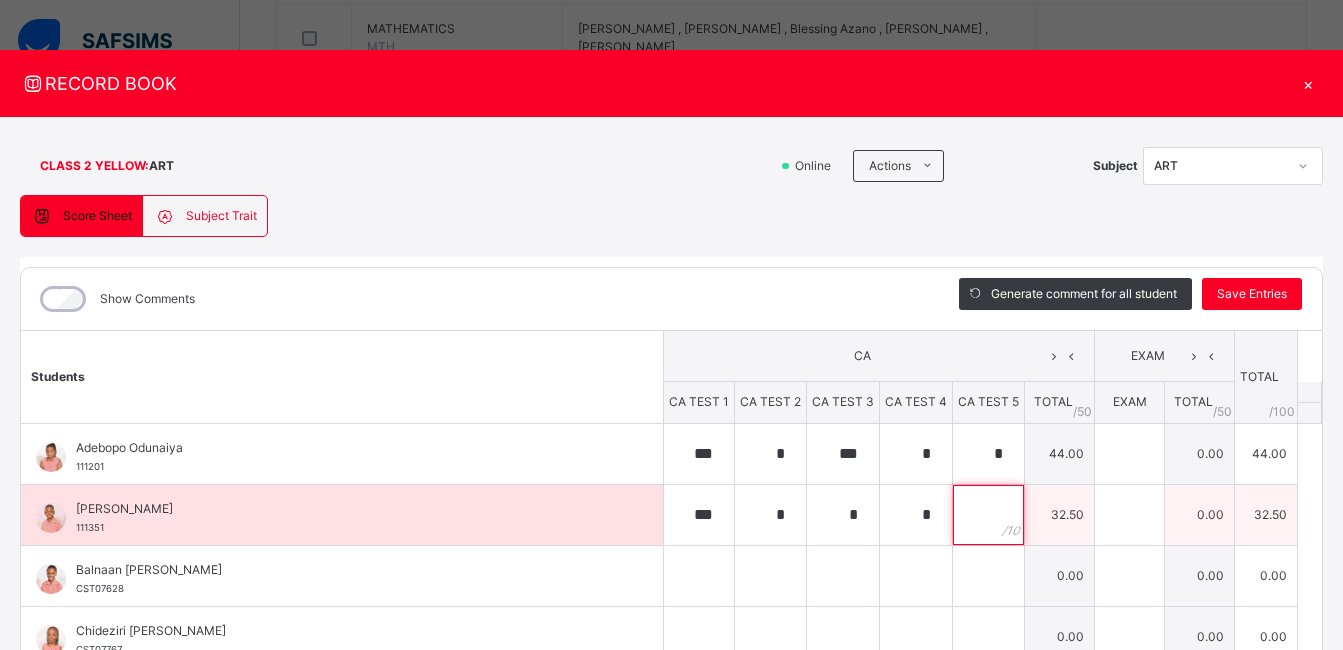 click at bounding box center (988, 515) 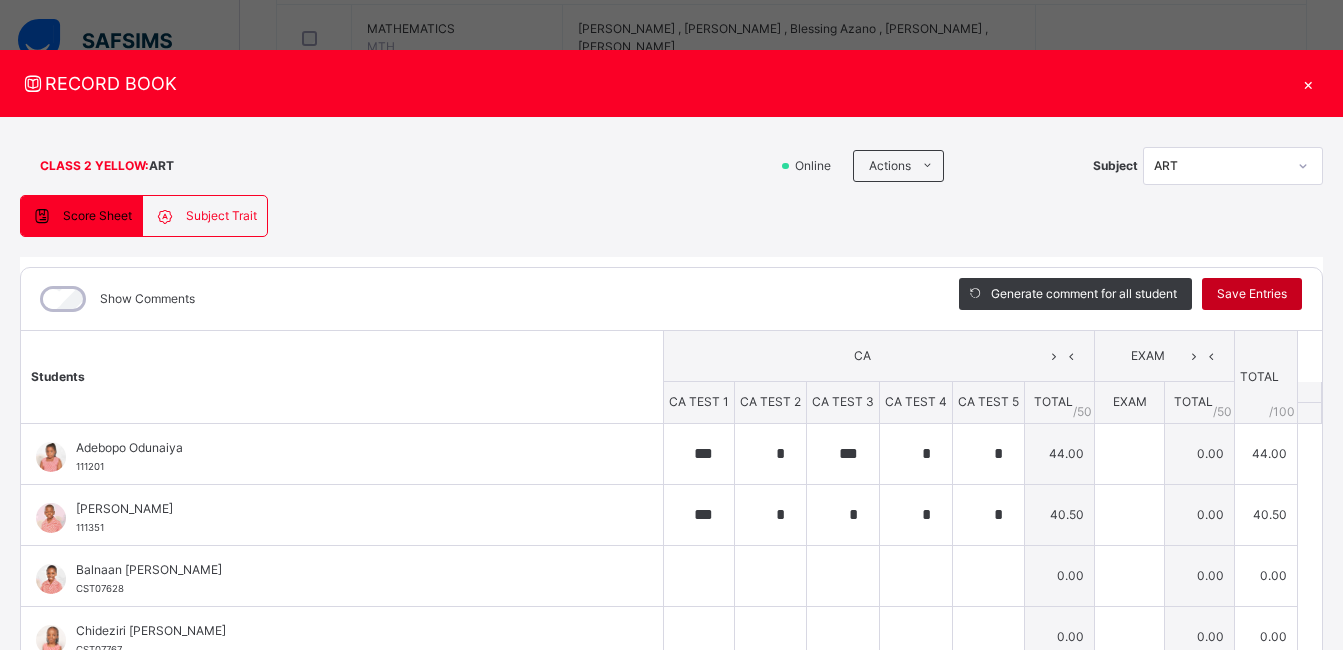 click on "Save Entries" at bounding box center (1252, 294) 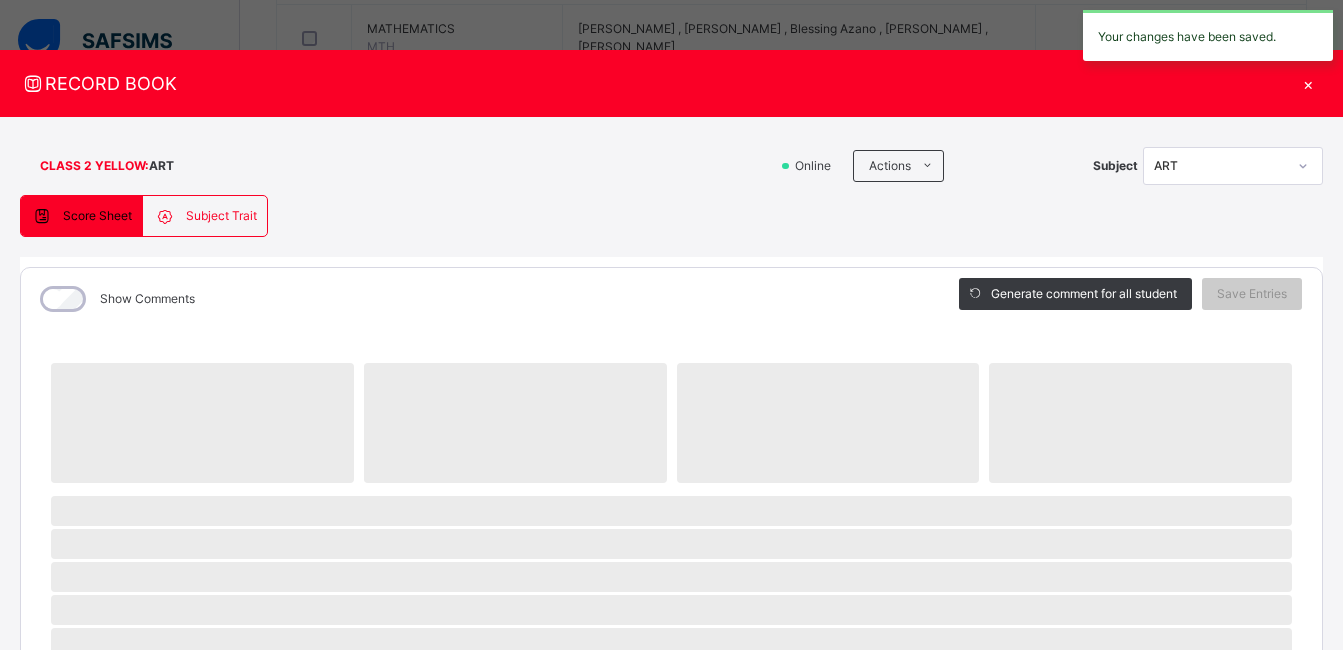 click on "‌" at bounding box center [671, 577] 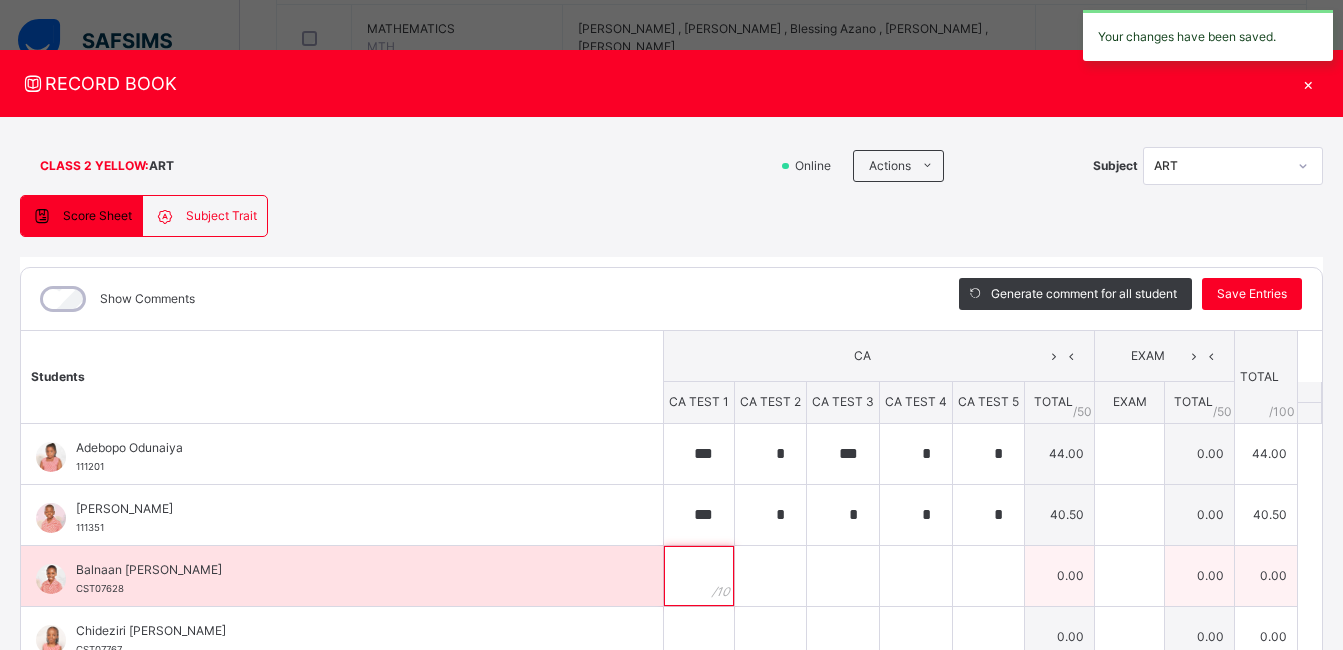 click at bounding box center (699, 576) 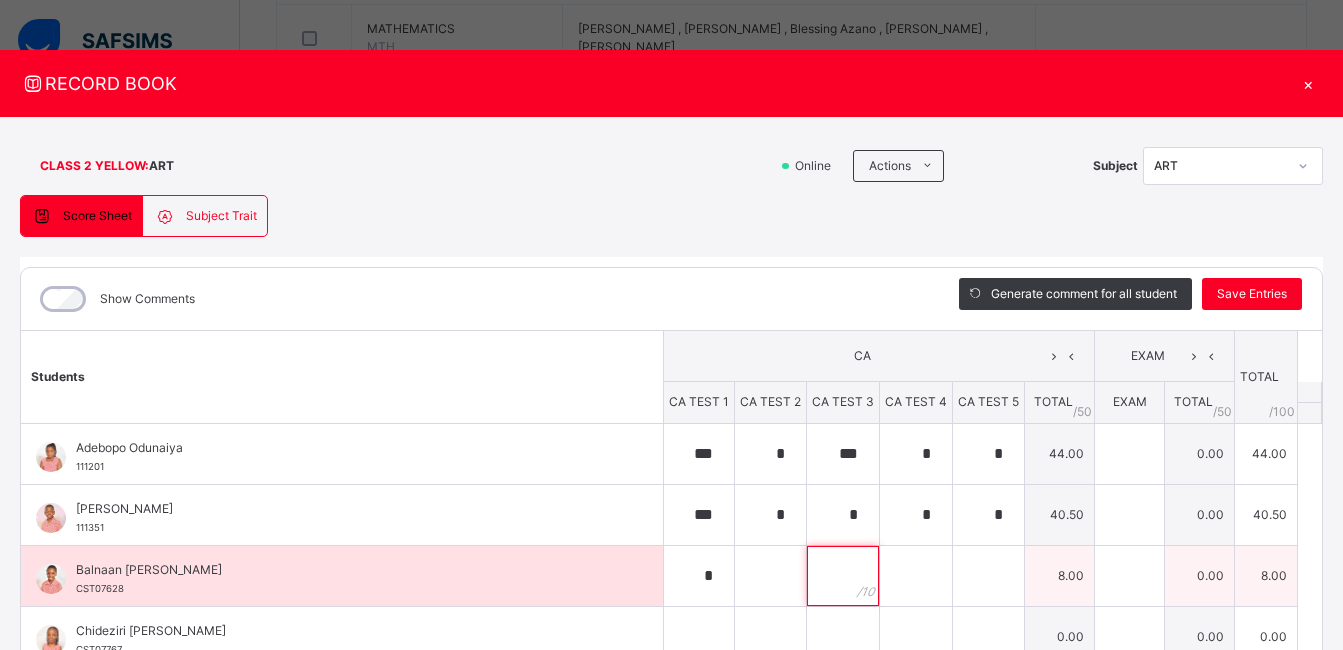 click at bounding box center (843, 576) 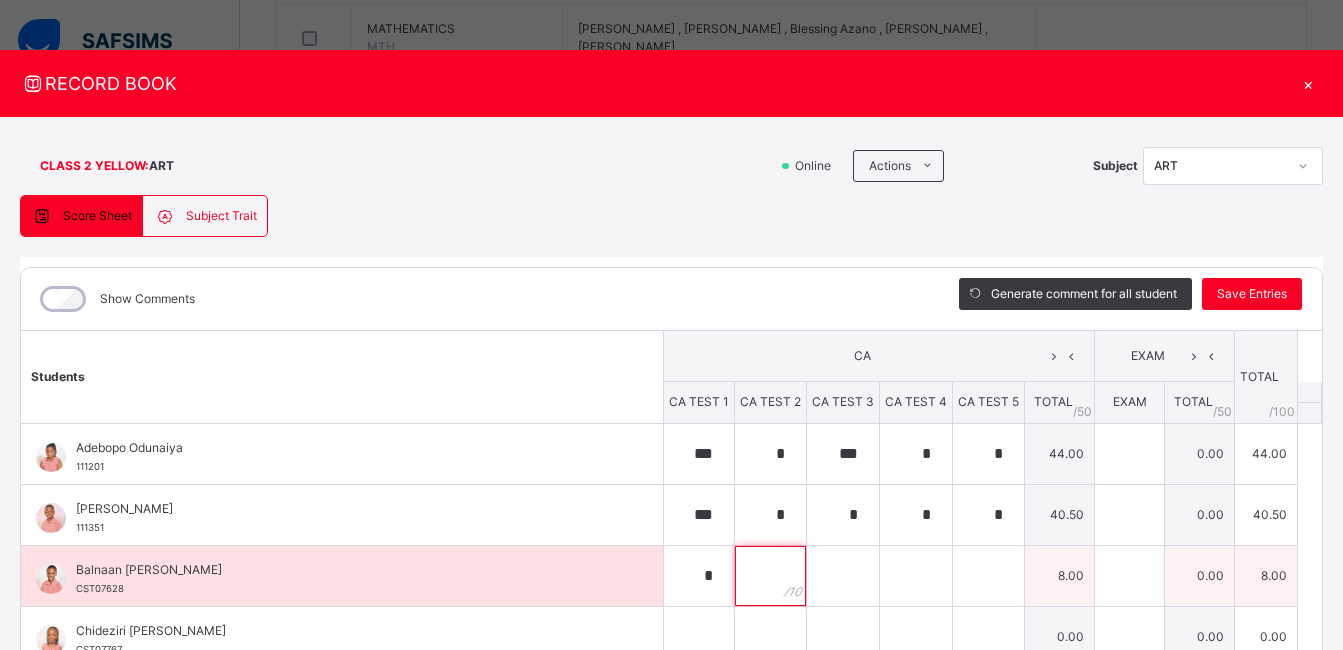 click at bounding box center (770, 576) 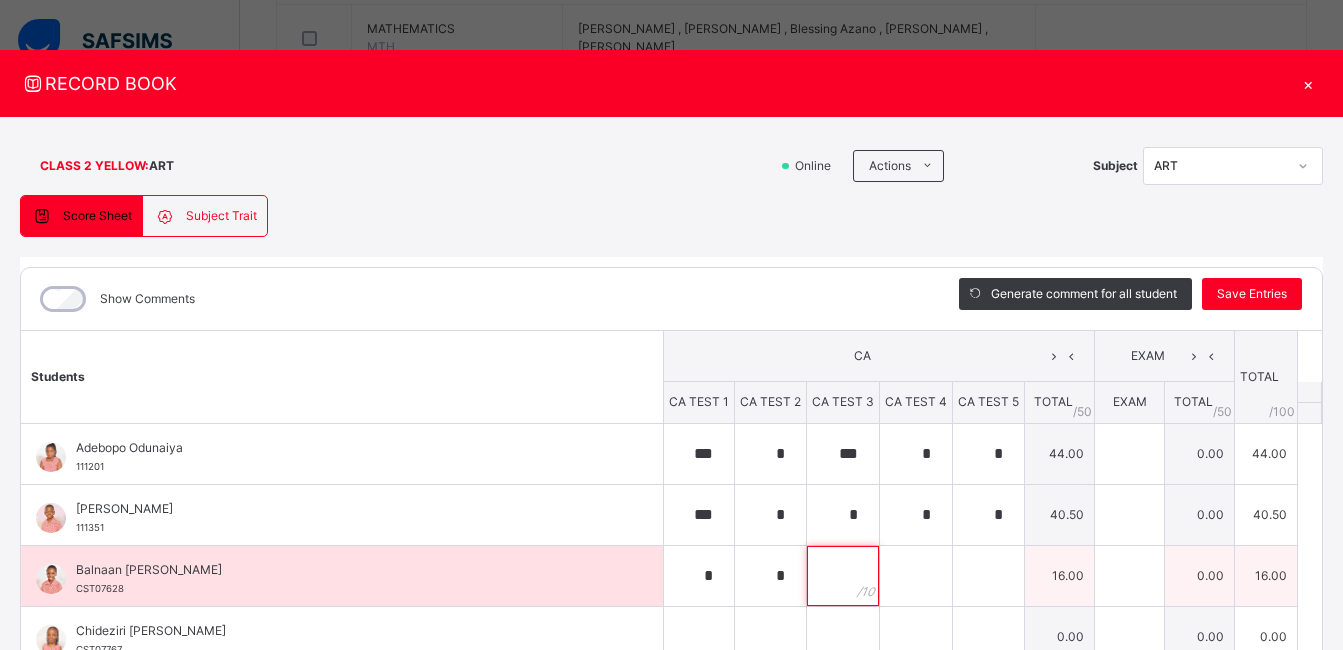 click at bounding box center (843, 576) 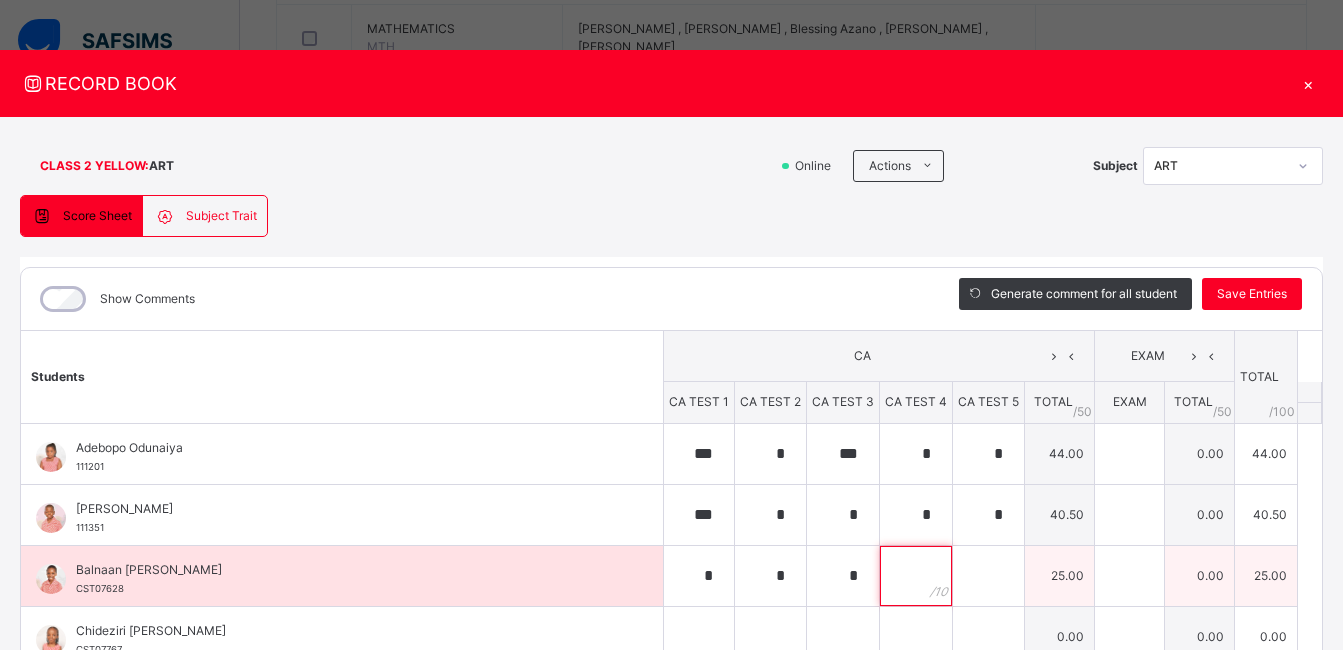 click at bounding box center [916, 576] 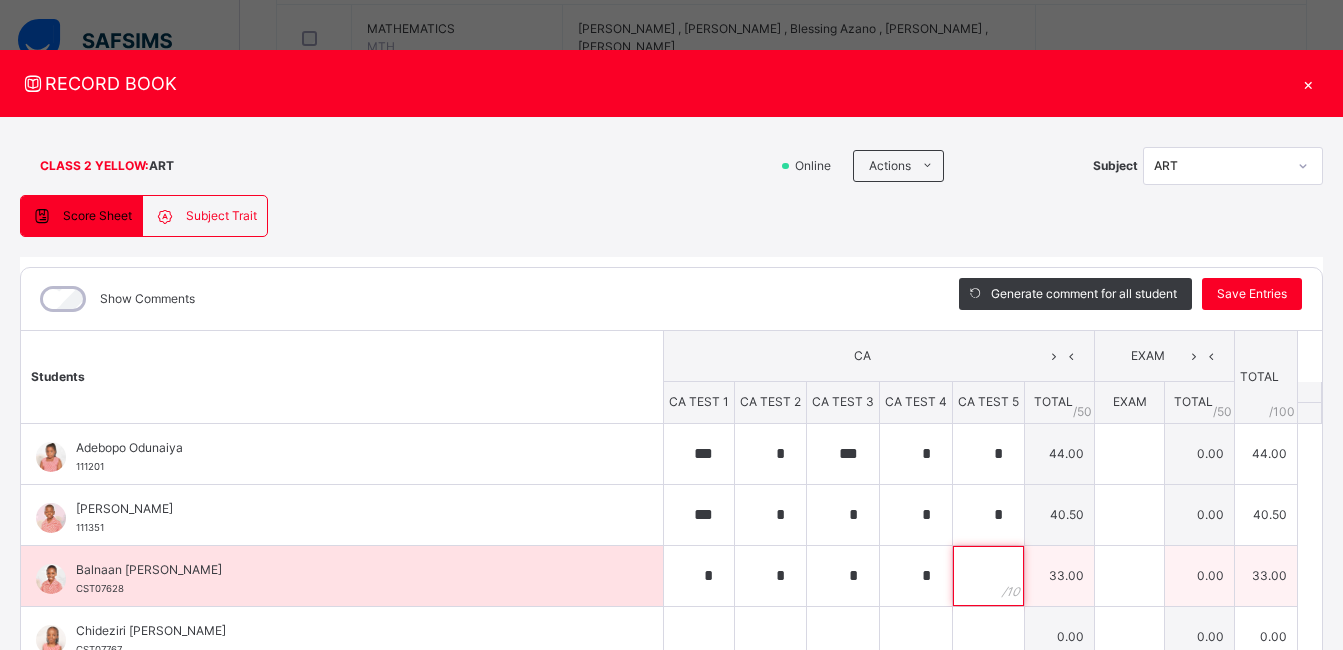 click at bounding box center [988, 576] 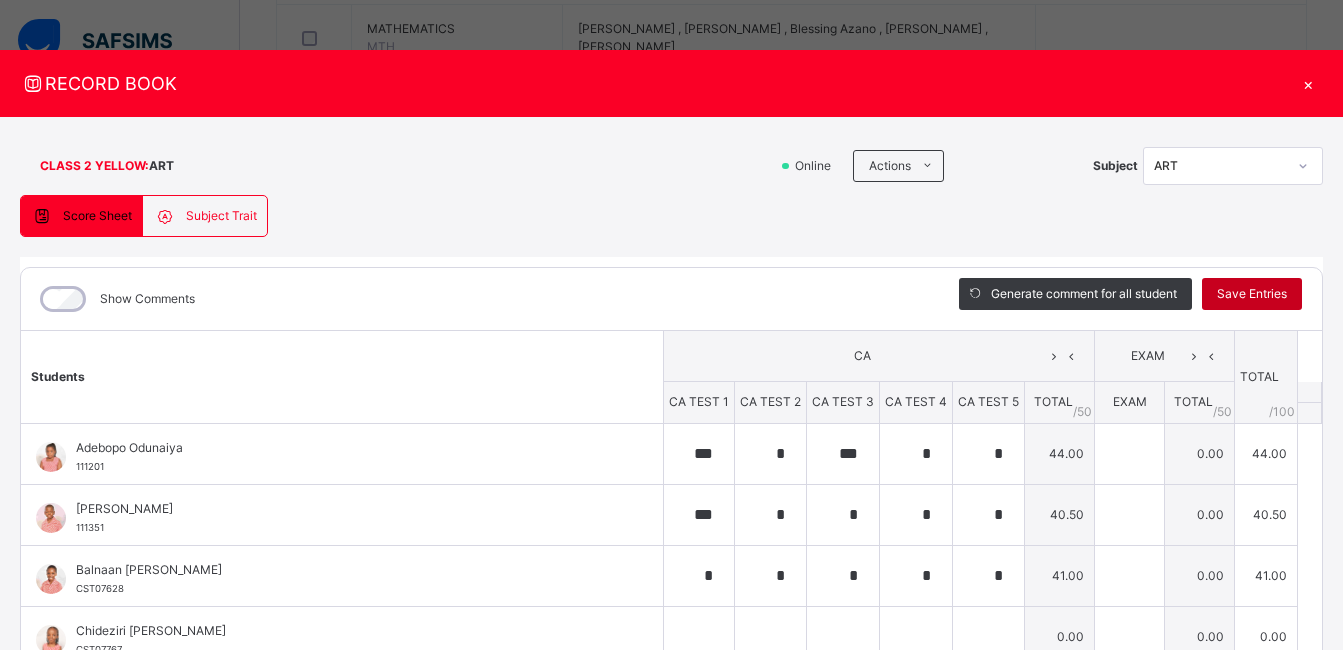 click on "Save Entries" at bounding box center [1252, 294] 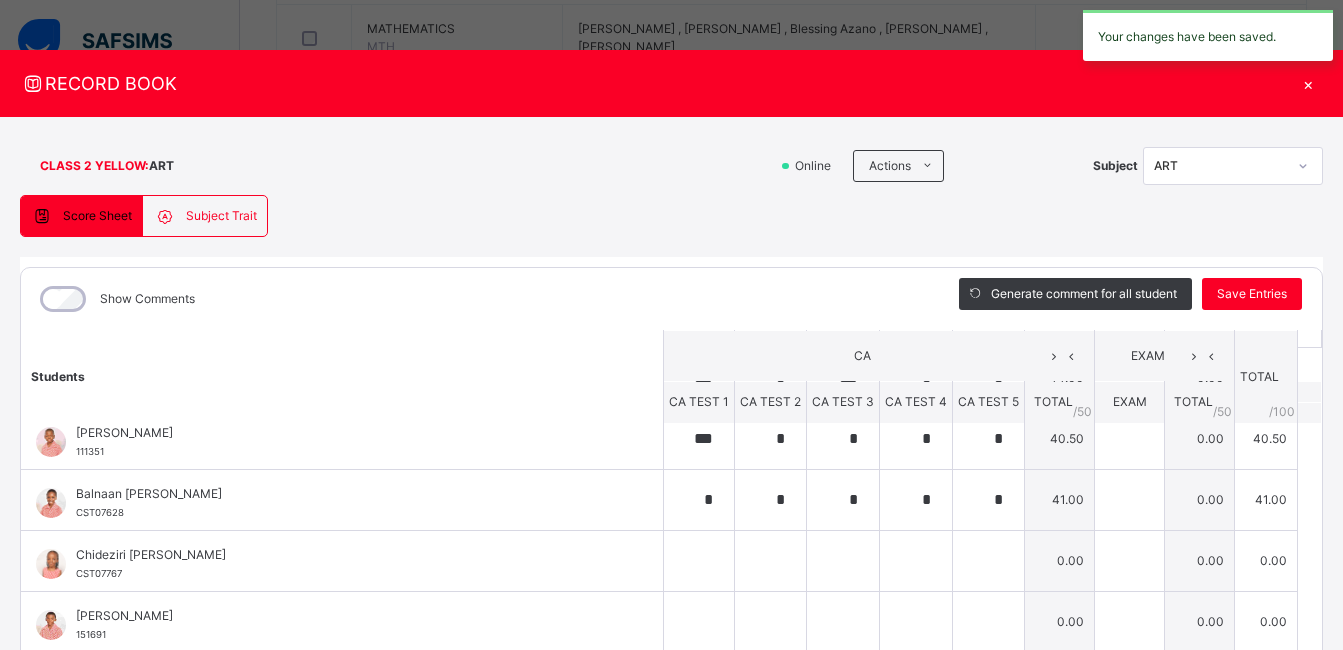 scroll, scrollTop: 91, scrollLeft: 0, axis: vertical 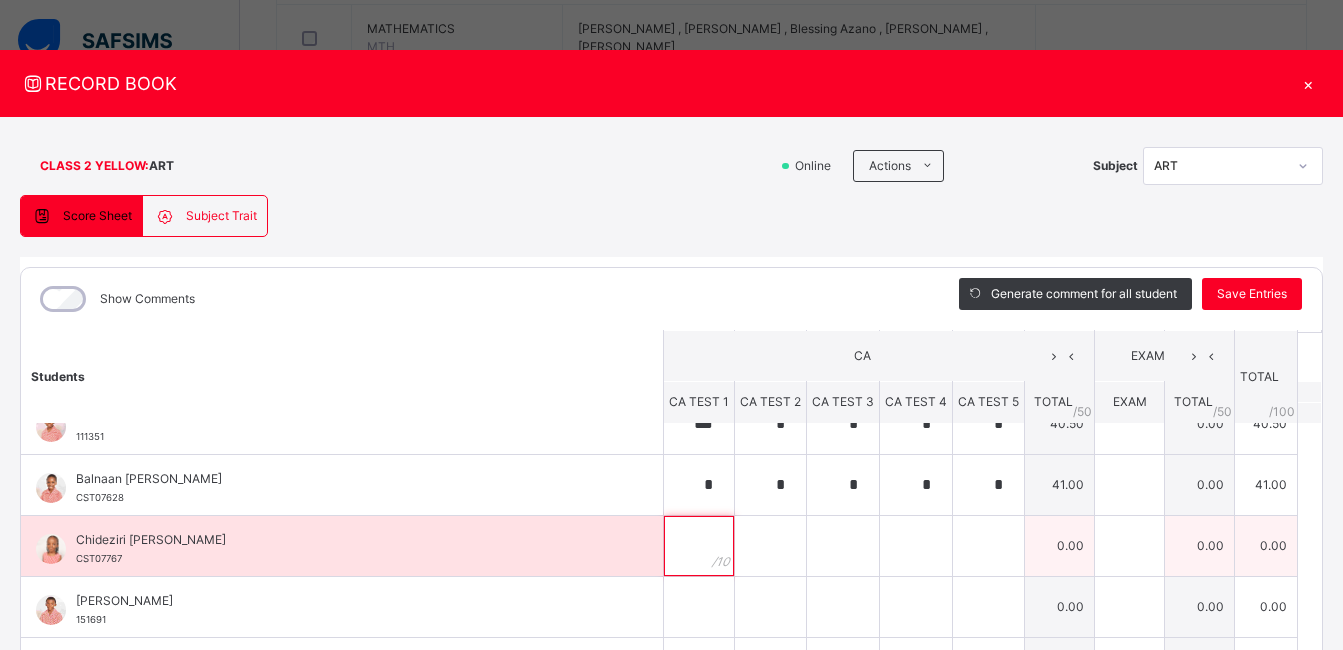 click at bounding box center (699, 546) 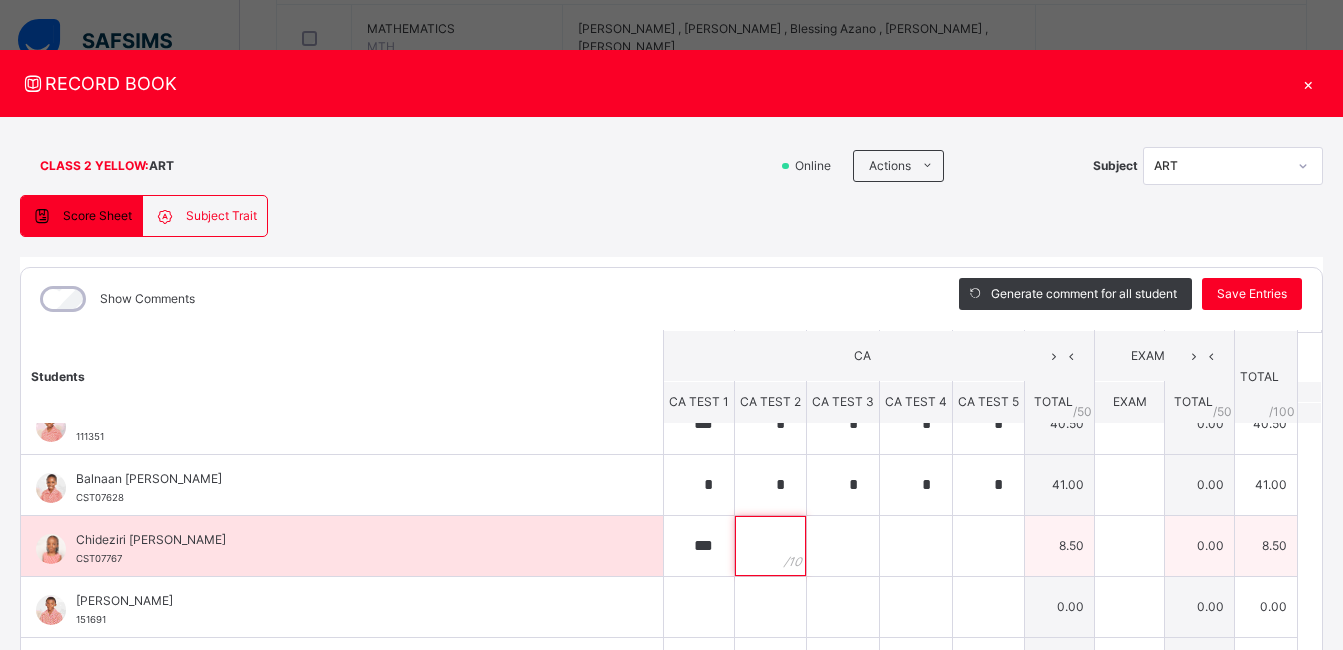 click at bounding box center (770, 546) 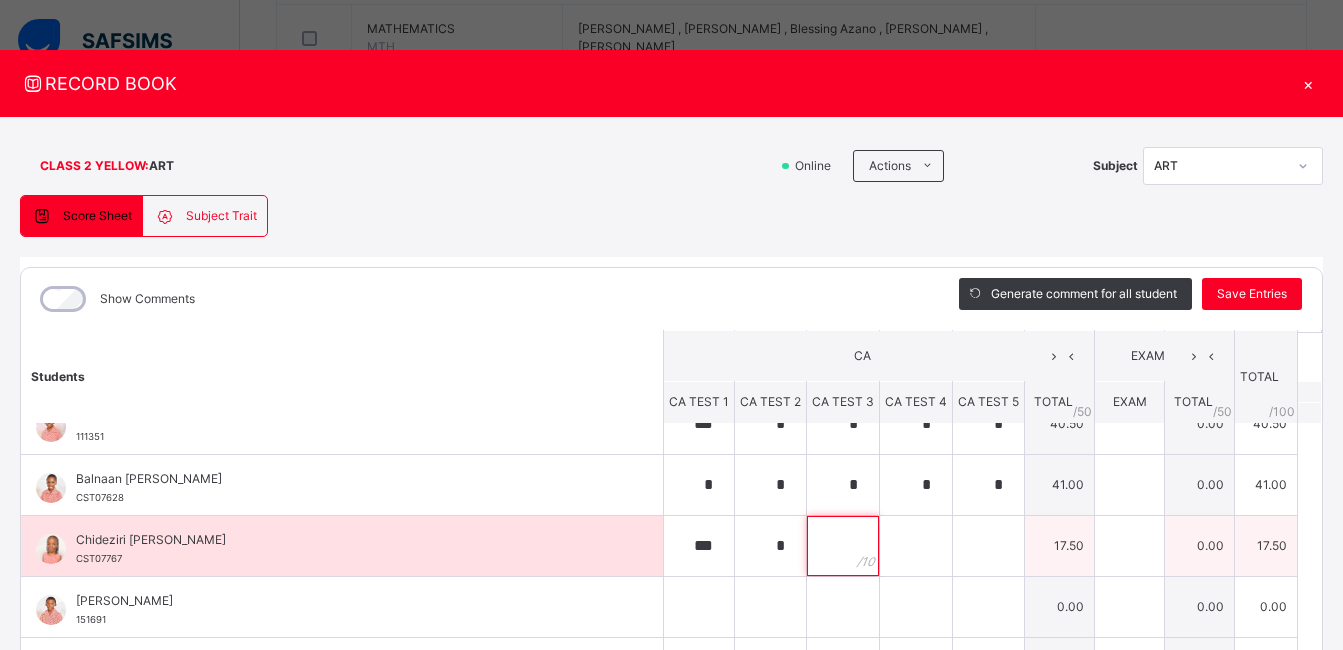 click at bounding box center (843, 546) 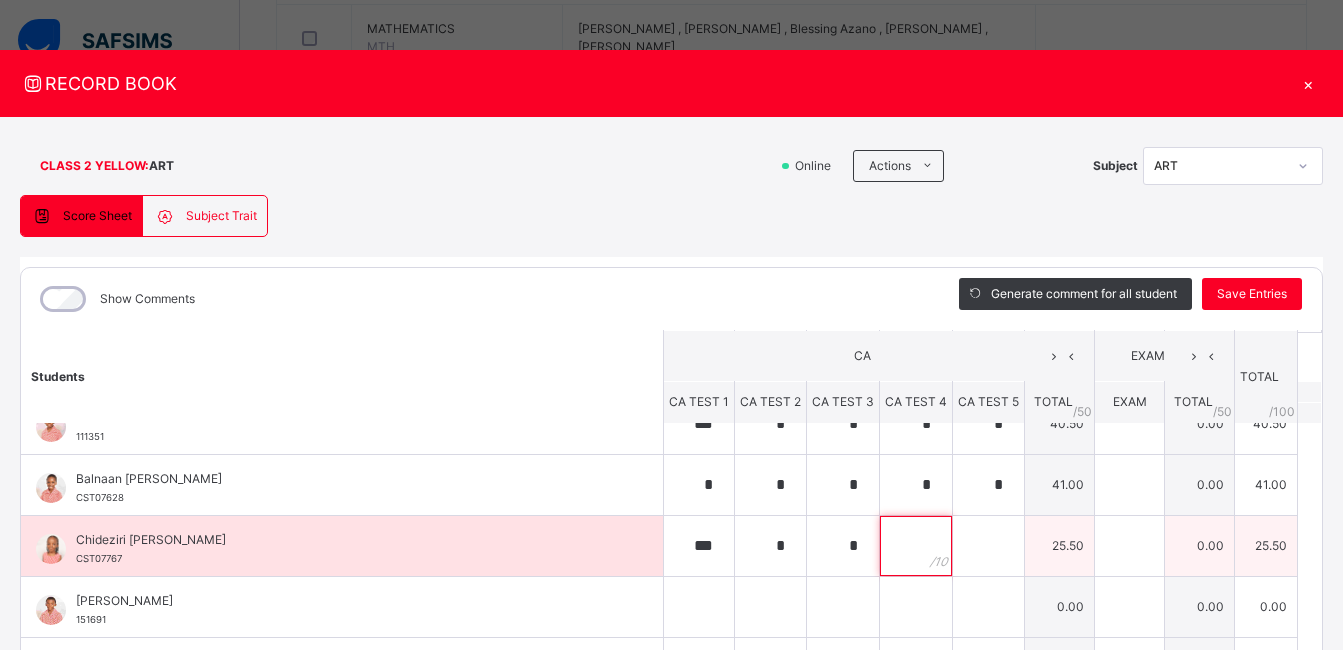 click at bounding box center (916, 546) 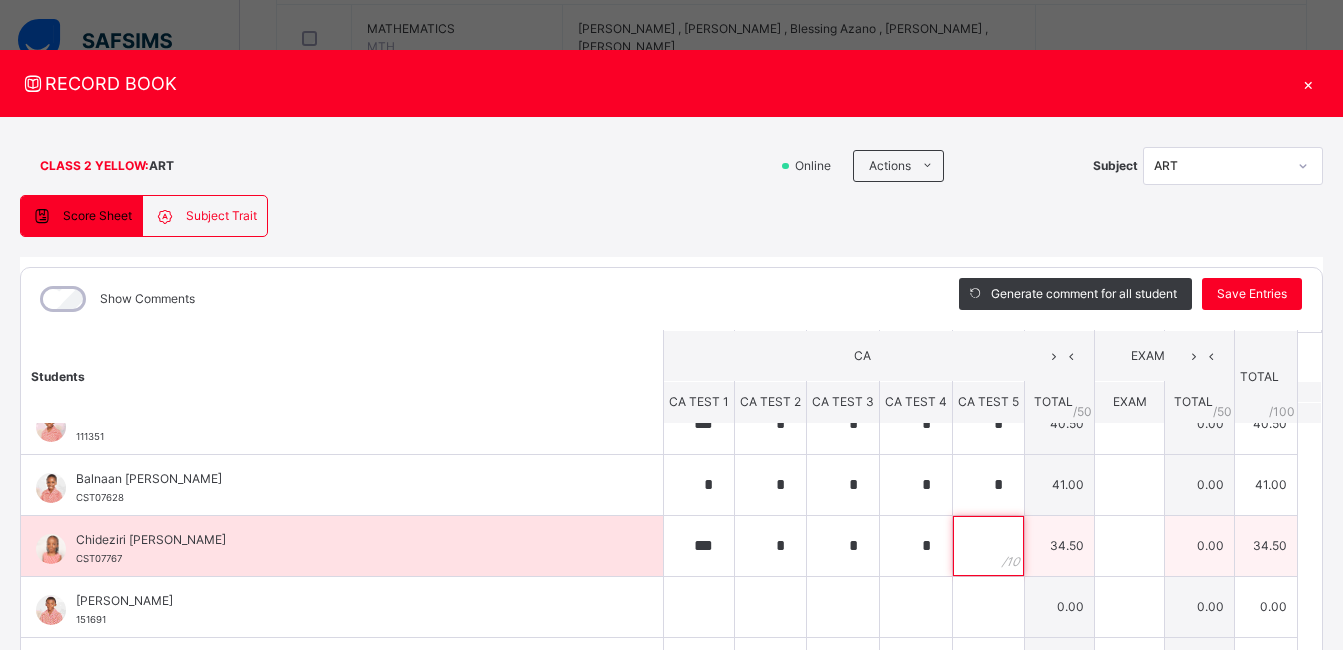 click at bounding box center [988, 546] 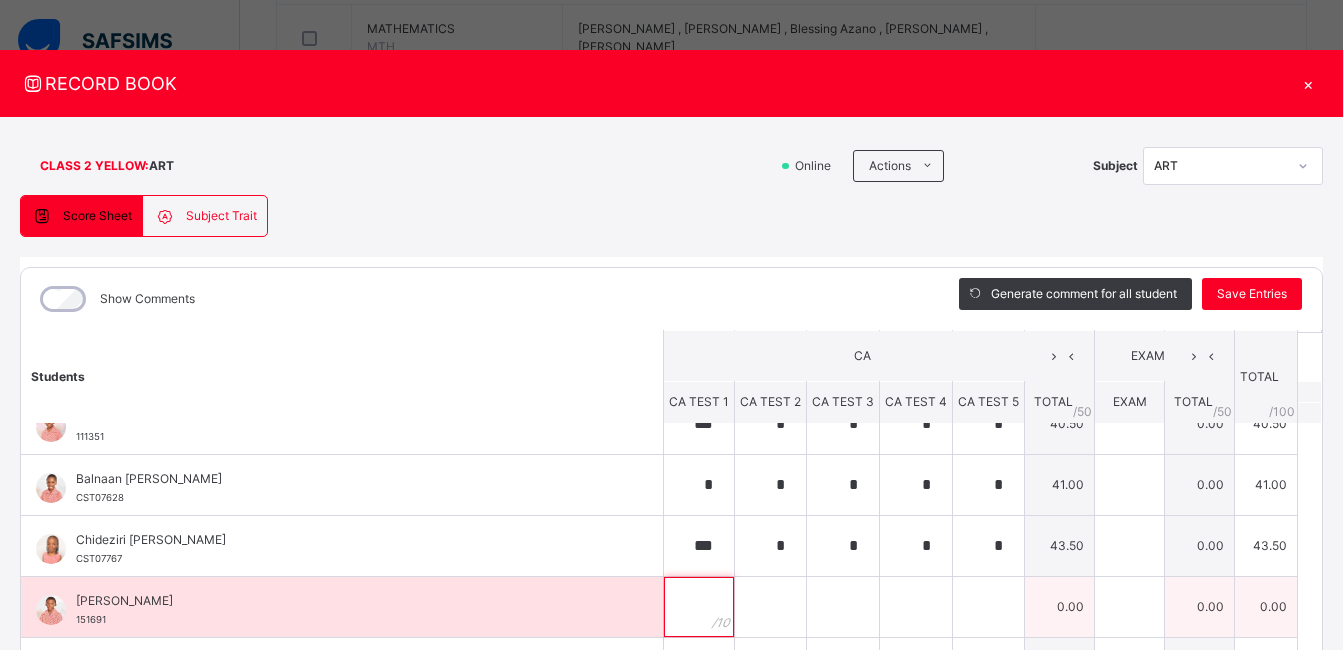 click at bounding box center [699, 607] 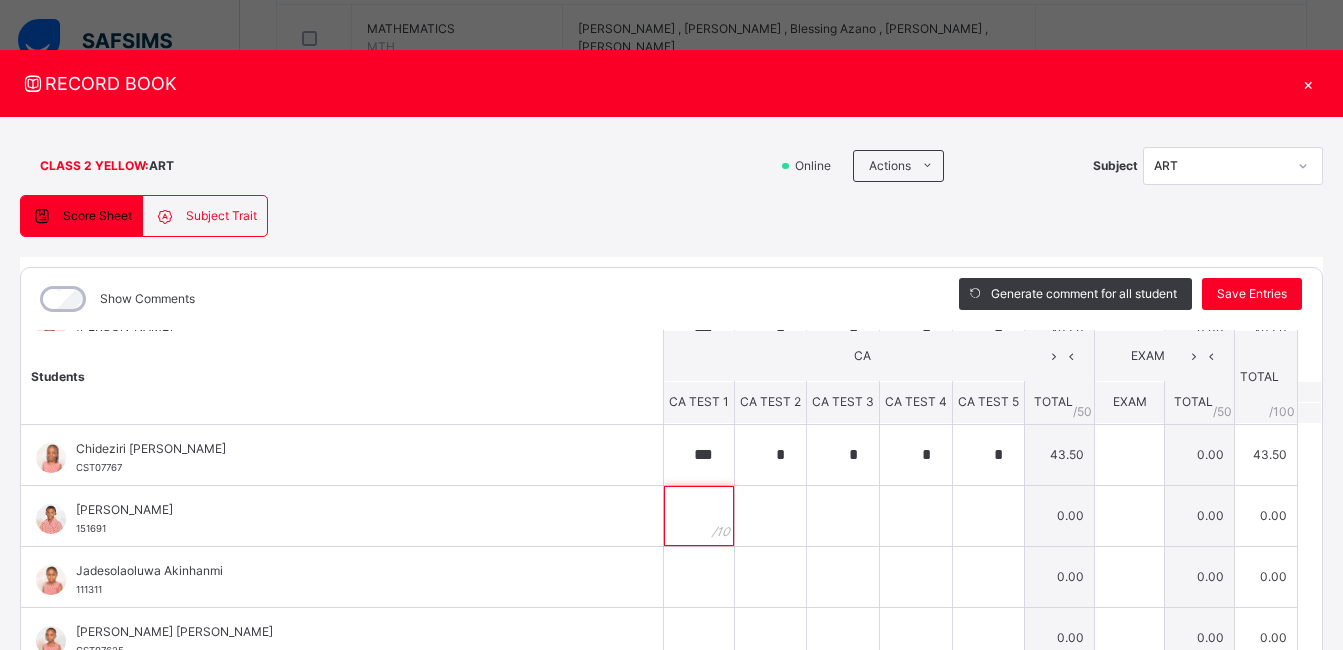 scroll, scrollTop: 193, scrollLeft: 0, axis: vertical 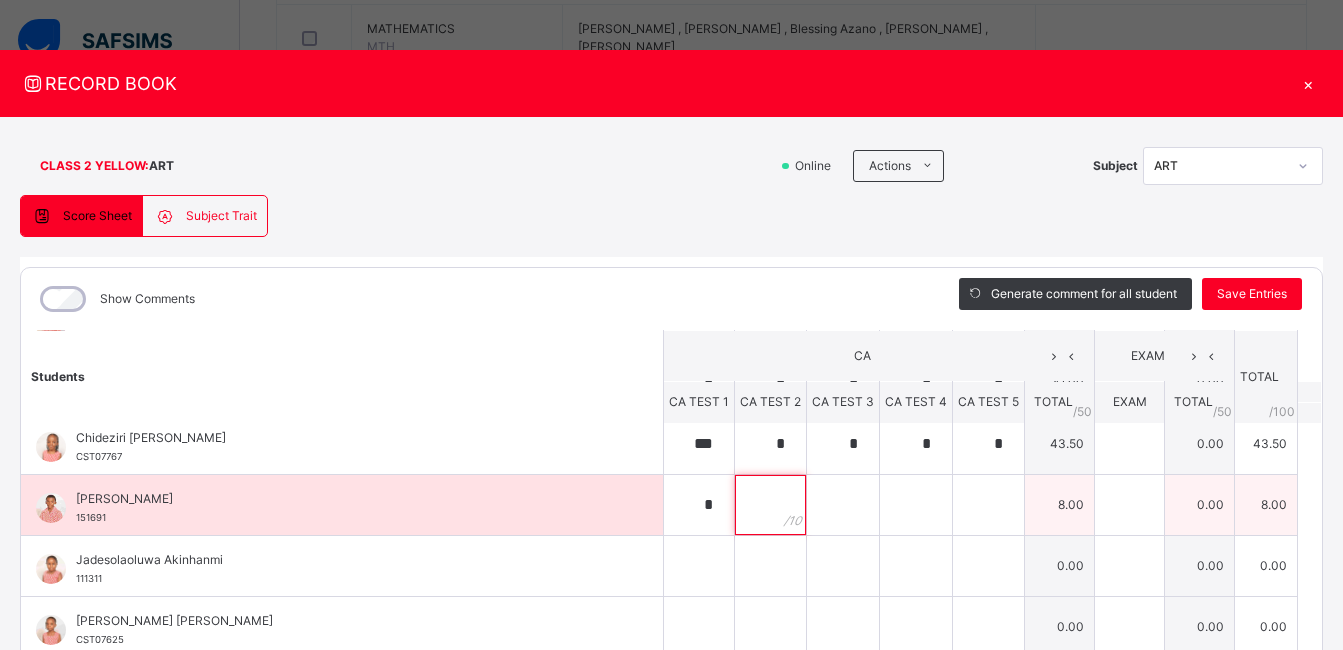 click at bounding box center [770, 505] 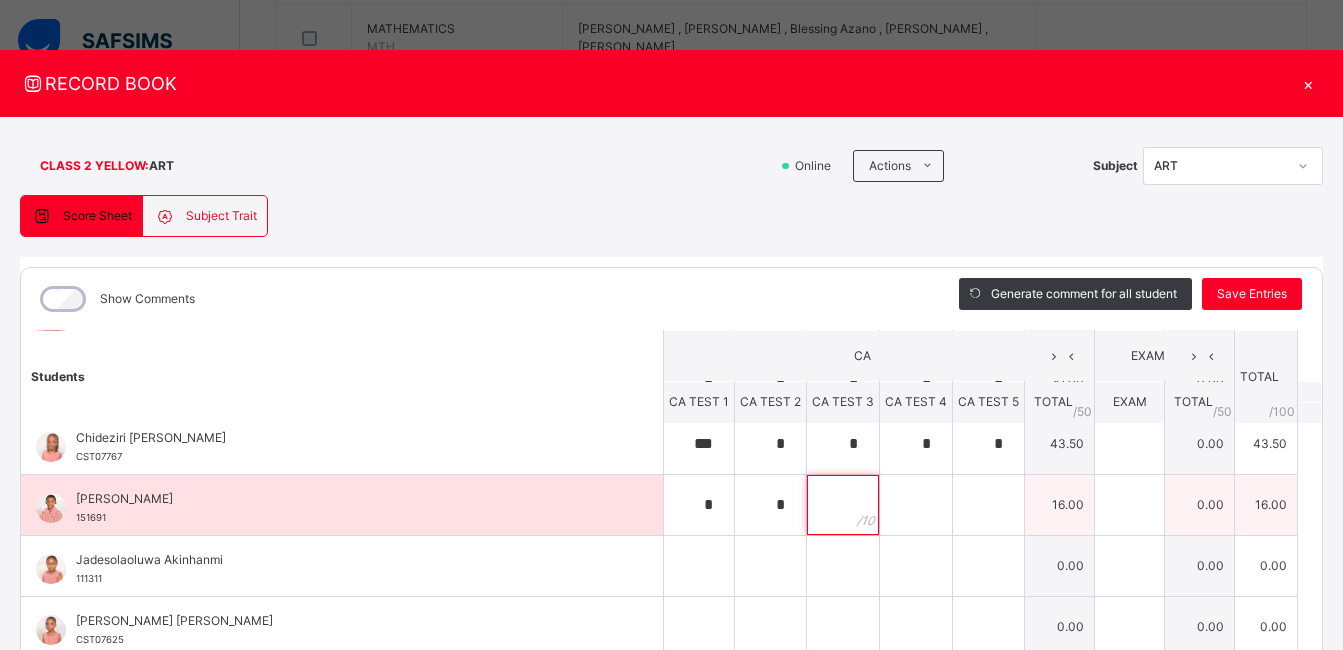 click at bounding box center [843, 505] 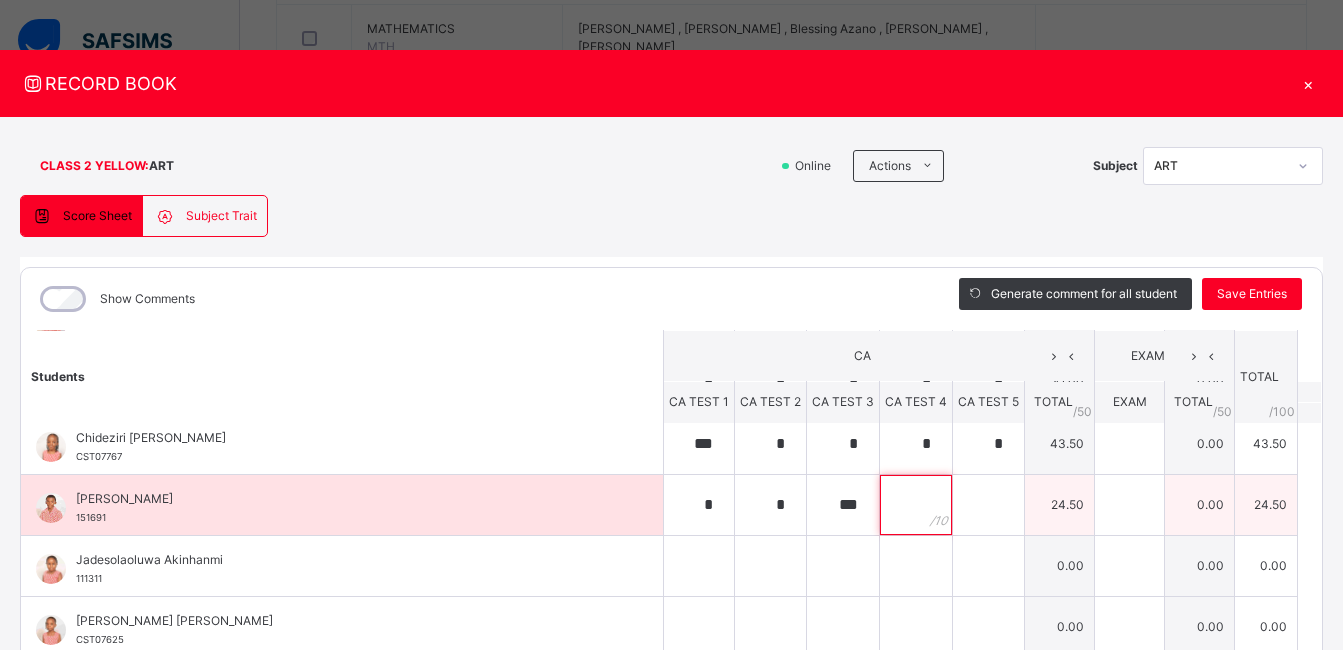 click at bounding box center [916, 505] 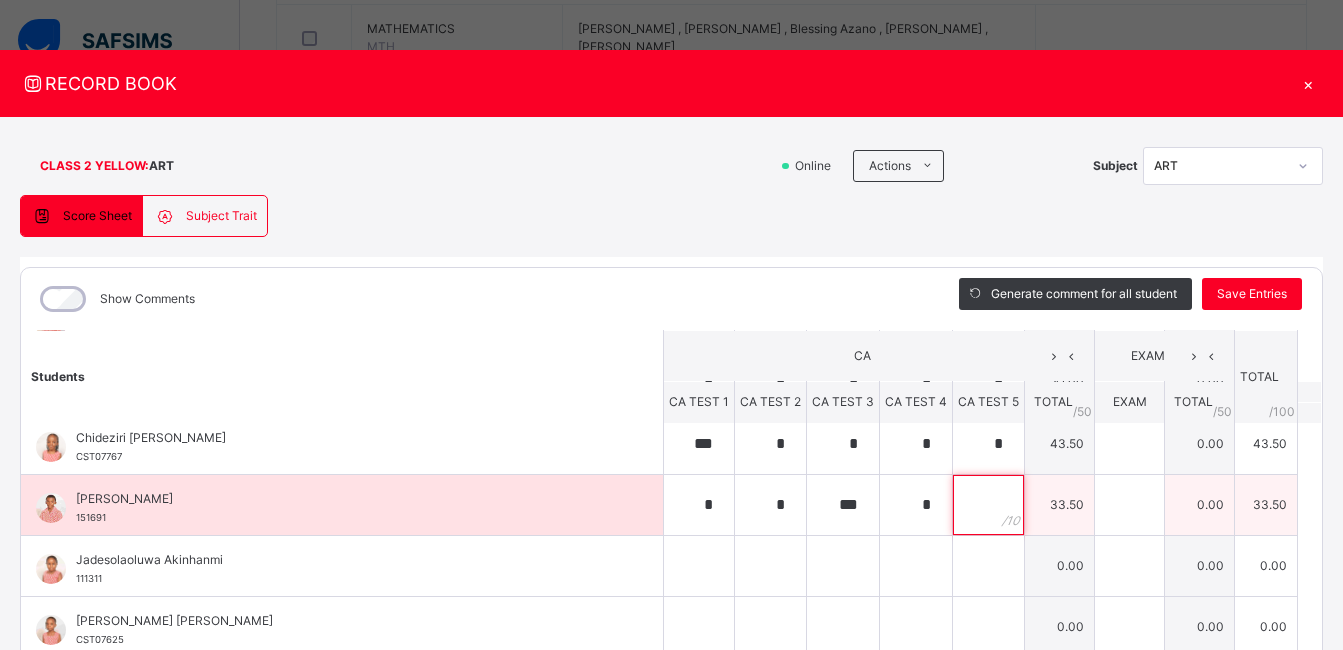 click at bounding box center [988, 505] 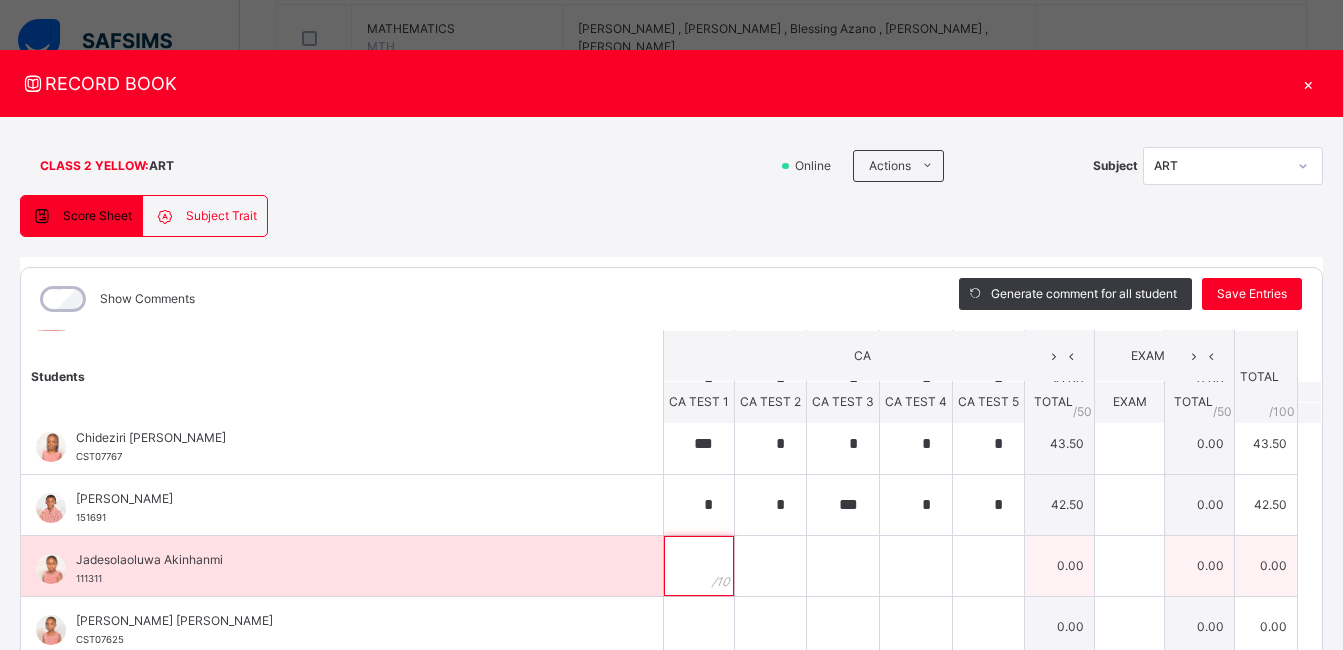 click at bounding box center [699, 566] 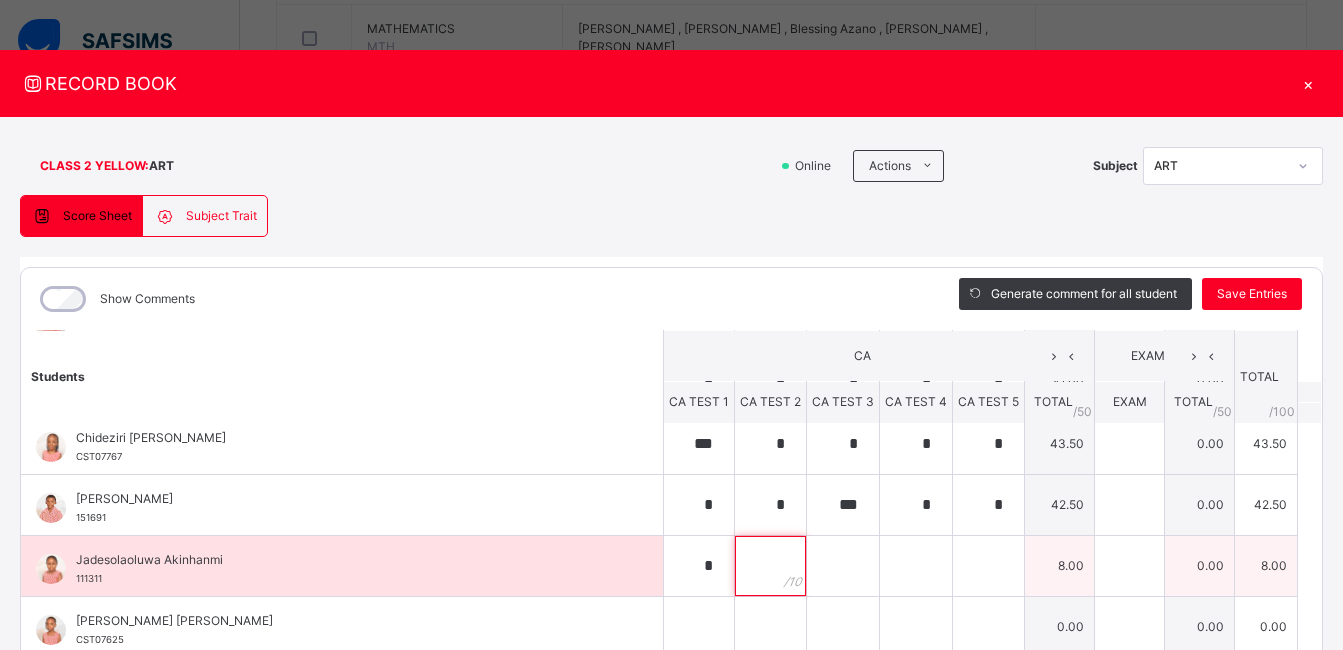 click at bounding box center (770, 566) 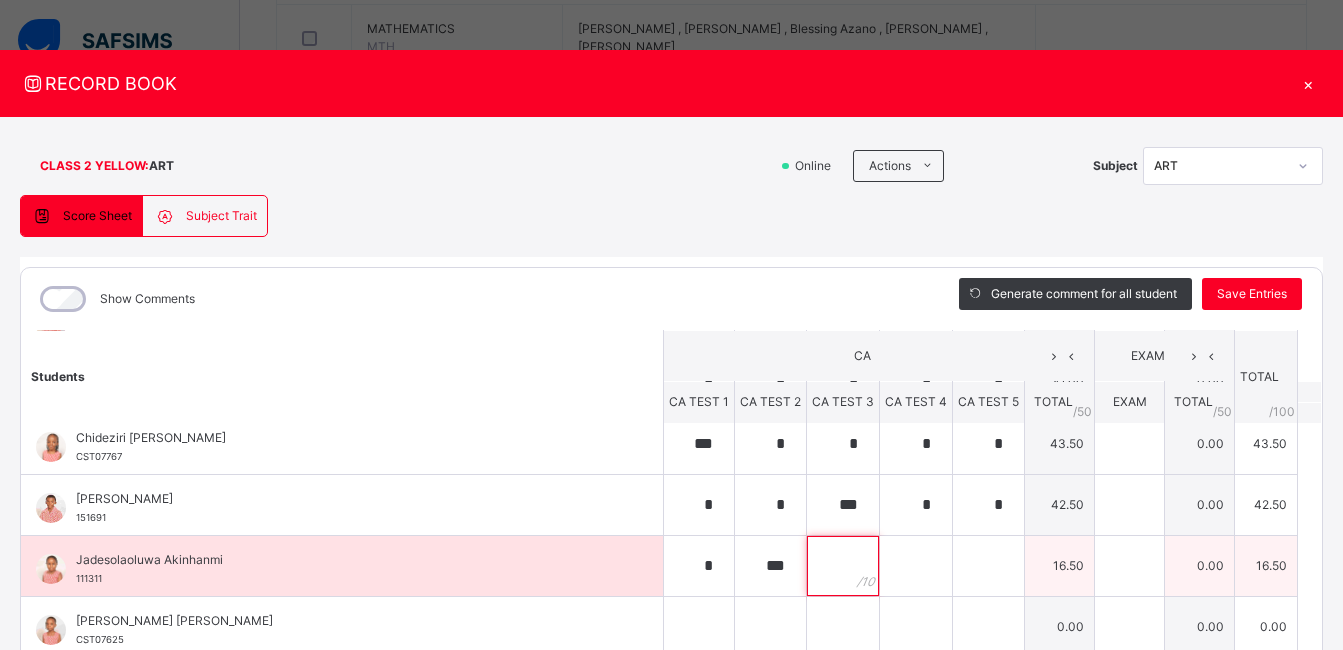 click at bounding box center [843, 566] 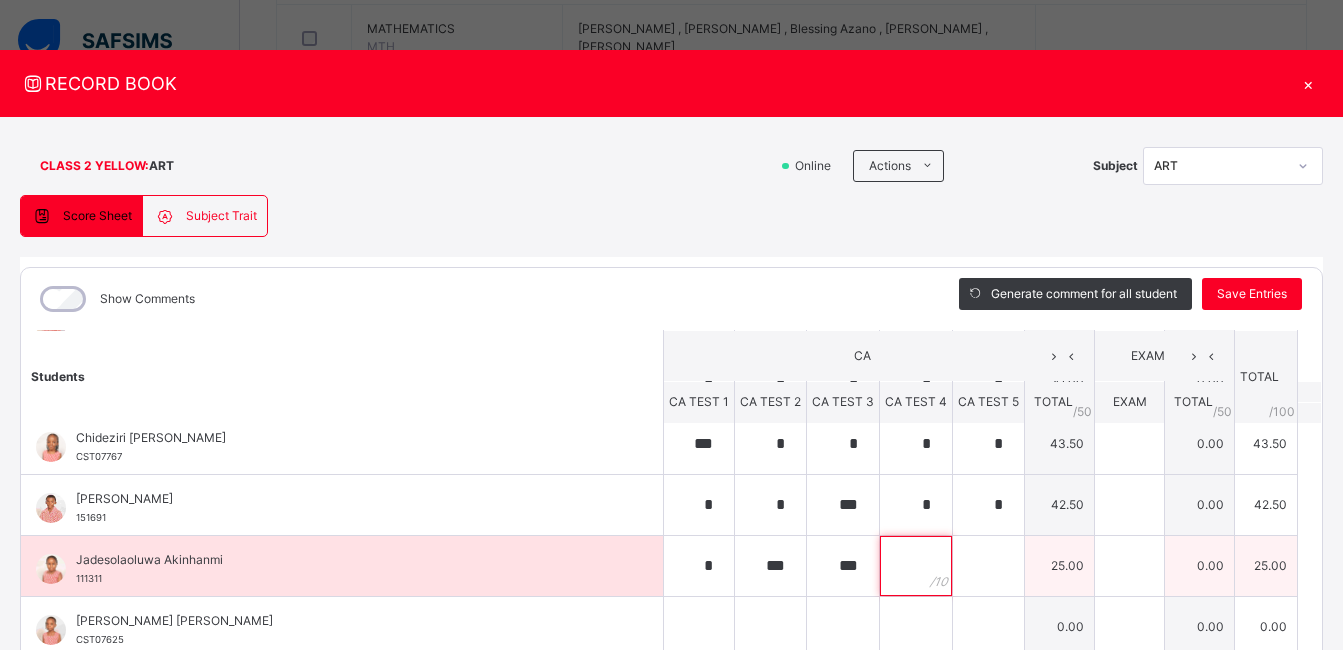 click at bounding box center [916, 566] 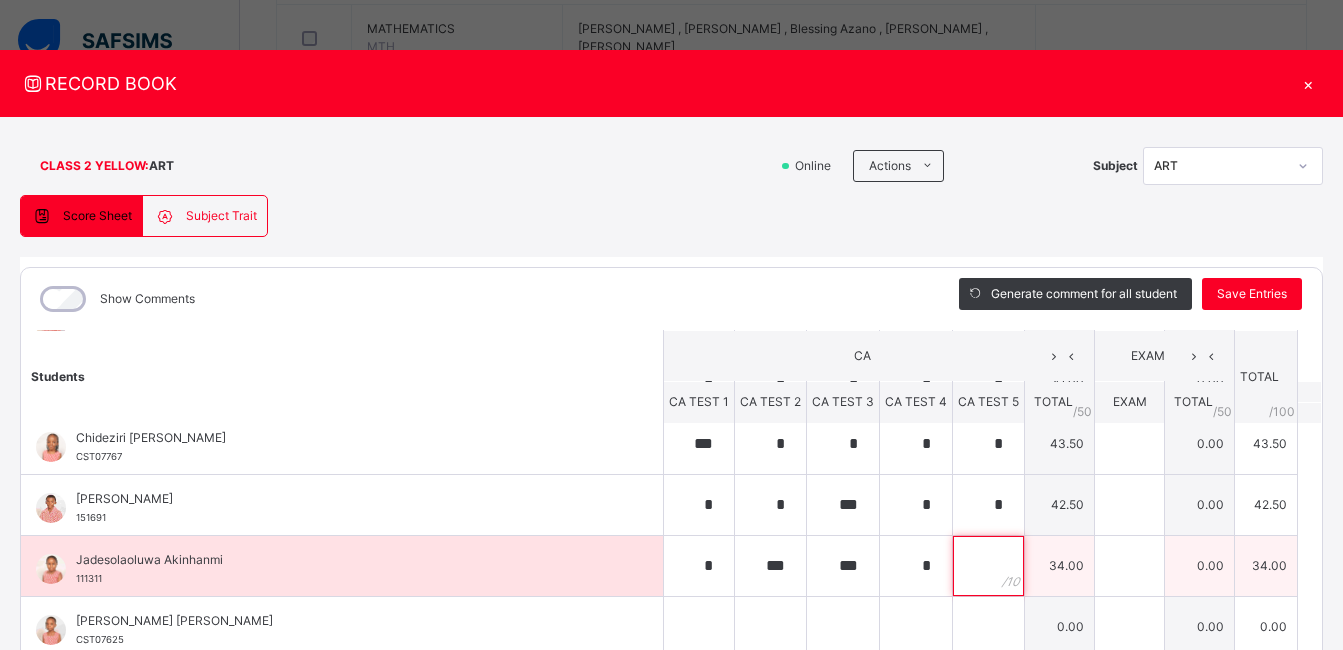 click at bounding box center [988, 566] 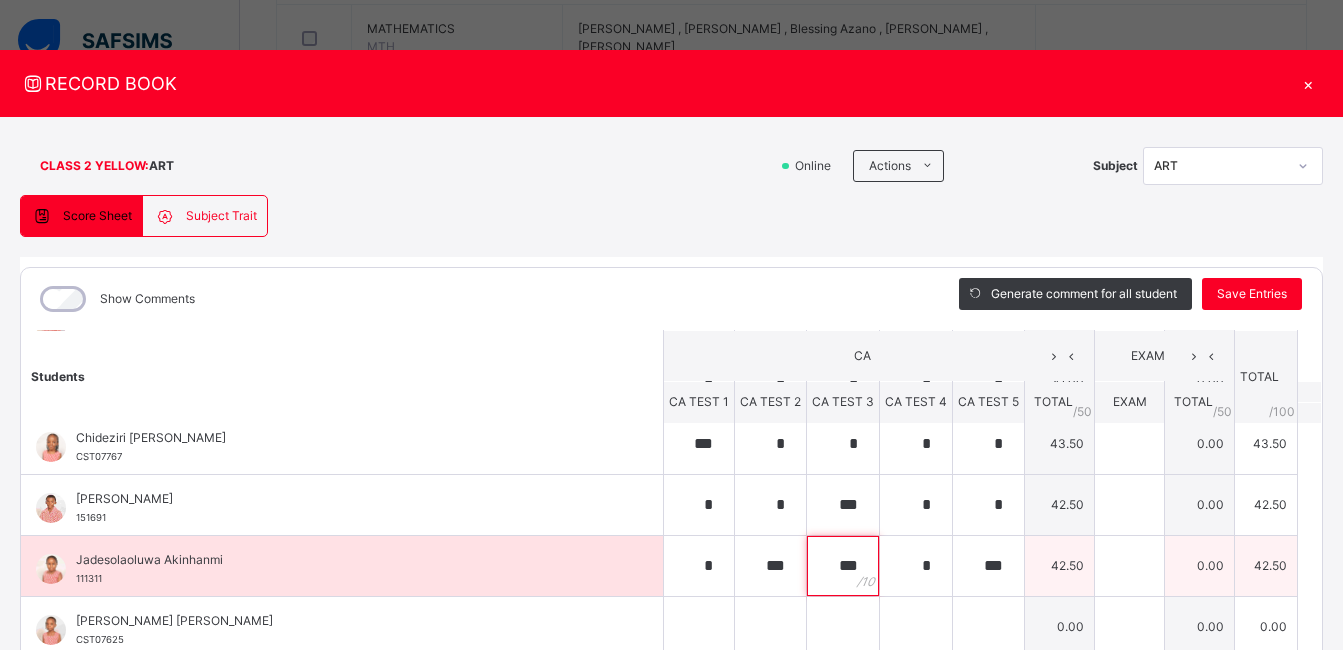 drag, startPoint x: 839, startPoint y: 565, endPoint x: 813, endPoint y: 567, distance: 26.076809 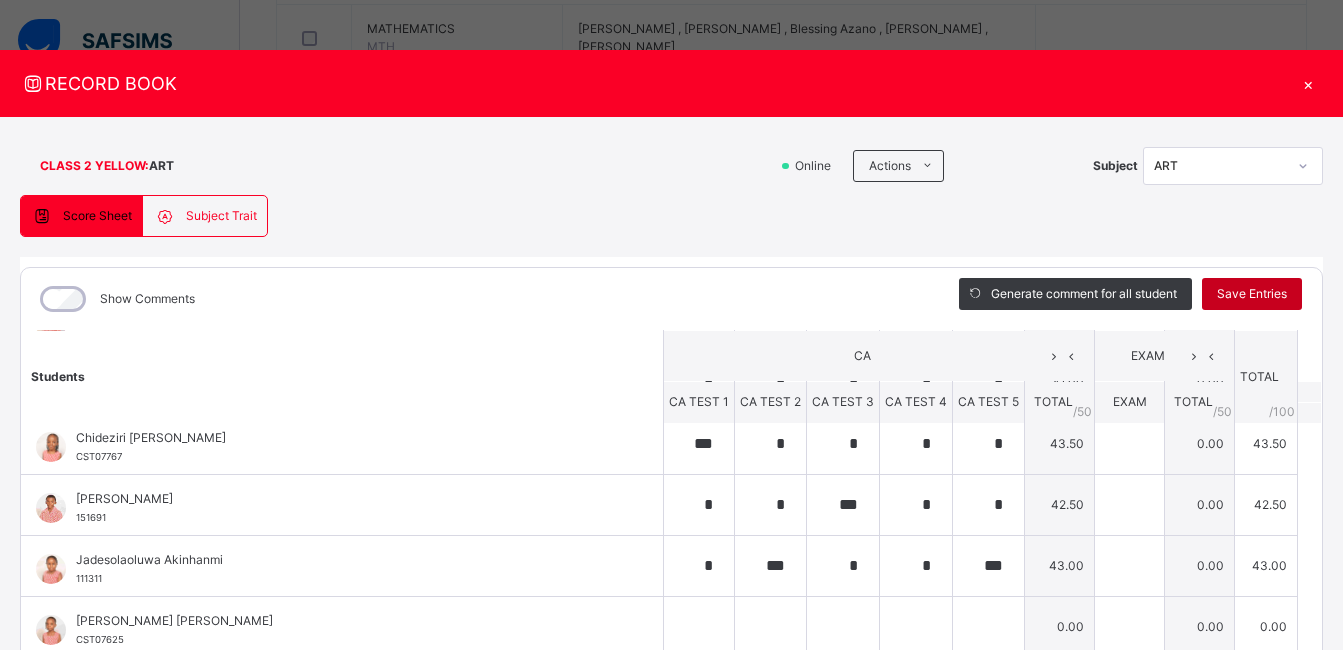 click on "Save Entries" at bounding box center [1252, 294] 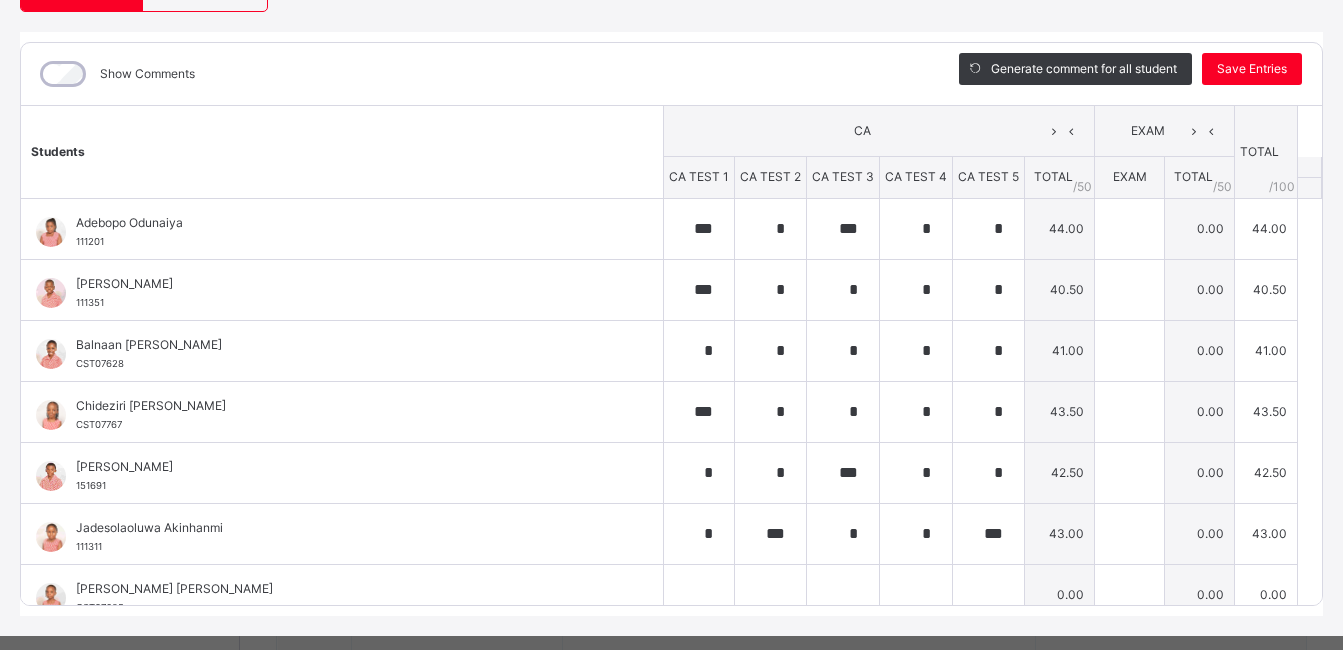 scroll, scrollTop: 238, scrollLeft: 0, axis: vertical 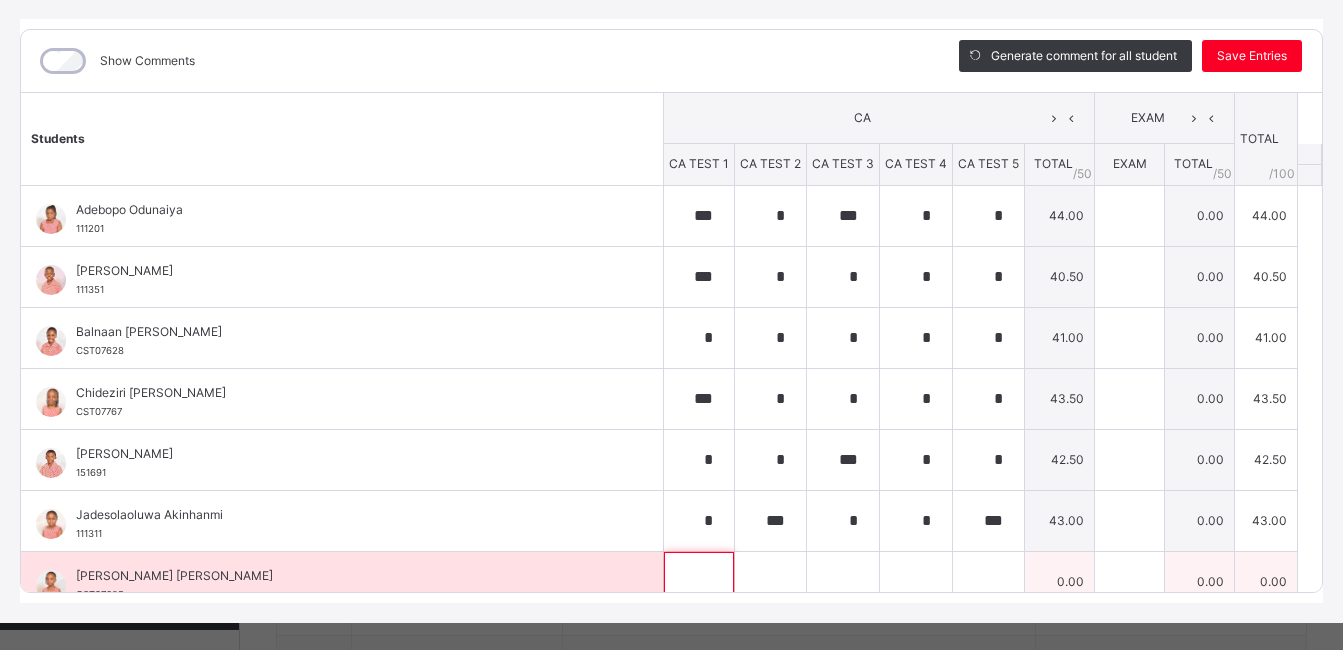 click at bounding box center [699, 582] 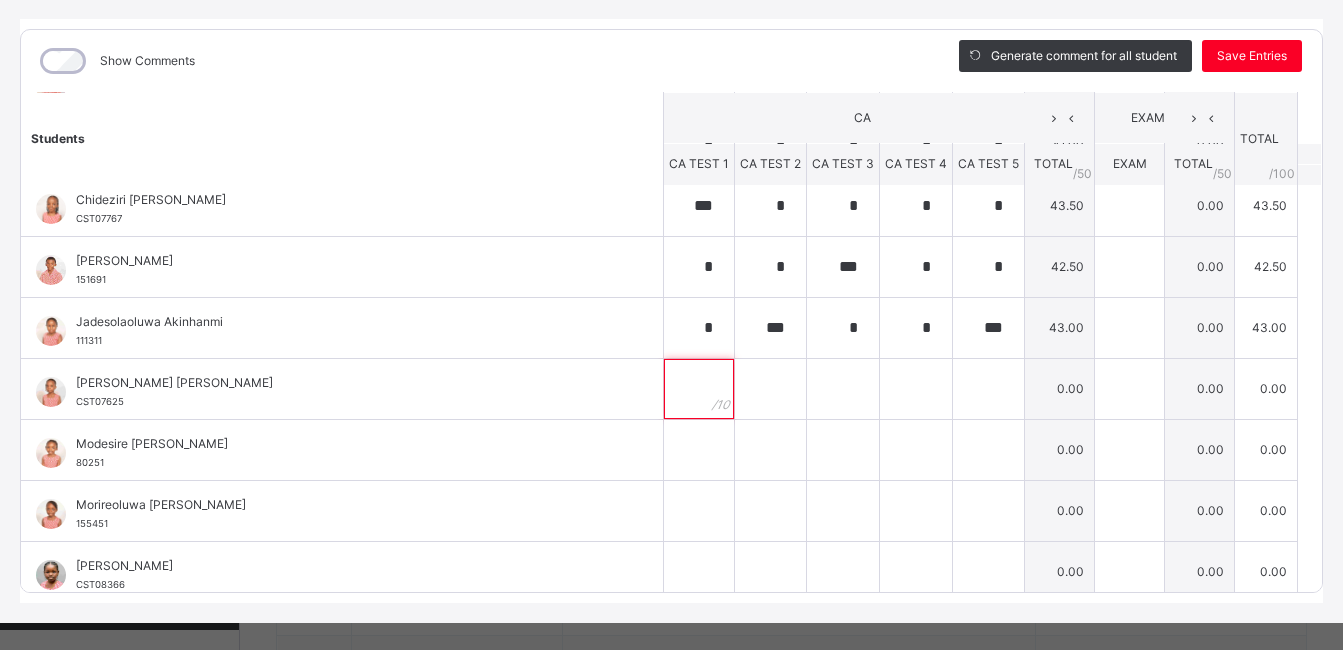 scroll, scrollTop: 196, scrollLeft: 0, axis: vertical 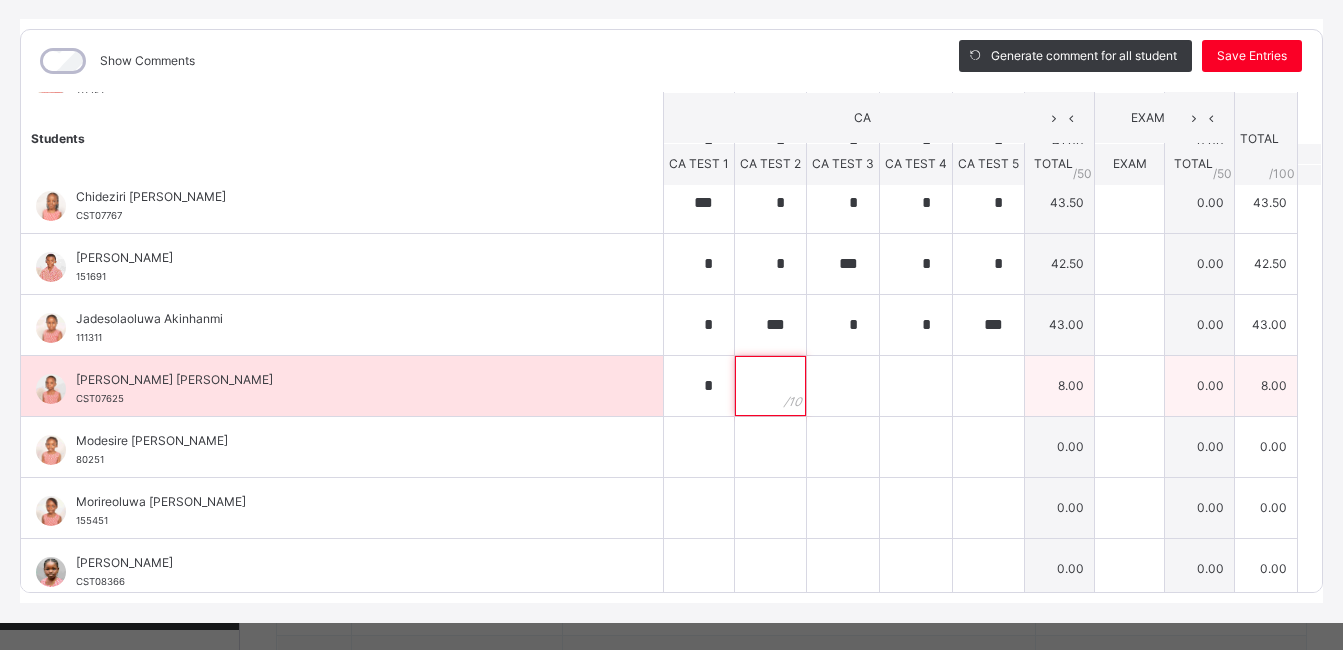 click at bounding box center [770, 386] 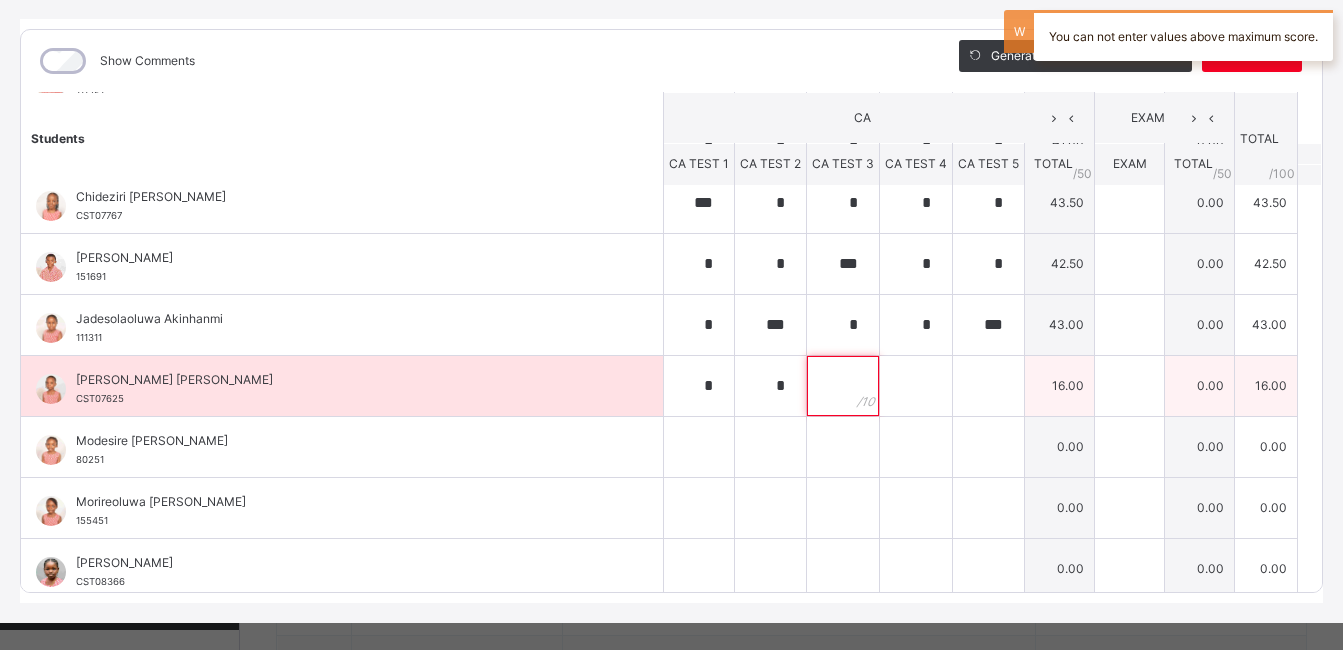 click at bounding box center [843, 386] 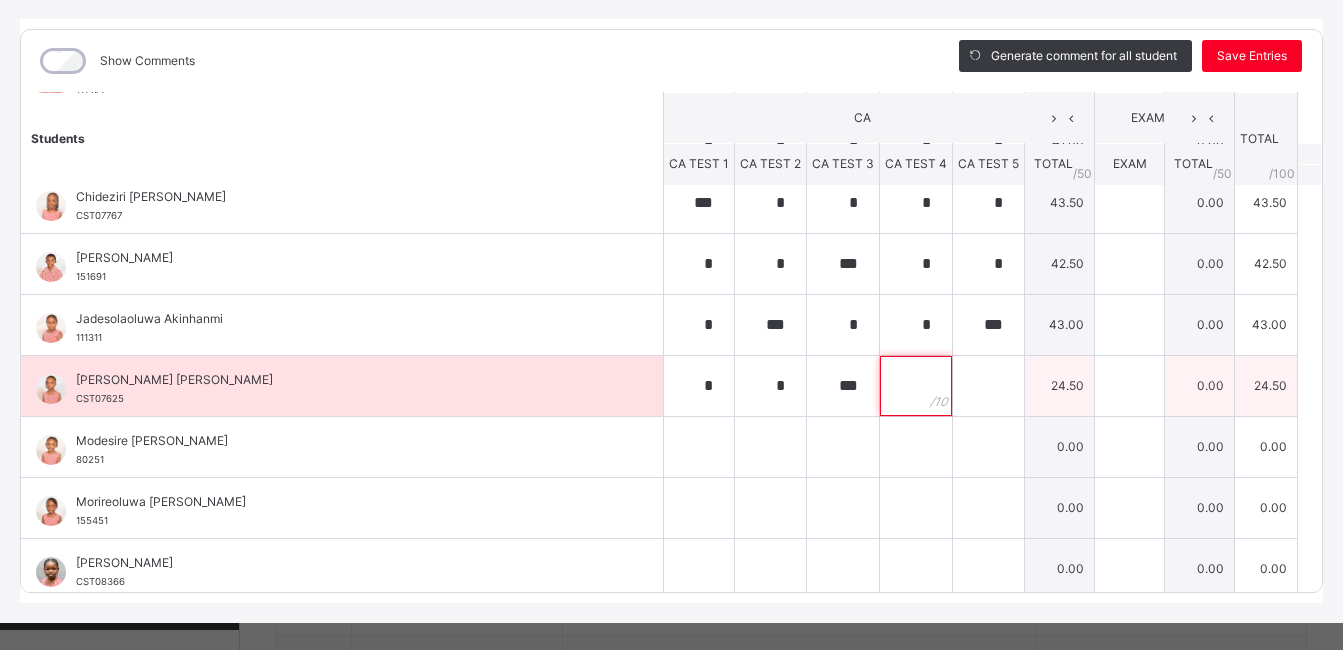 click at bounding box center [916, 386] 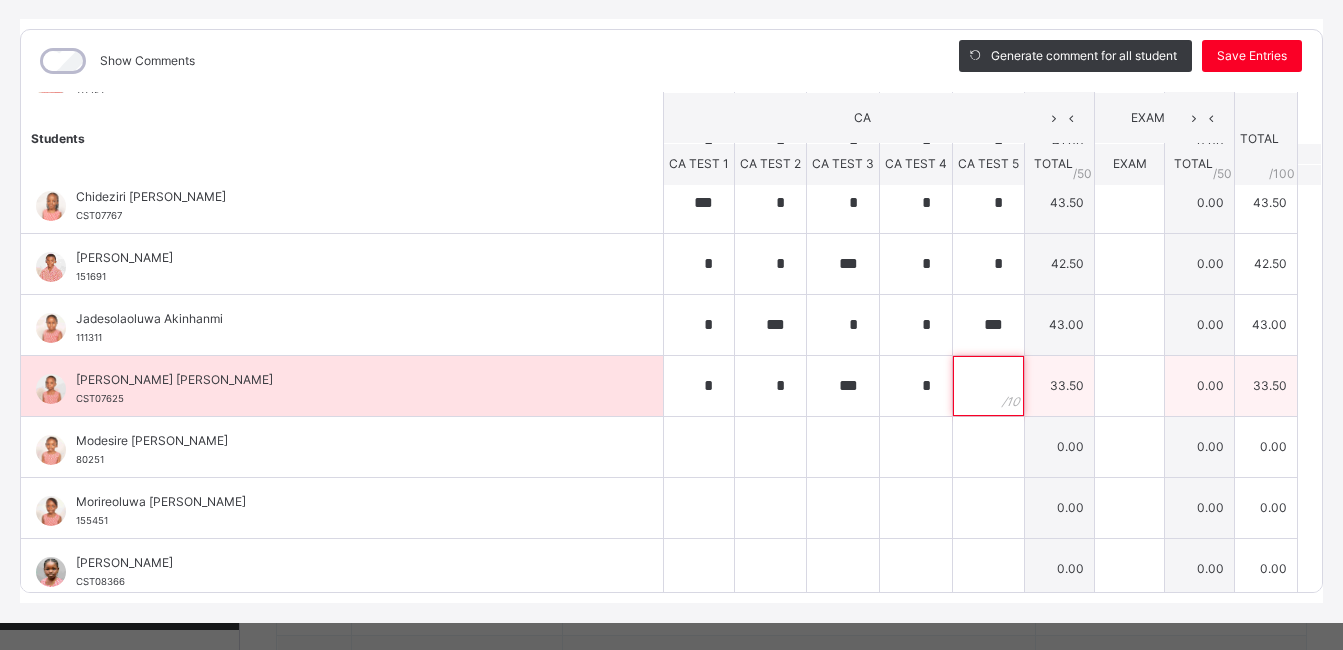 click at bounding box center (988, 386) 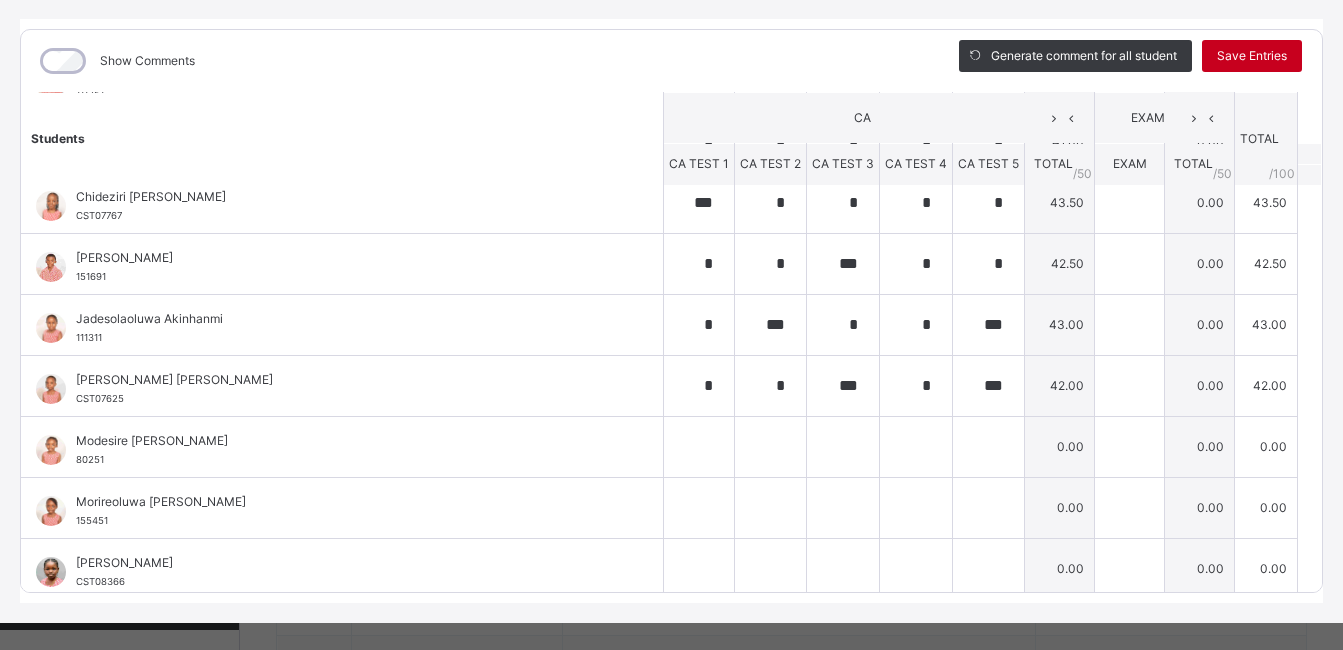 click on "Save Entries" at bounding box center (1252, 56) 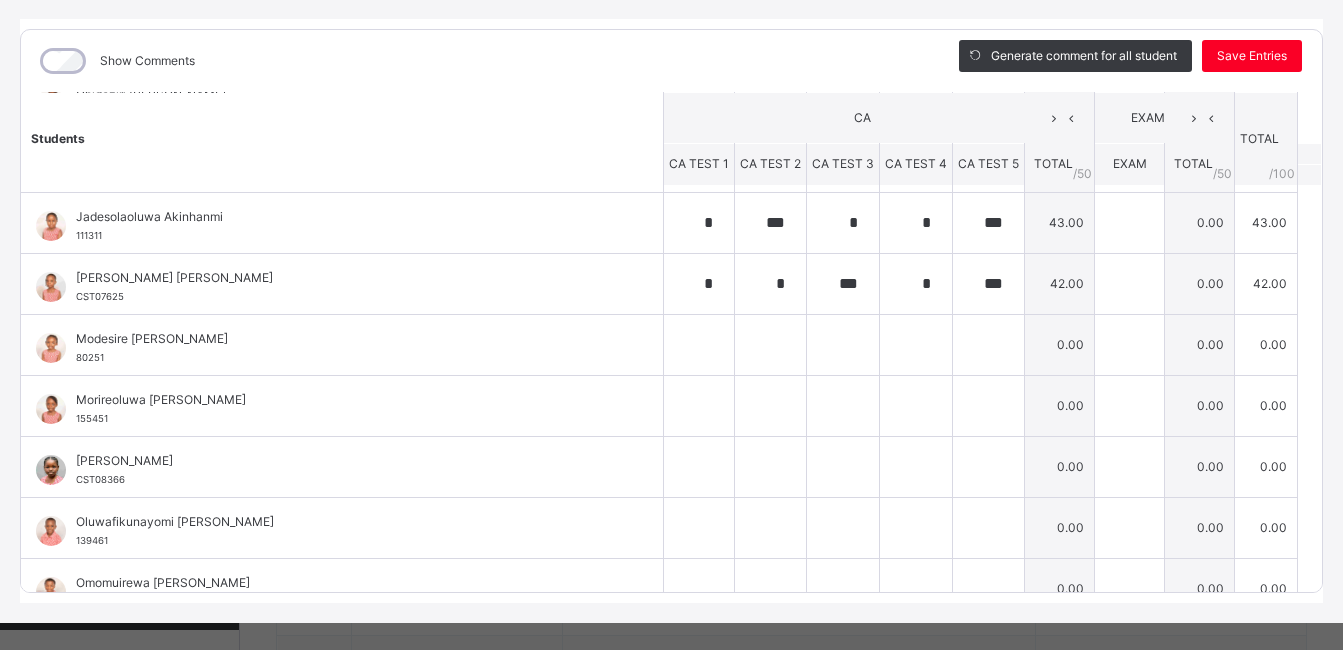 scroll, scrollTop: 322, scrollLeft: 0, axis: vertical 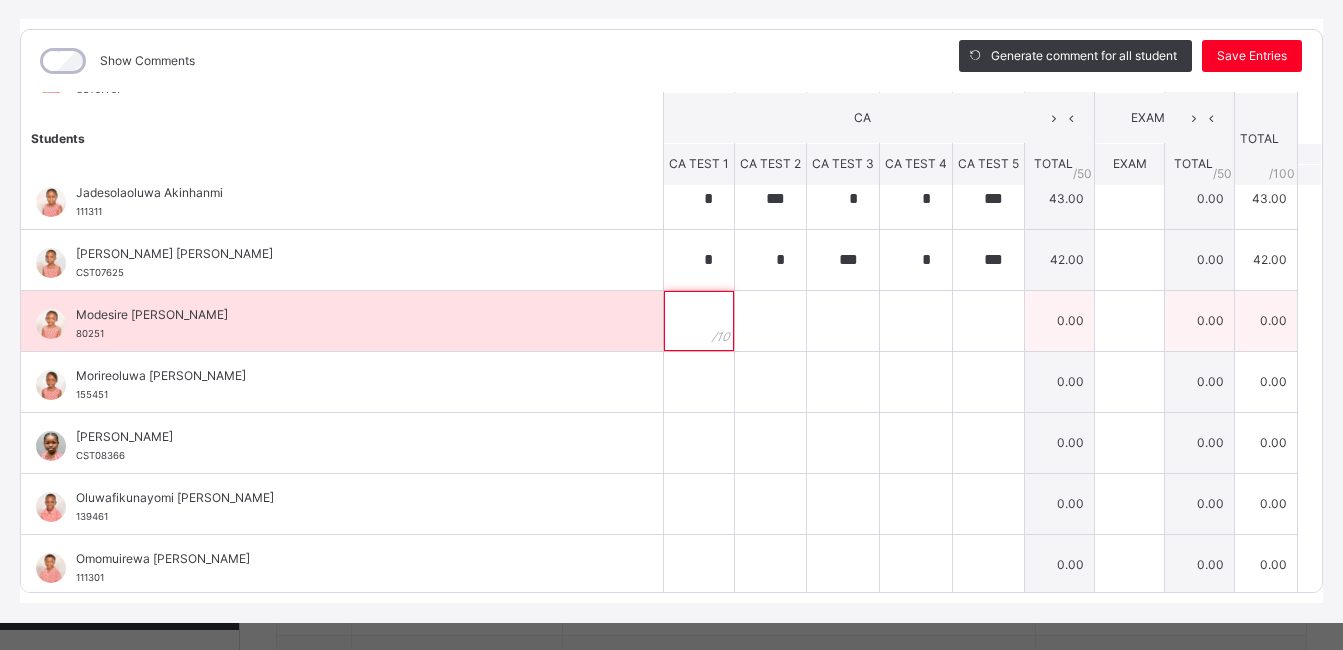 click at bounding box center (699, 321) 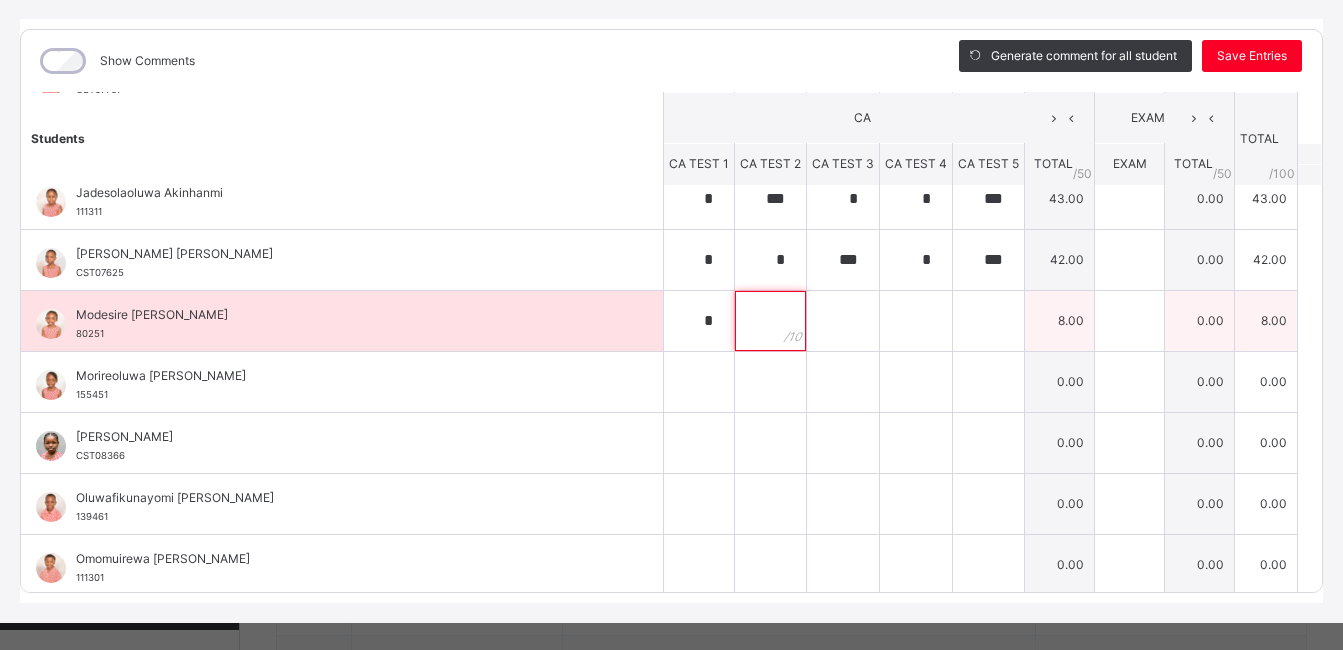 click at bounding box center (770, 321) 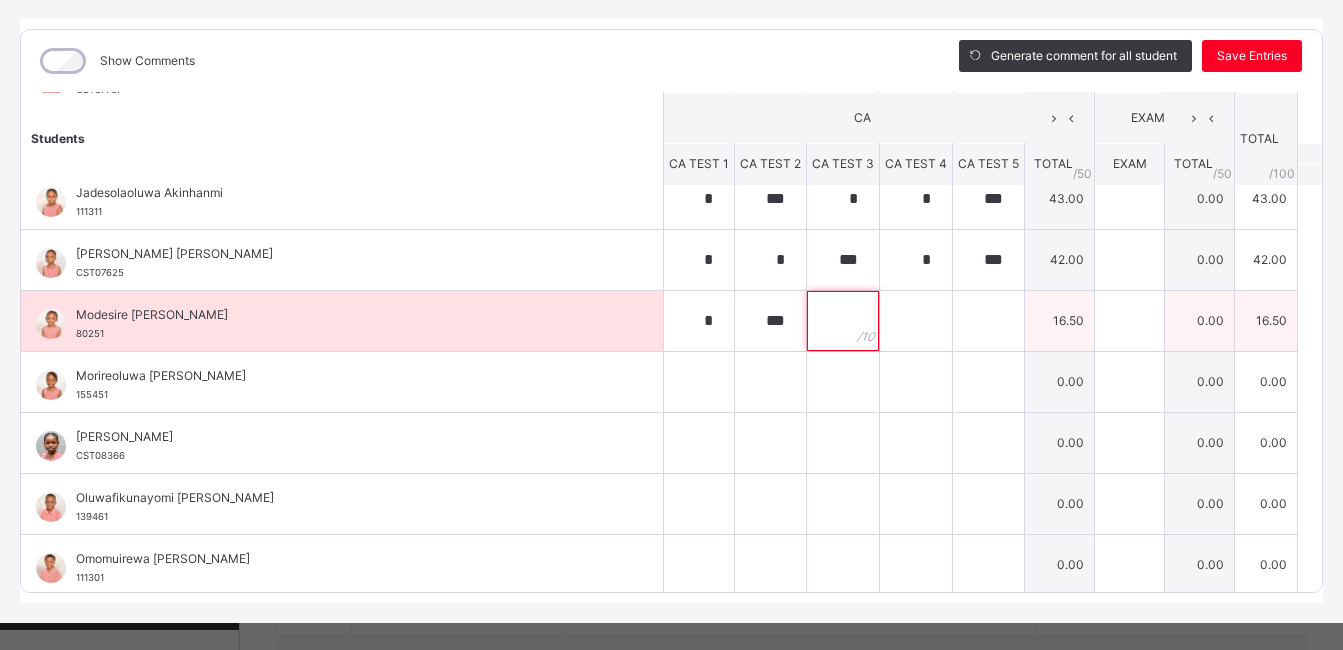 click at bounding box center [843, 321] 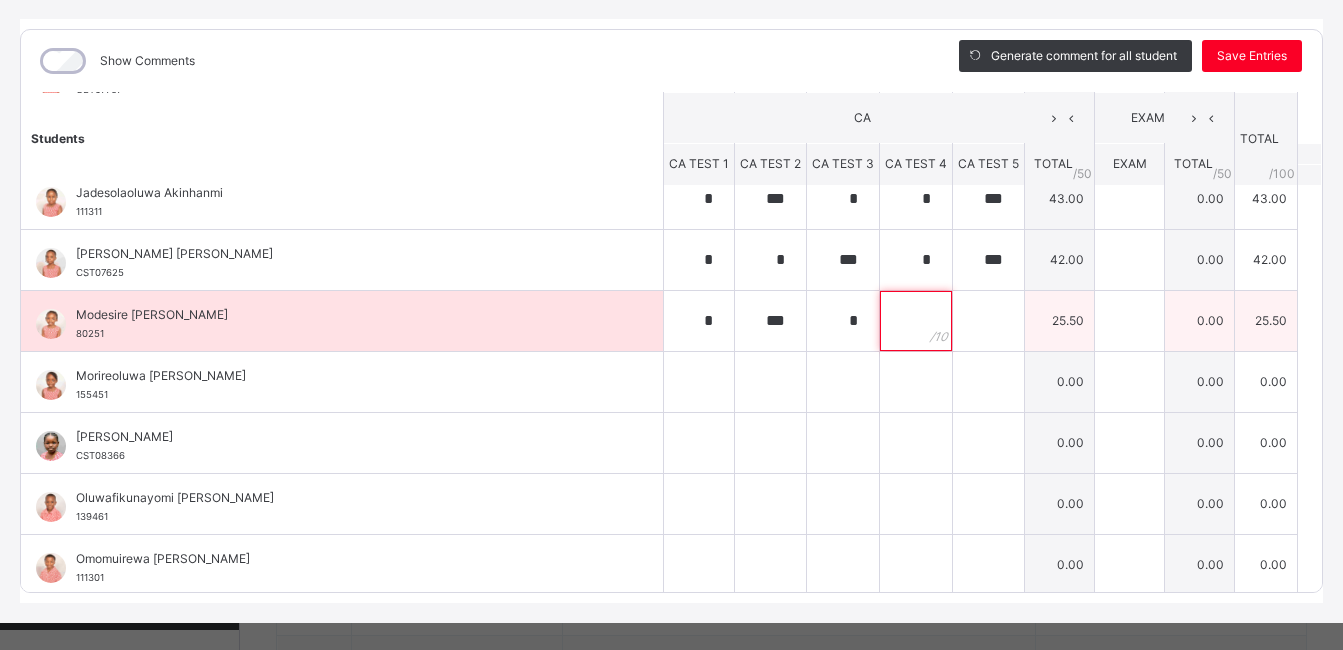 click at bounding box center (916, 321) 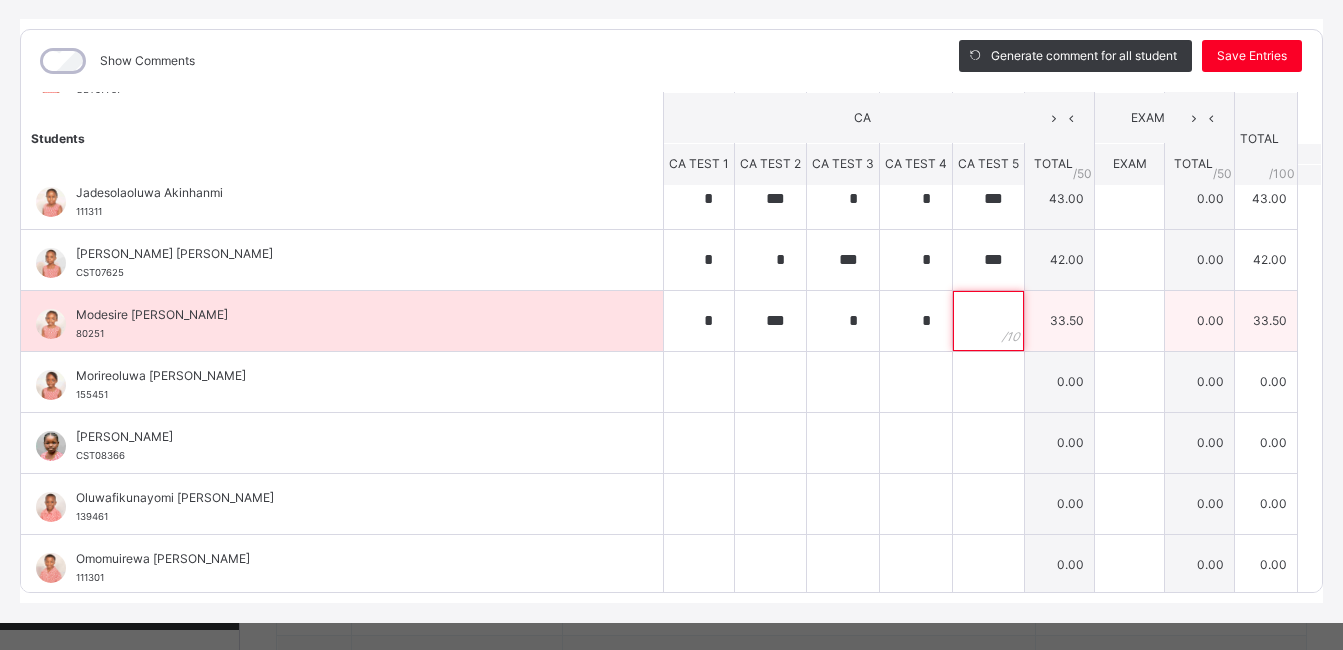 click at bounding box center (988, 321) 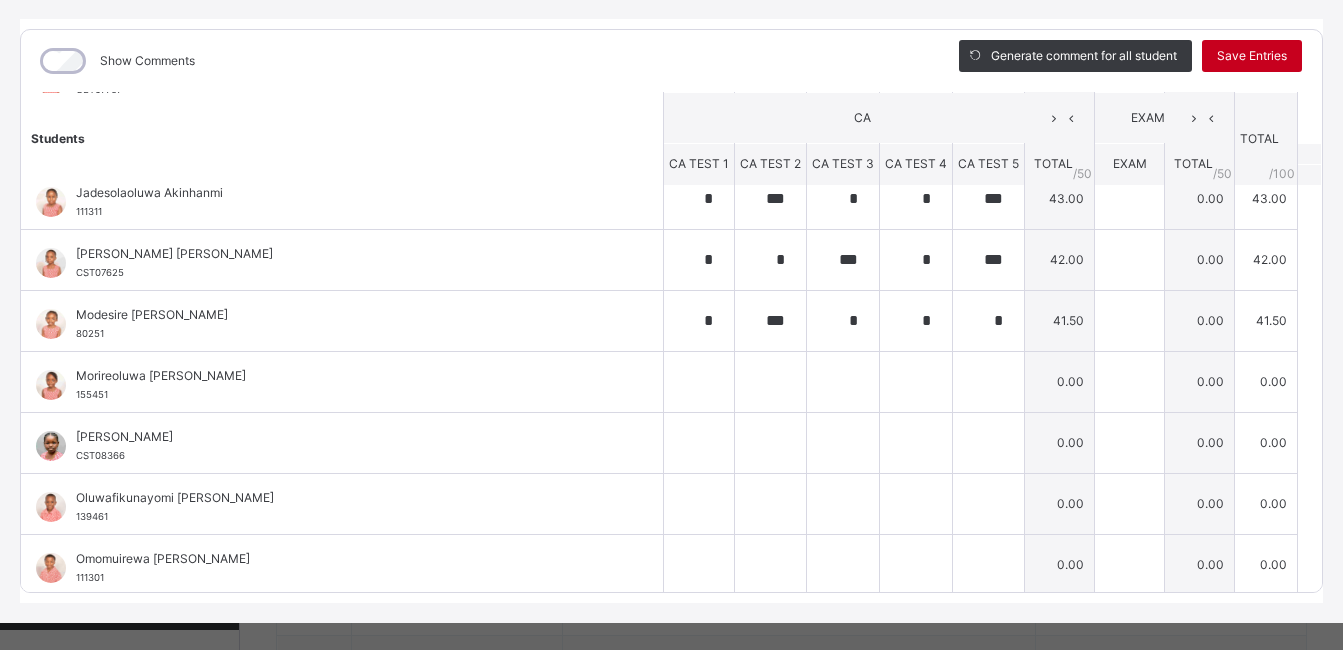 click on "Save Entries" at bounding box center [1252, 56] 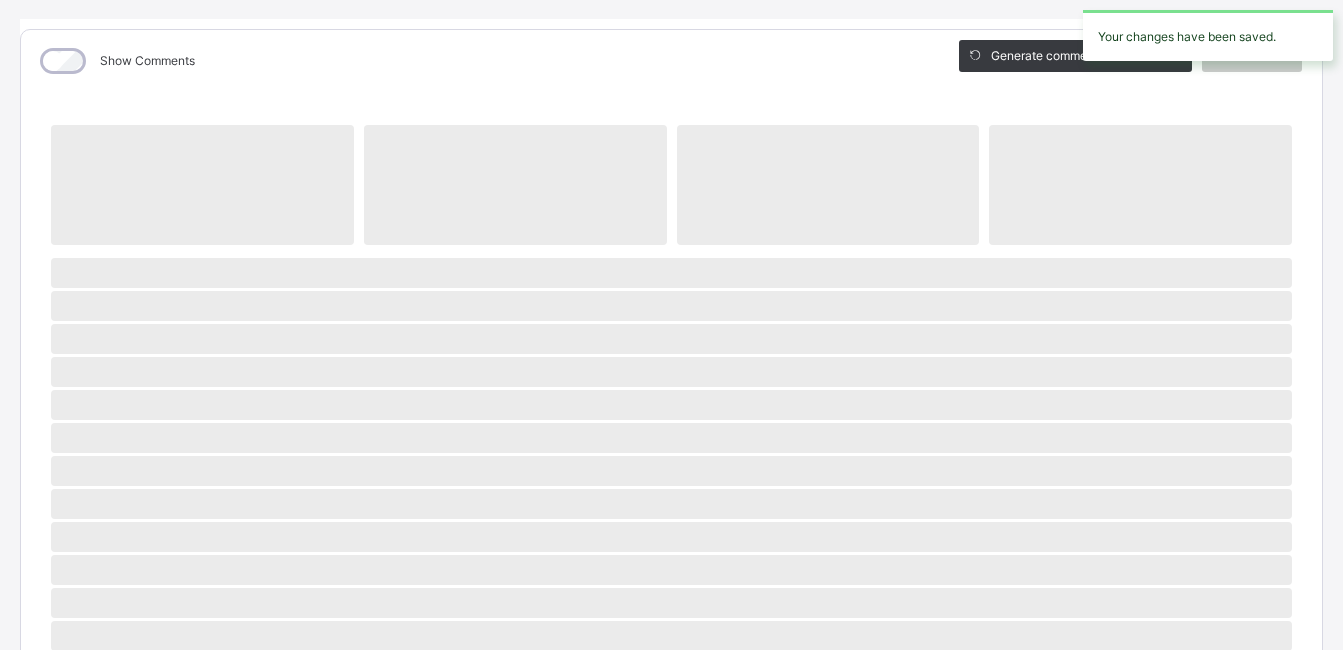click on "‌" at bounding box center [671, 372] 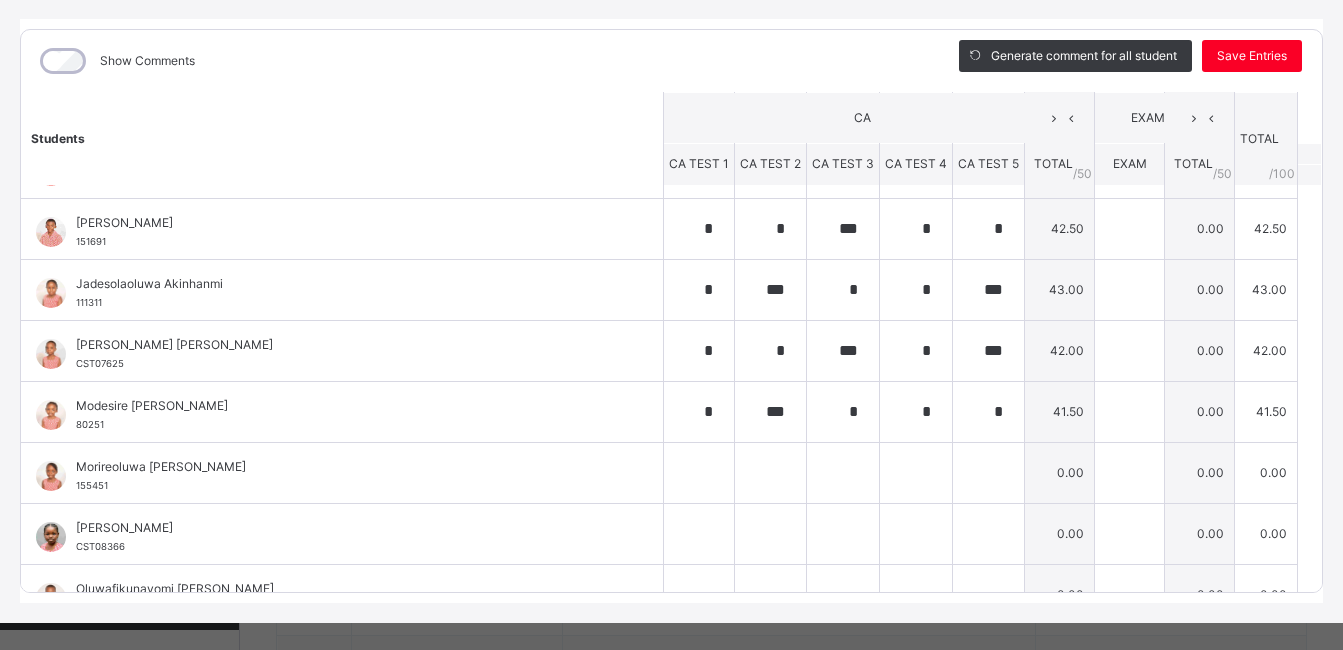 scroll, scrollTop: 267, scrollLeft: 0, axis: vertical 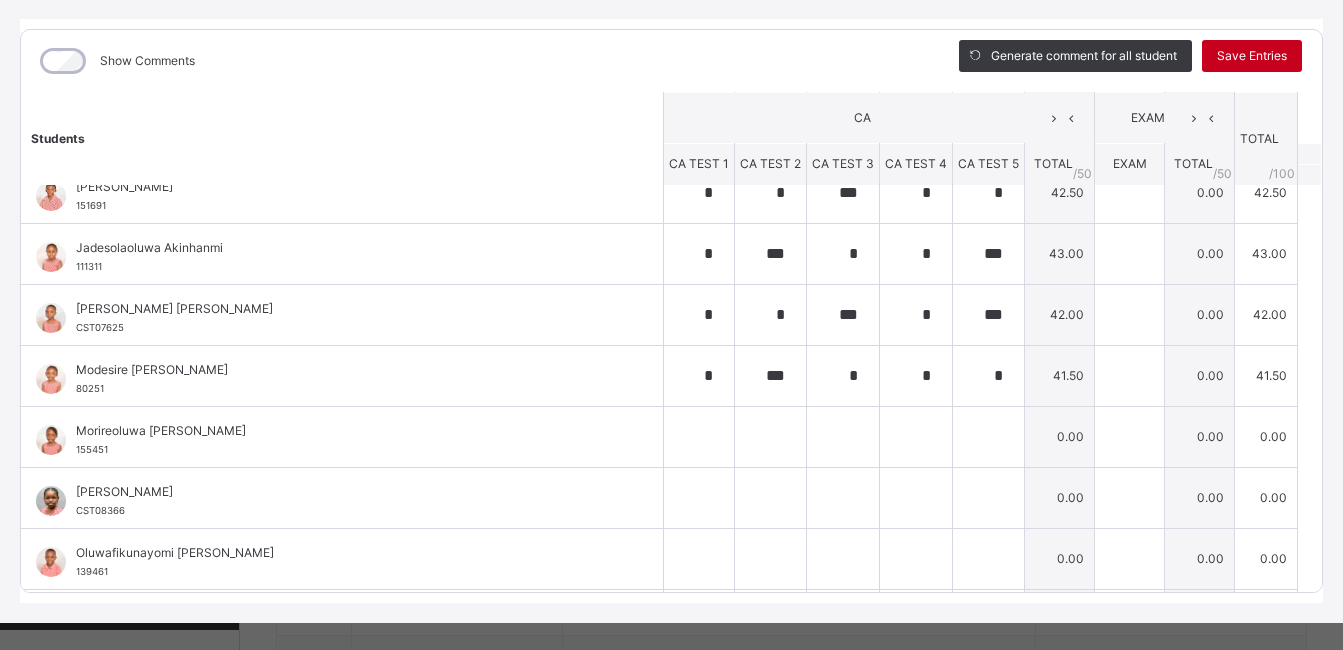 click on "Save Entries" at bounding box center (1252, 56) 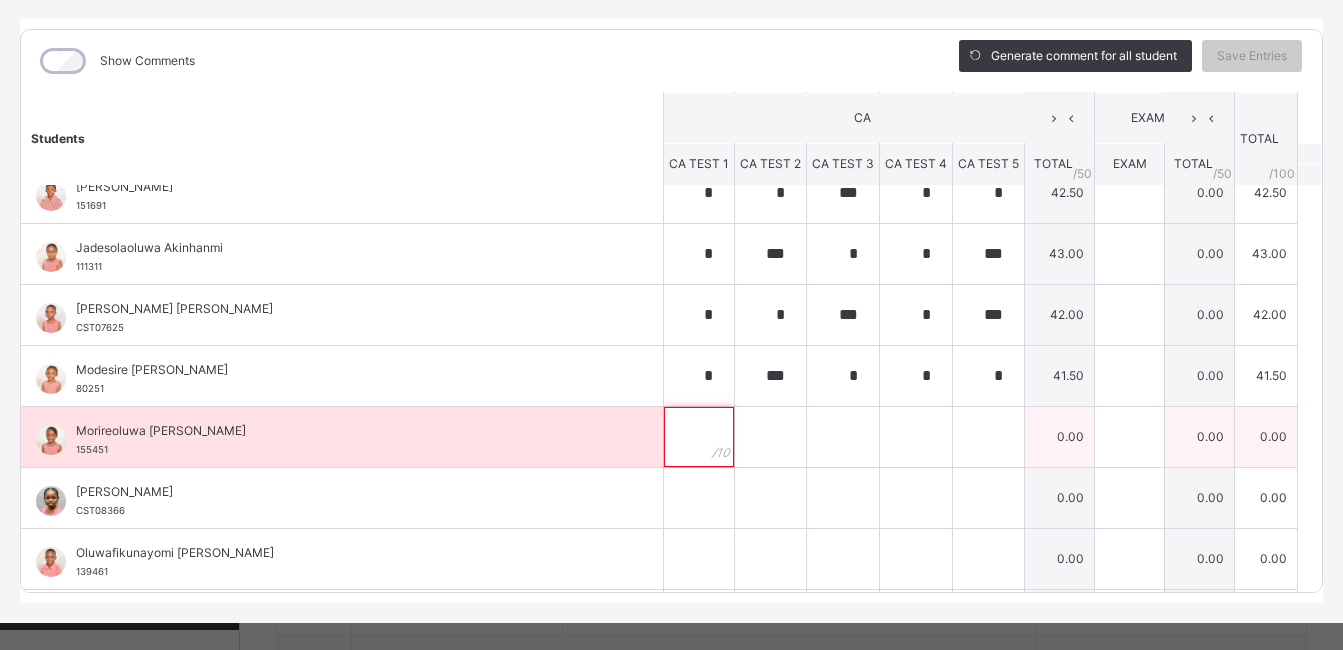 click at bounding box center [699, 437] 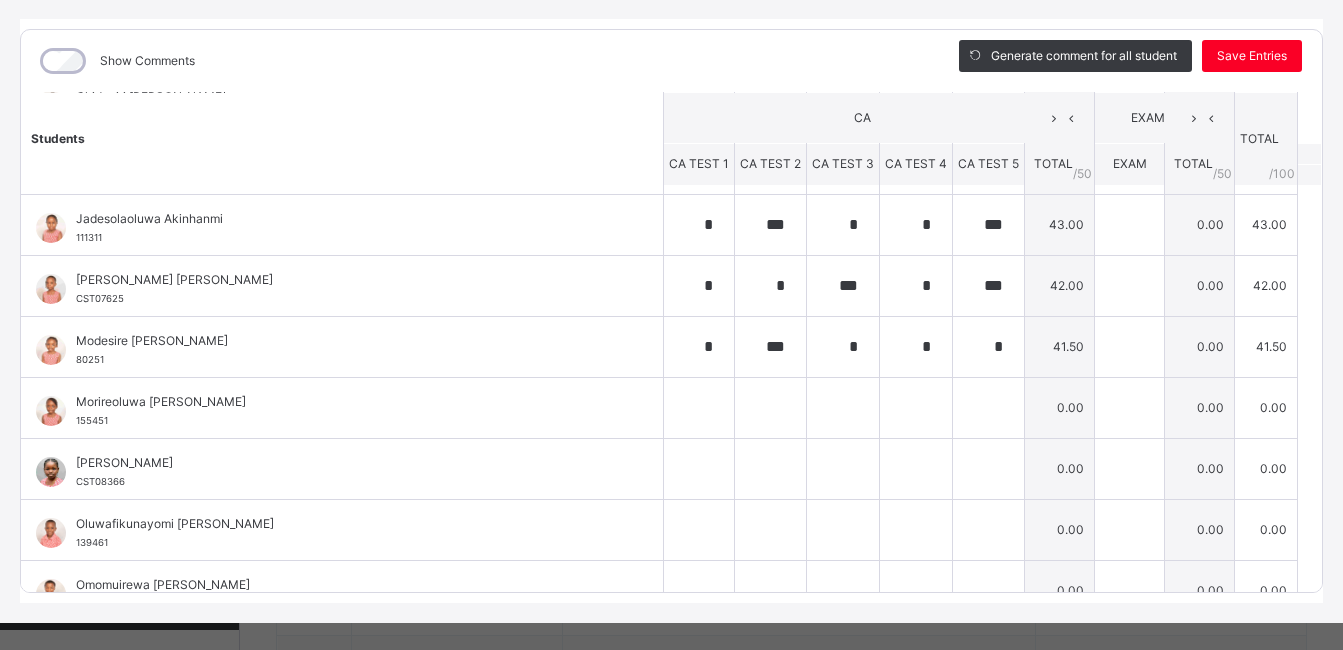 scroll, scrollTop: 305, scrollLeft: 0, axis: vertical 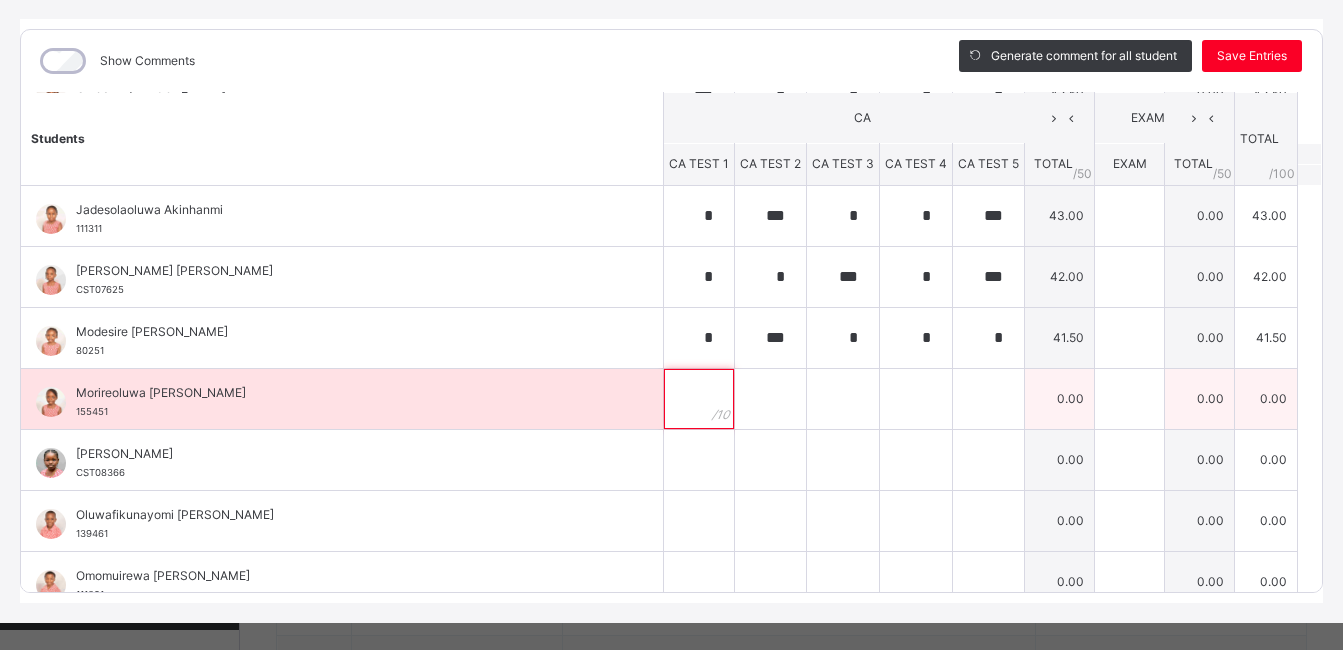 click at bounding box center (699, 399) 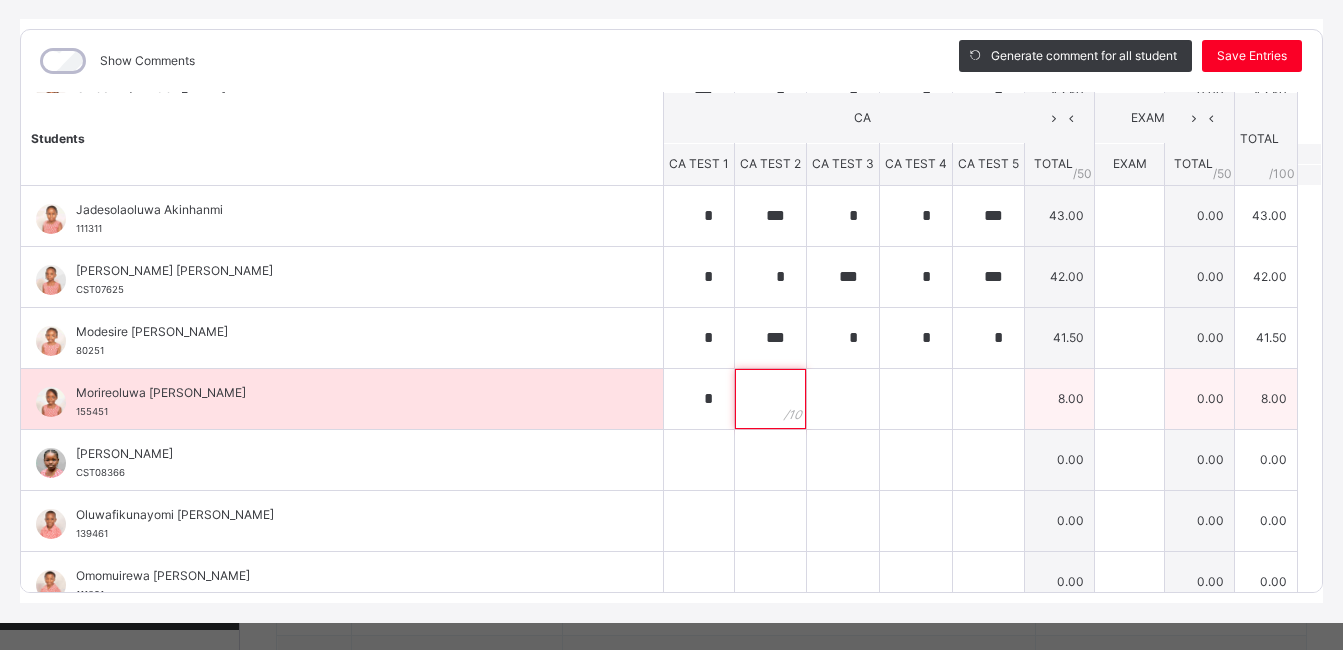 click at bounding box center [770, 399] 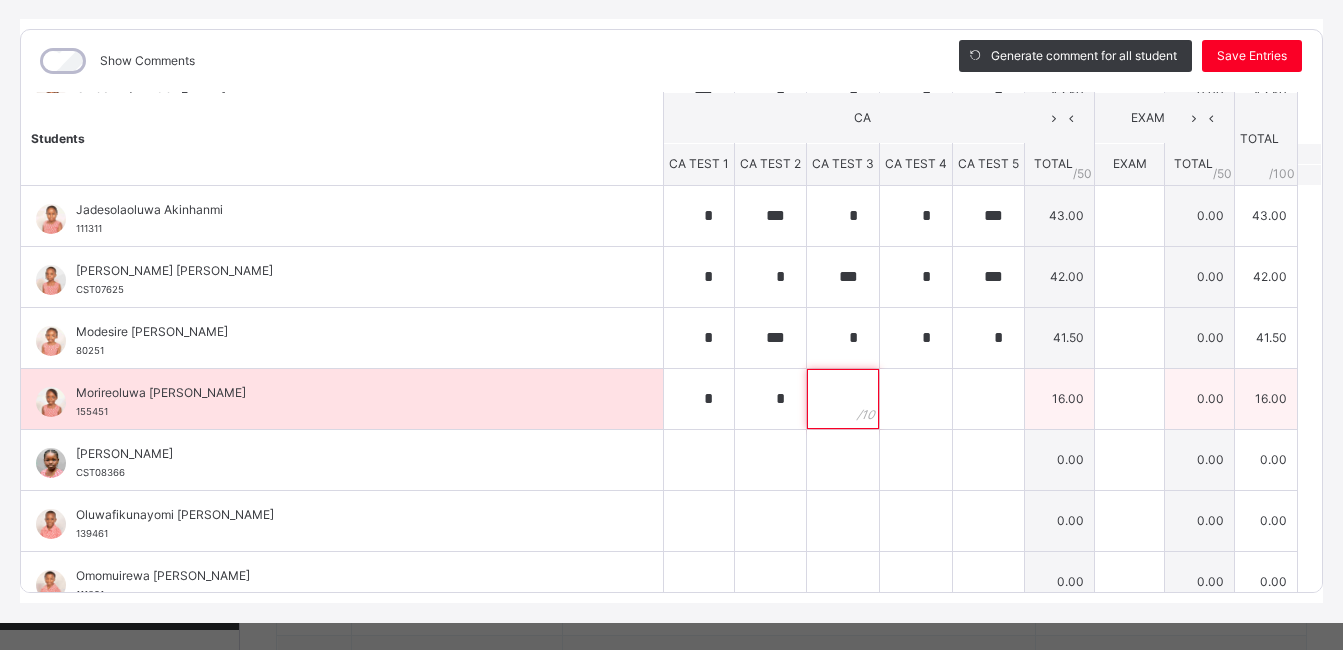 click at bounding box center (843, 399) 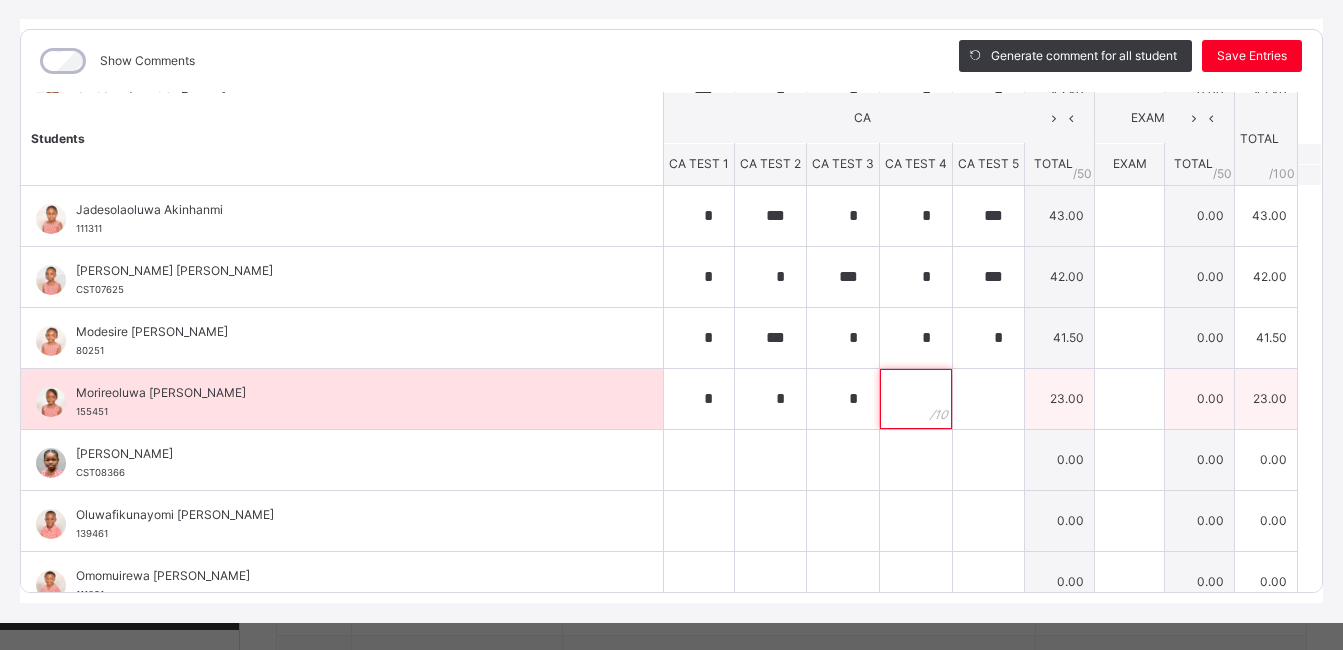 click at bounding box center (916, 399) 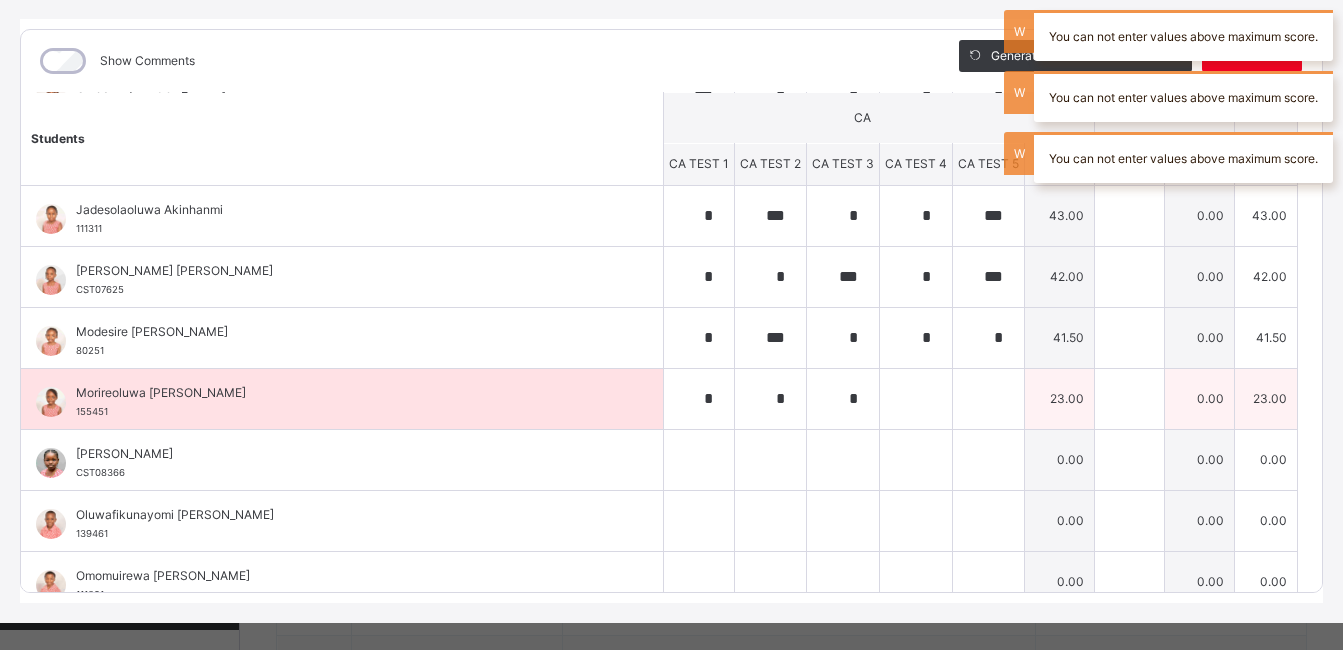 click at bounding box center (916, 399) 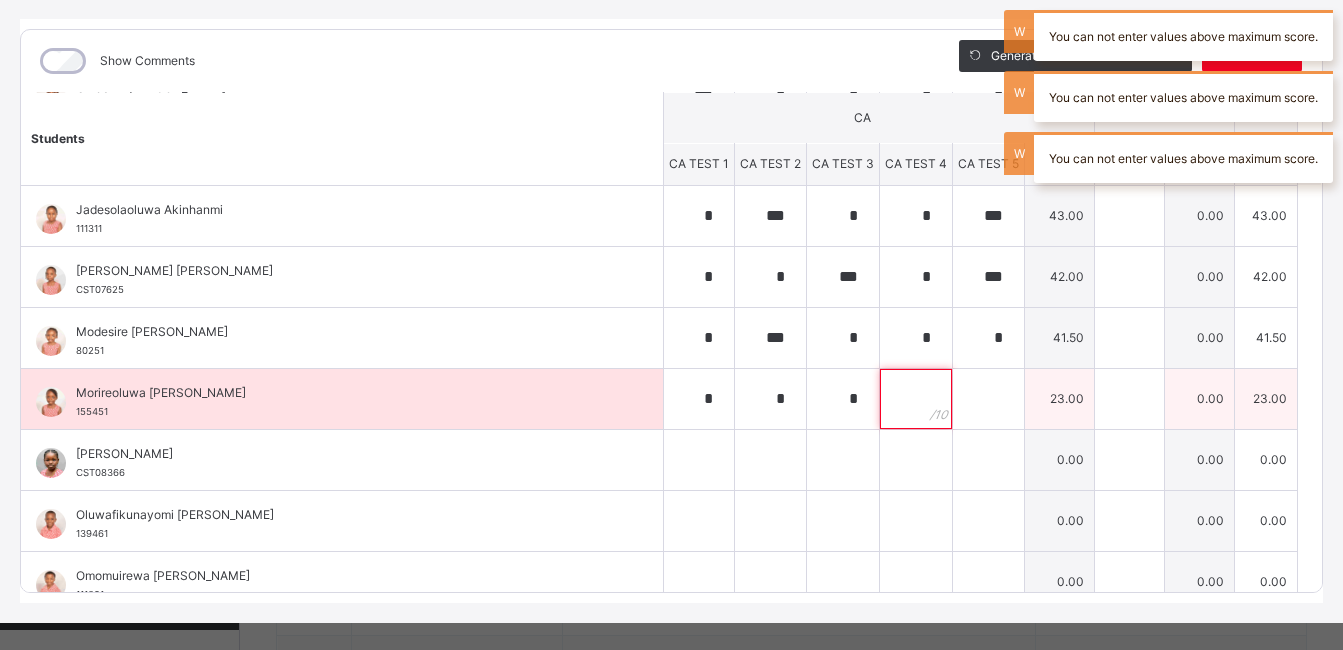 click at bounding box center (916, 399) 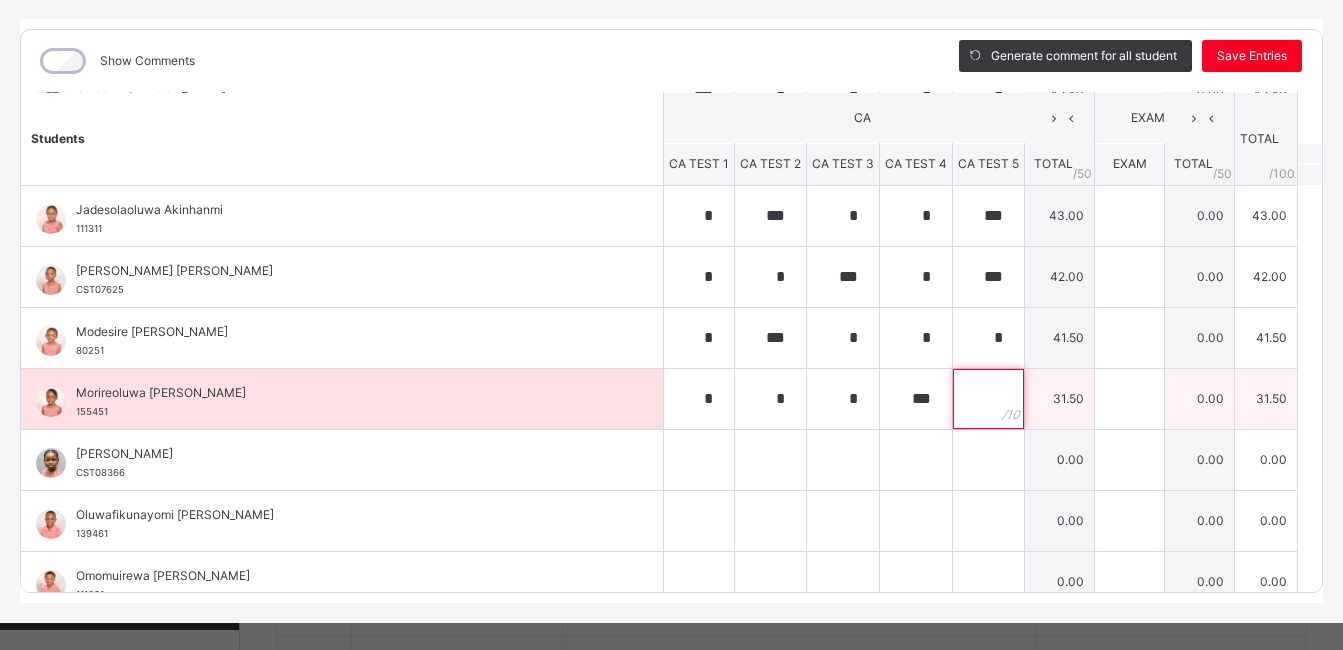 click at bounding box center (988, 399) 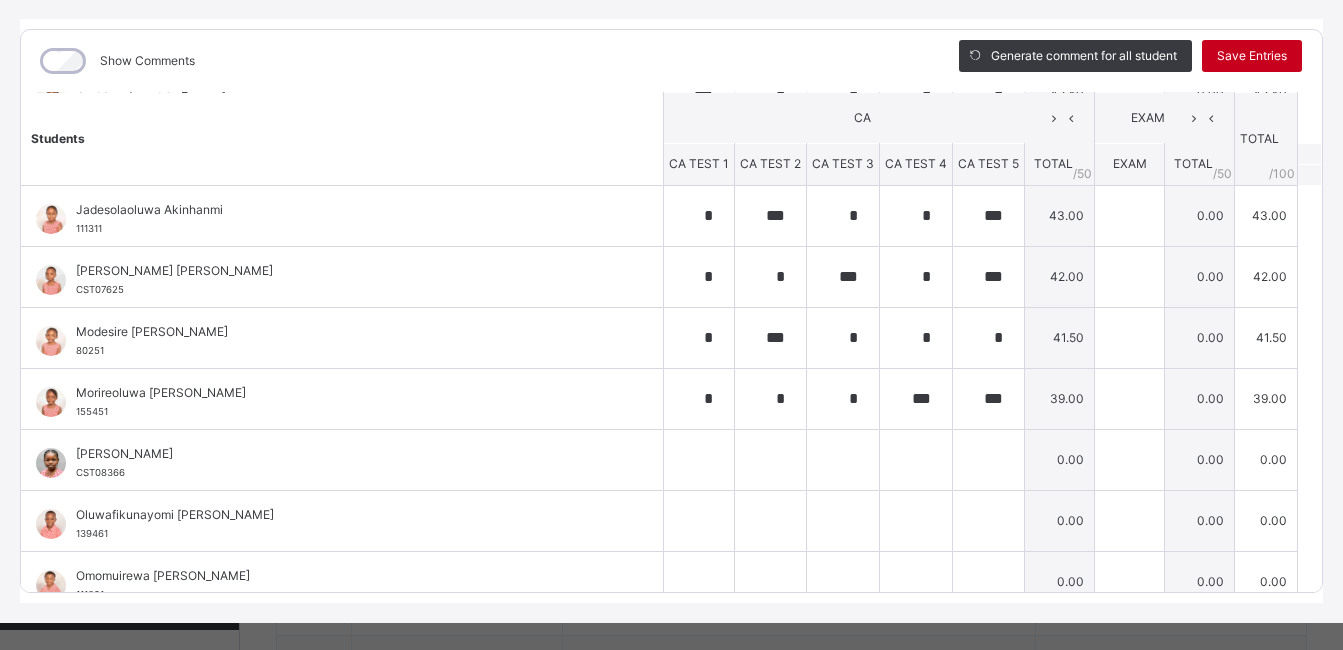 click on "Save Entries" at bounding box center [1252, 56] 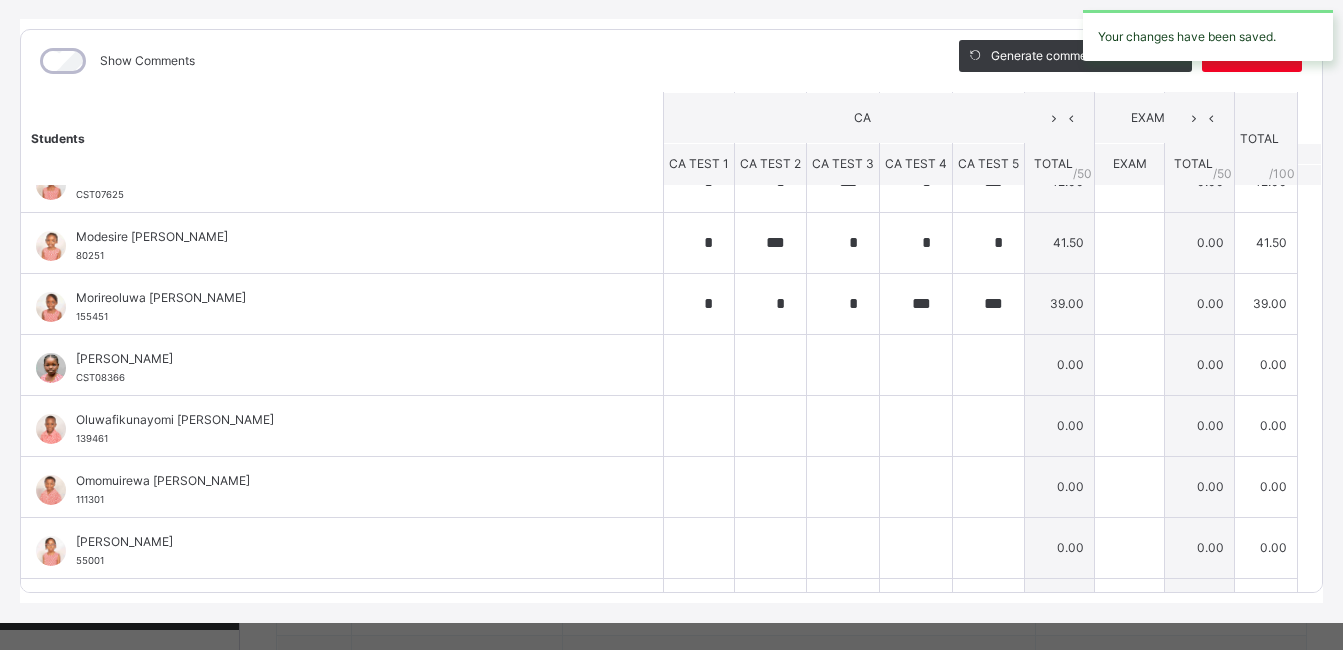 scroll, scrollTop: 440, scrollLeft: 0, axis: vertical 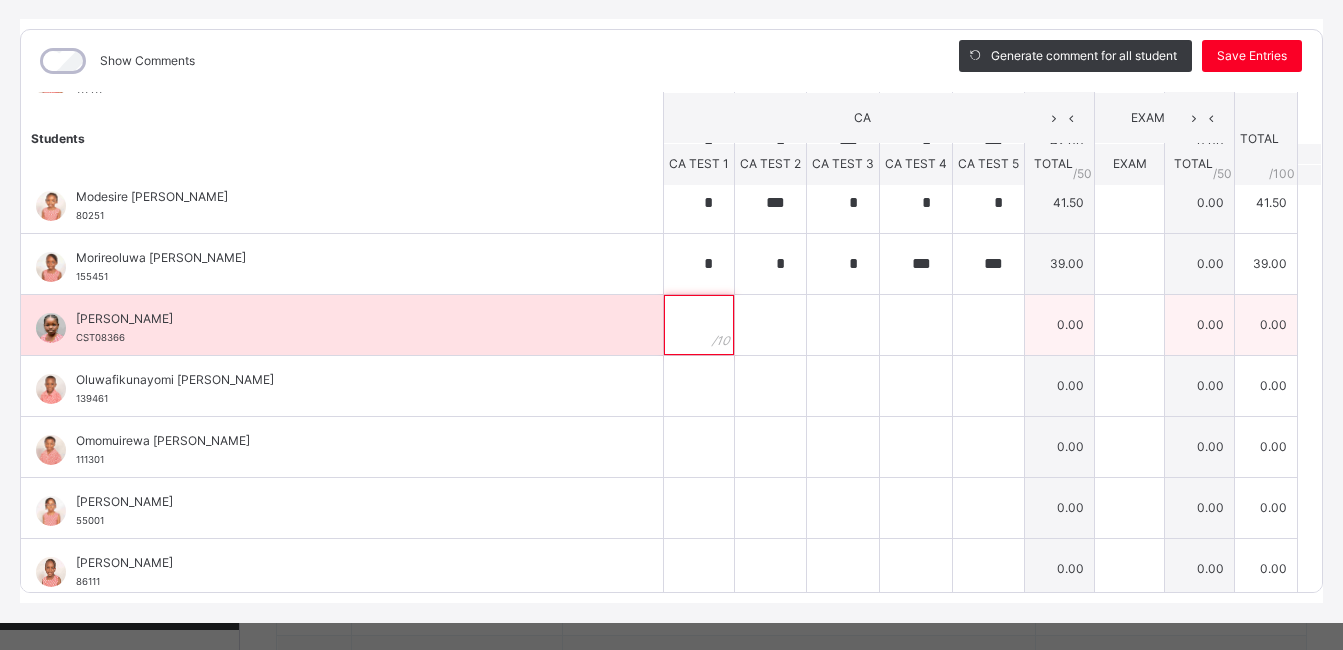 click at bounding box center (699, 325) 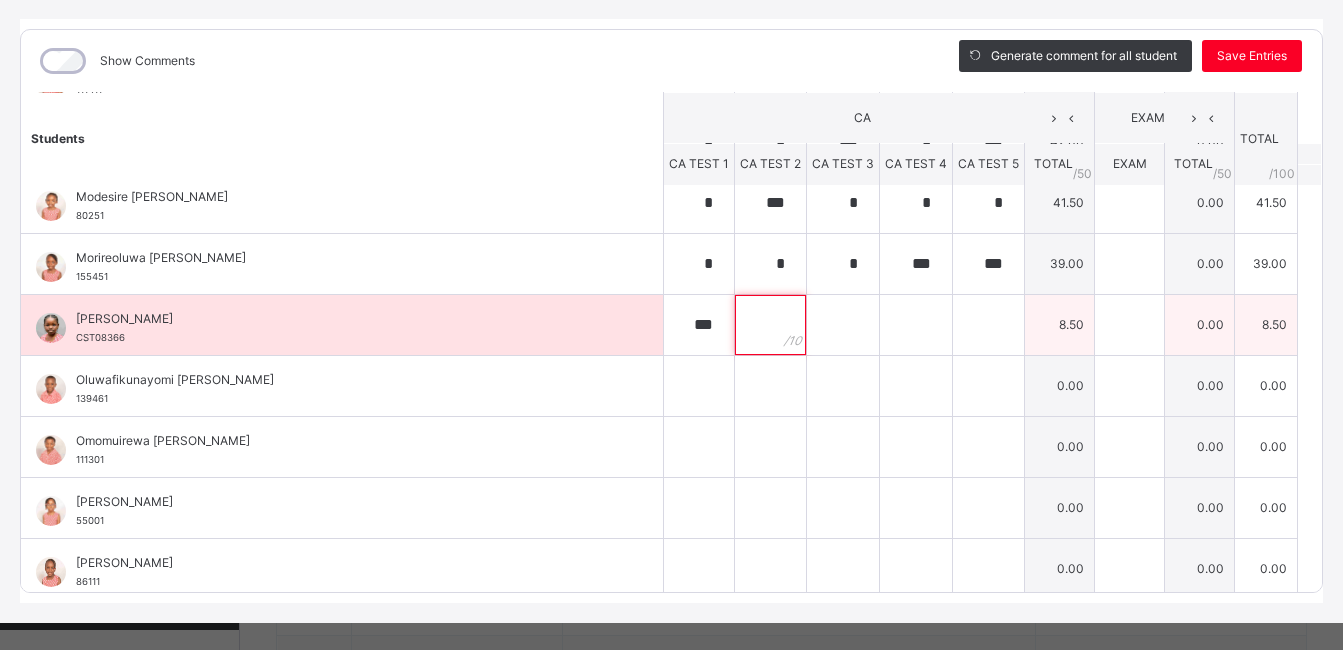 click at bounding box center [770, 325] 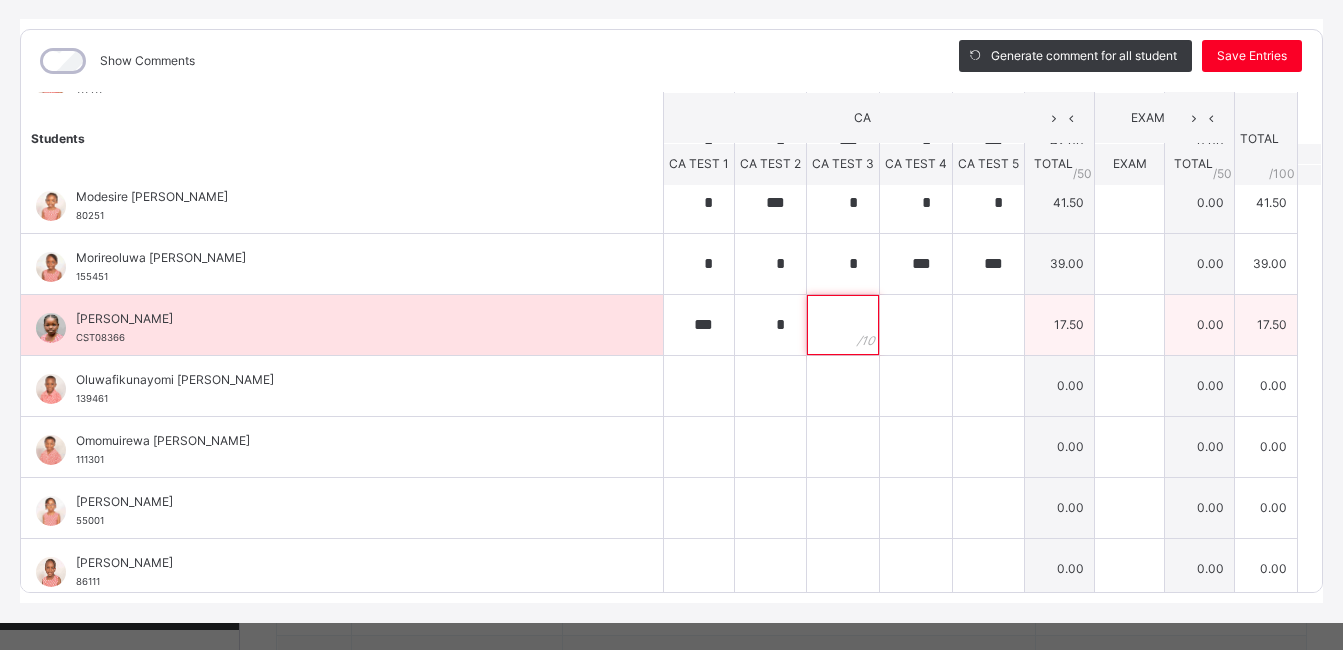 click at bounding box center [843, 325] 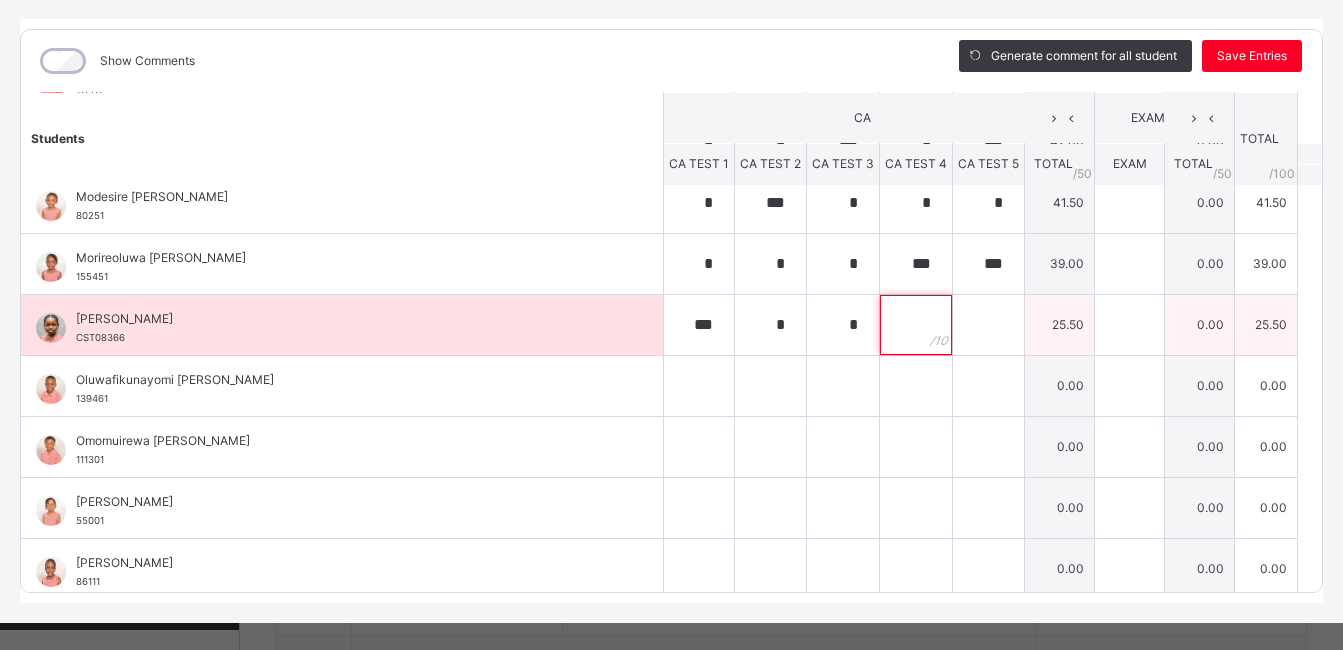 click at bounding box center (916, 325) 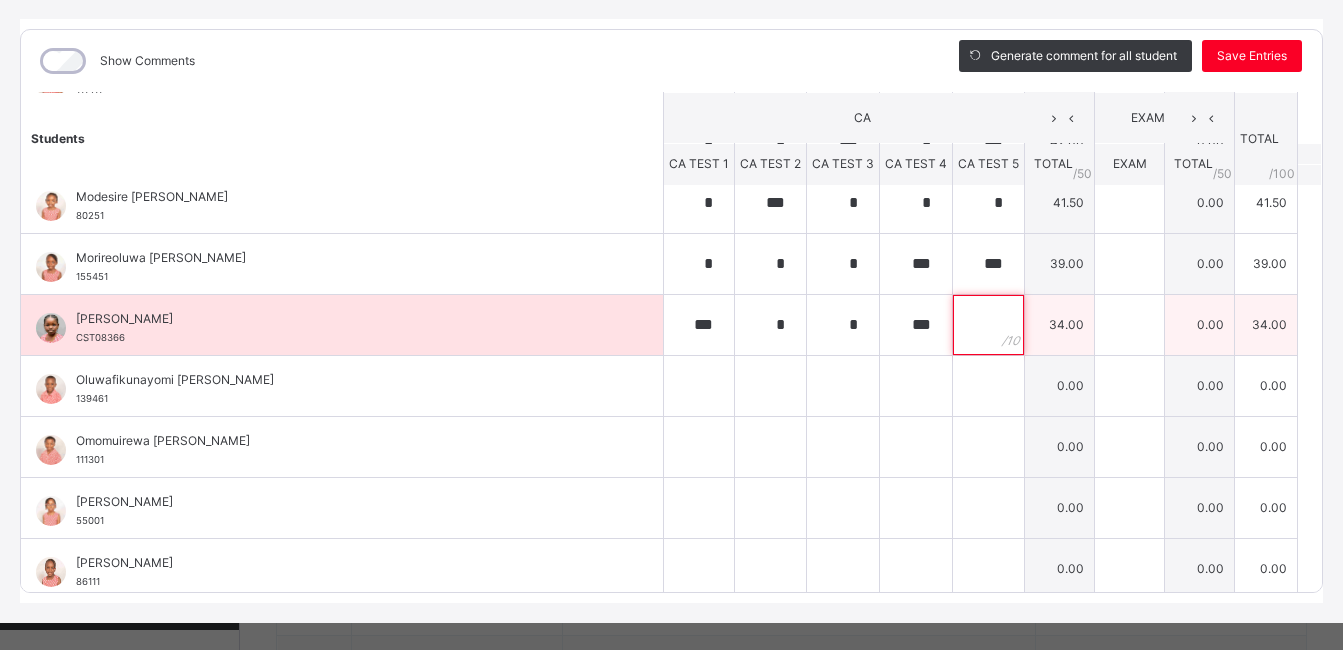 click at bounding box center (988, 325) 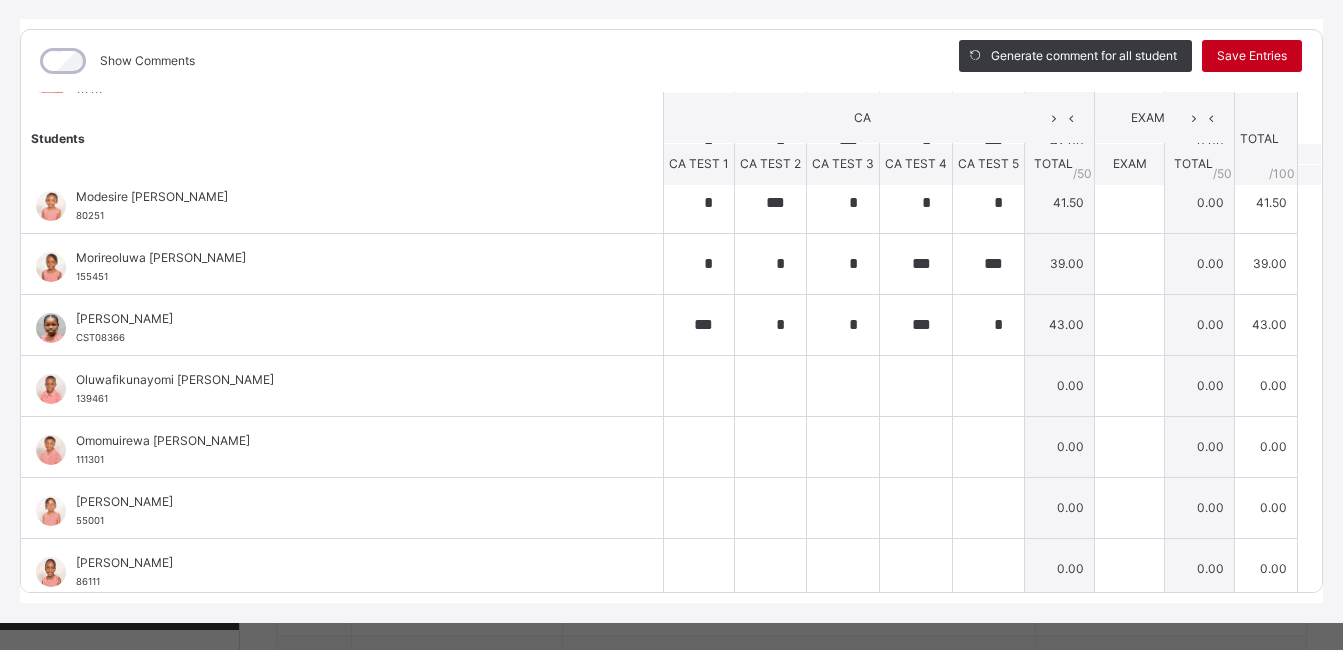 click on "Save Entries" at bounding box center [1252, 56] 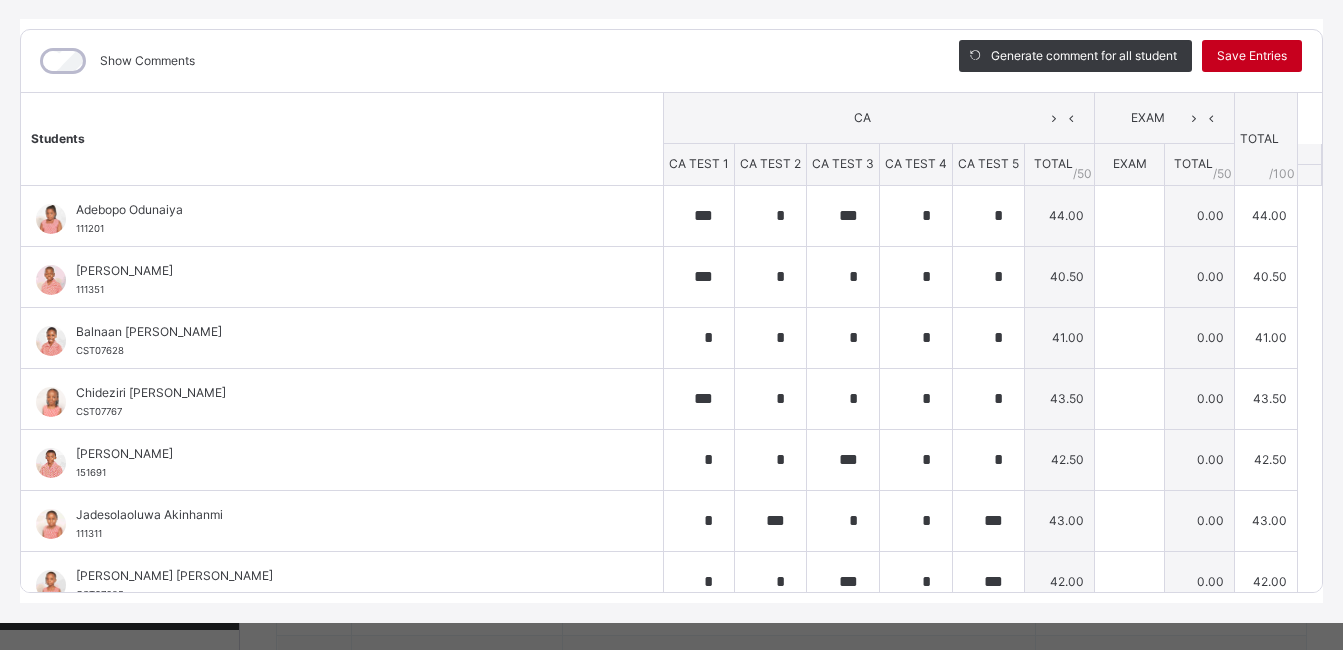 click on "Save Entries" at bounding box center [1252, 56] 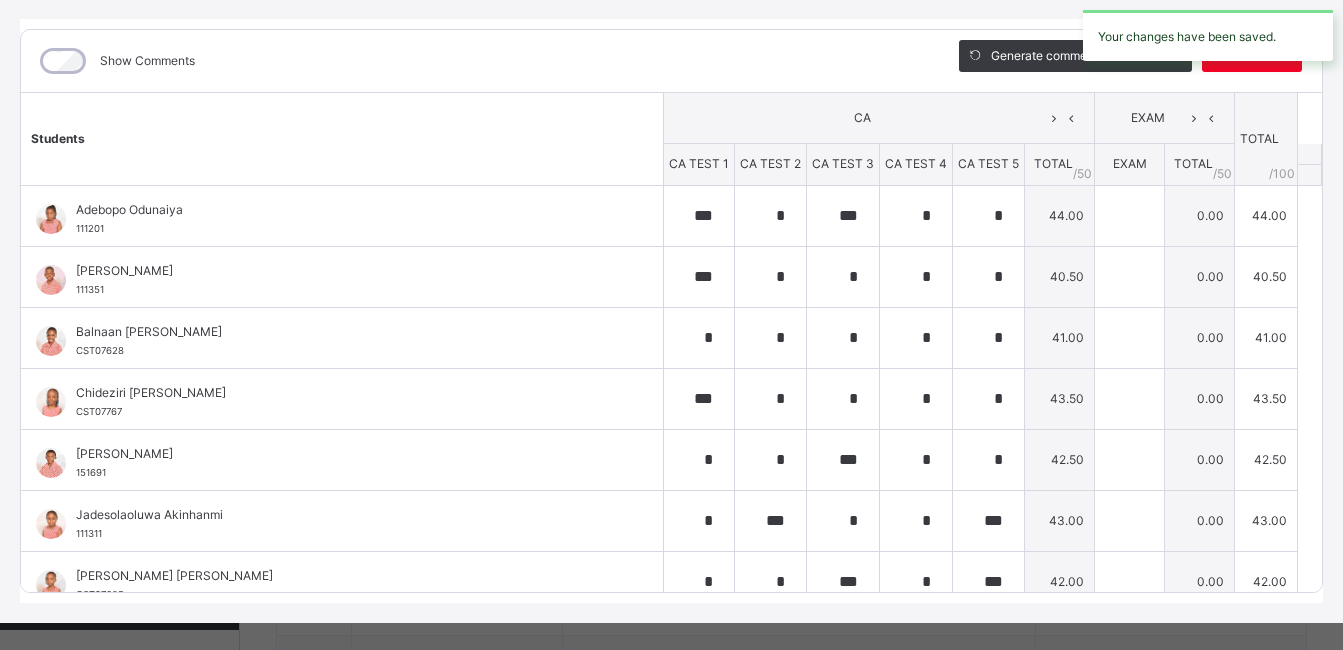 click on "Show Comments" at bounding box center [475, 61] 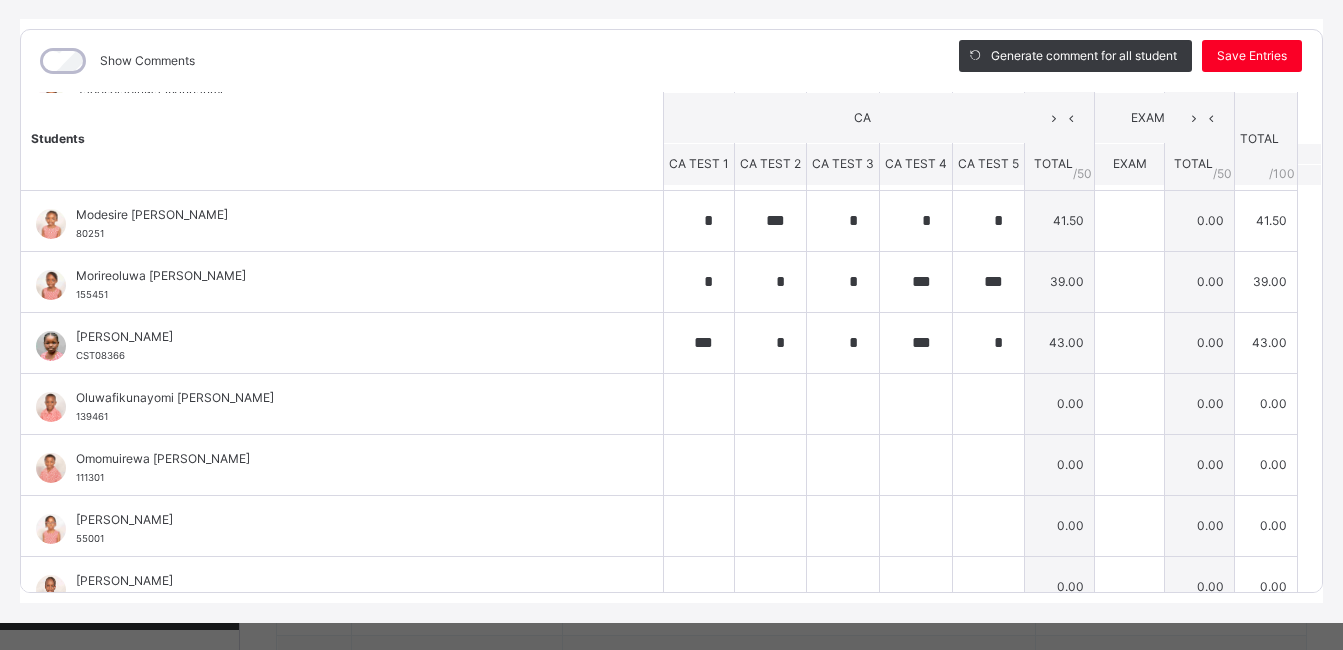 scroll, scrollTop: 427, scrollLeft: 0, axis: vertical 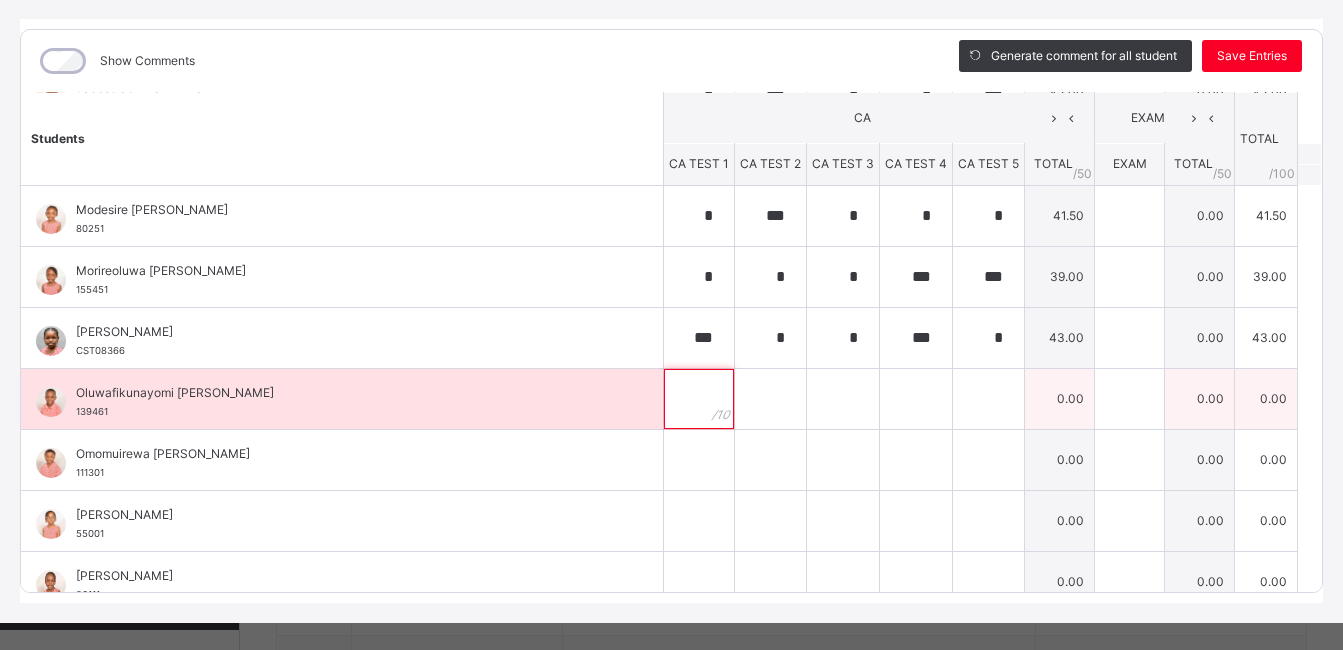 click at bounding box center [699, 399] 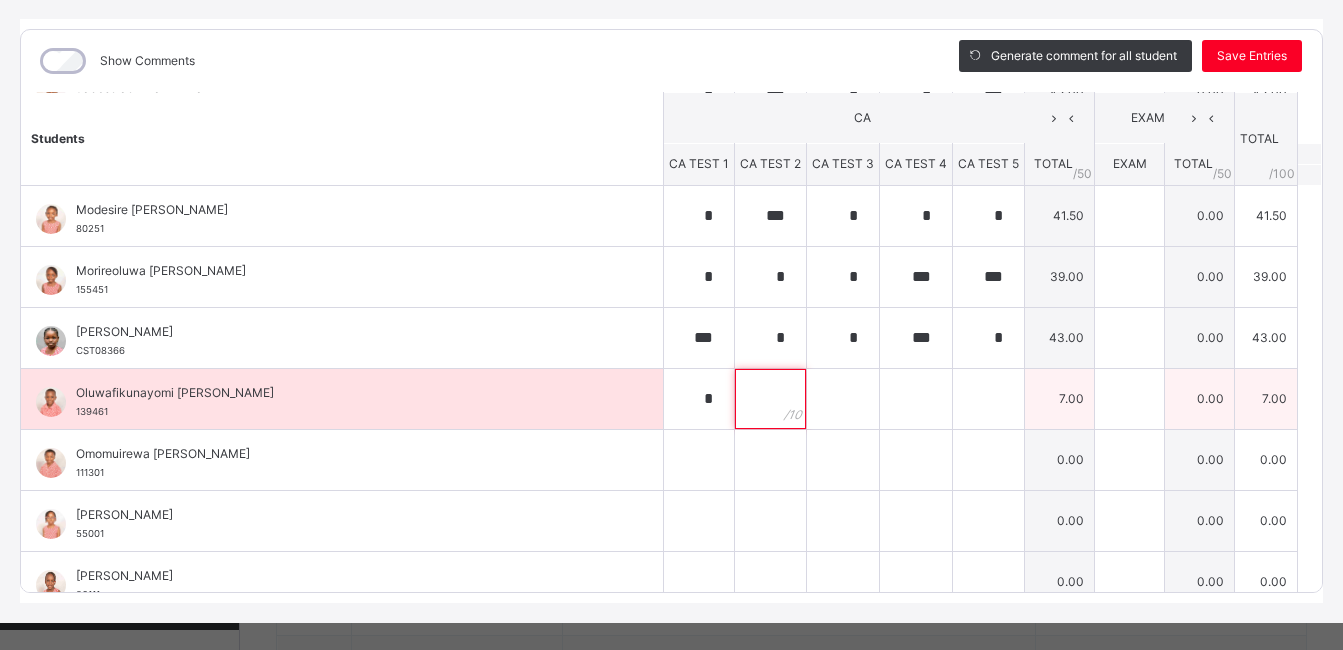 click at bounding box center [770, 399] 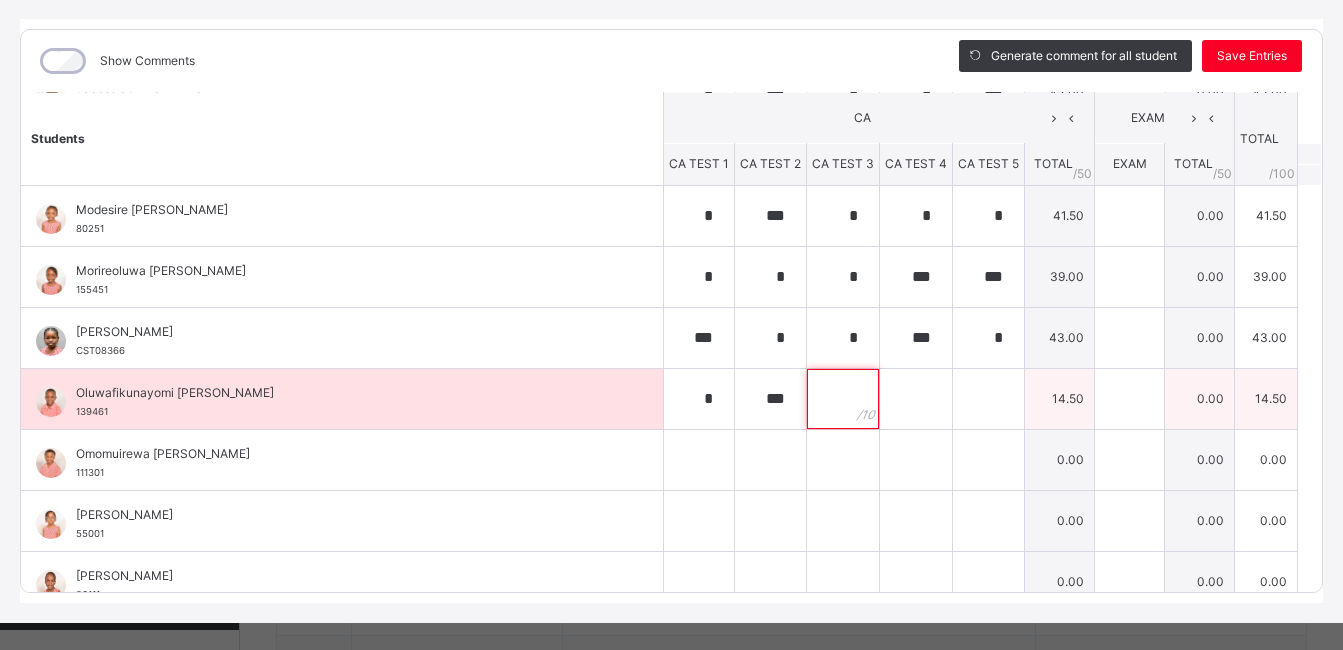 click at bounding box center [843, 399] 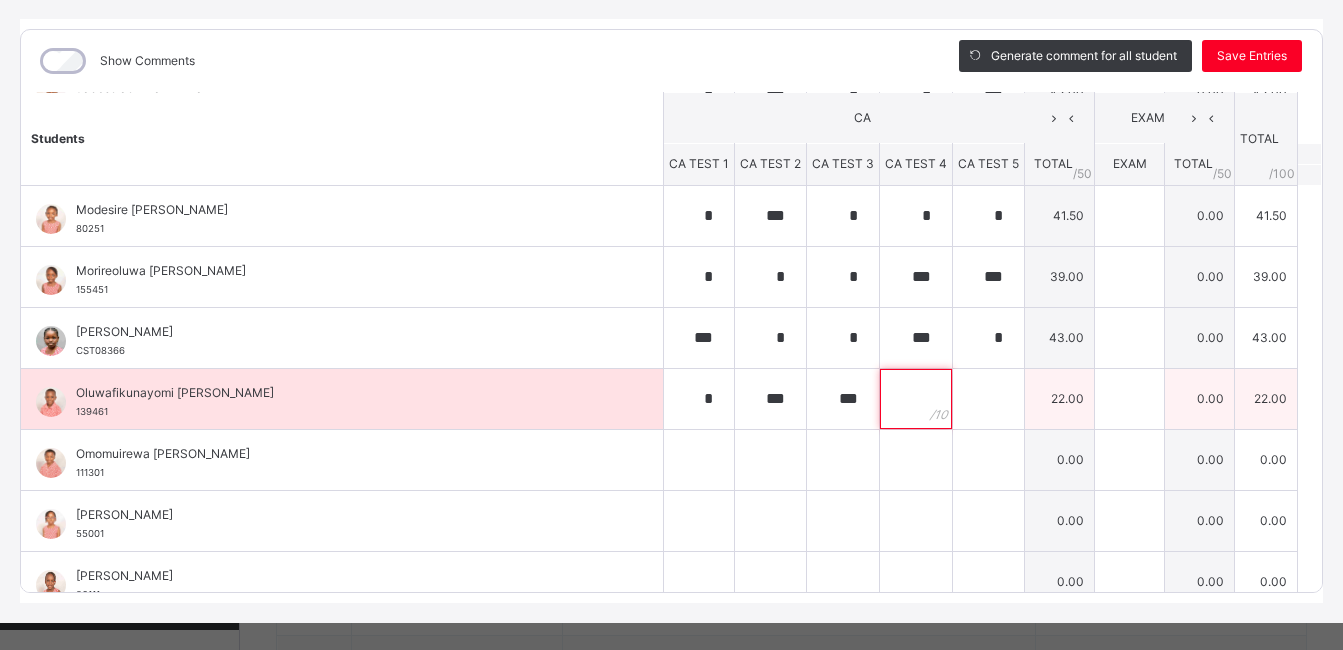 click at bounding box center [916, 399] 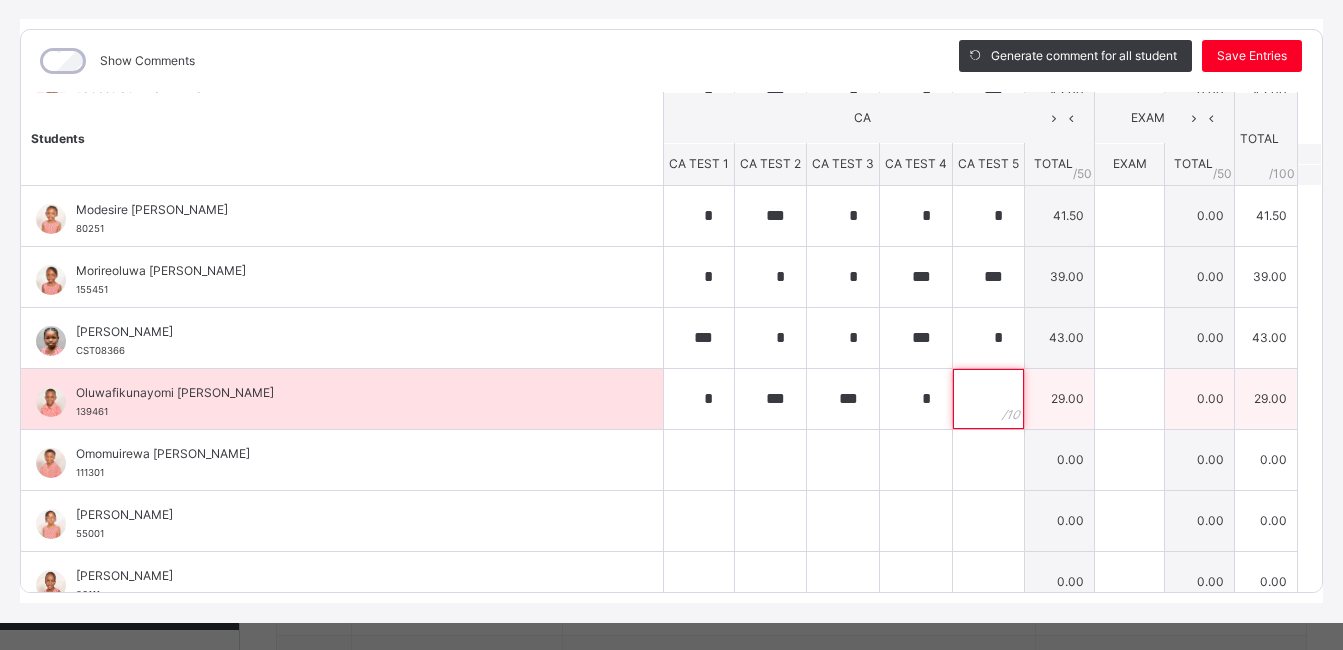 click at bounding box center (988, 399) 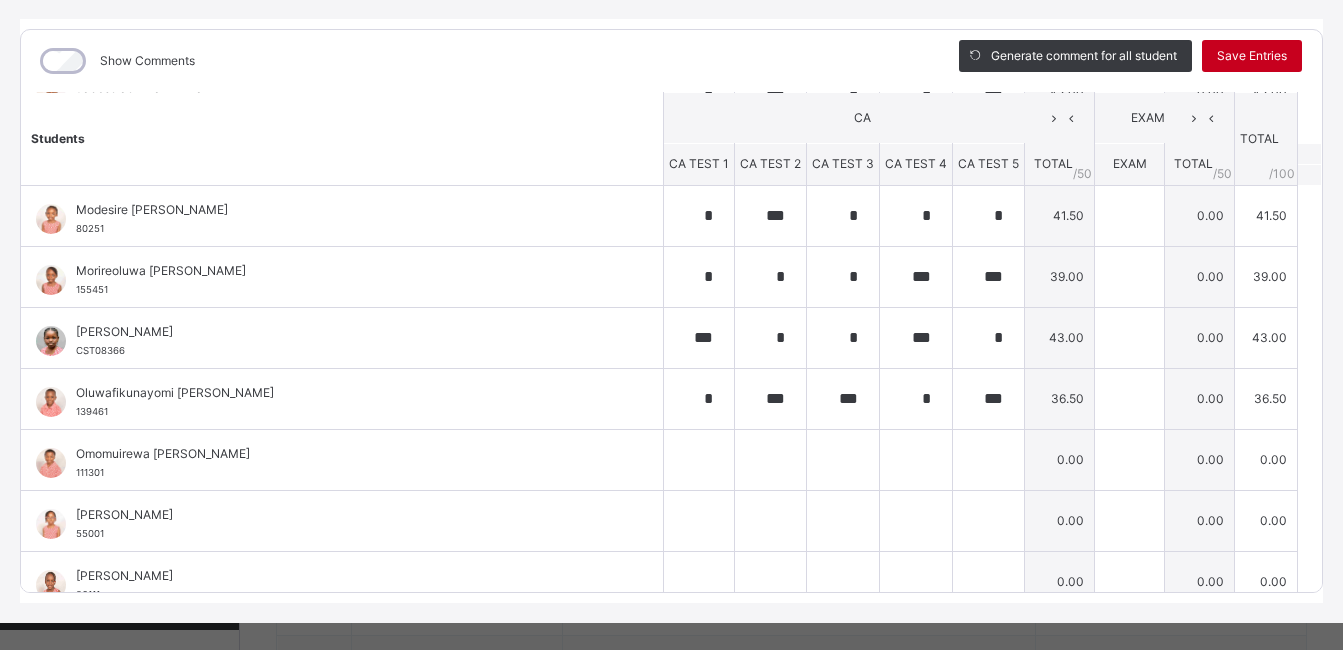 click on "Save Entries" at bounding box center (1252, 56) 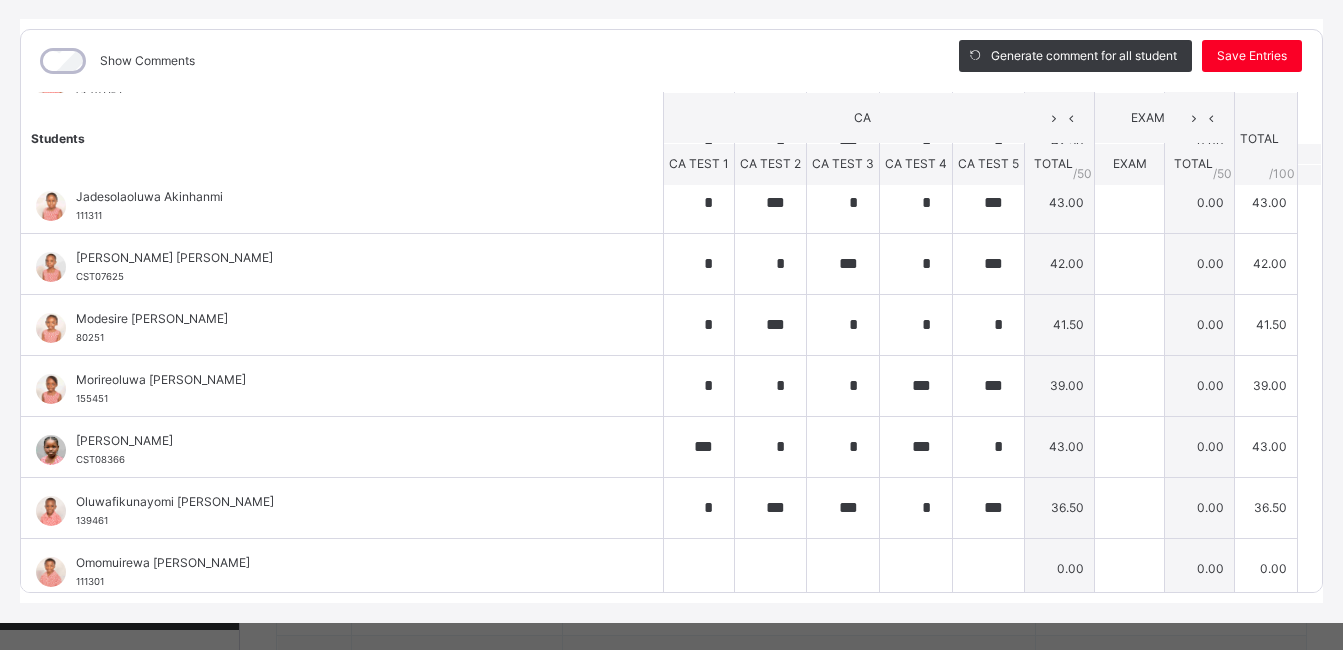 scroll, scrollTop: 325, scrollLeft: 0, axis: vertical 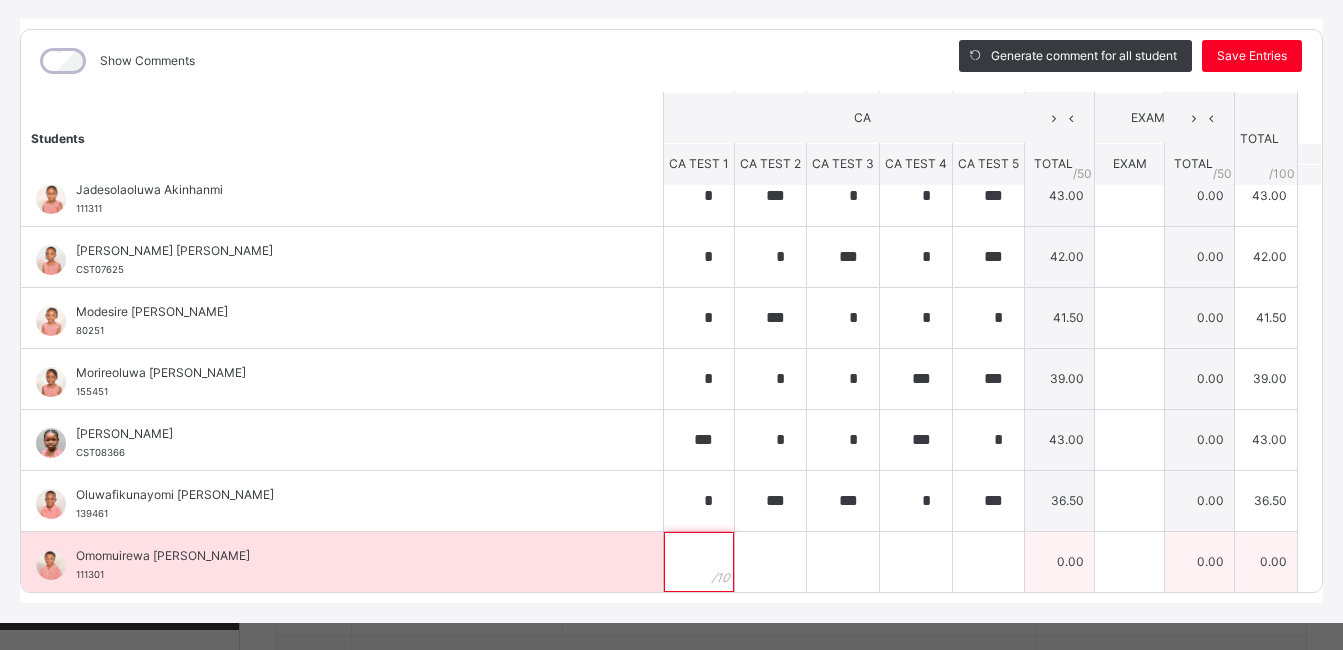 click at bounding box center [699, 562] 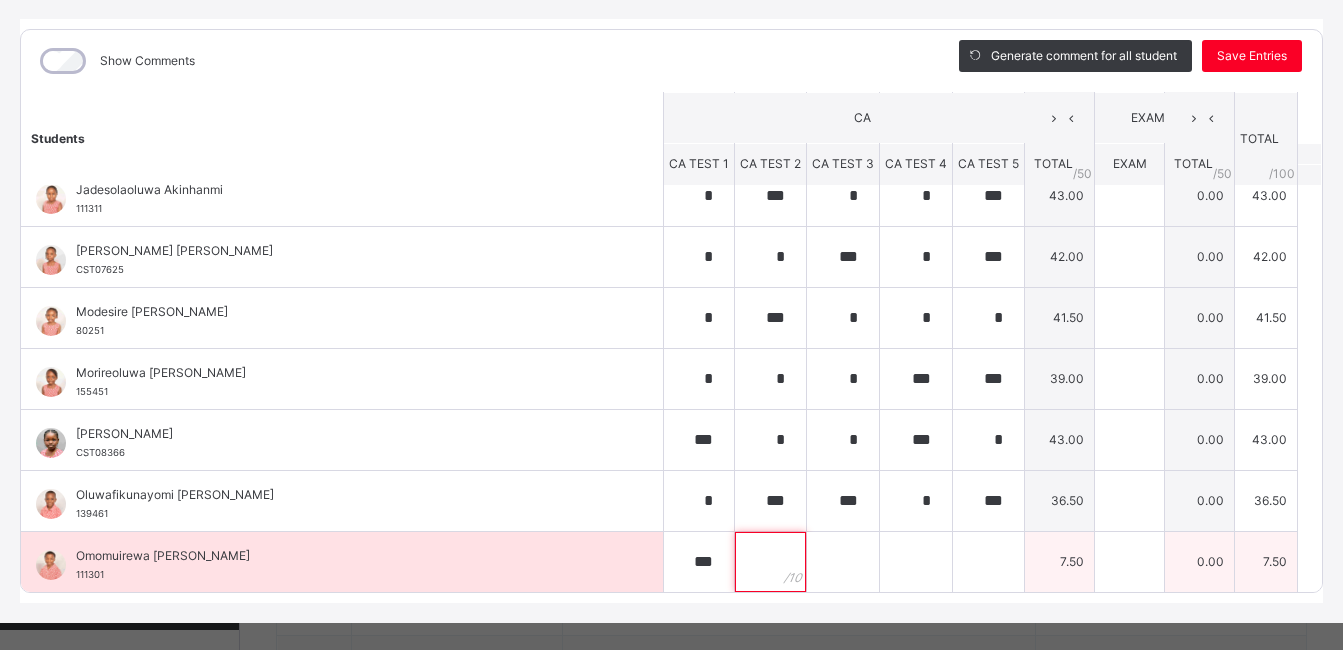 click at bounding box center (770, 562) 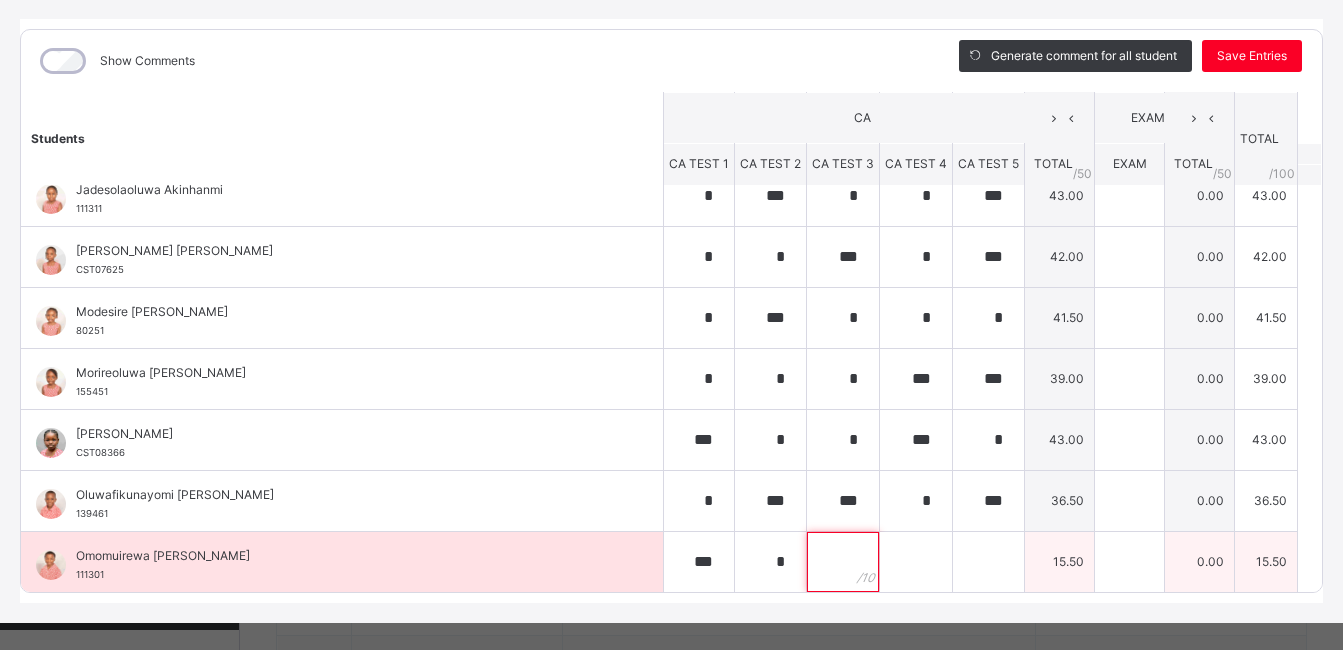 click at bounding box center [843, 562] 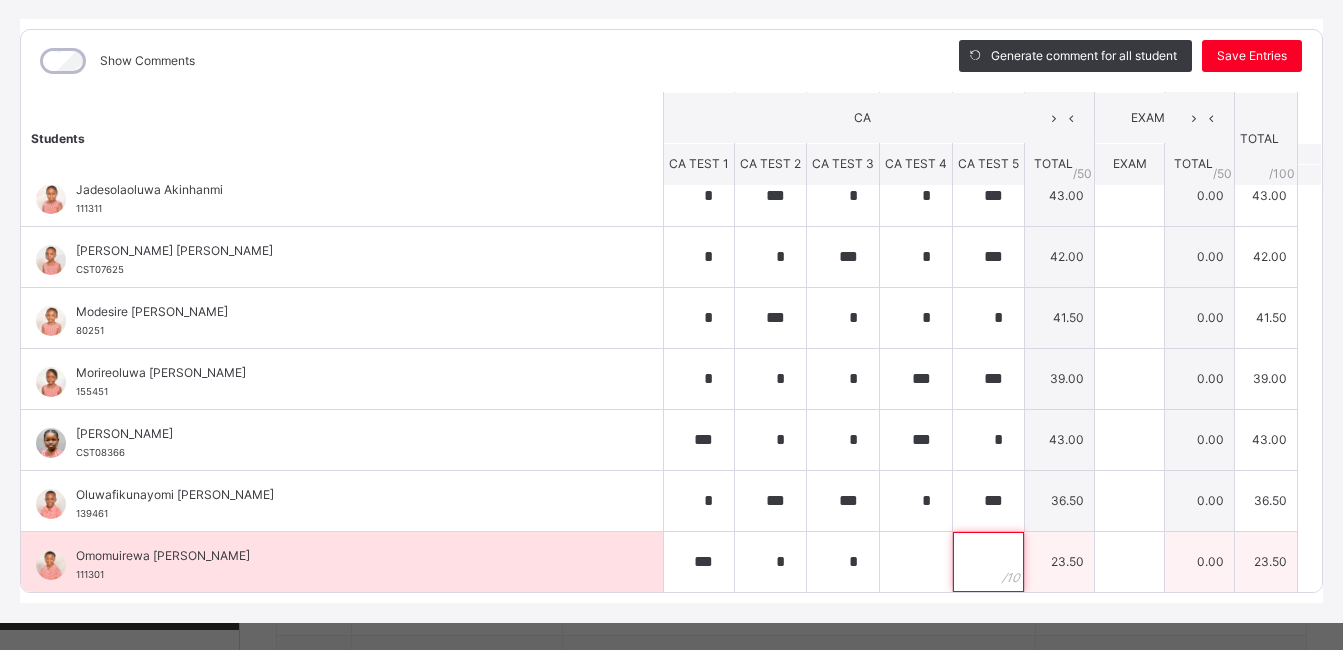 drag, startPoint x: 963, startPoint y: 570, endPoint x: 895, endPoint y: 560, distance: 68.73136 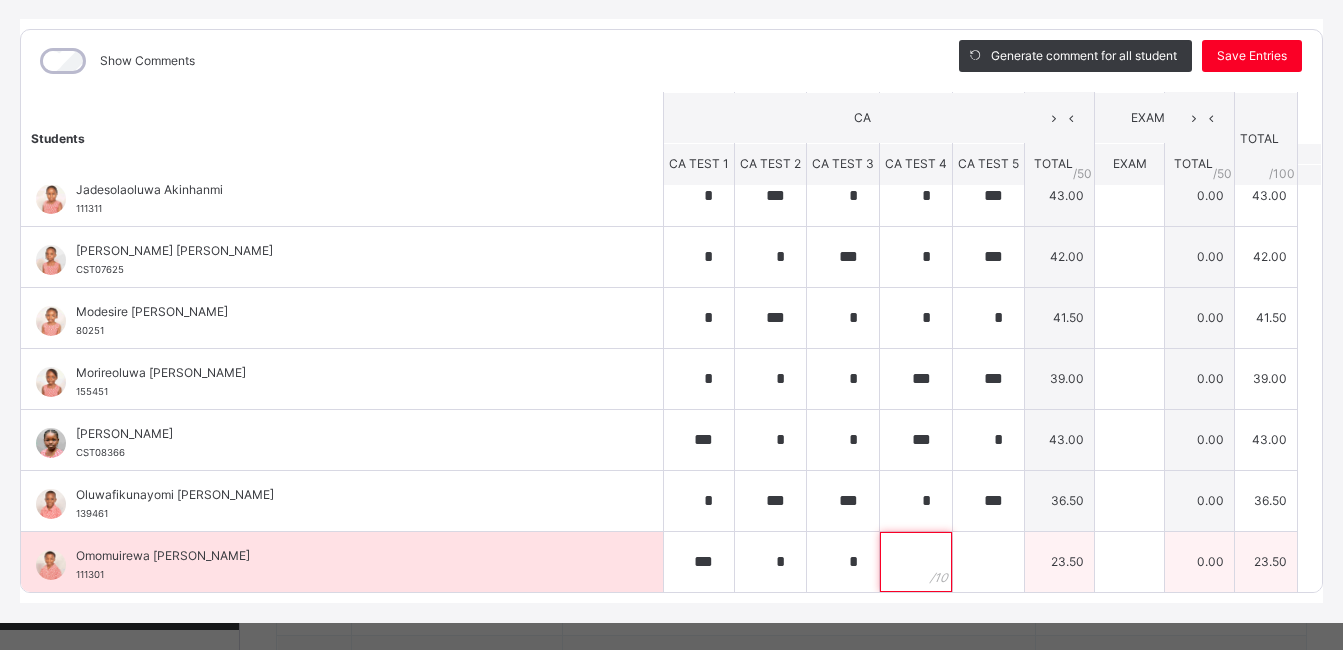 click at bounding box center (916, 562) 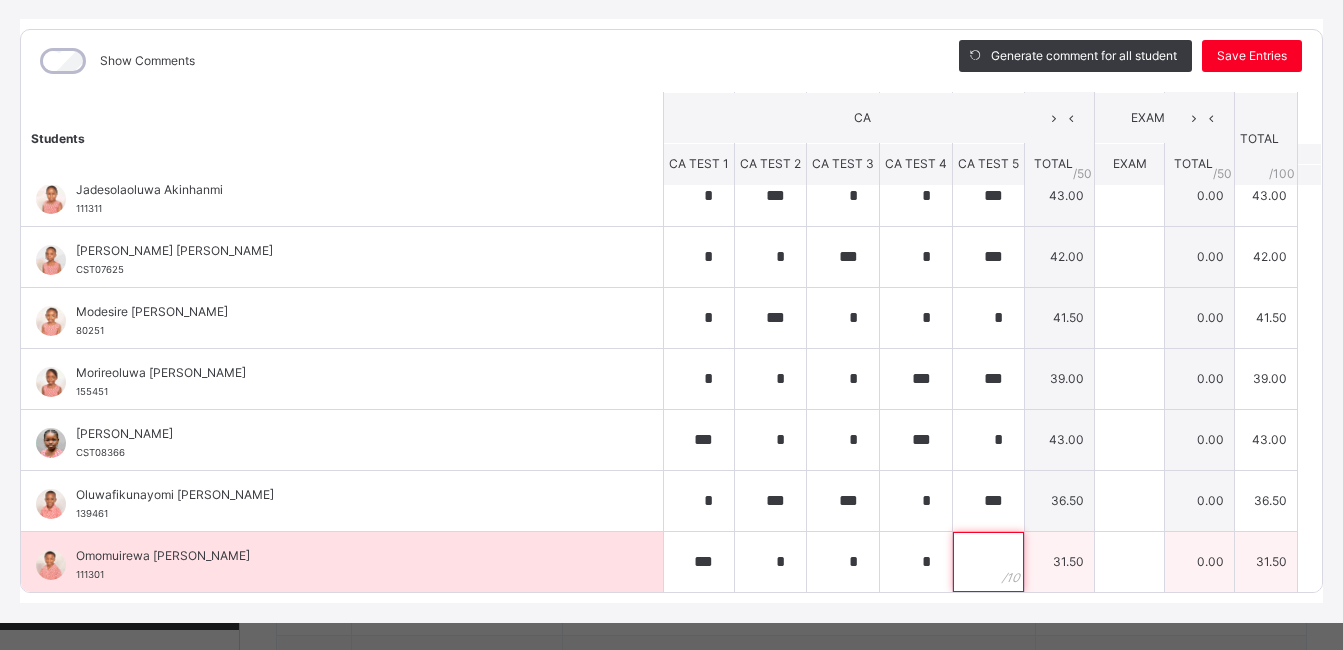 click at bounding box center [988, 562] 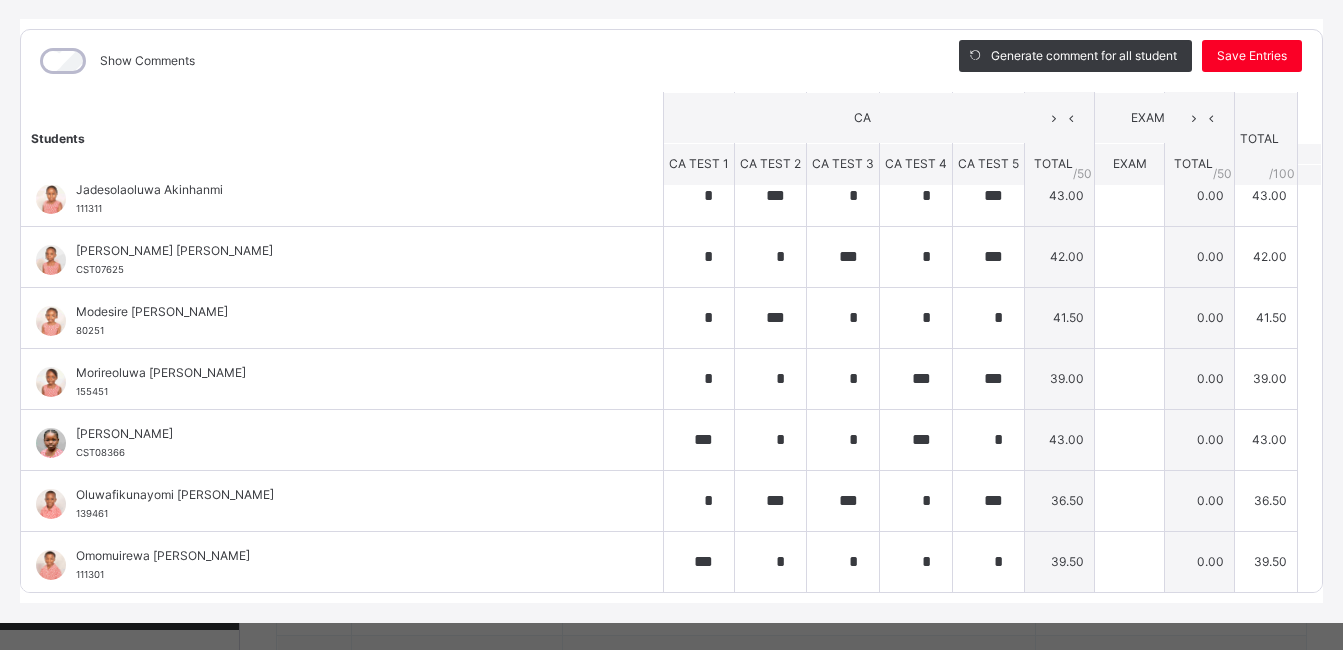 click on "Generate comment for all student   Save Entries" at bounding box center (1130, 61) 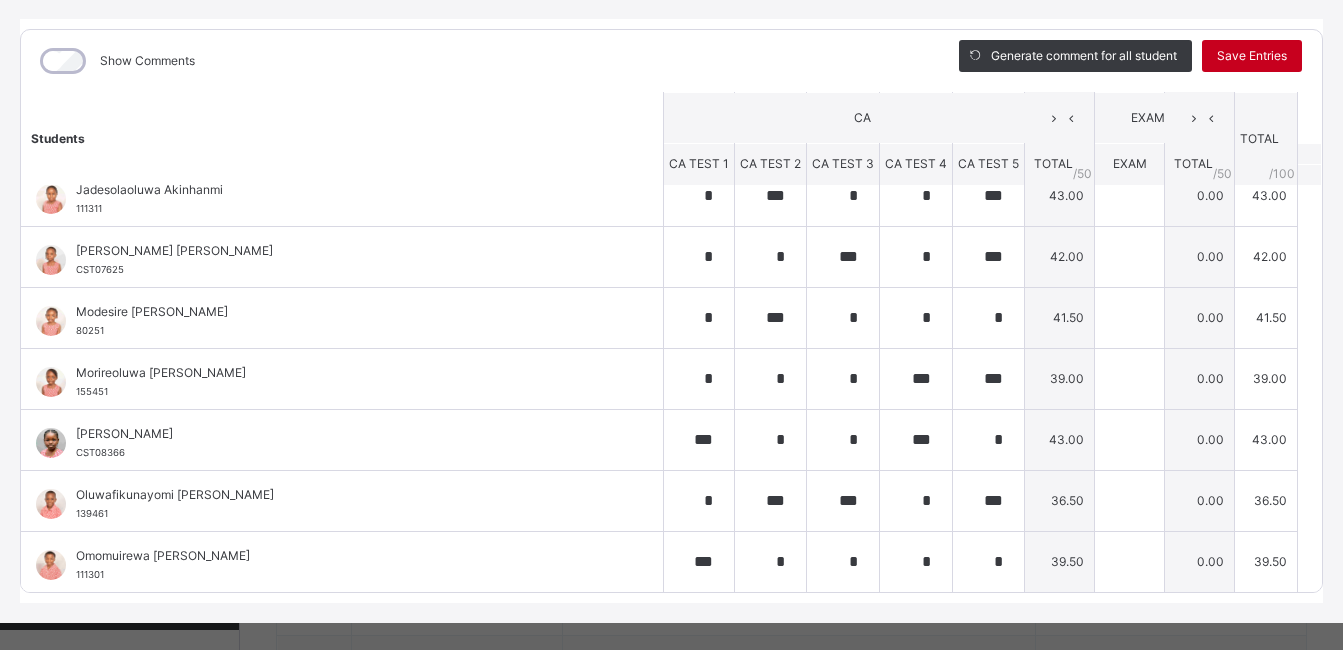 click on "Save Entries" at bounding box center [1252, 56] 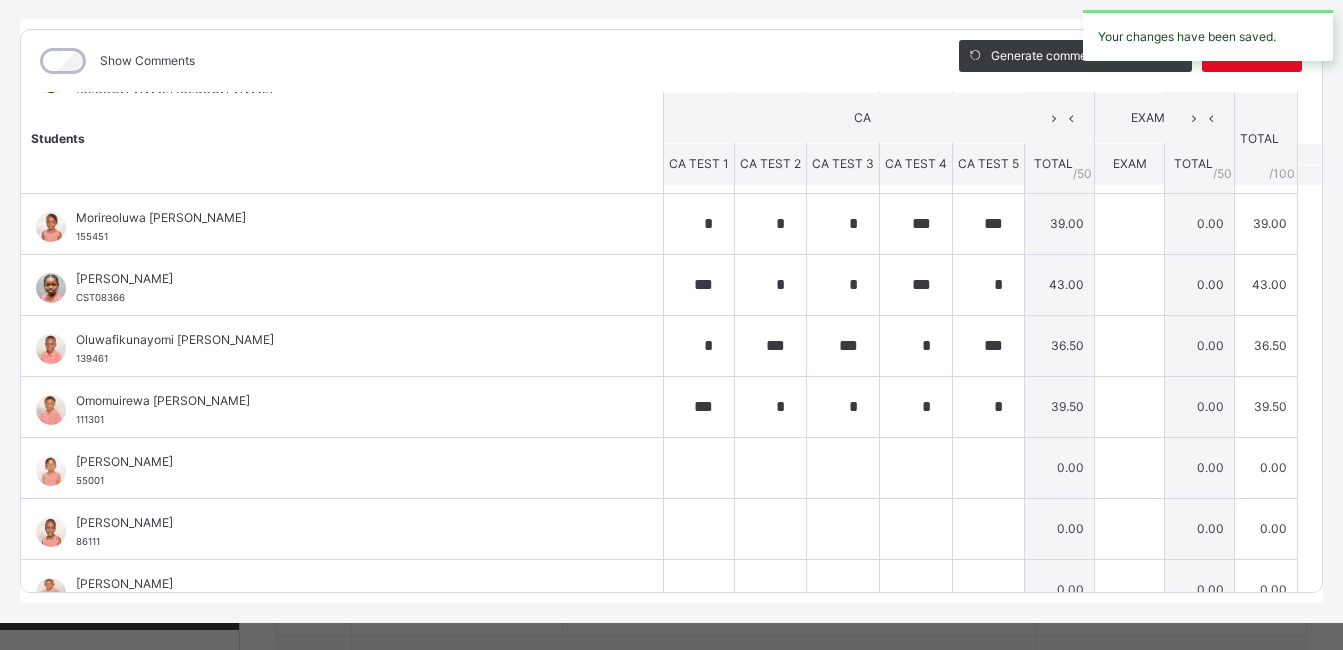 scroll, scrollTop: 509, scrollLeft: 0, axis: vertical 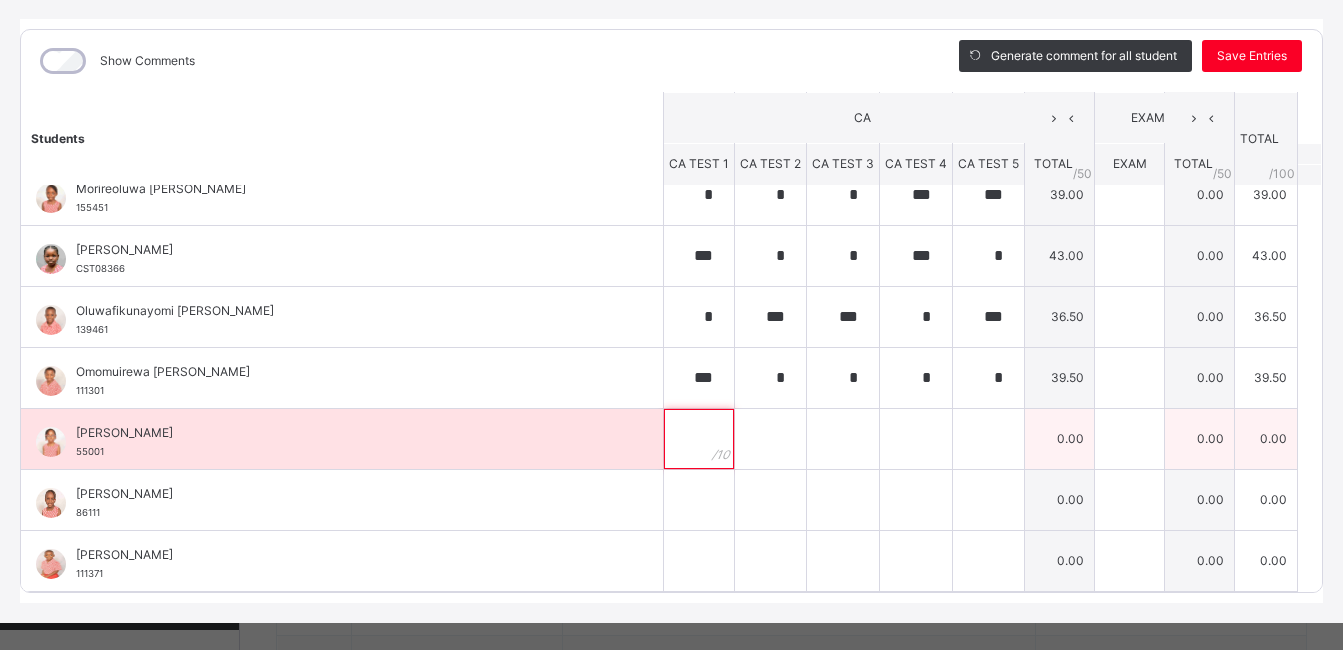 click at bounding box center (699, 439) 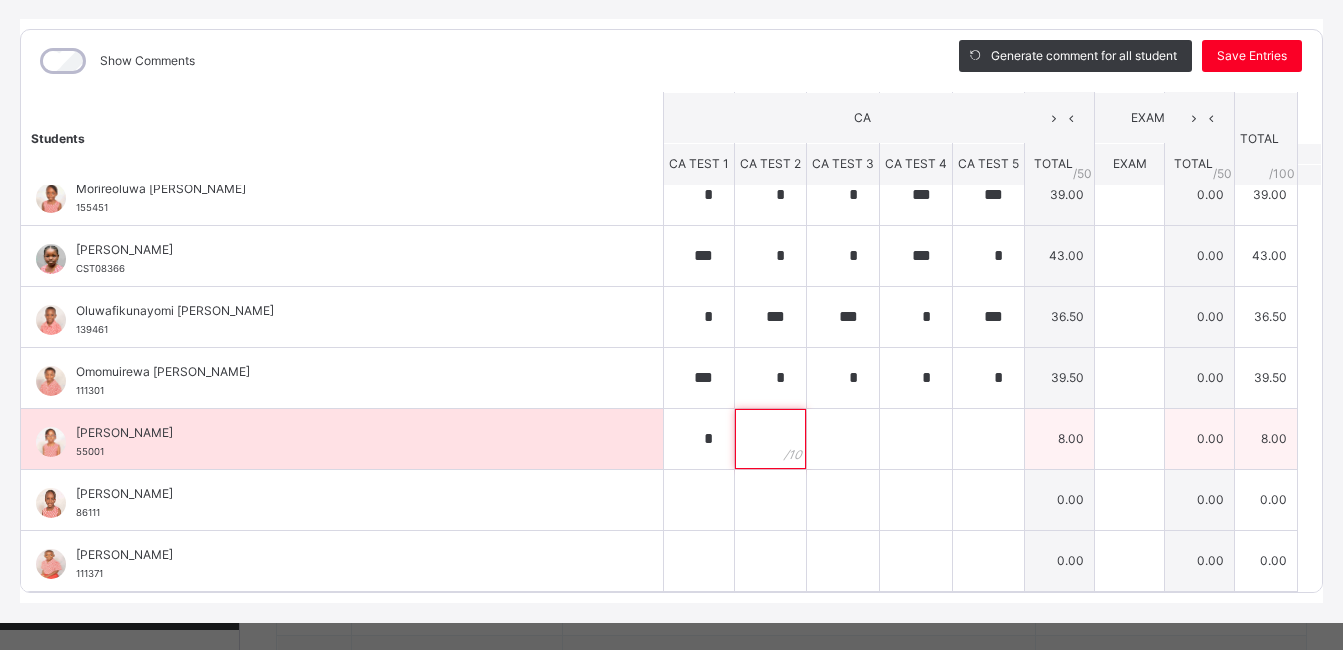 click at bounding box center (770, 439) 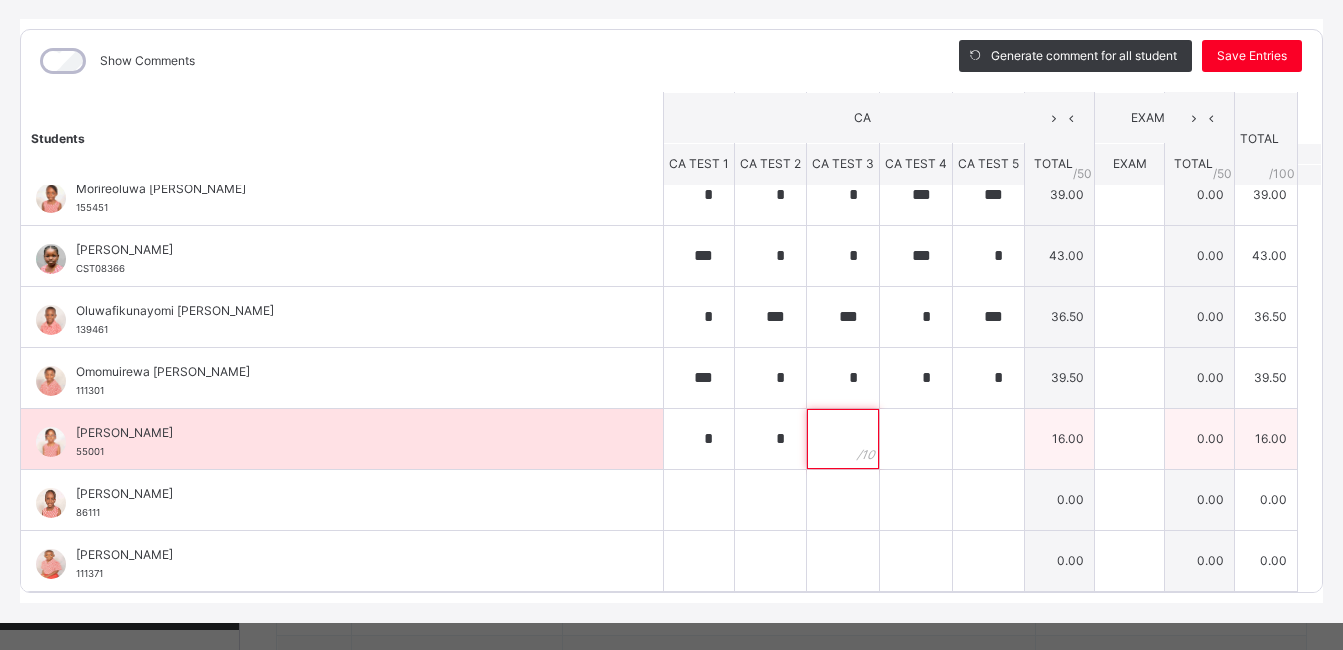 click at bounding box center [843, 439] 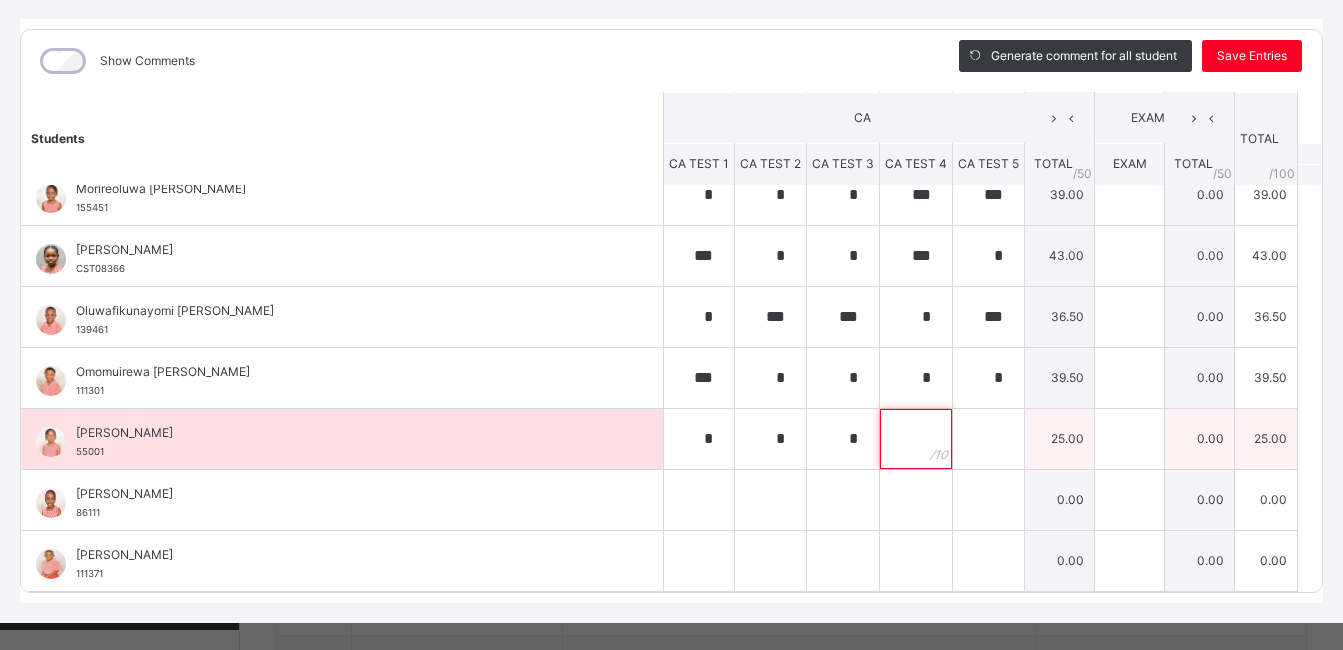 click at bounding box center (916, 439) 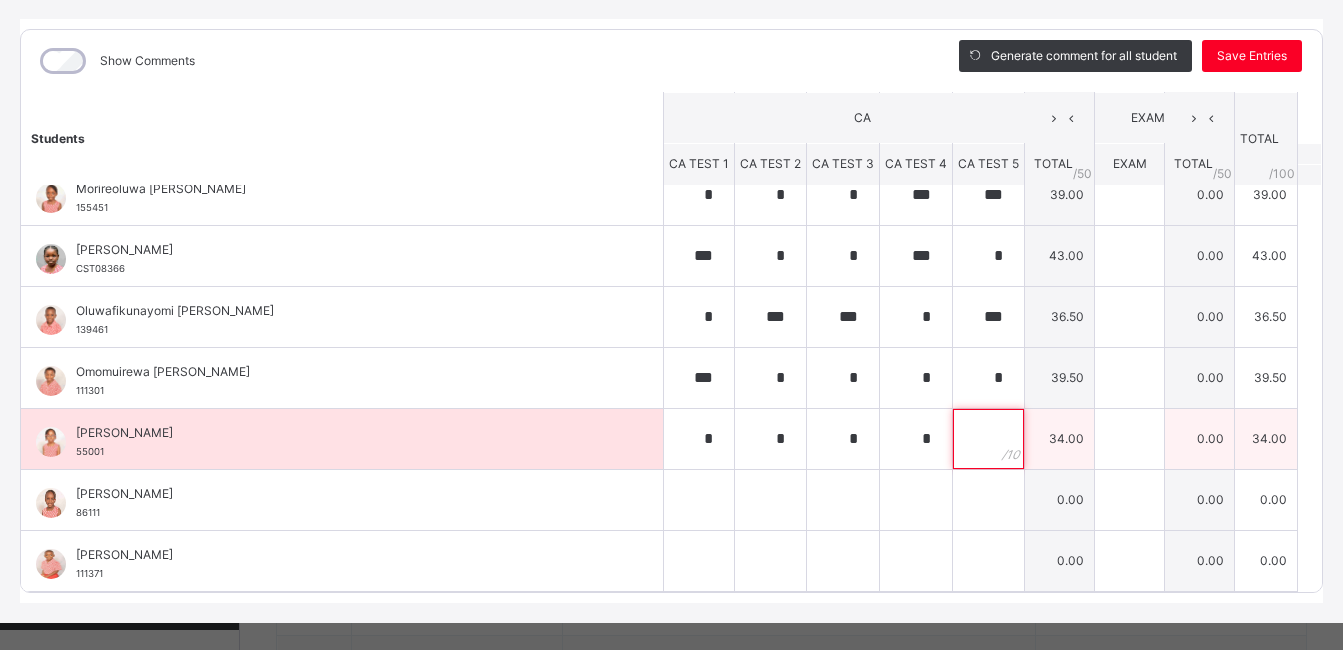 click at bounding box center [988, 439] 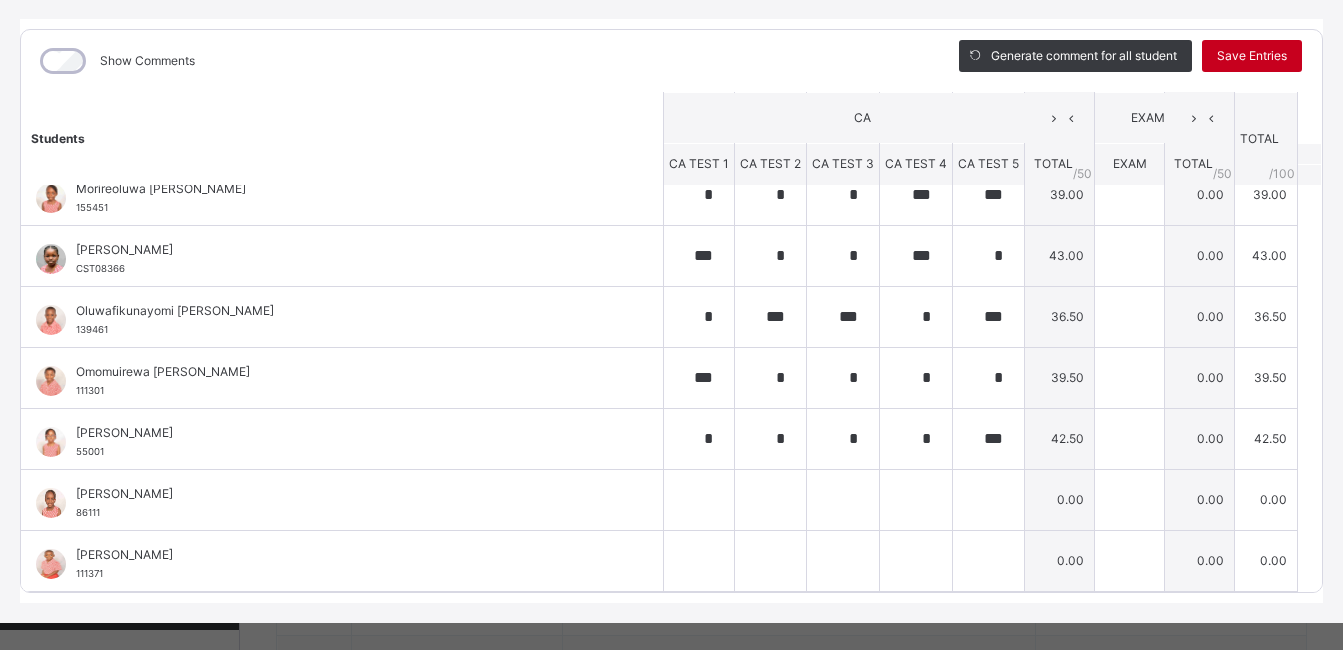 click on "Save Entries" at bounding box center [1252, 56] 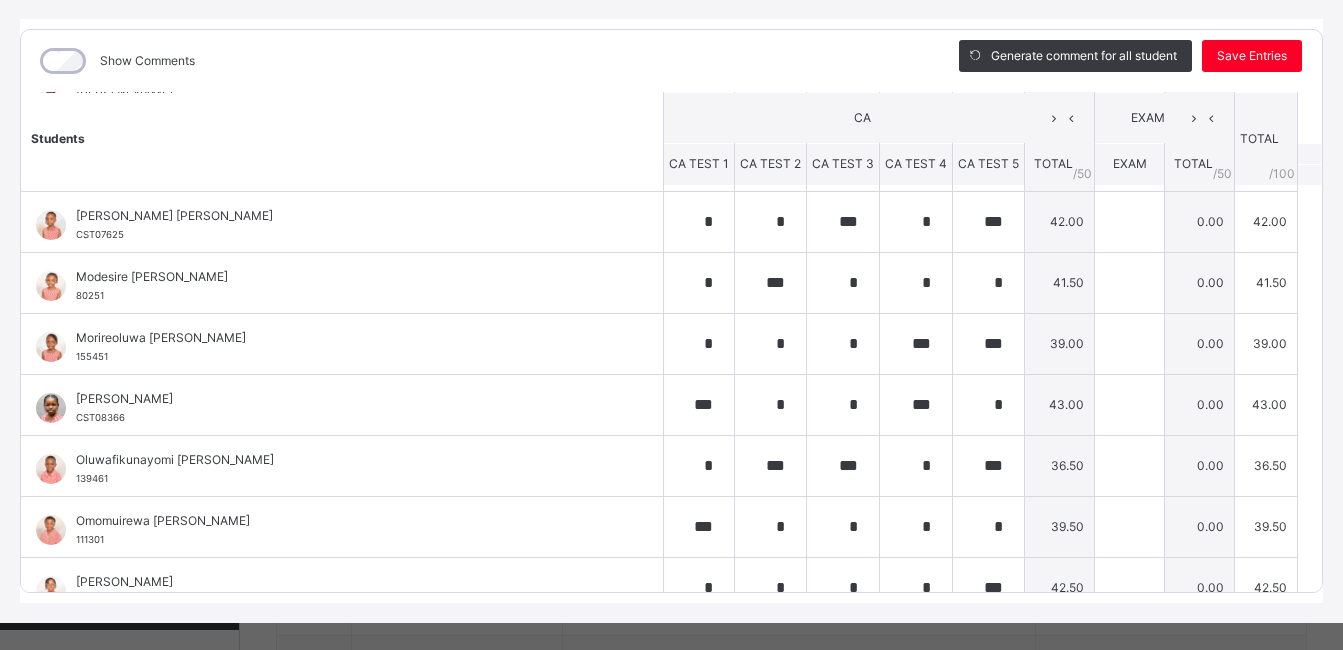 scroll, scrollTop: 509, scrollLeft: 0, axis: vertical 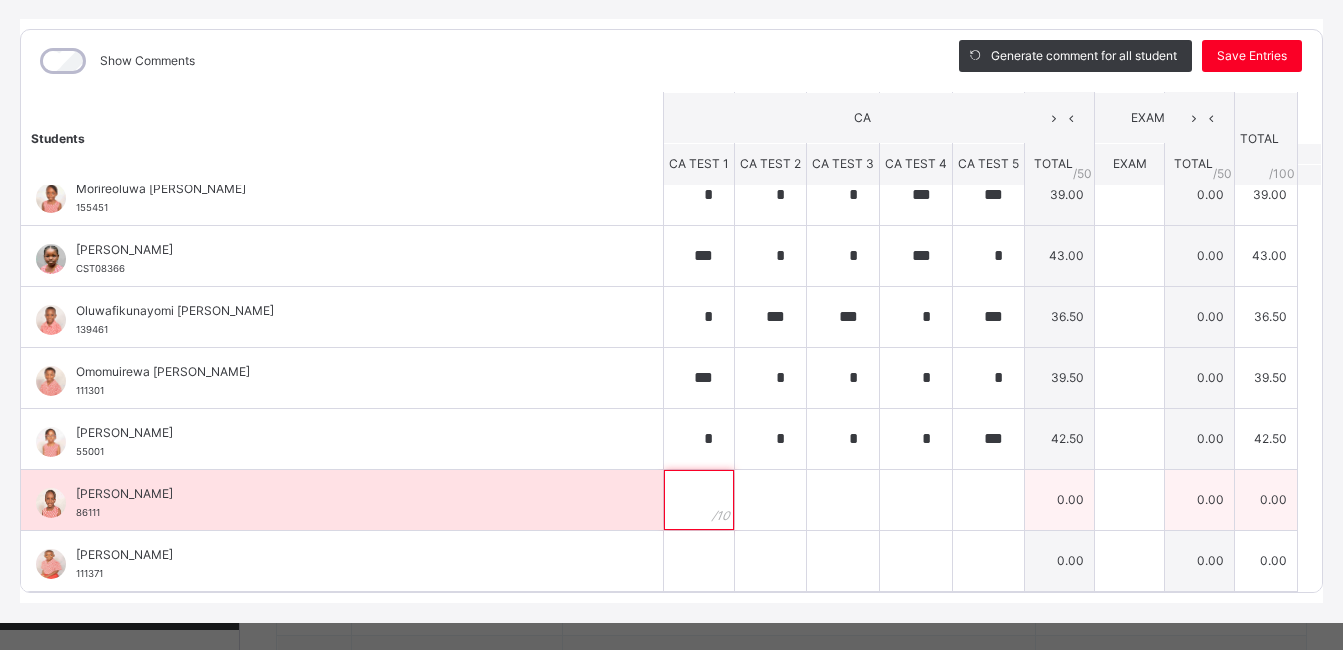 click at bounding box center (699, 500) 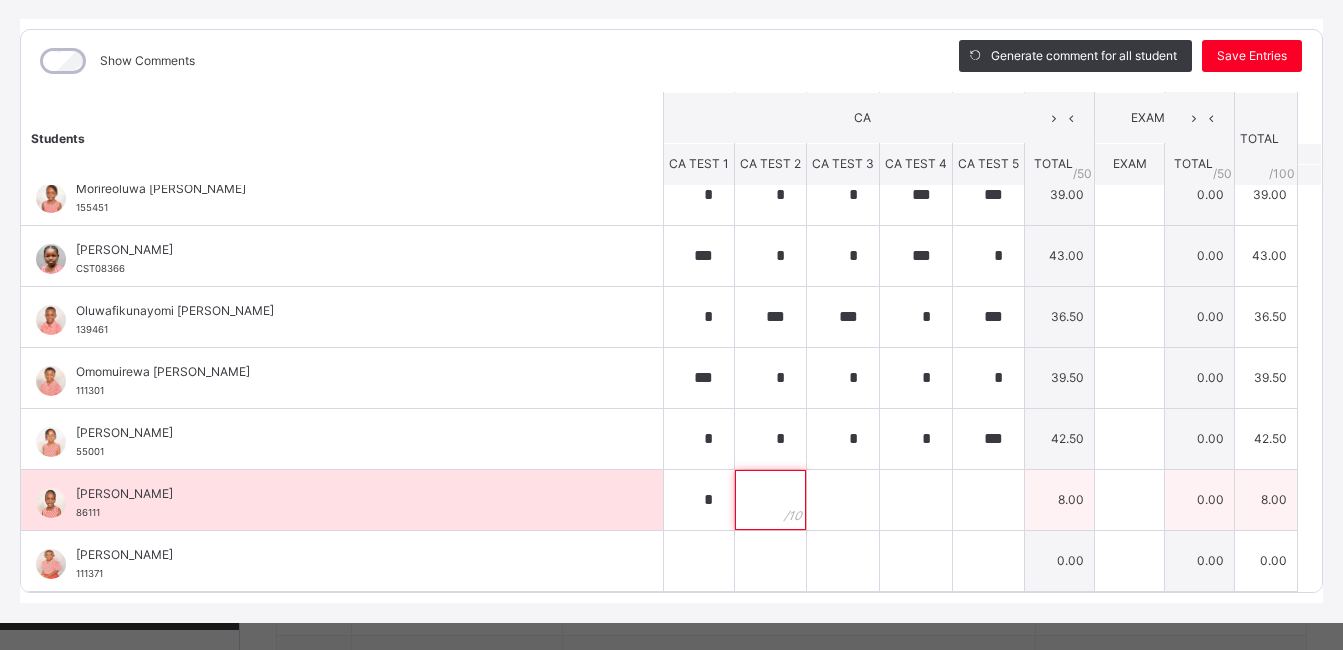 click at bounding box center (770, 500) 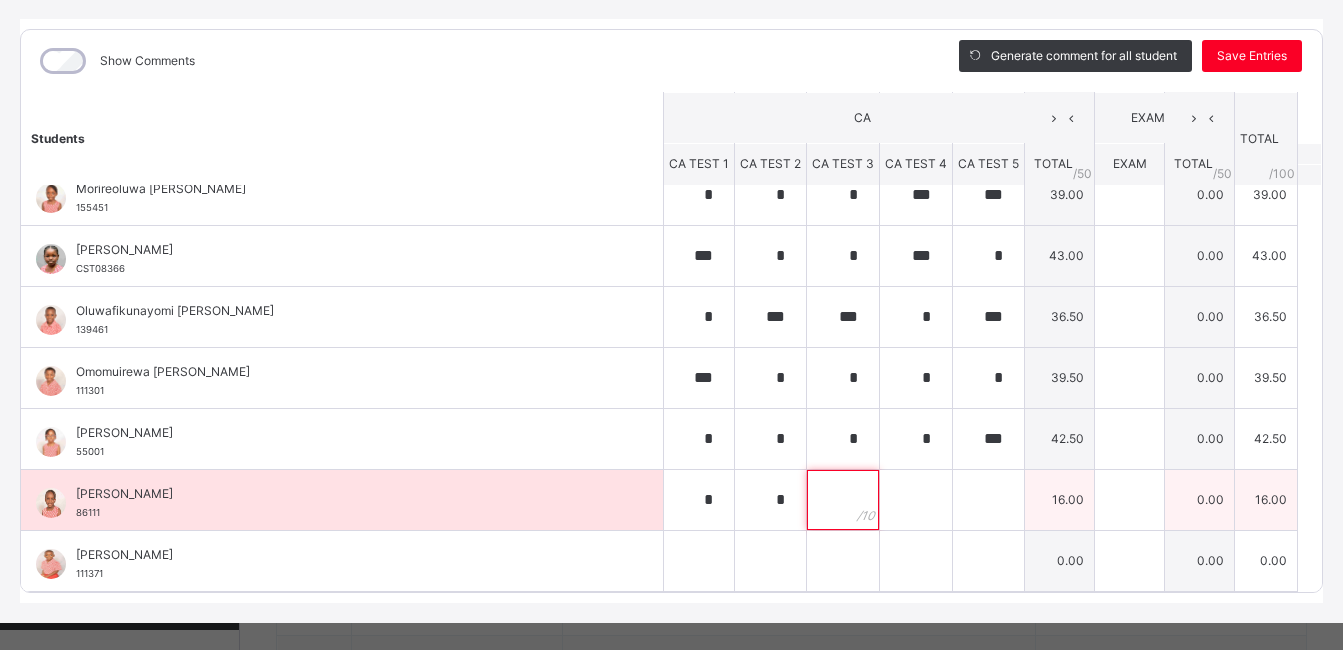 click at bounding box center (843, 500) 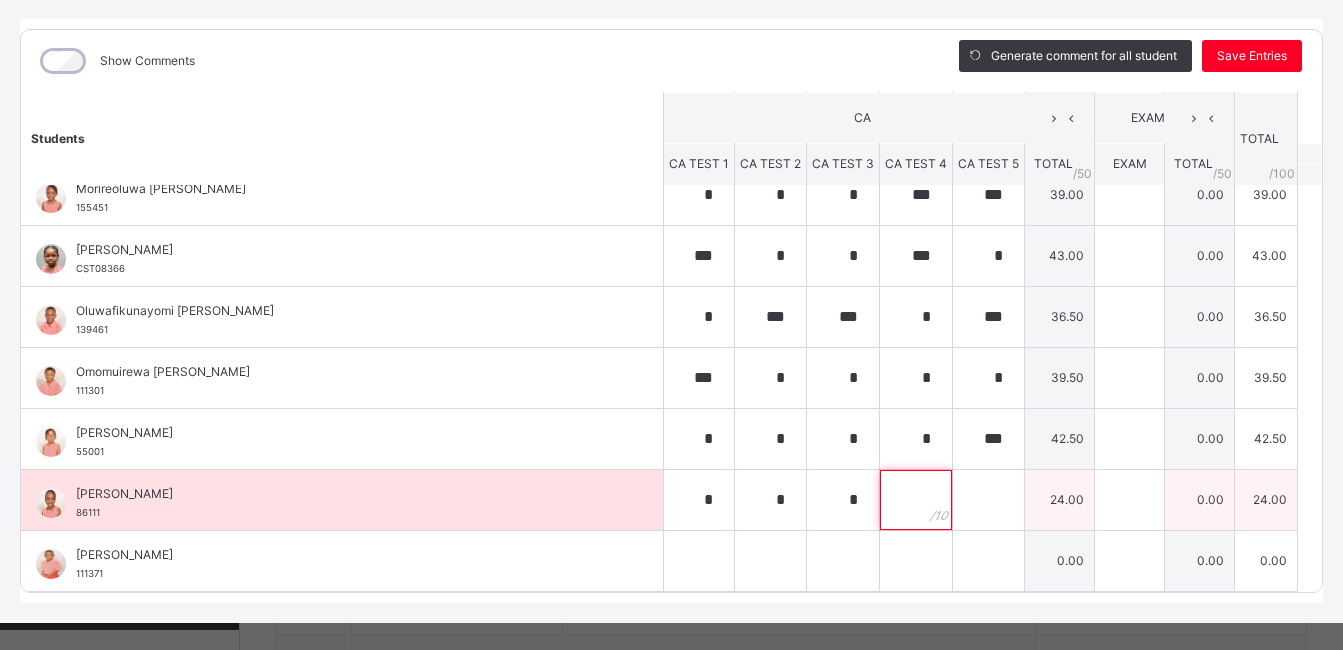 click at bounding box center (916, 500) 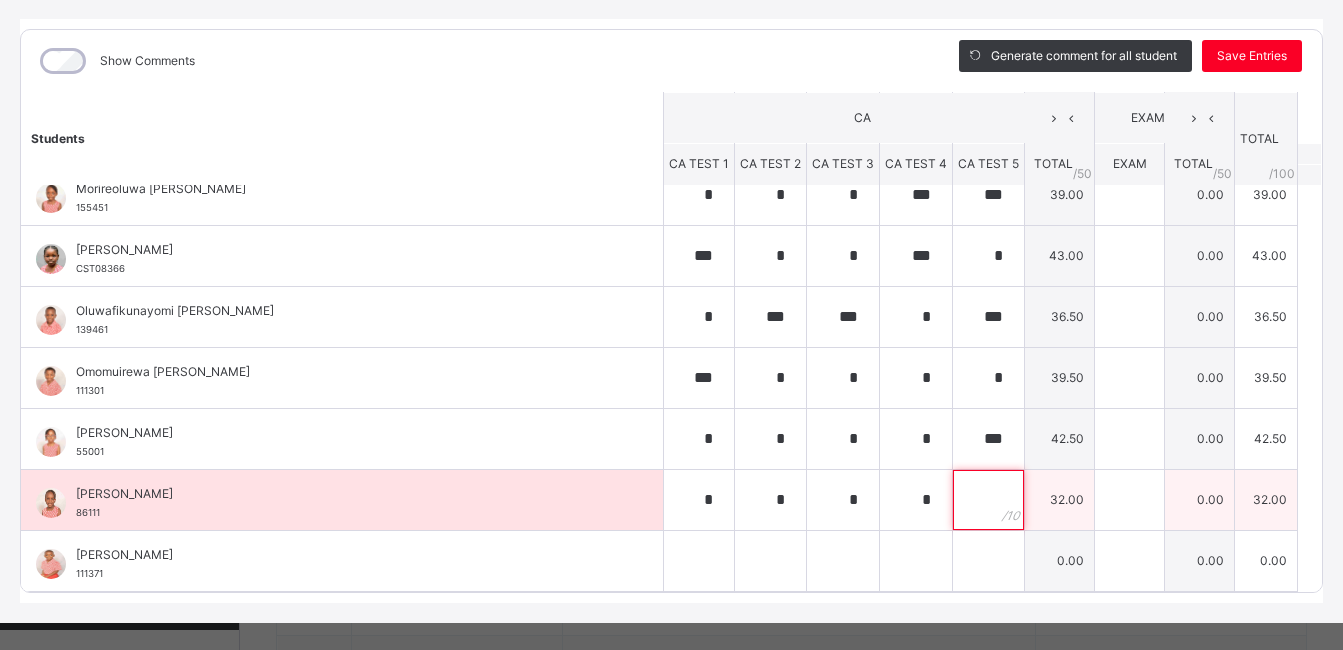 click at bounding box center (988, 500) 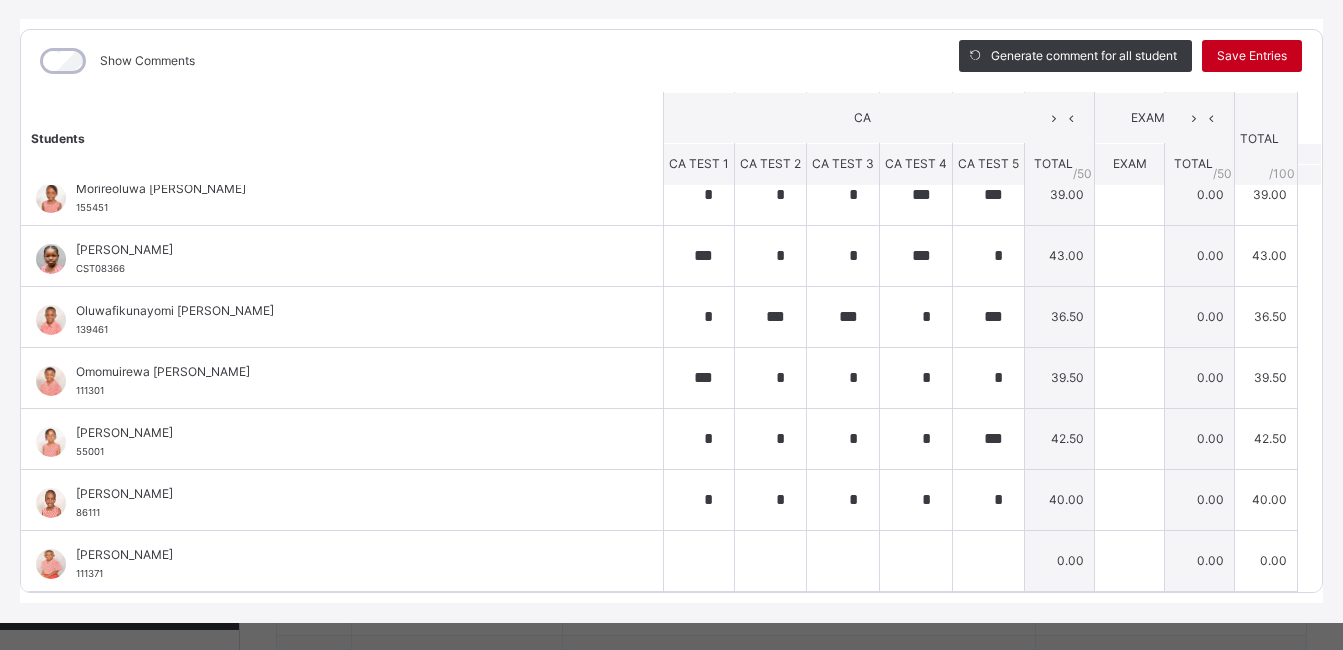 click on "Save Entries" at bounding box center (1252, 56) 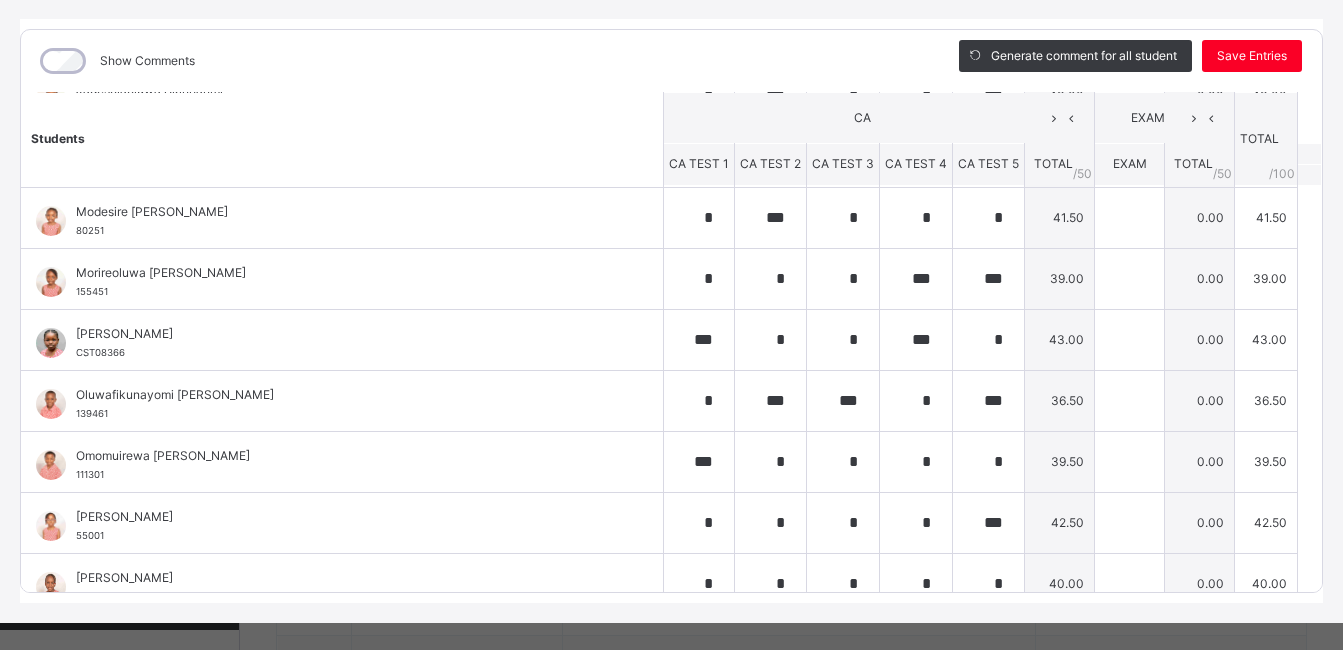 scroll, scrollTop: 509, scrollLeft: 0, axis: vertical 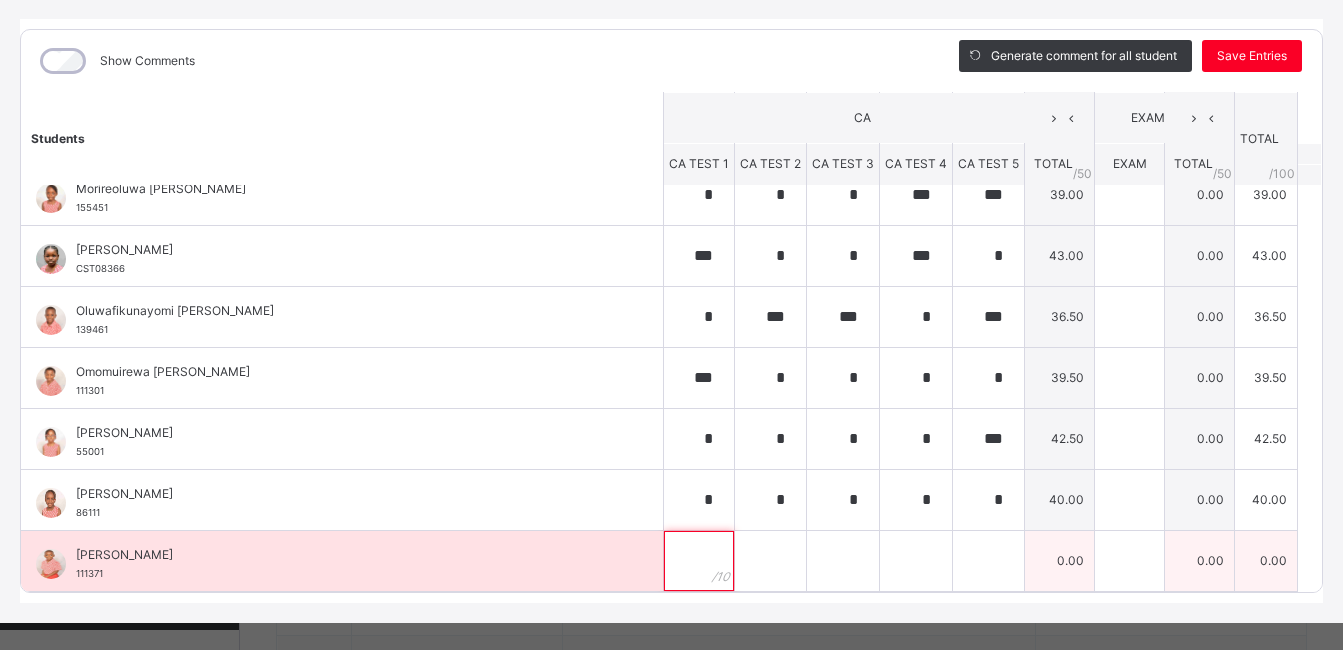 click at bounding box center (699, 561) 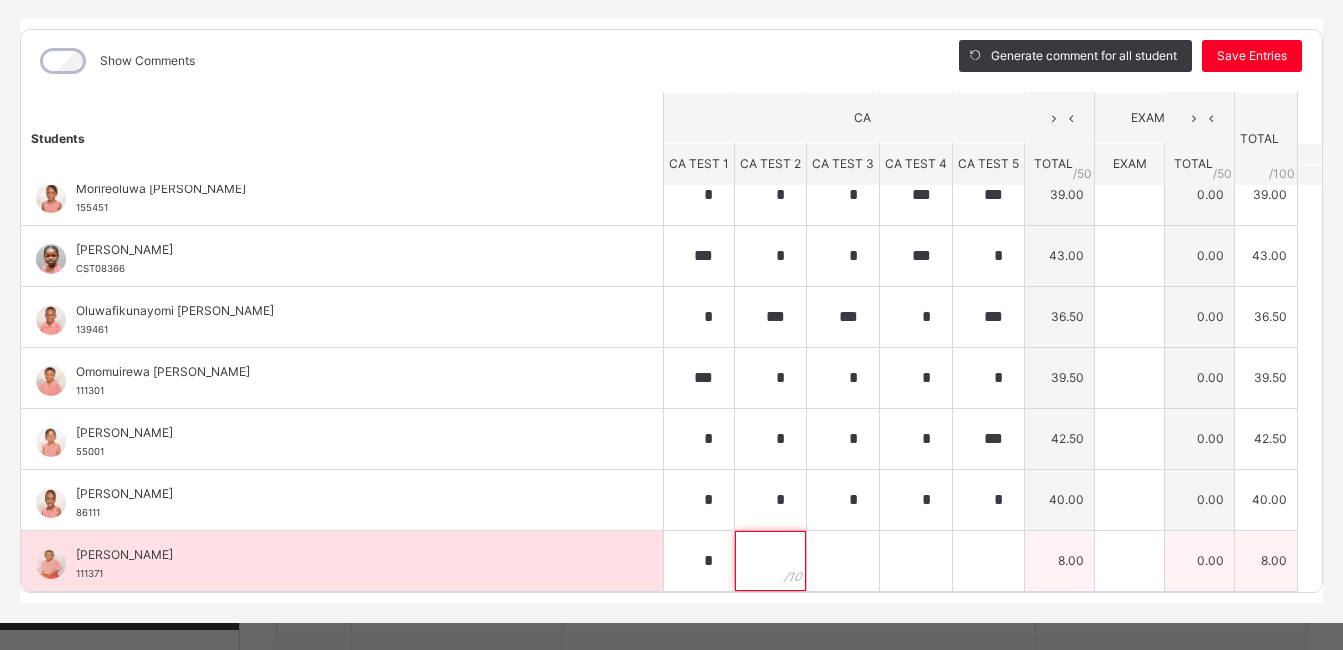 click at bounding box center (770, 561) 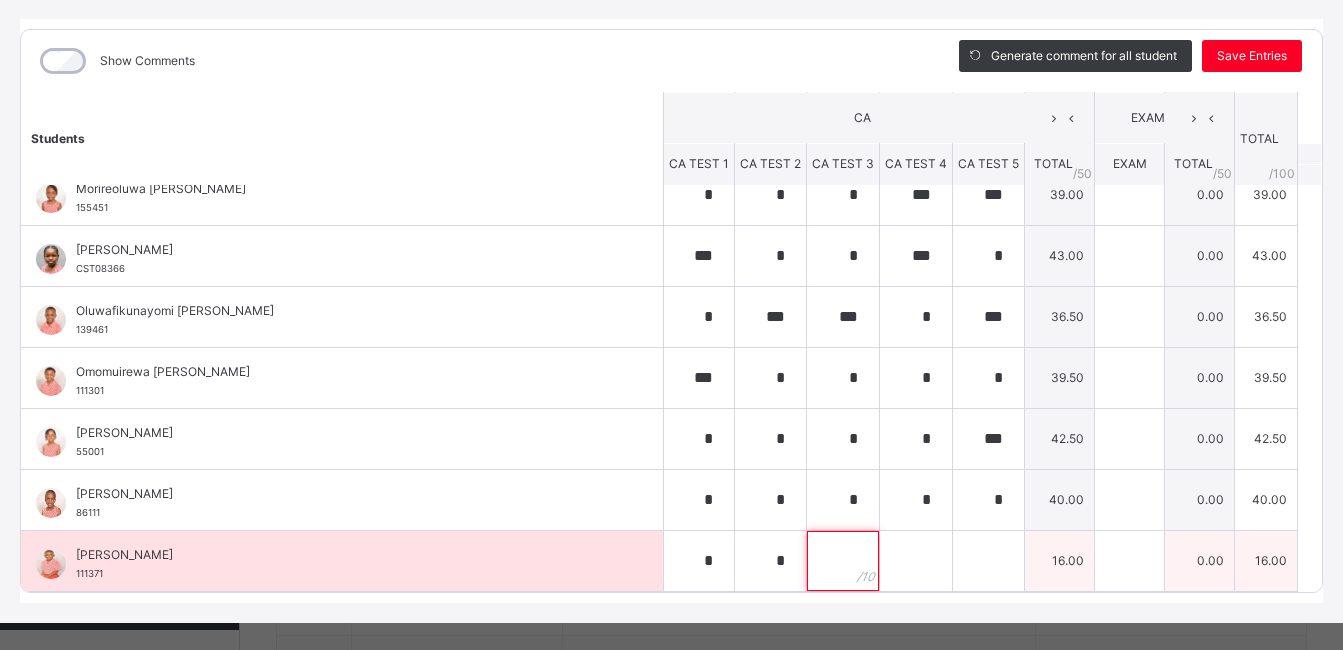 click at bounding box center [843, 561] 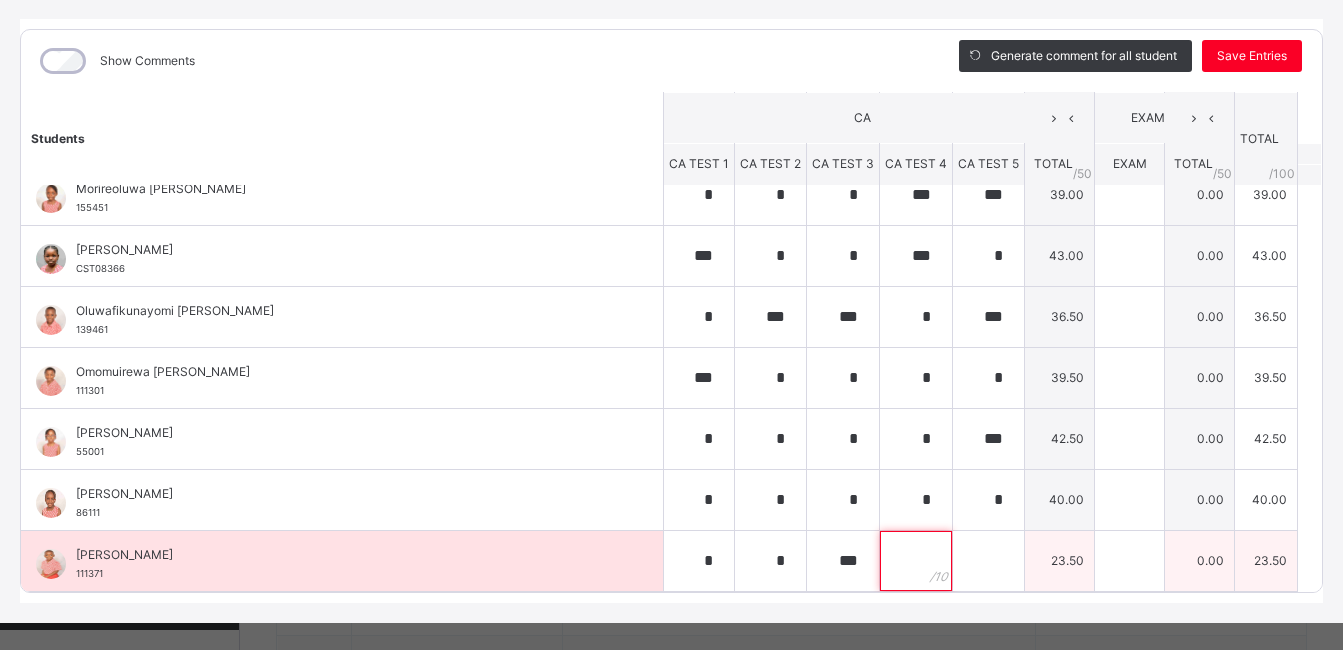 click at bounding box center [916, 561] 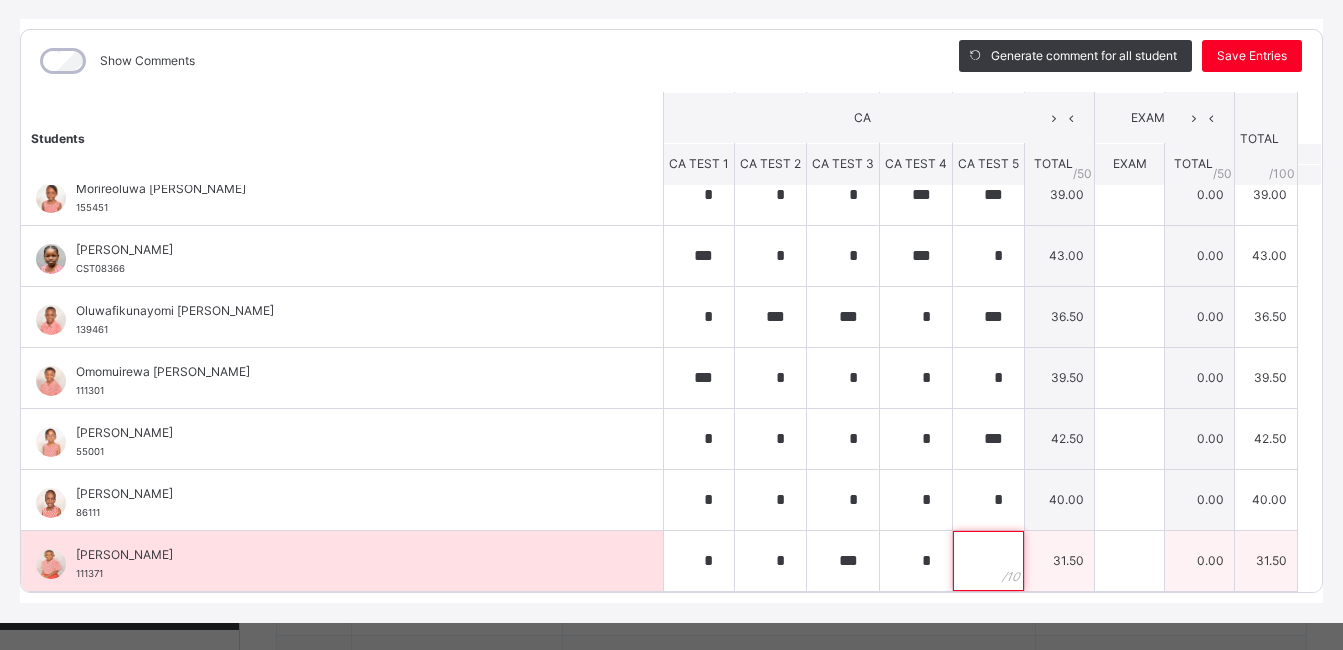 click at bounding box center [988, 561] 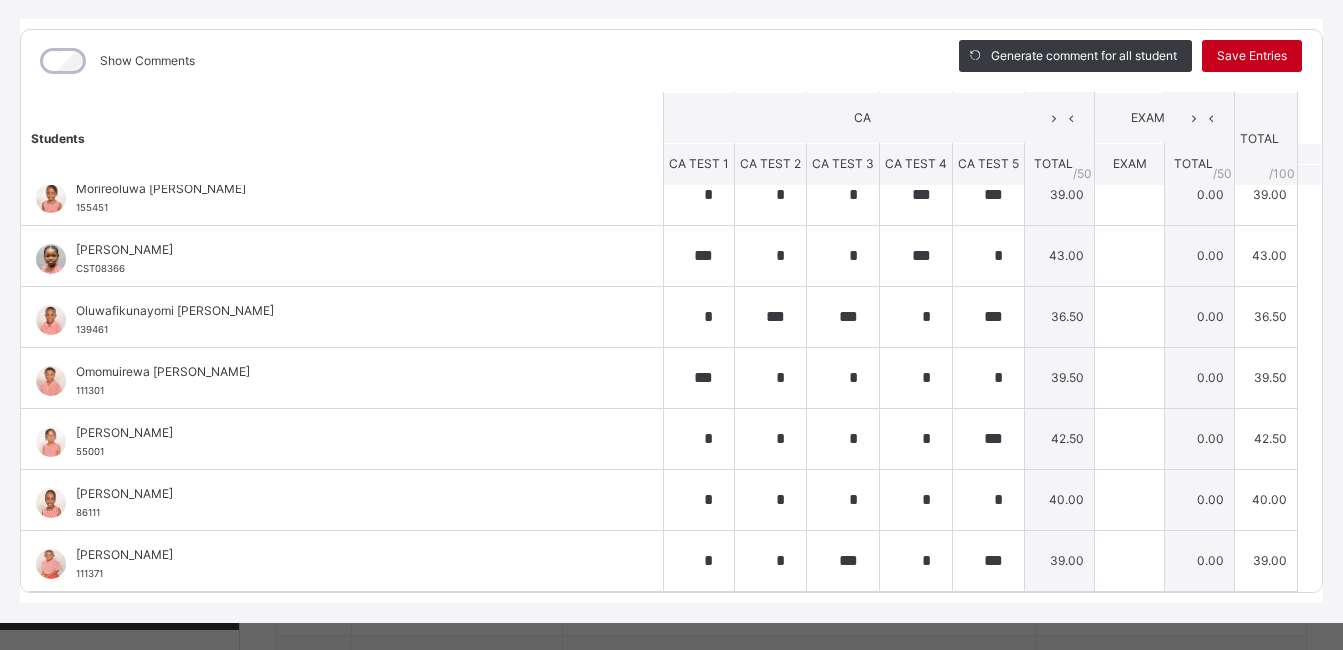 click on "Save Entries" at bounding box center (1252, 56) 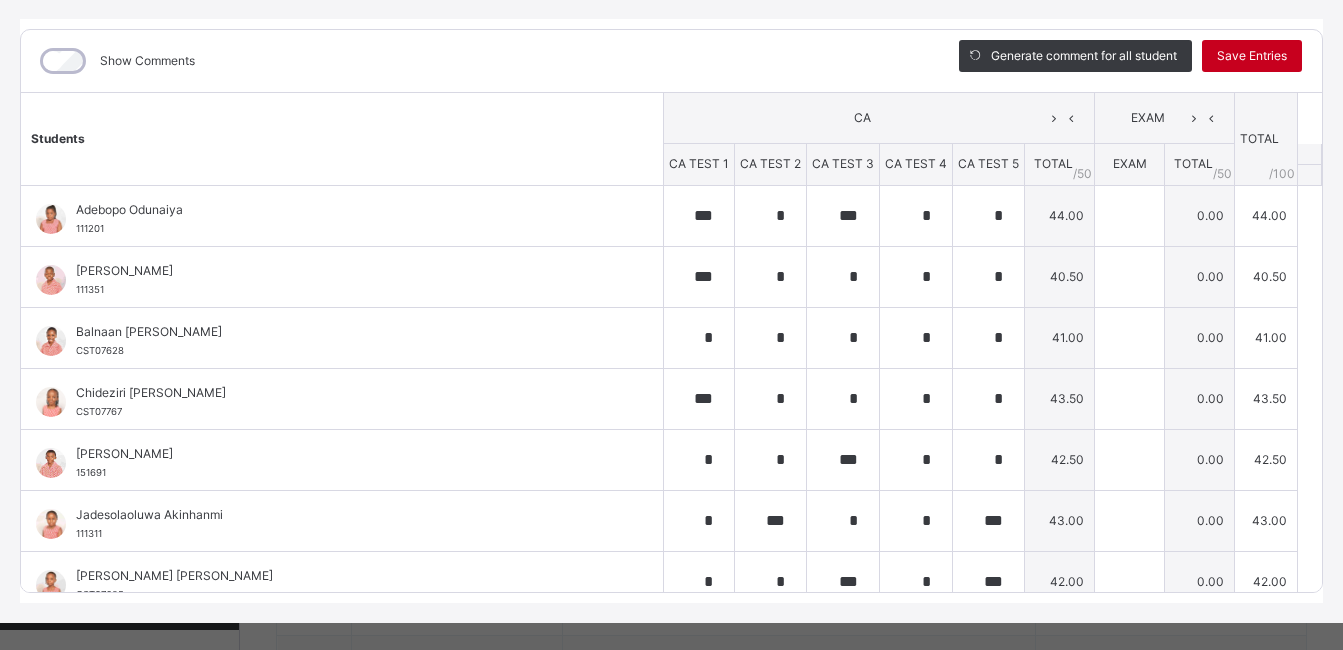click on "Save Entries" at bounding box center (1252, 56) 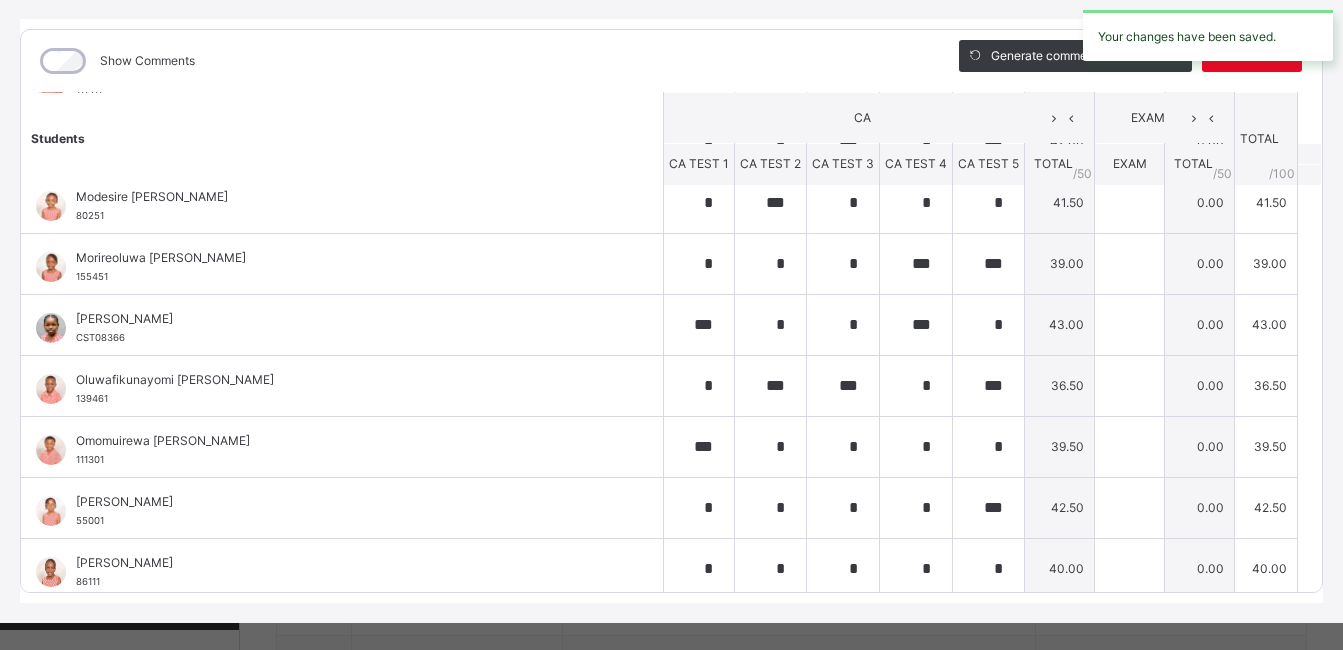 scroll, scrollTop: 509, scrollLeft: 0, axis: vertical 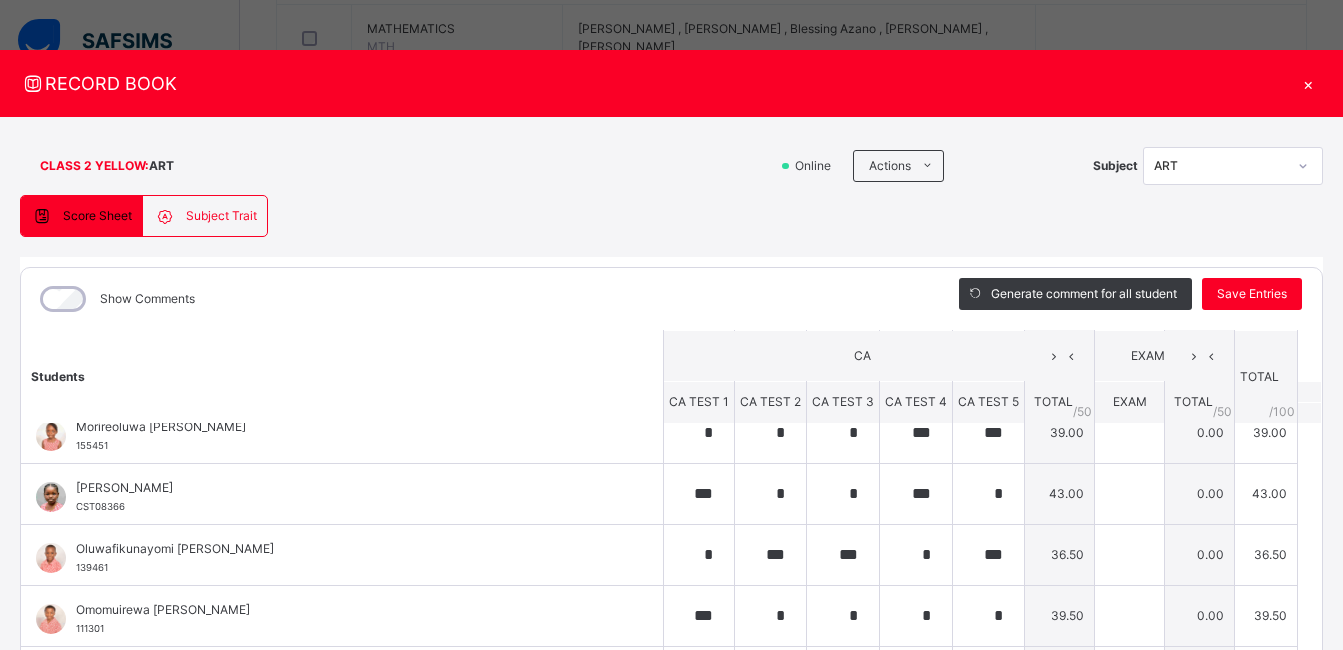 click on "×" at bounding box center (1308, 83) 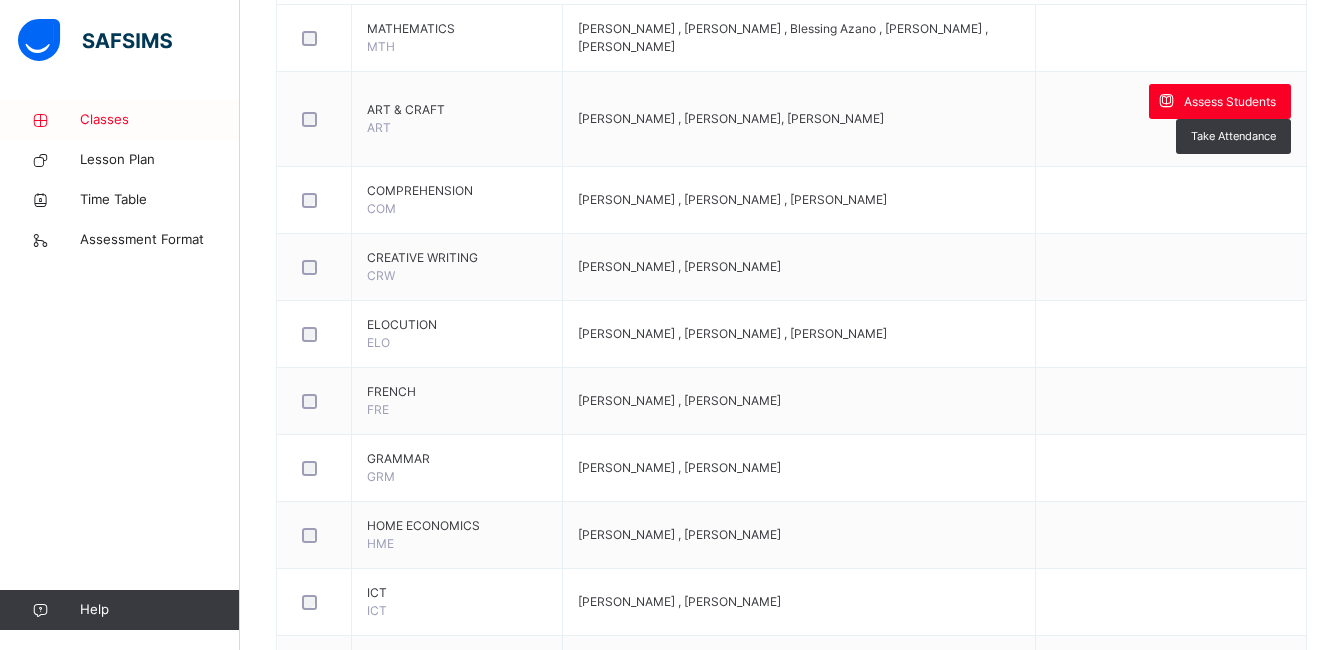 click on "Classes" at bounding box center [160, 120] 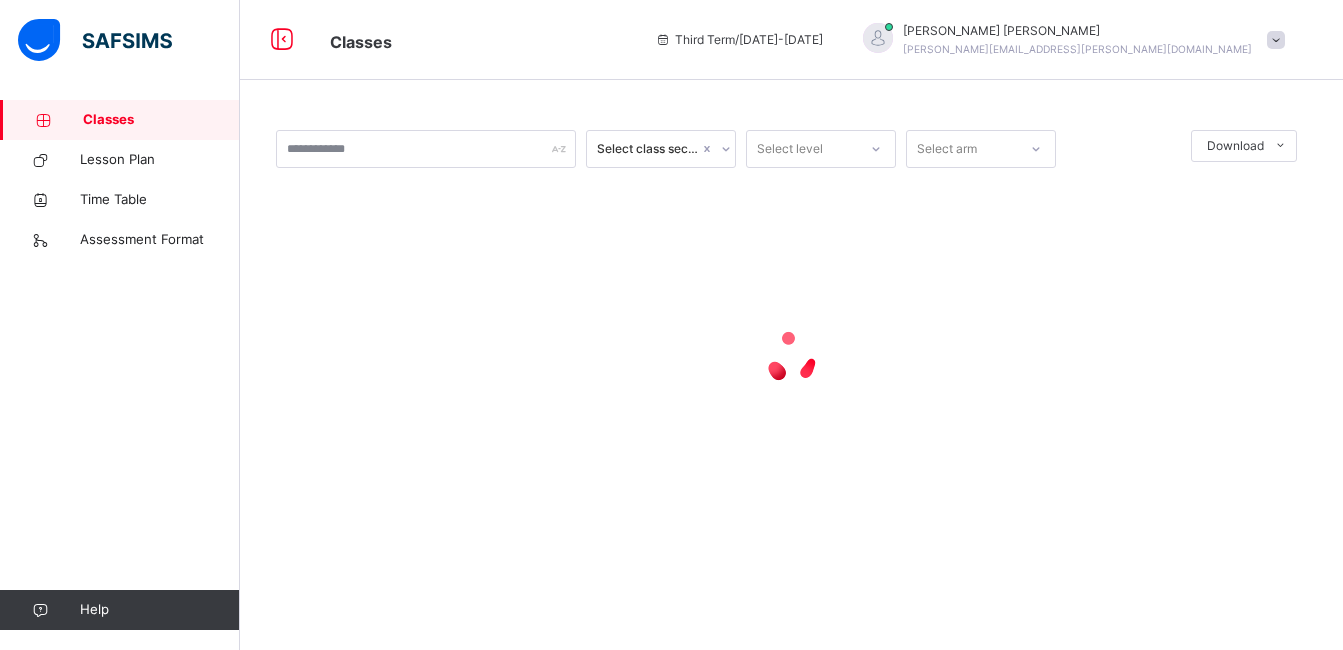 scroll, scrollTop: 0, scrollLeft: 0, axis: both 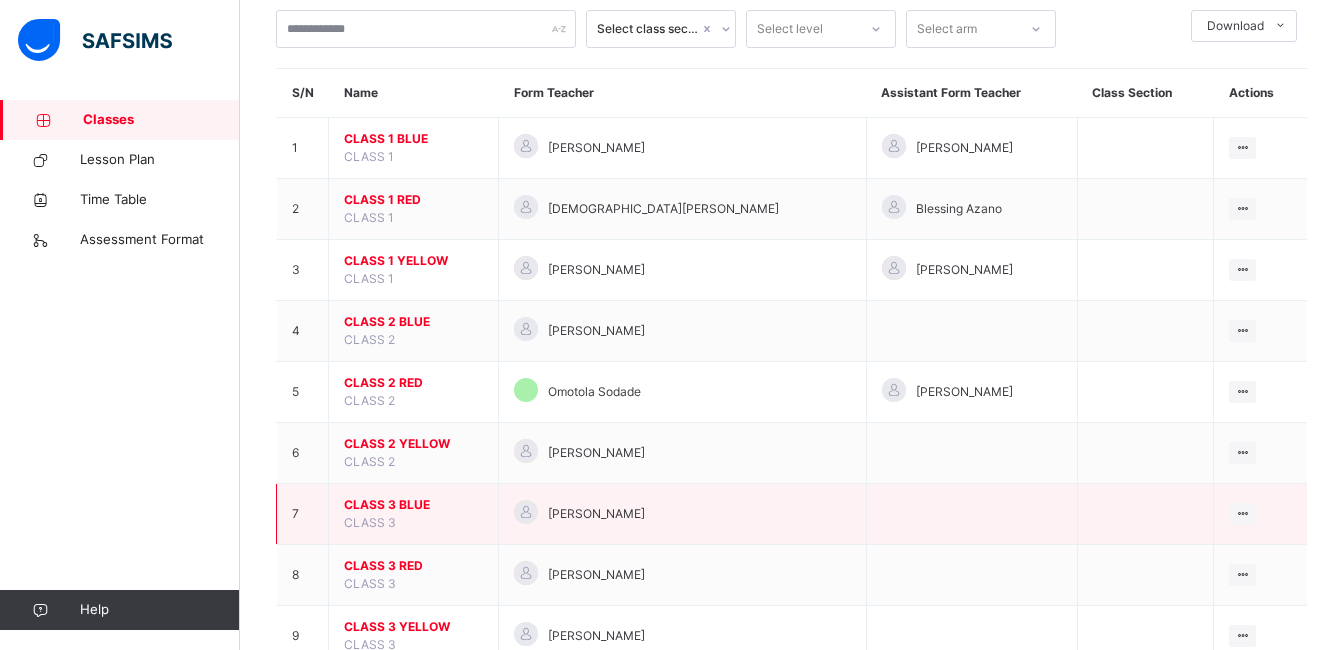 click on "CLASS 3   BLUE" at bounding box center [413, 505] 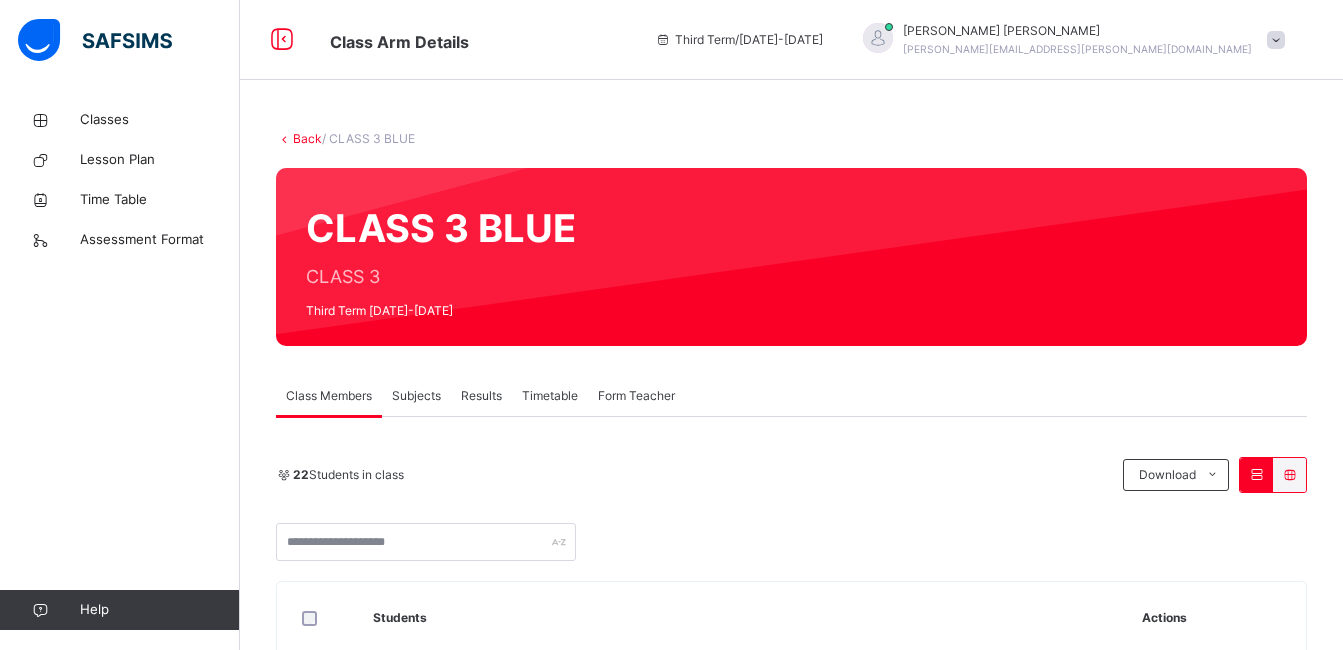 click on "Subjects" at bounding box center [416, 396] 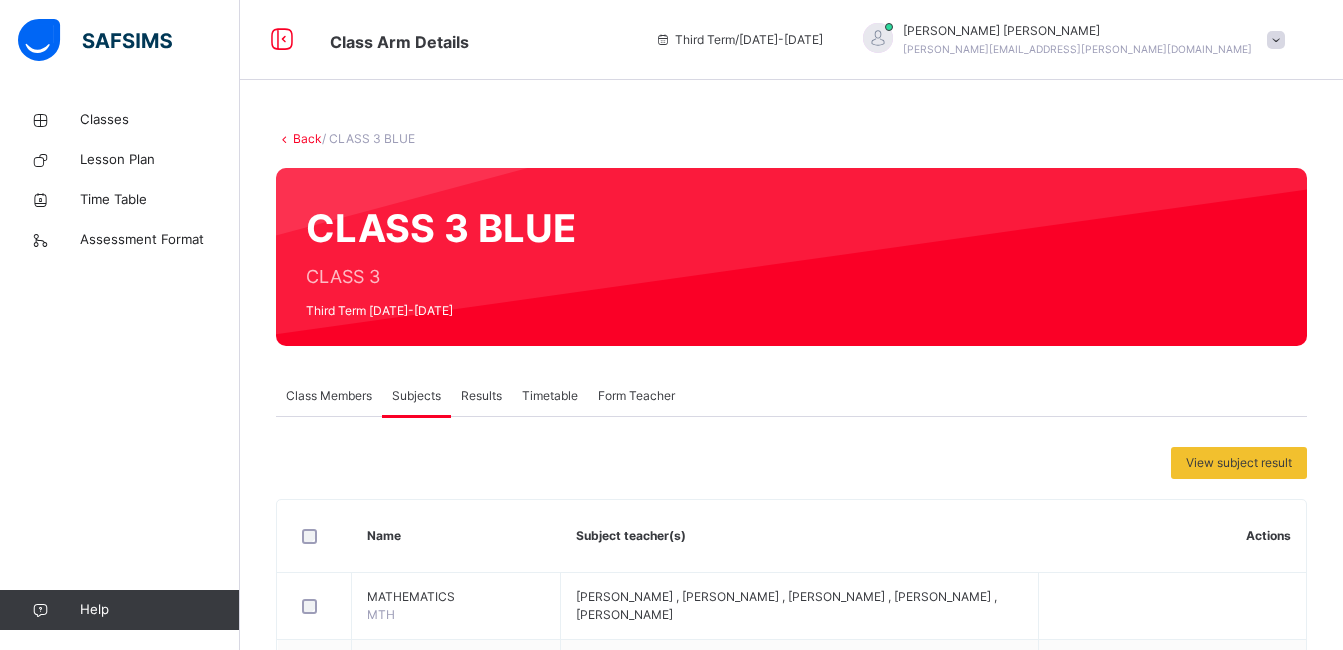 scroll, scrollTop: 568, scrollLeft: 0, axis: vertical 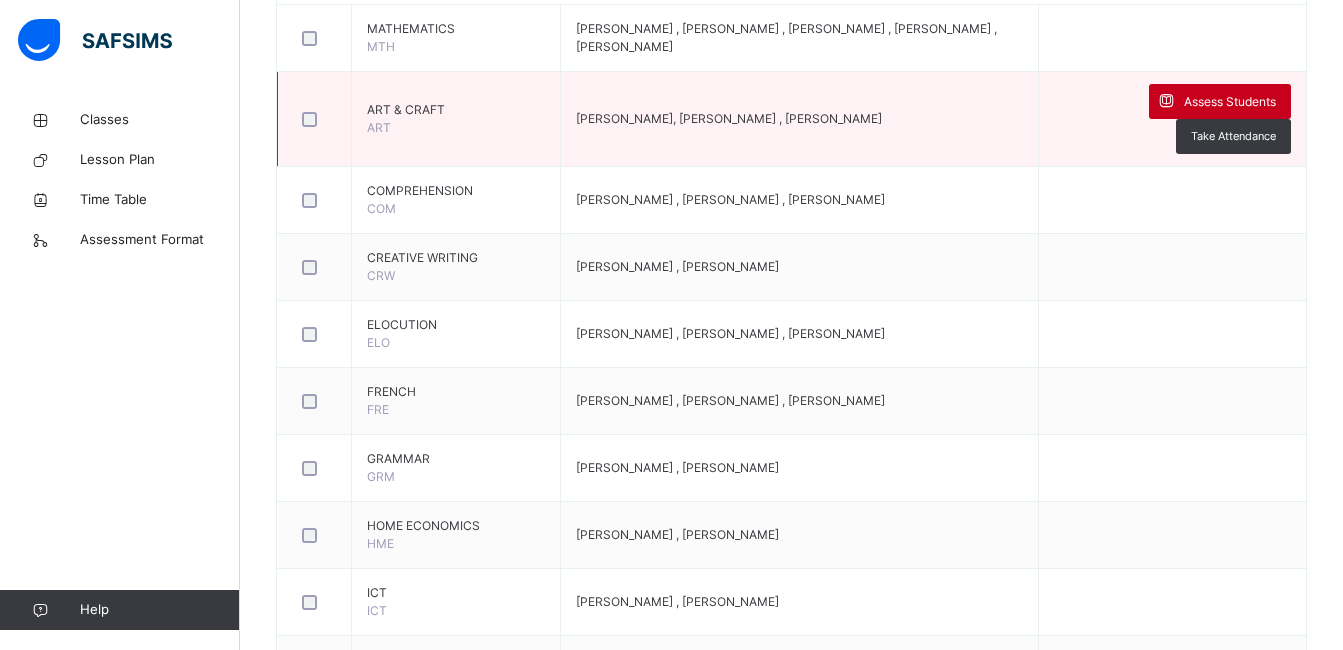 click on "Assess Students" at bounding box center (1230, 102) 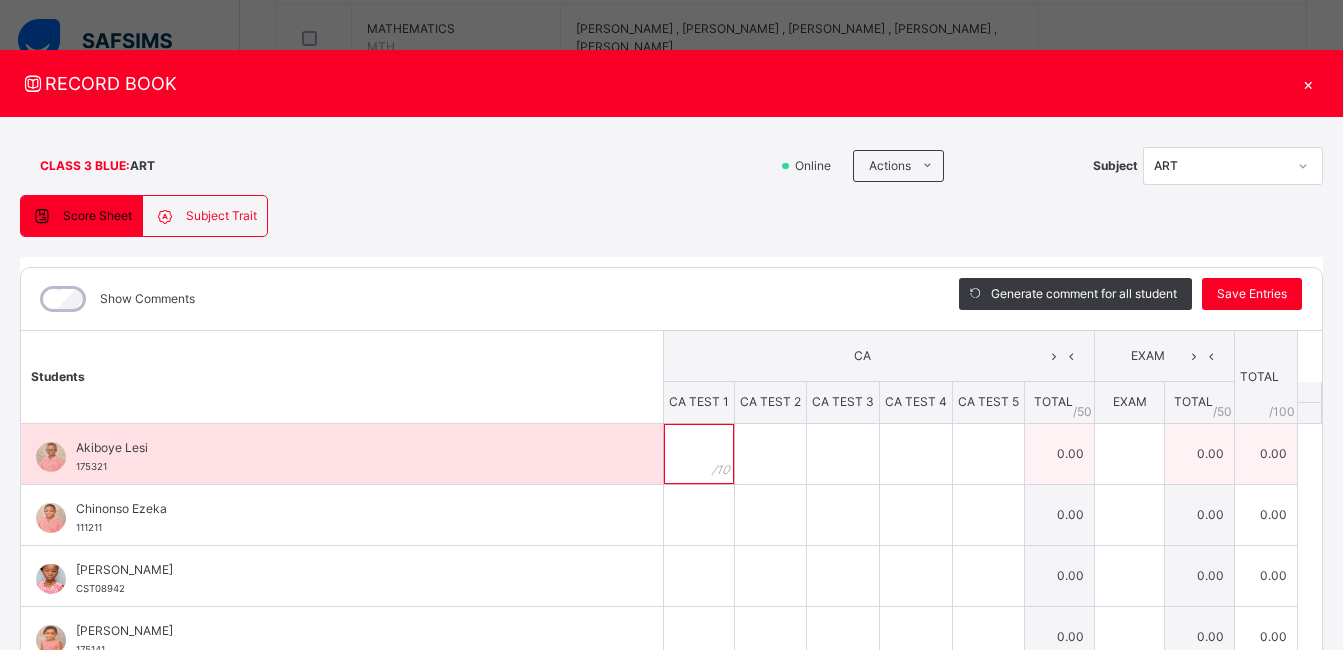 click at bounding box center (699, 454) 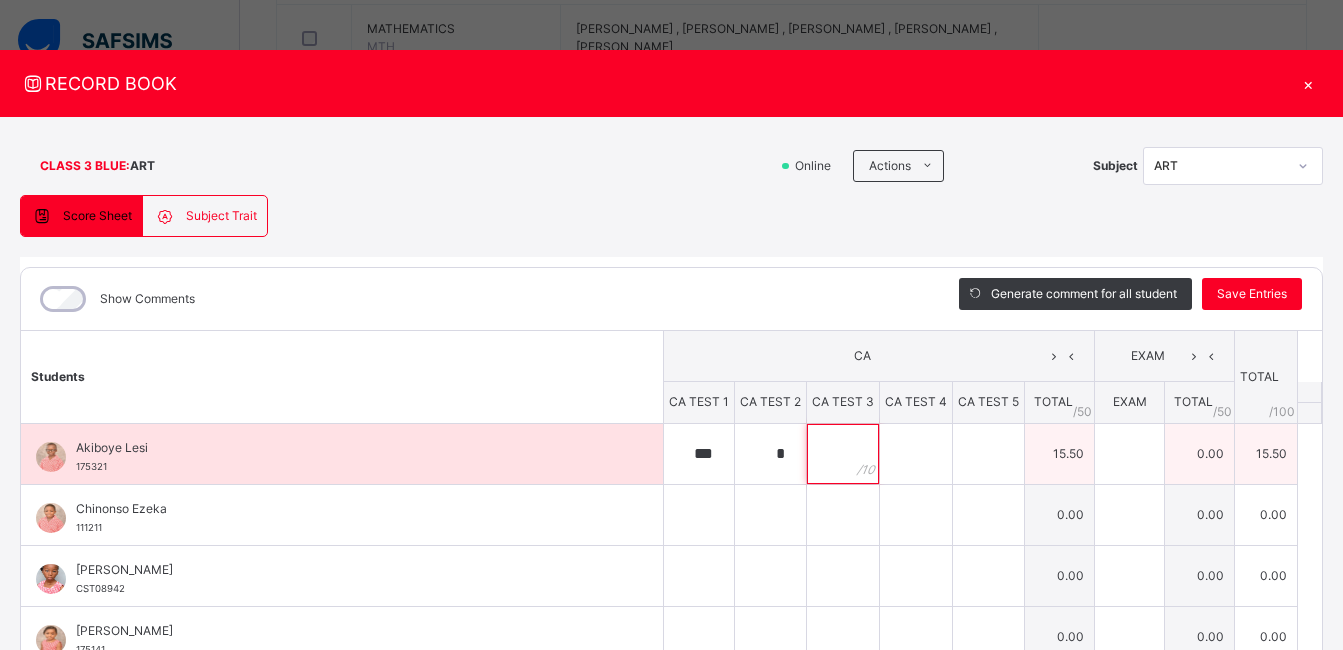 click at bounding box center (843, 454) 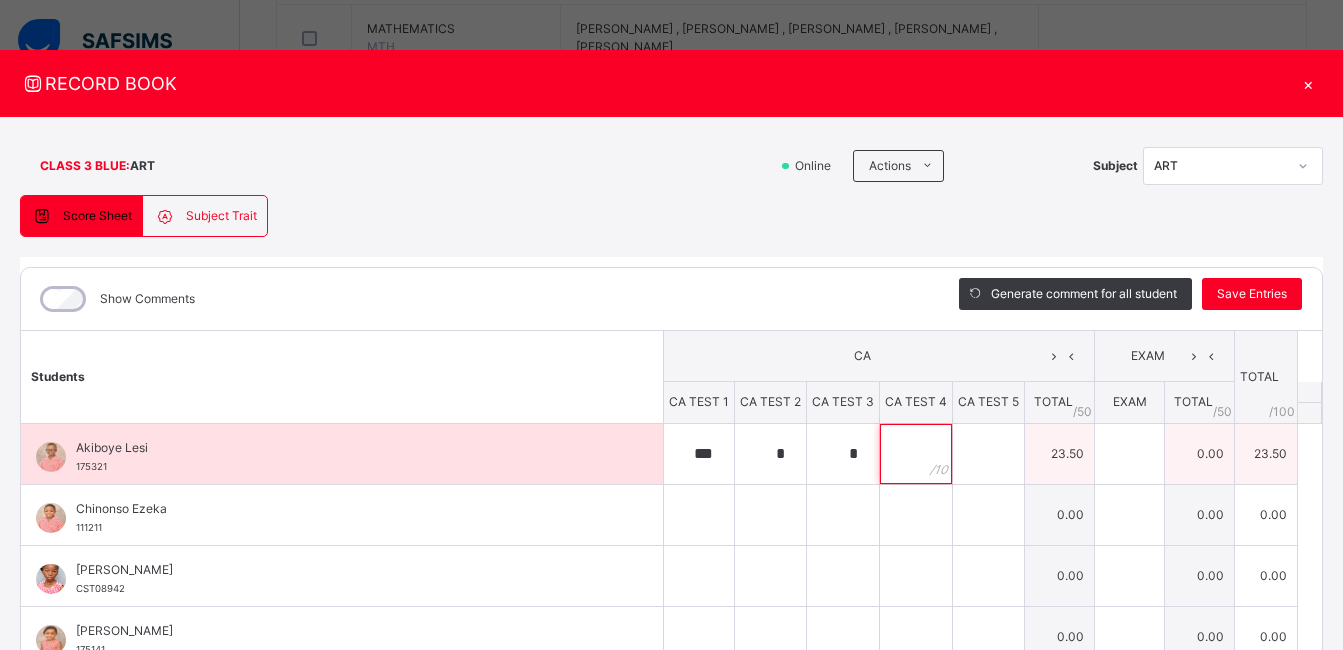 click at bounding box center (916, 454) 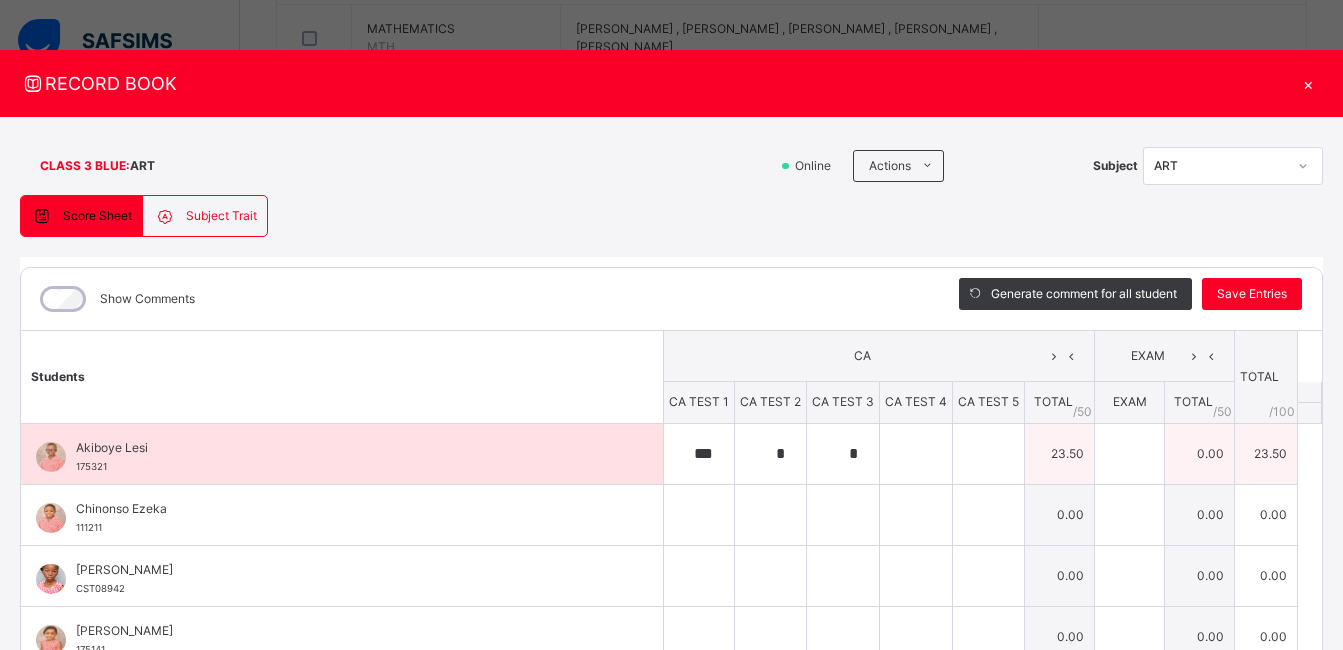 click at bounding box center [916, 454] 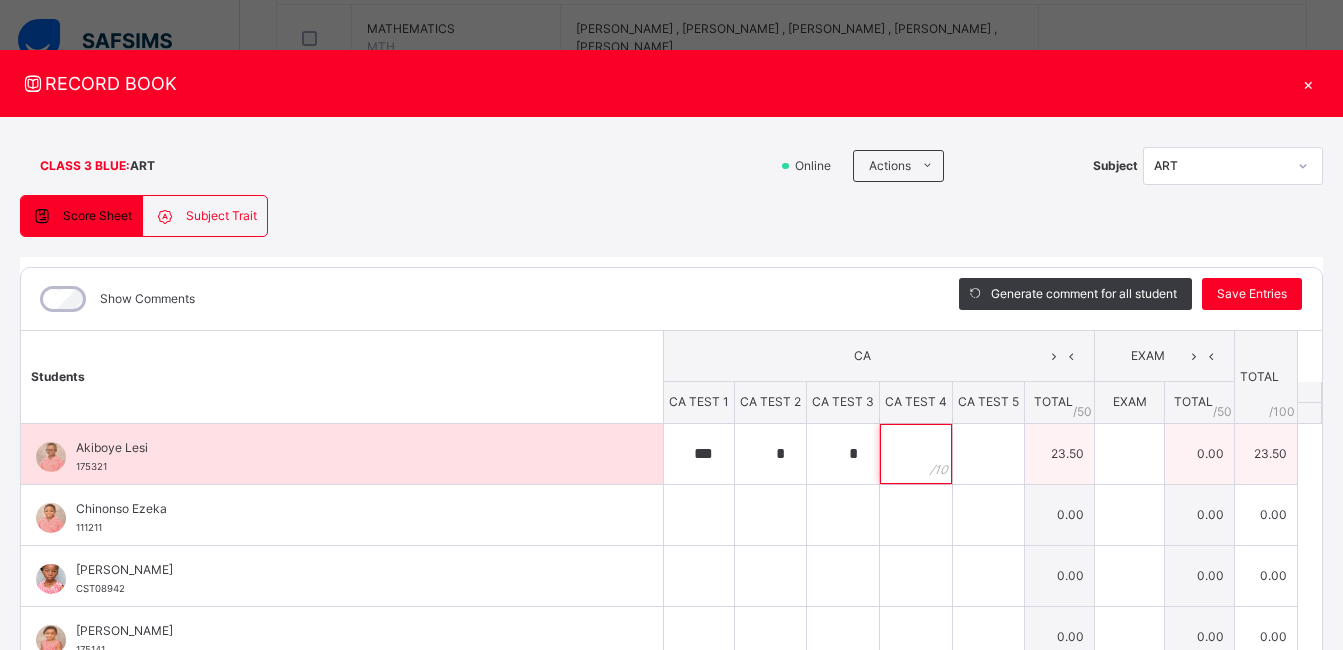 click at bounding box center [916, 454] 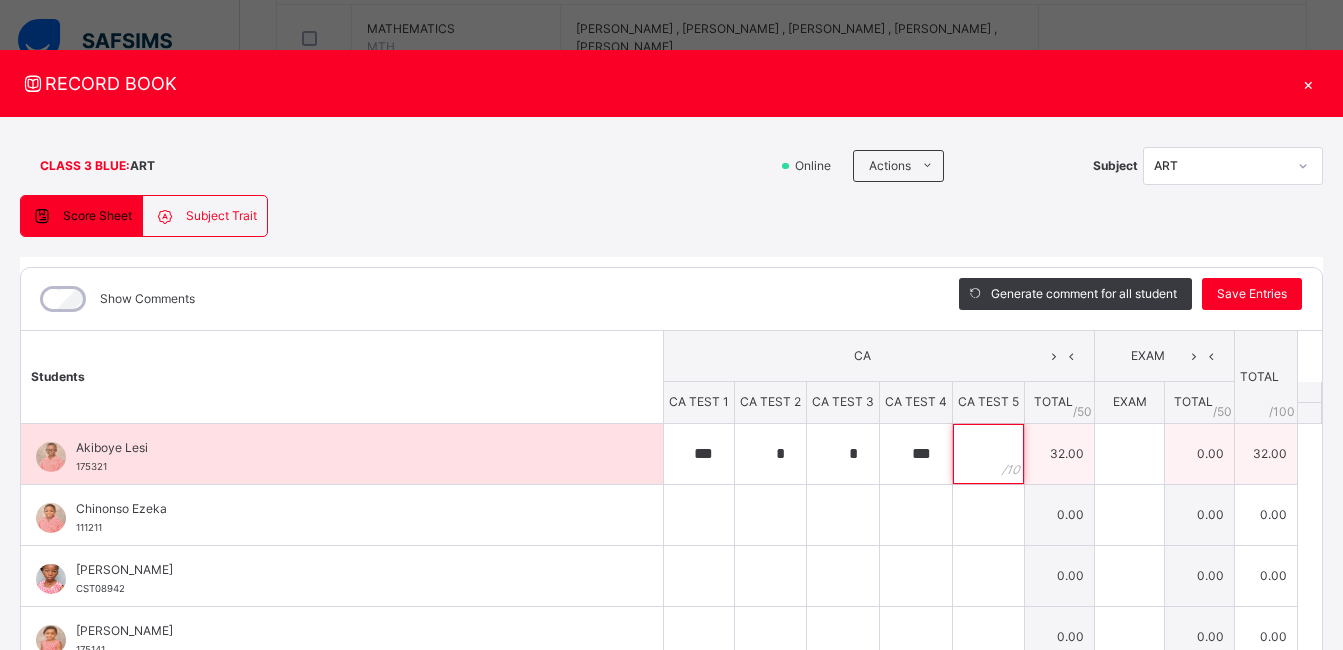 click at bounding box center [988, 454] 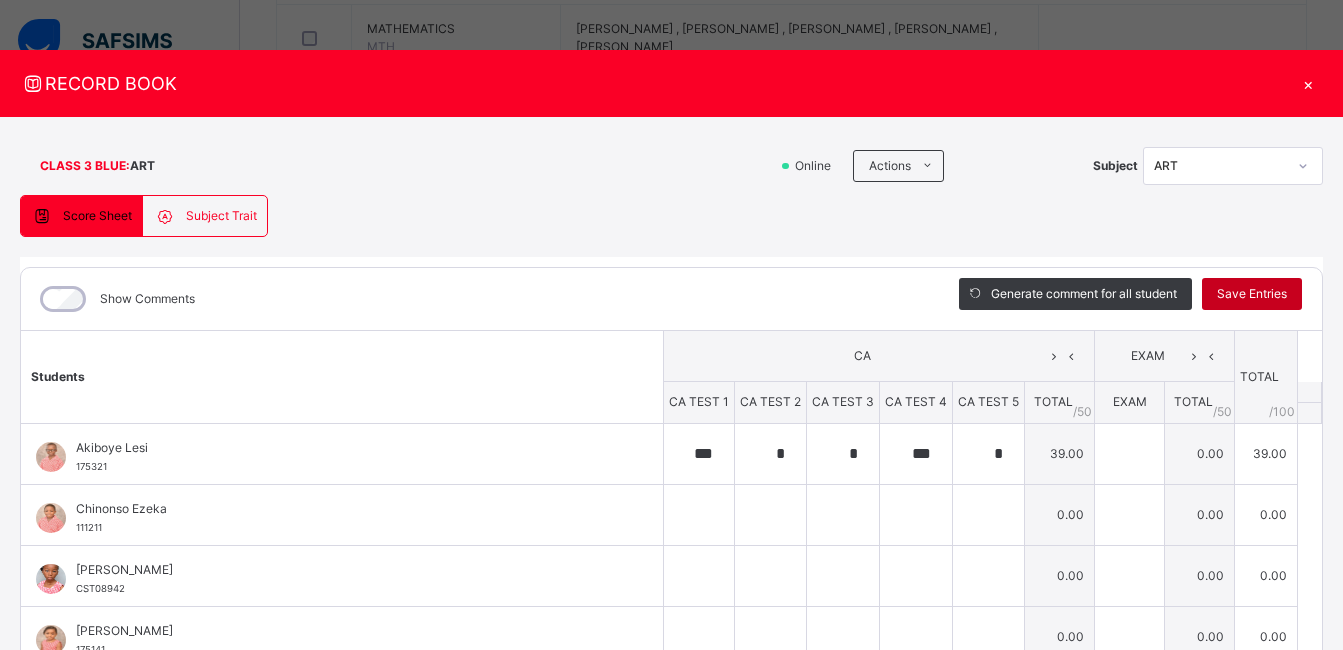 click on "Save Entries" at bounding box center [1252, 294] 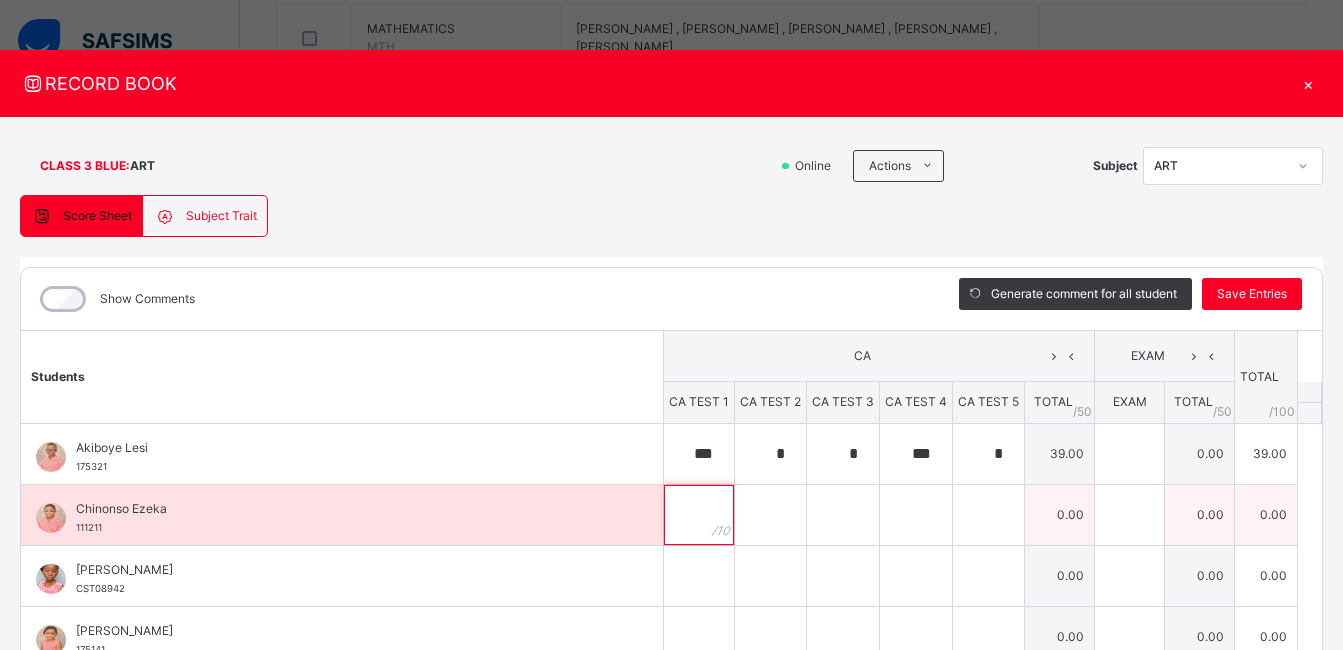 click at bounding box center (699, 515) 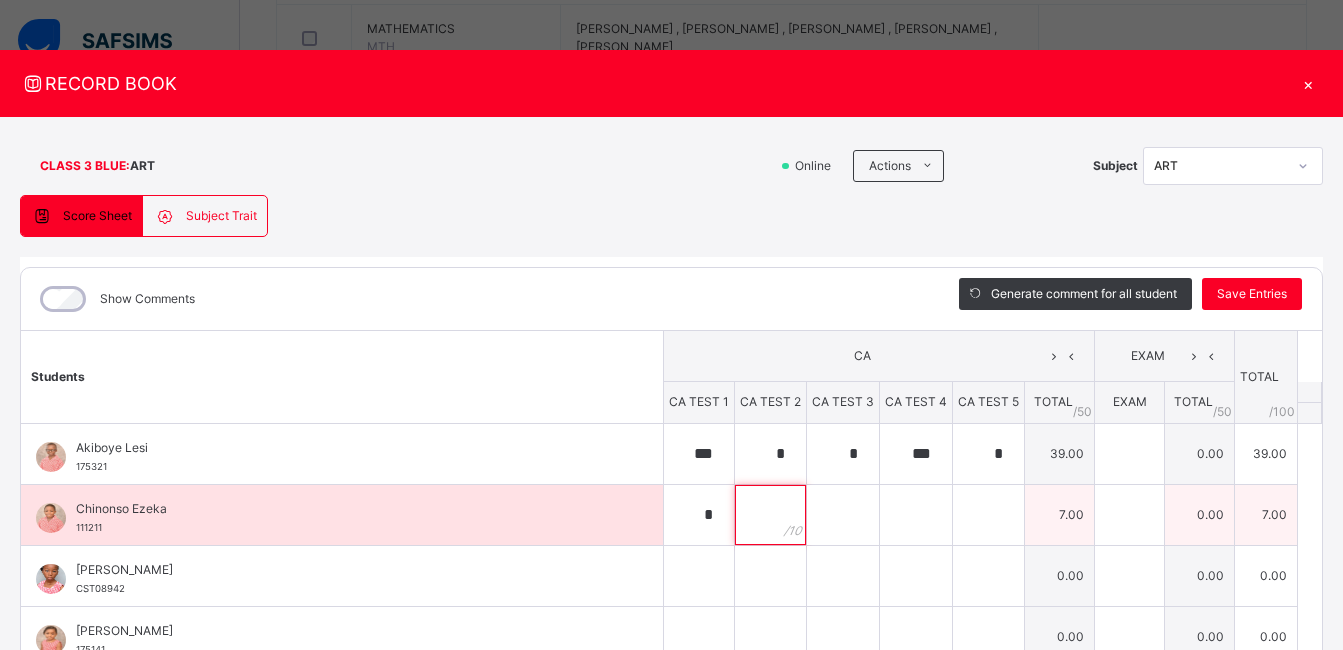 click at bounding box center (770, 515) 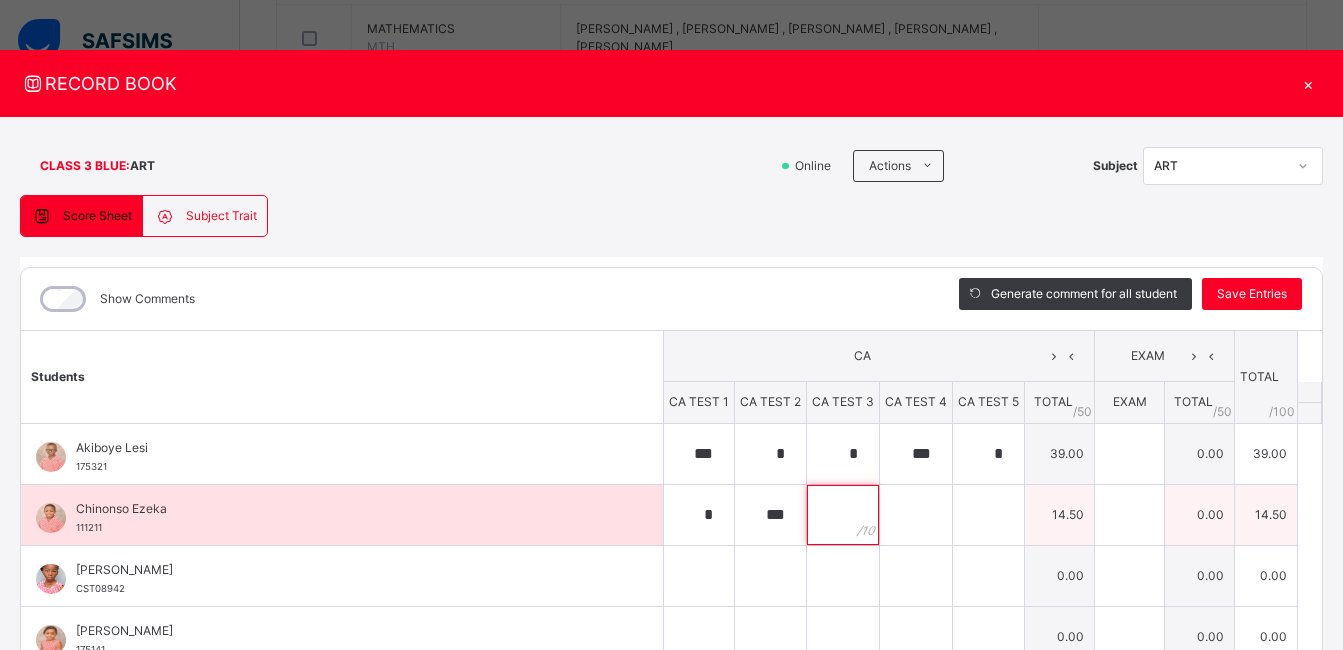 click at bounding box center [843, 515] 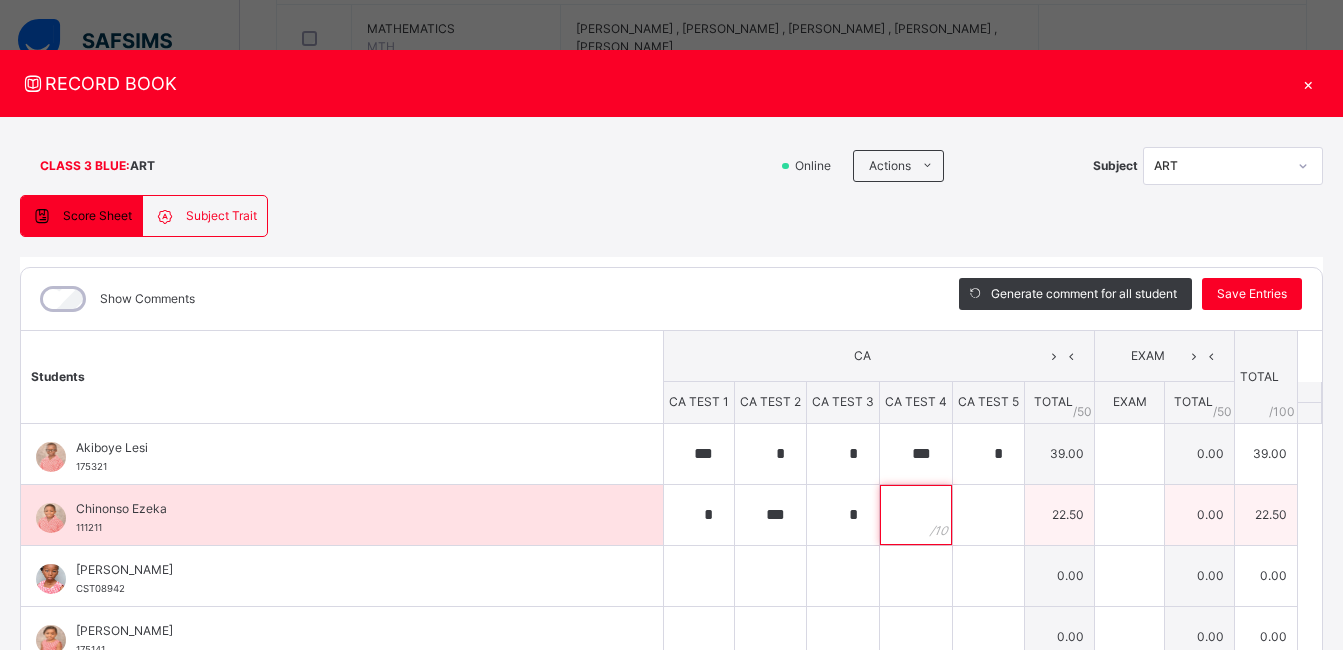 click at bounding box center (916, 515) 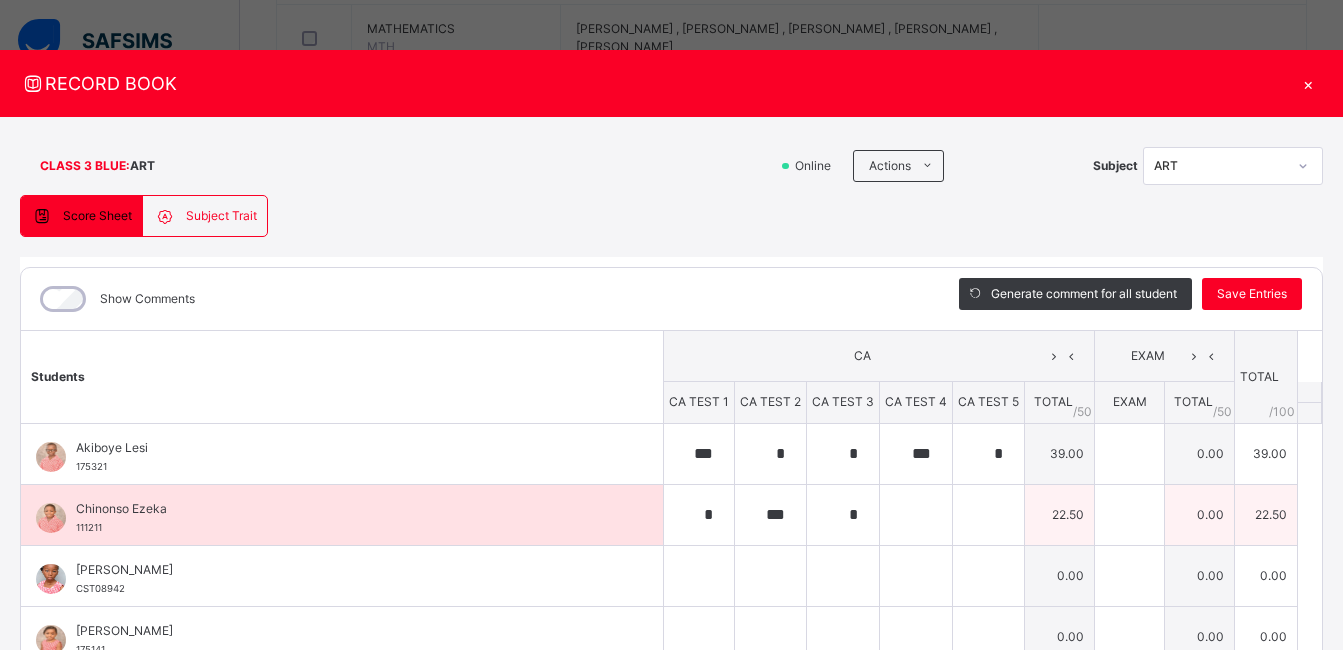 click at bounding box center (916, 515) 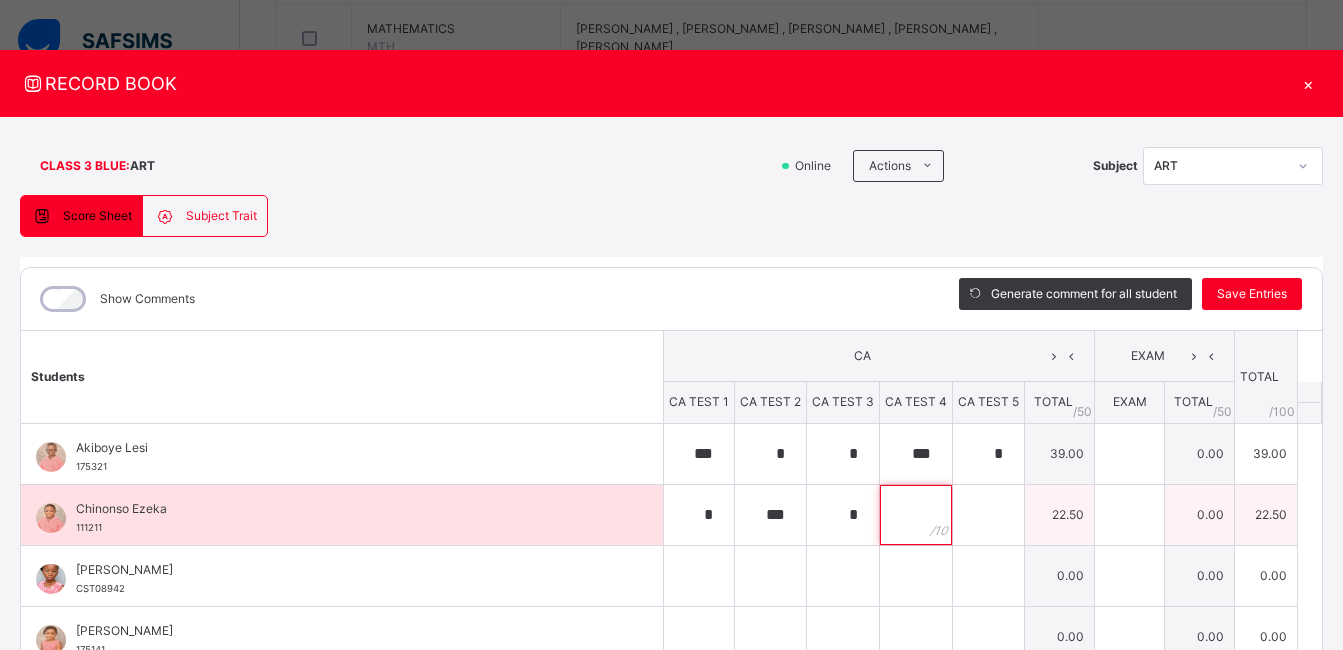 click at bounding box center (916, 515) 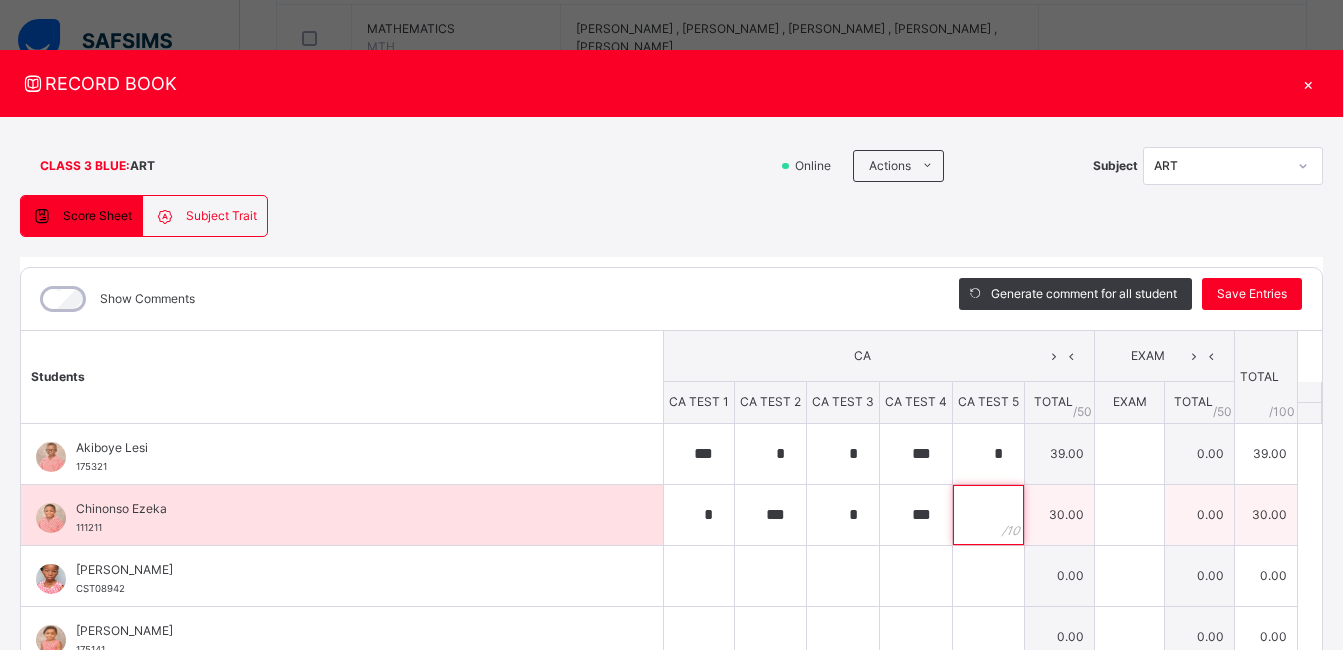click at bounding box center (988, 515) 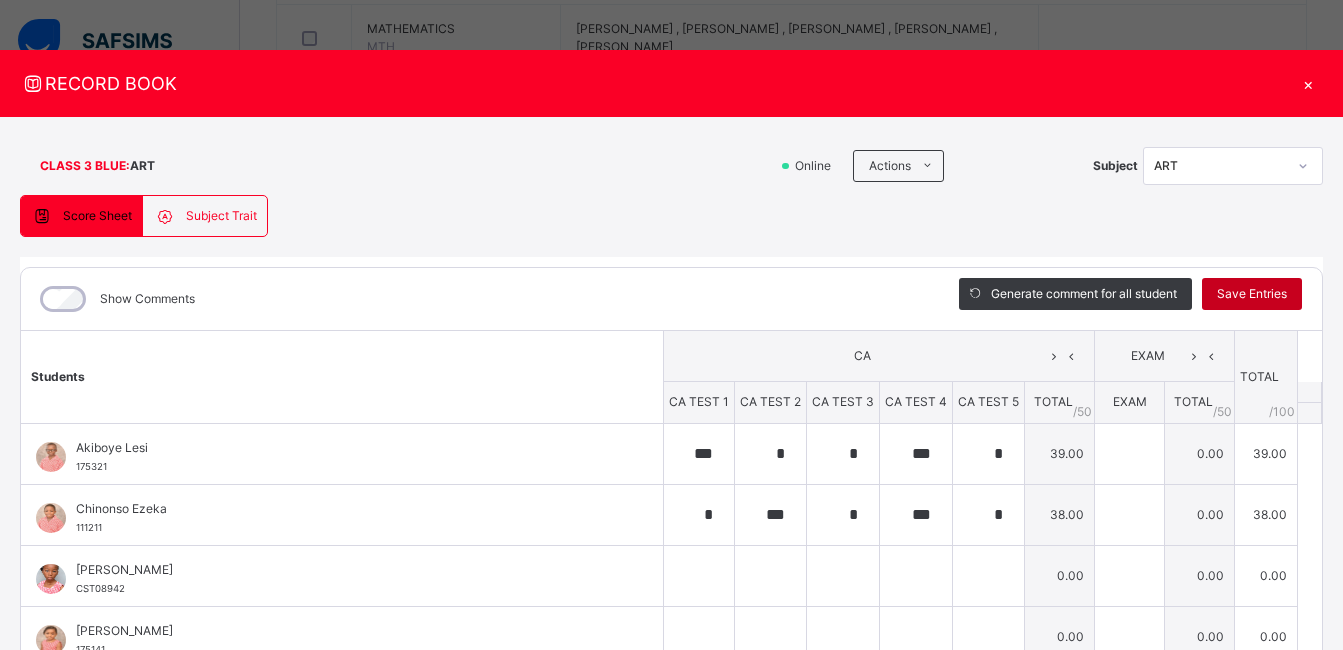 click on "Save Entries" at bounding box center (1252, 294) 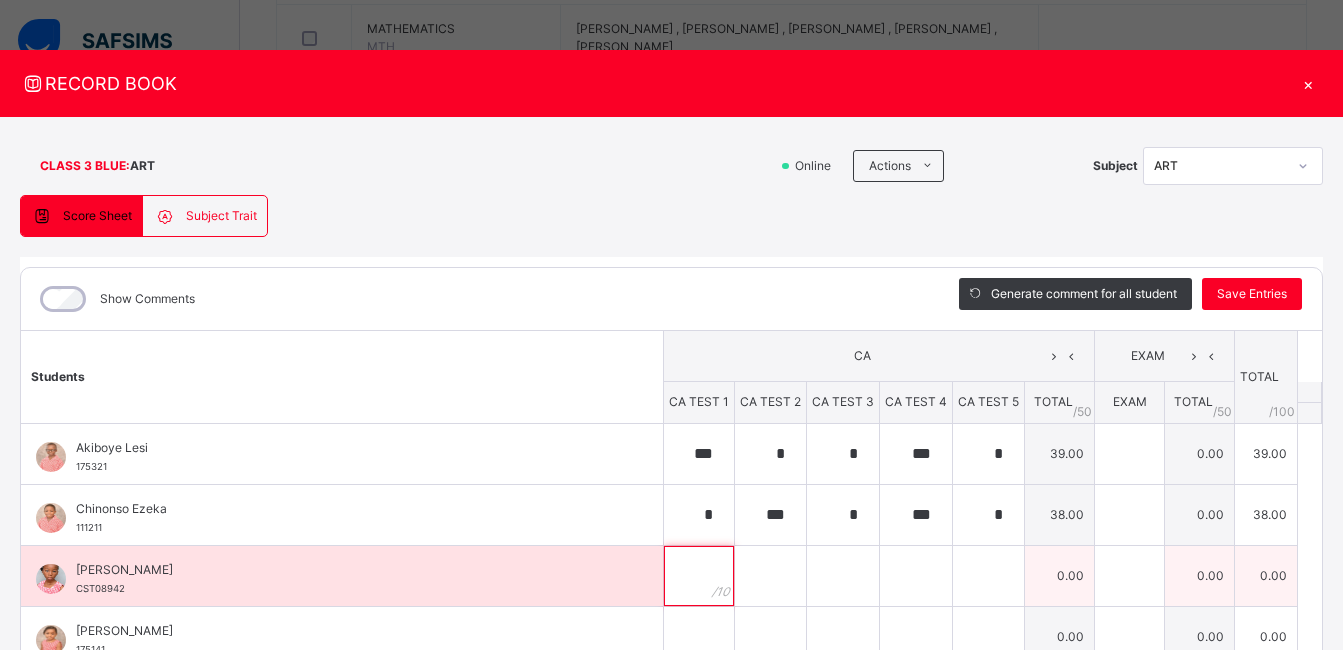 click at bounding box center (699, 576) 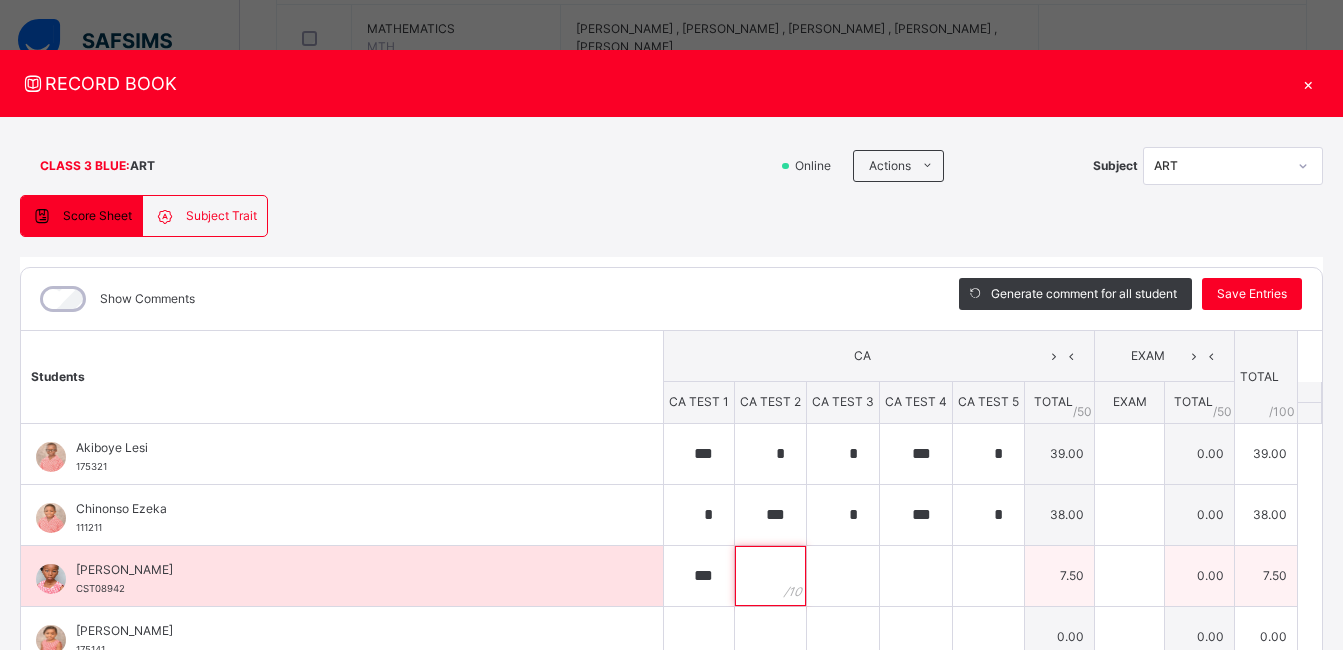 click at bounding box center (770, 576) 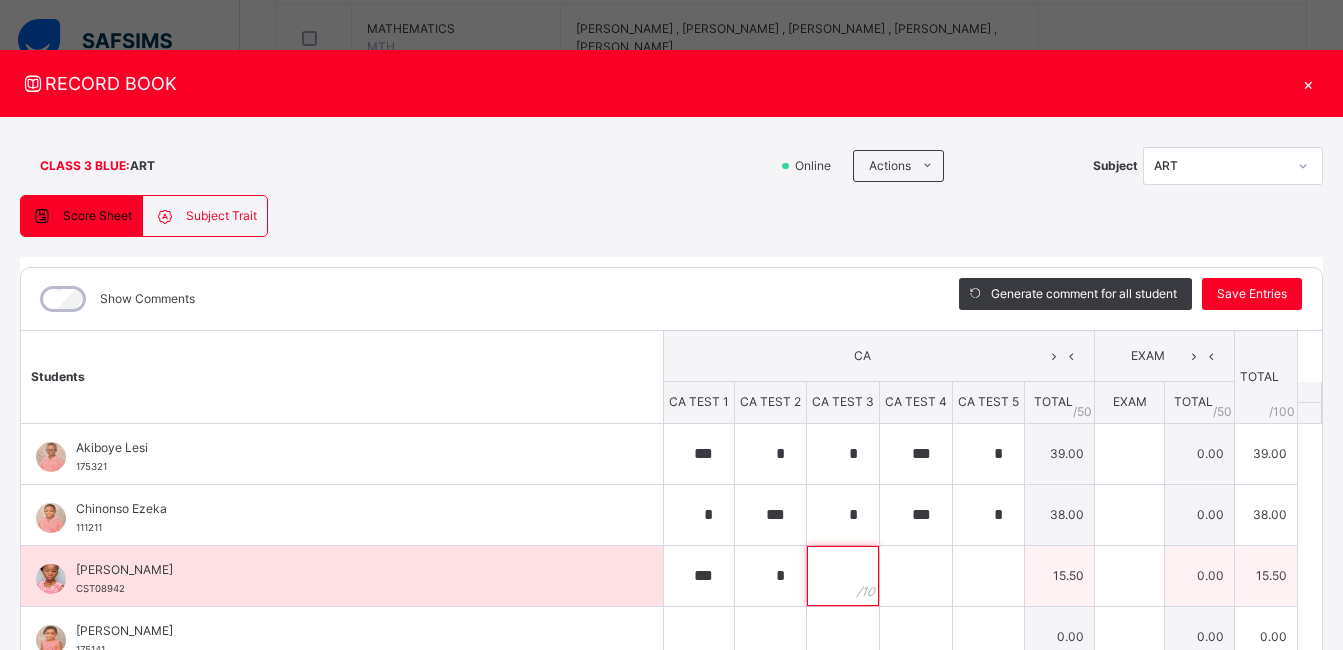 click at bounding box center [843, 576] 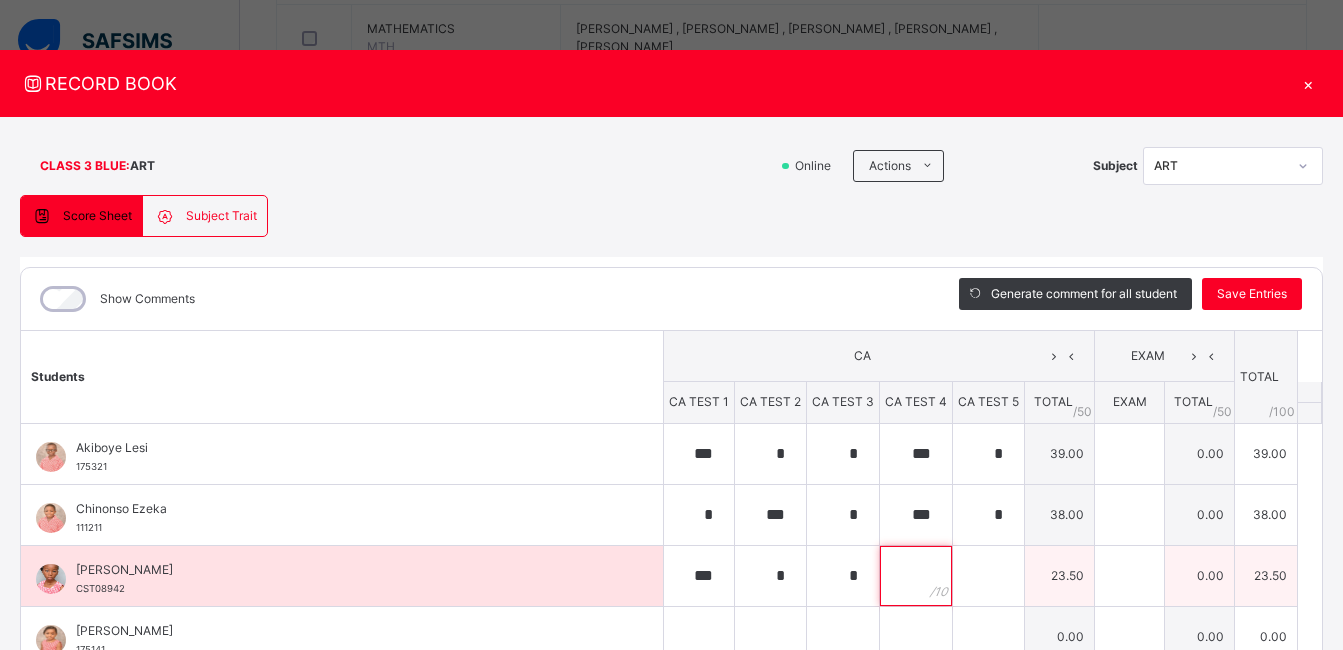 click at bounding box center (916, 576) 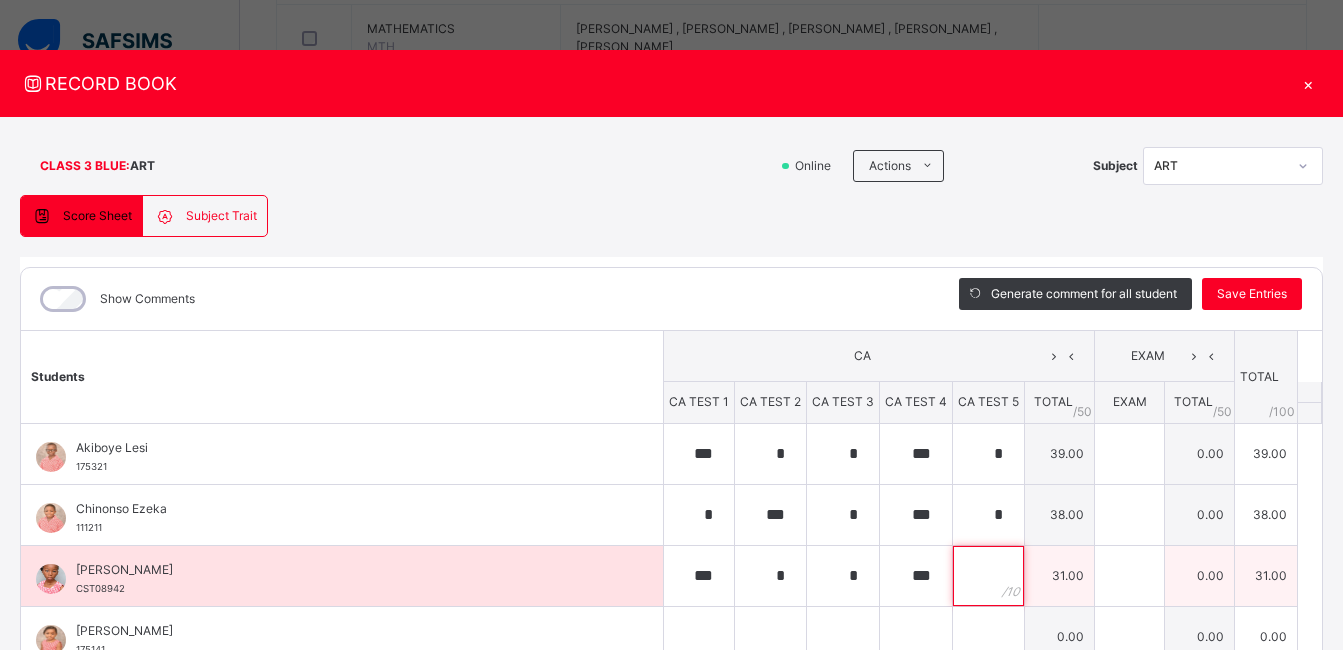 click at bounding box center [988, 576] 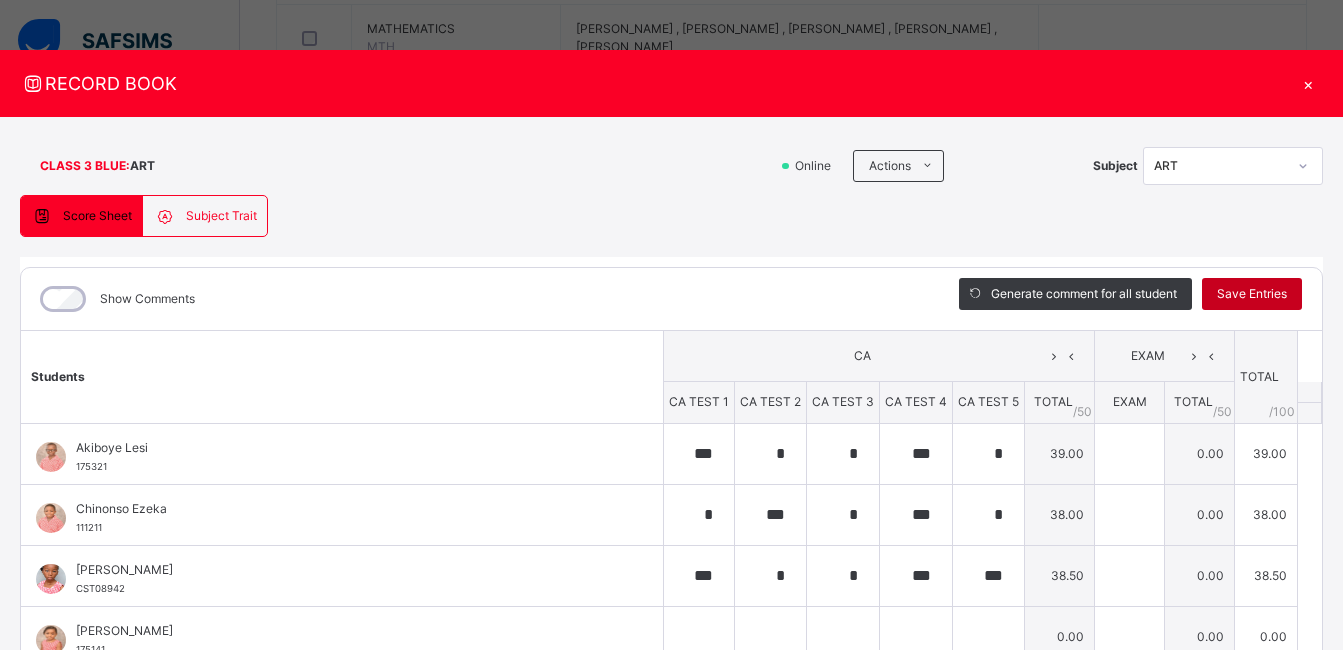 click on "Save Entries" at bounding box center [1252, 294] 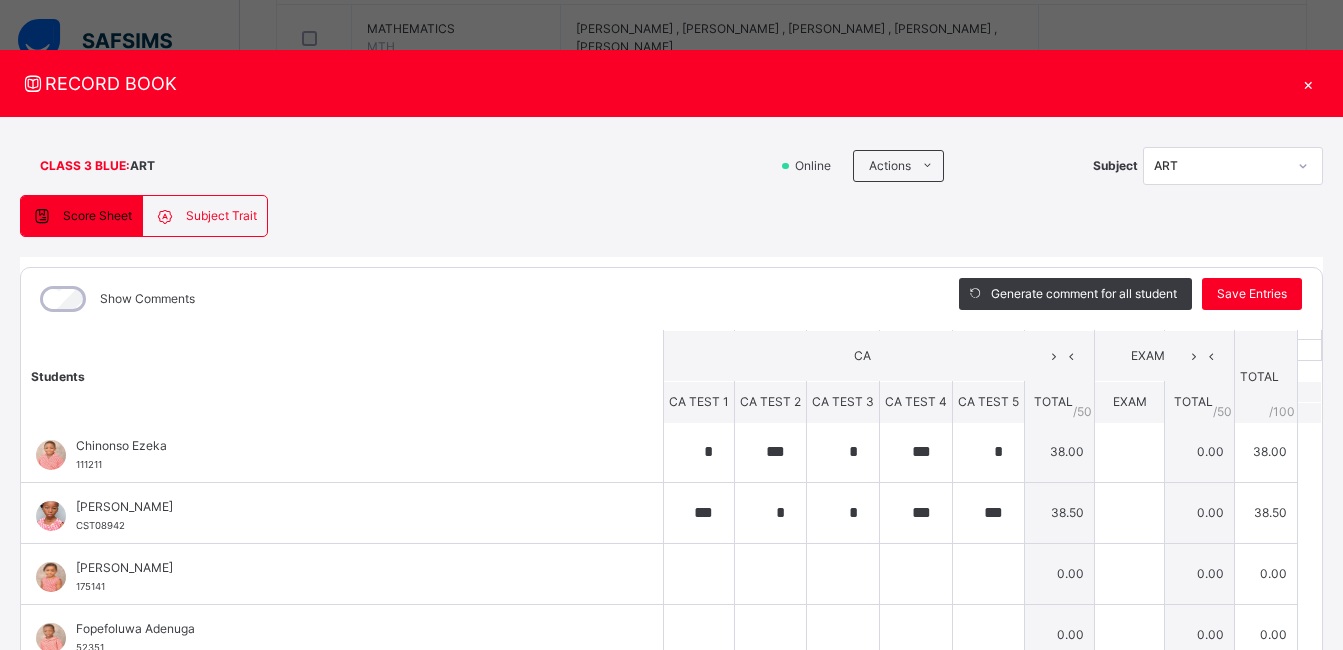 scroll, scrollTop: 92, scrollLeft: 0, axis: vertical 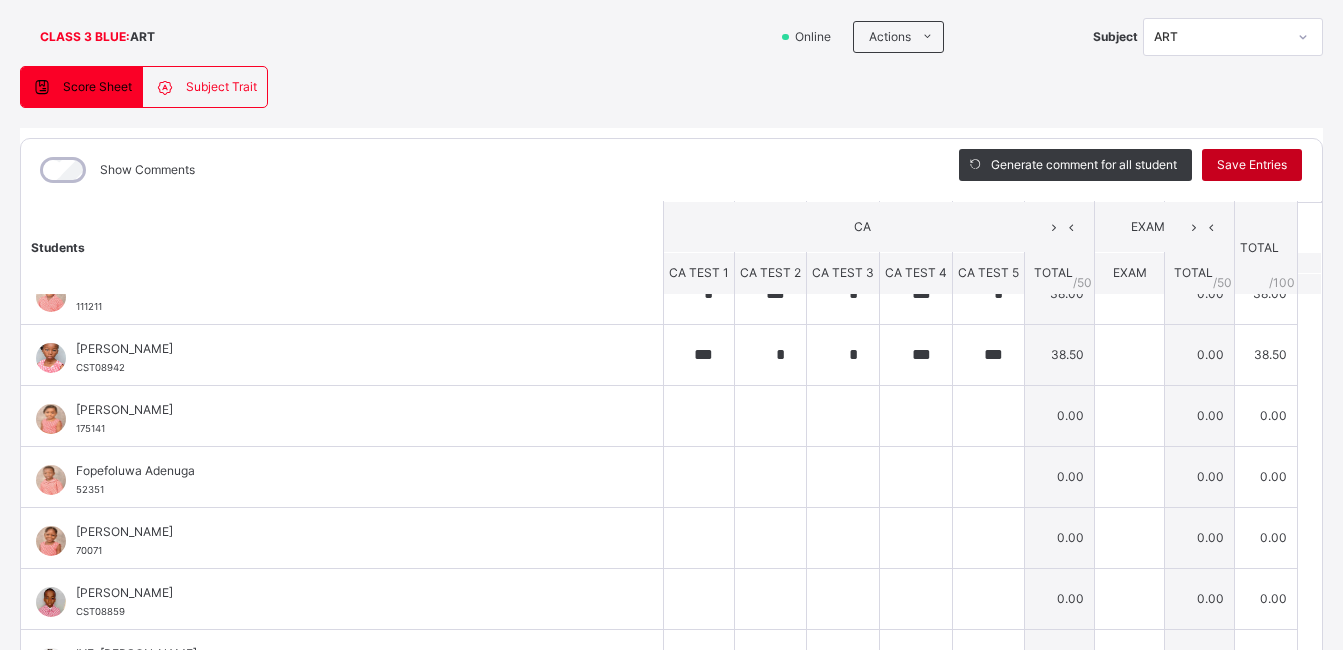 click on "Save Entries" at bounding box center [1252, 165] 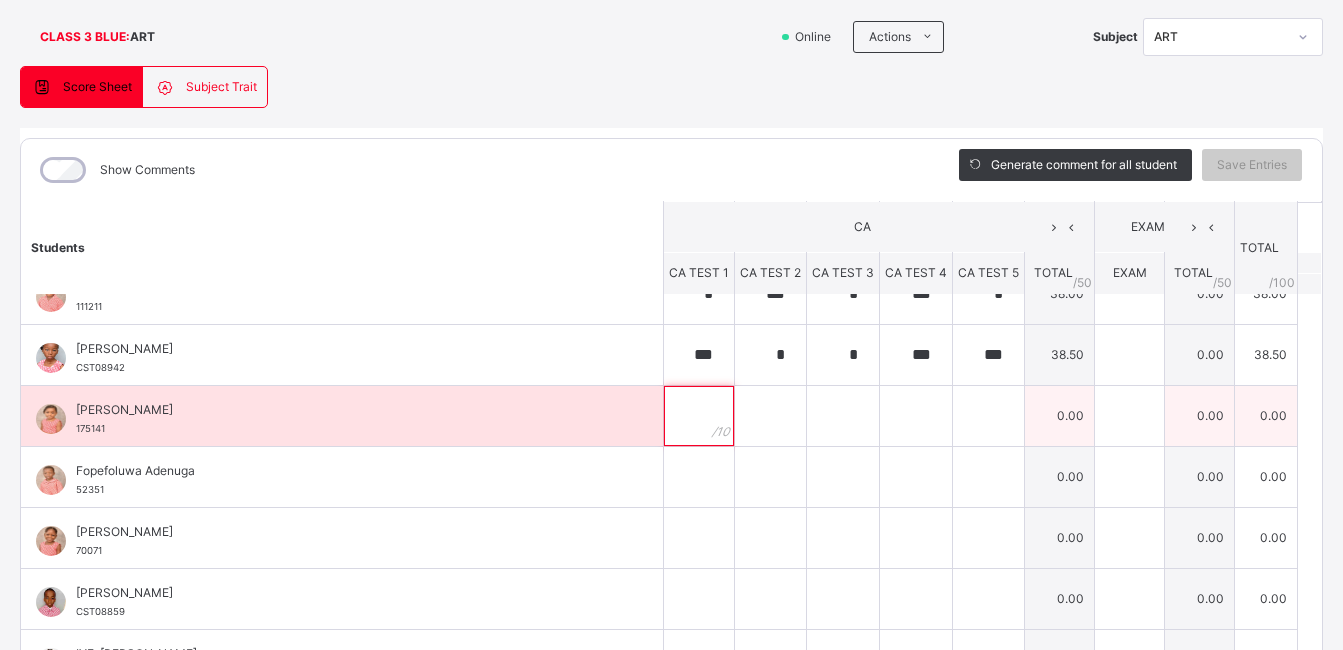 click at bounding box center [699, 416] 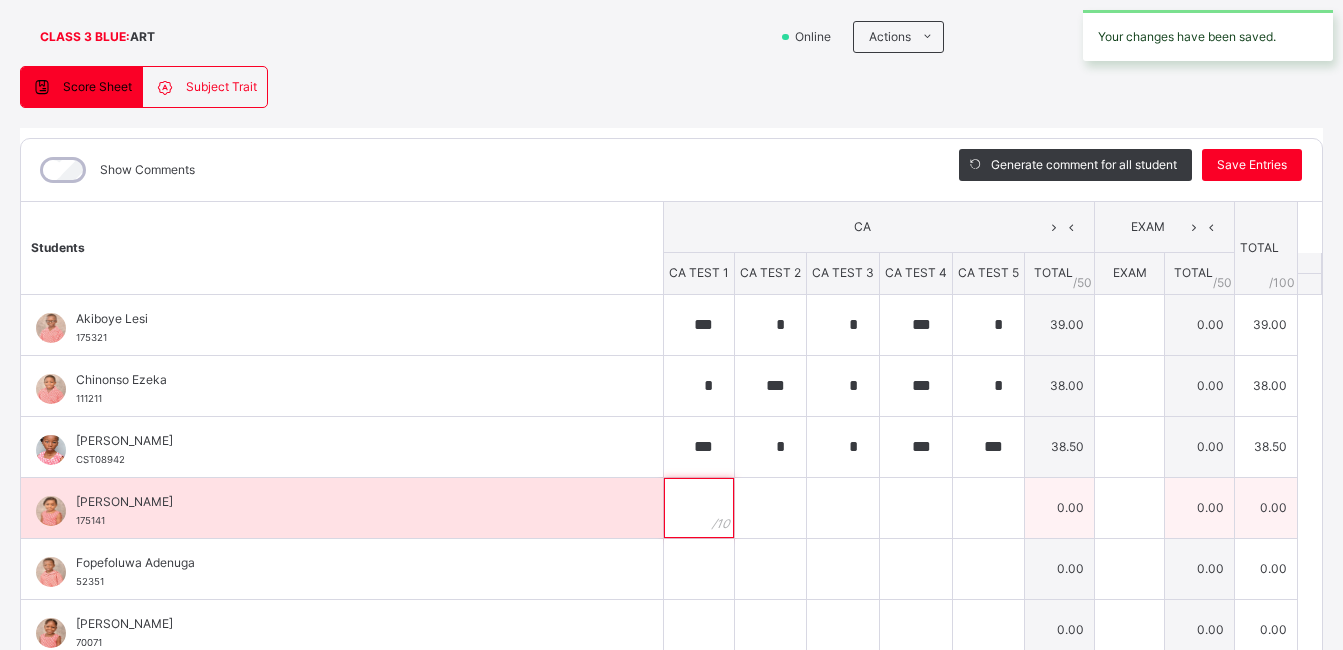 click at bounding box center (699, 508) 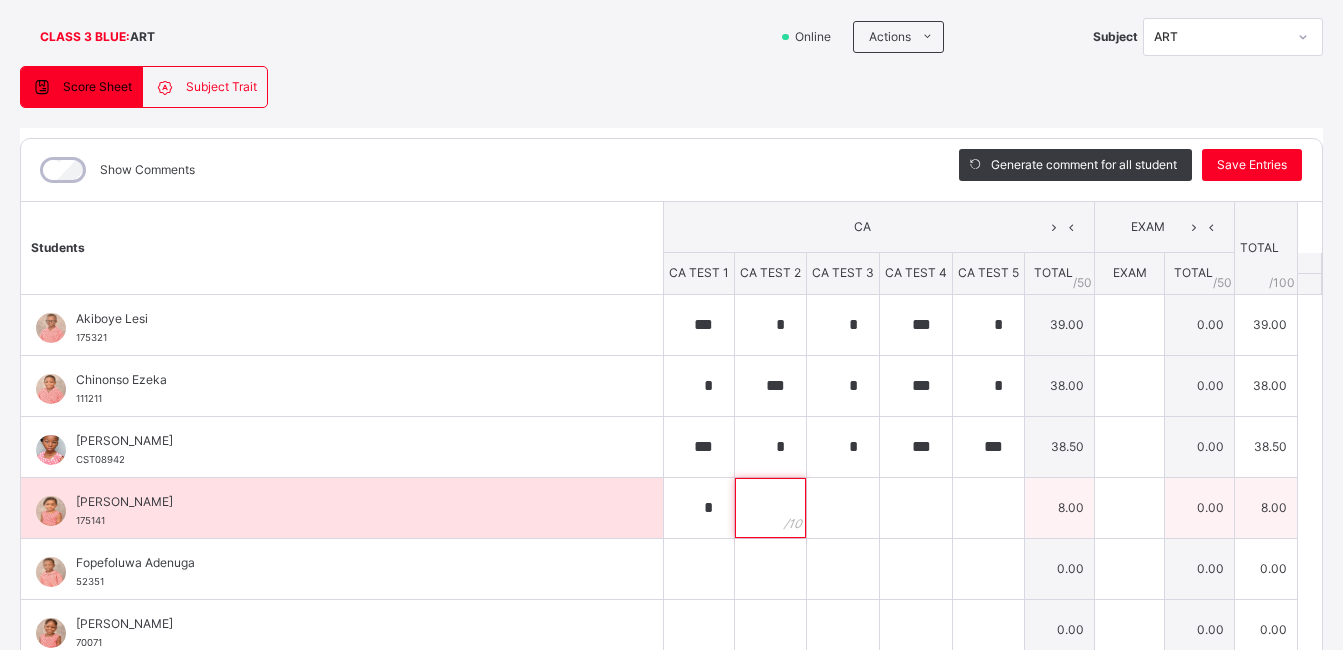 click at bounding box center (770, 508) 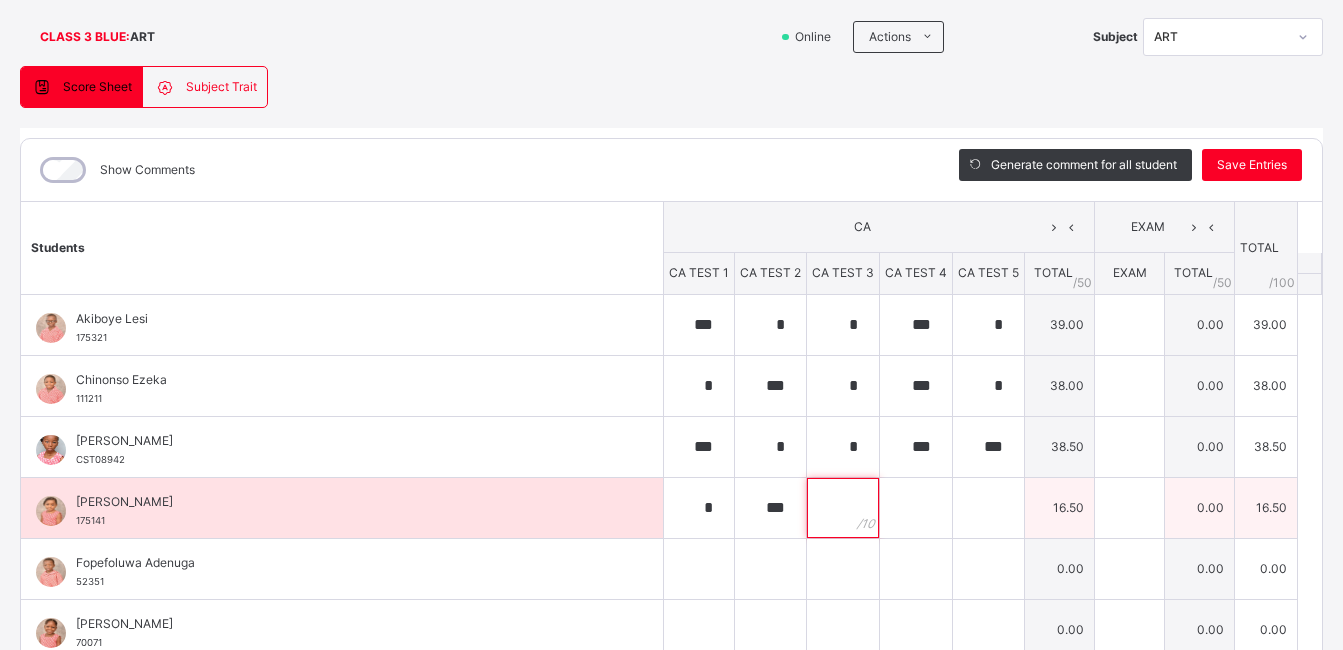 click at bounding box center (843, 508) 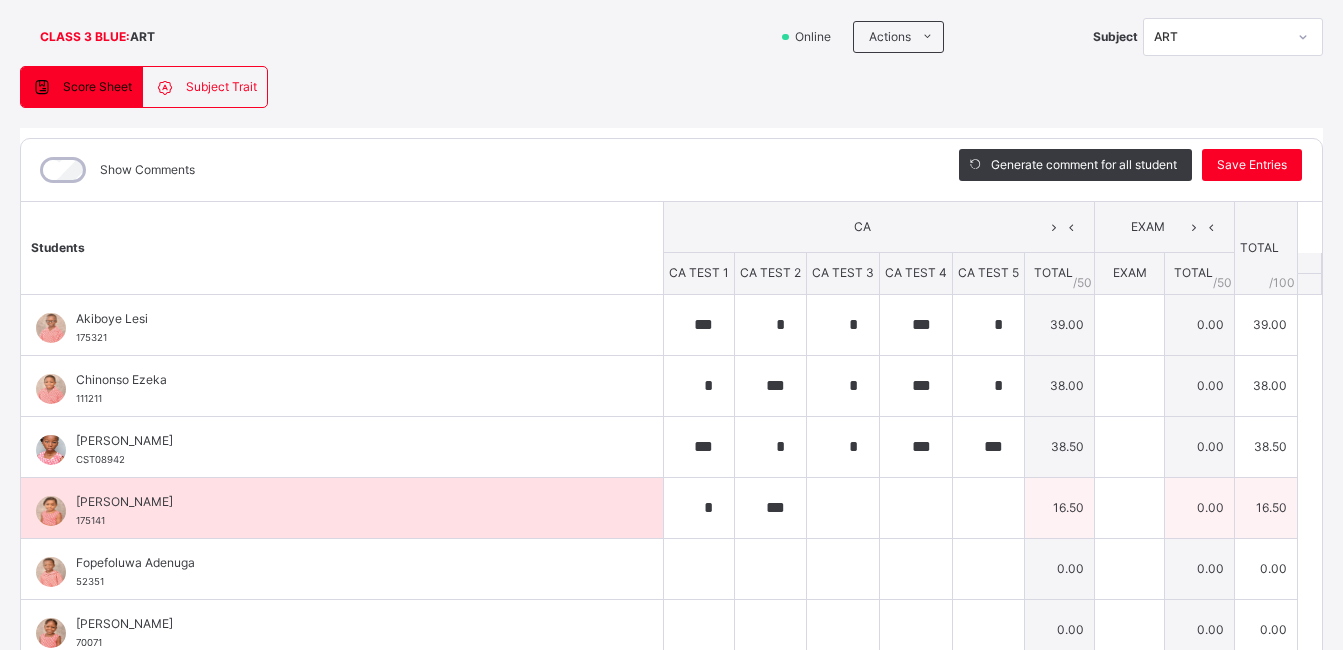 click at bounding box center [843, 508] 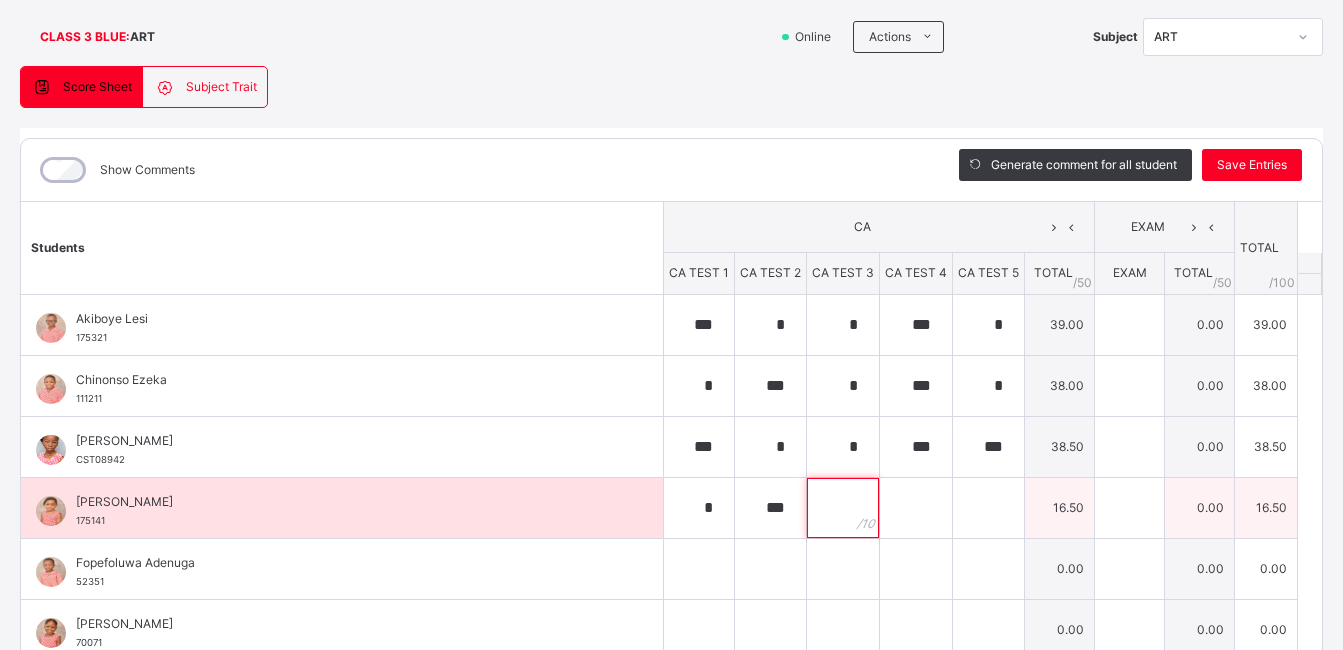 click at bounding box center [843, 508] 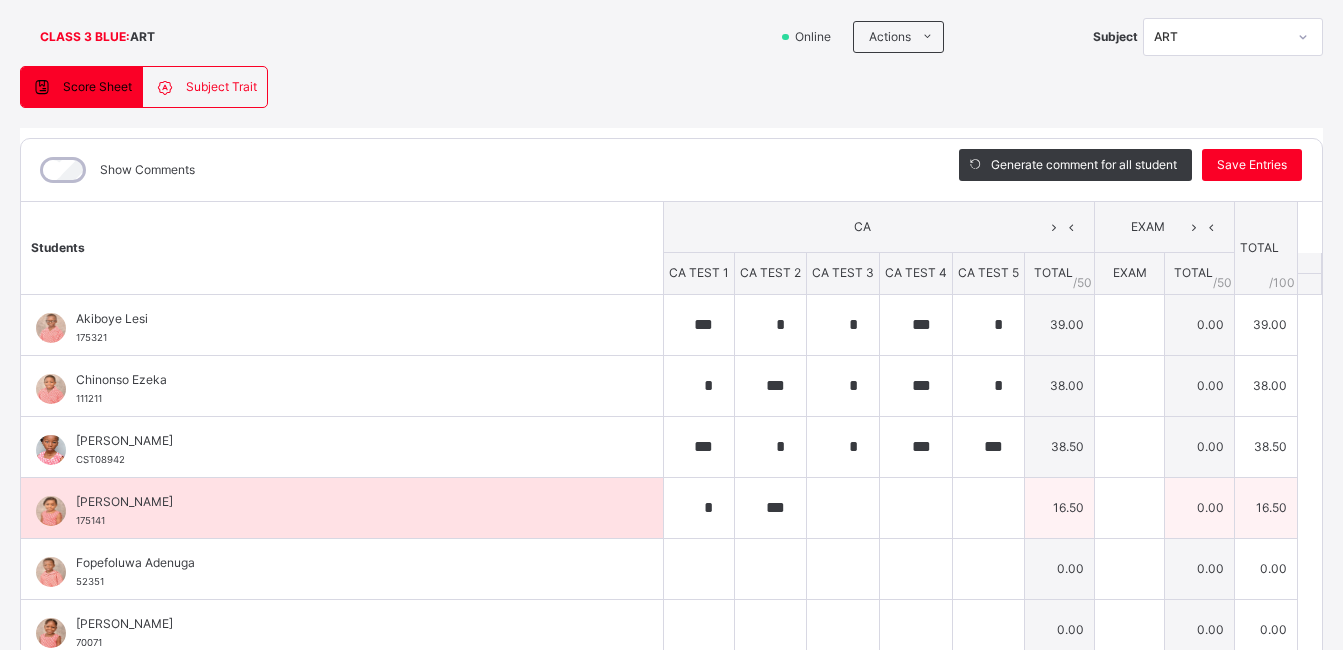 click at bounding box center (843, 508) 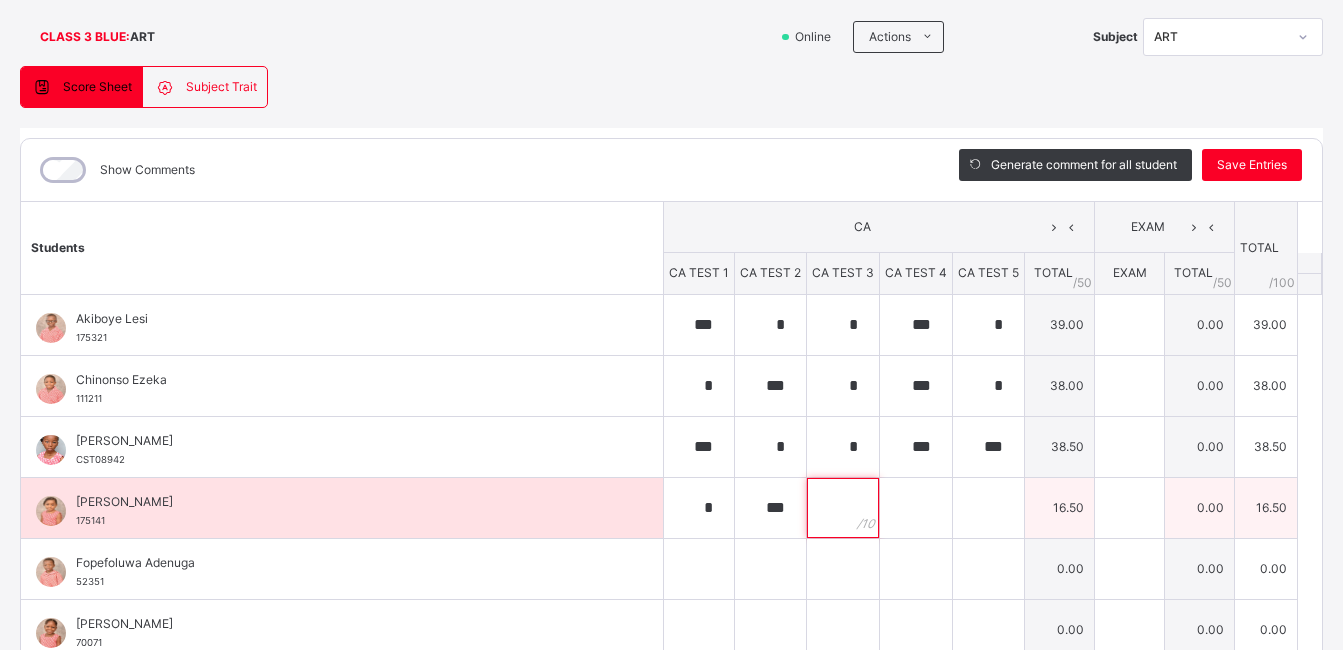 click at bounding box center (843, 508) 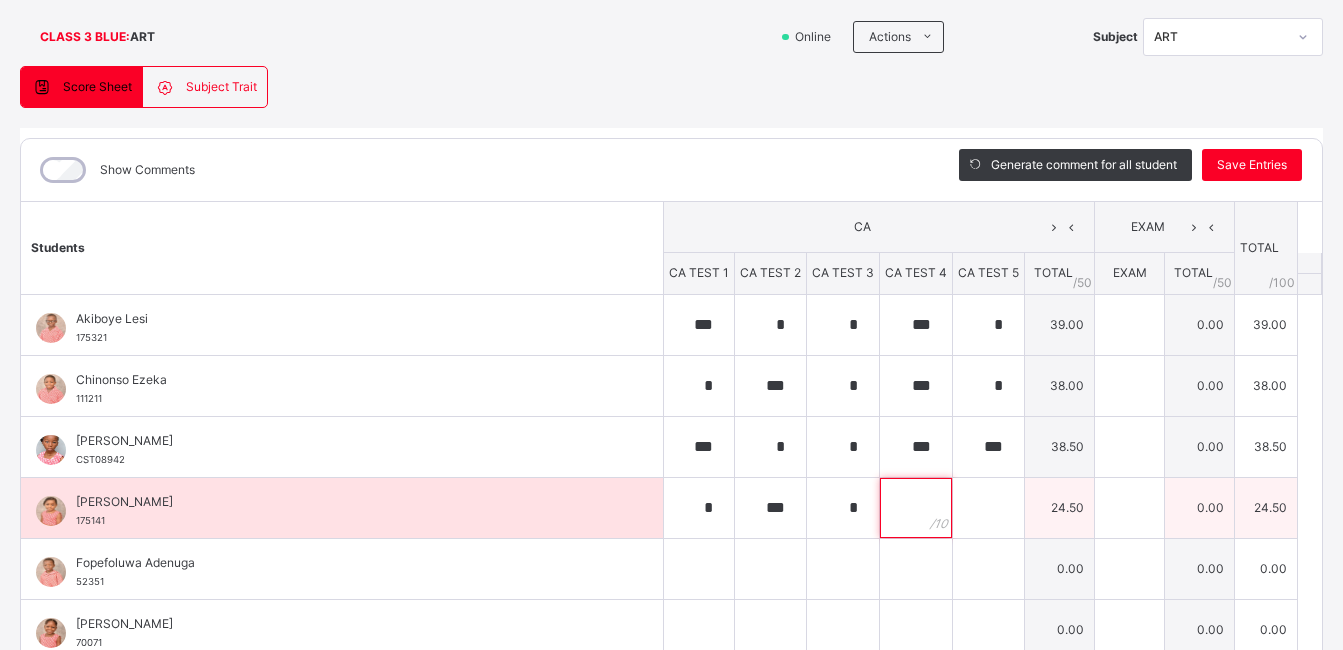 click at bounding box center (916, 508) 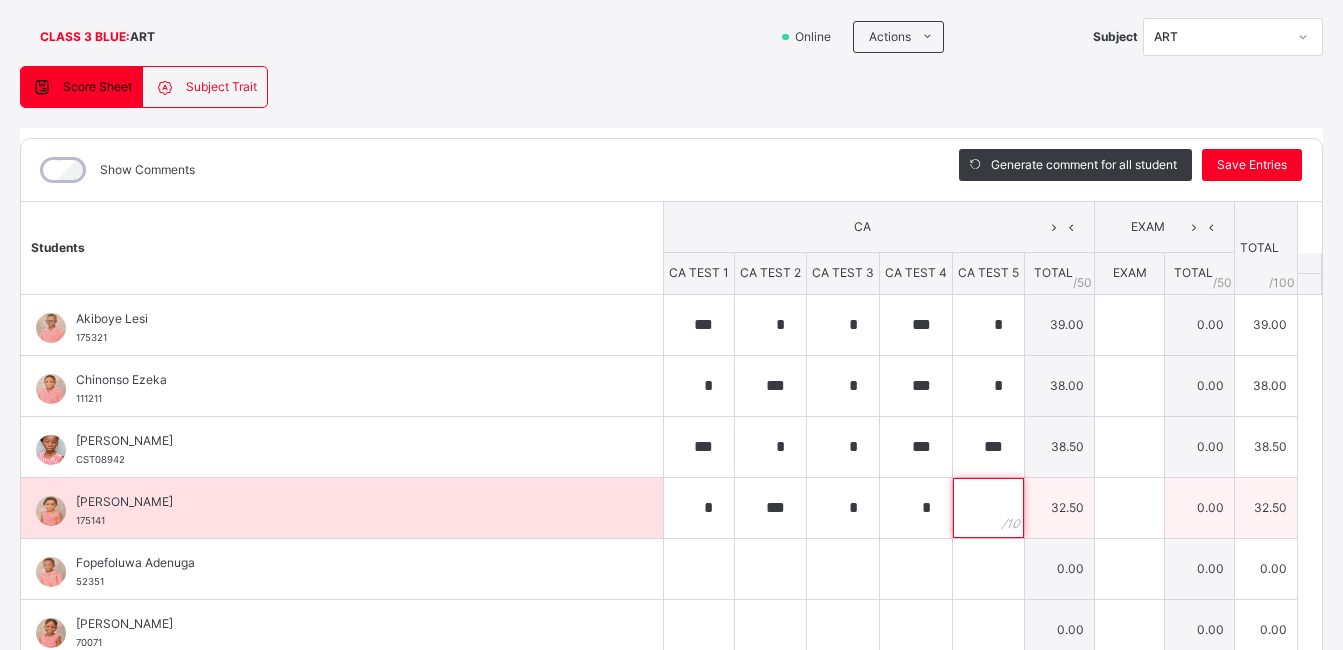 click at bounding box center (988, 508) 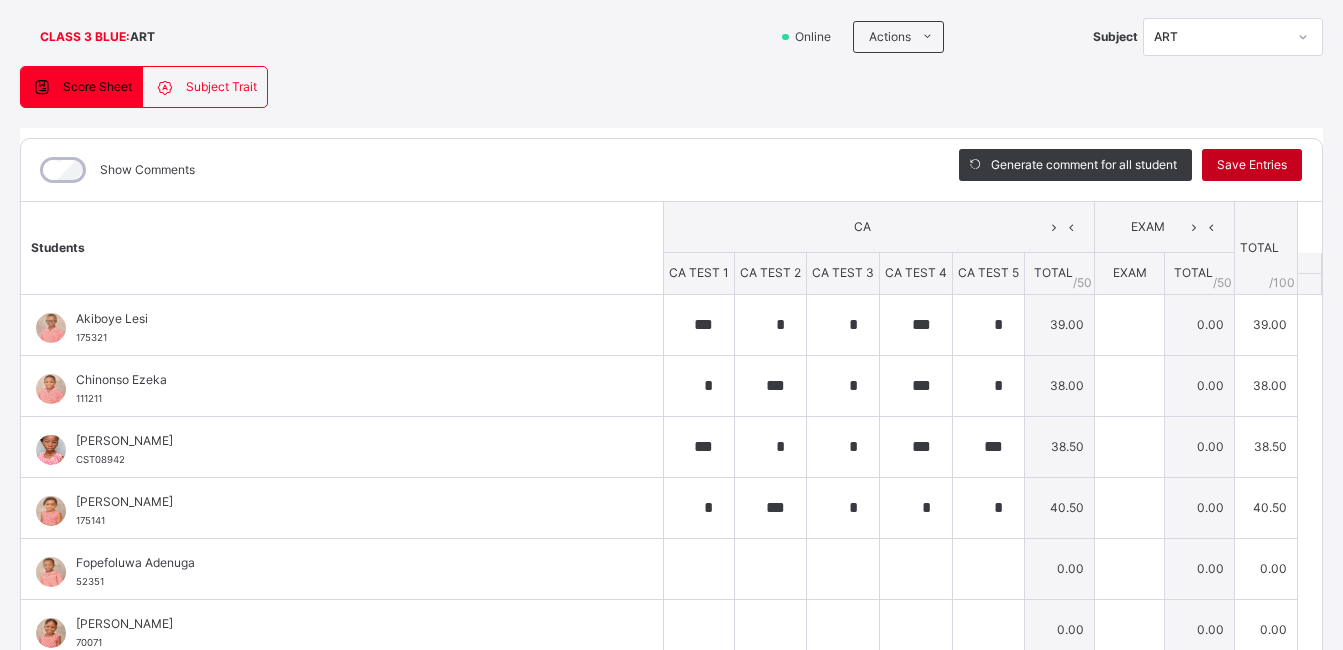 click on "Save Entries" at bounding box center [1252, 165] 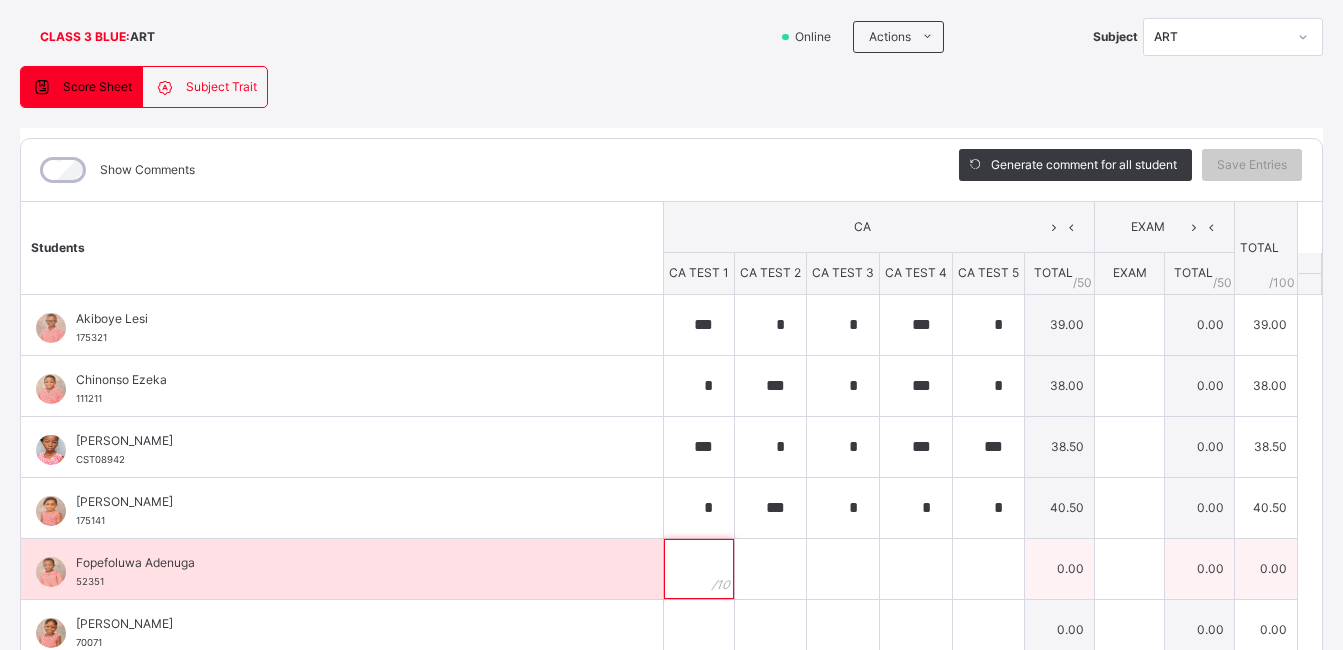 click at bounding box center (699, 569) 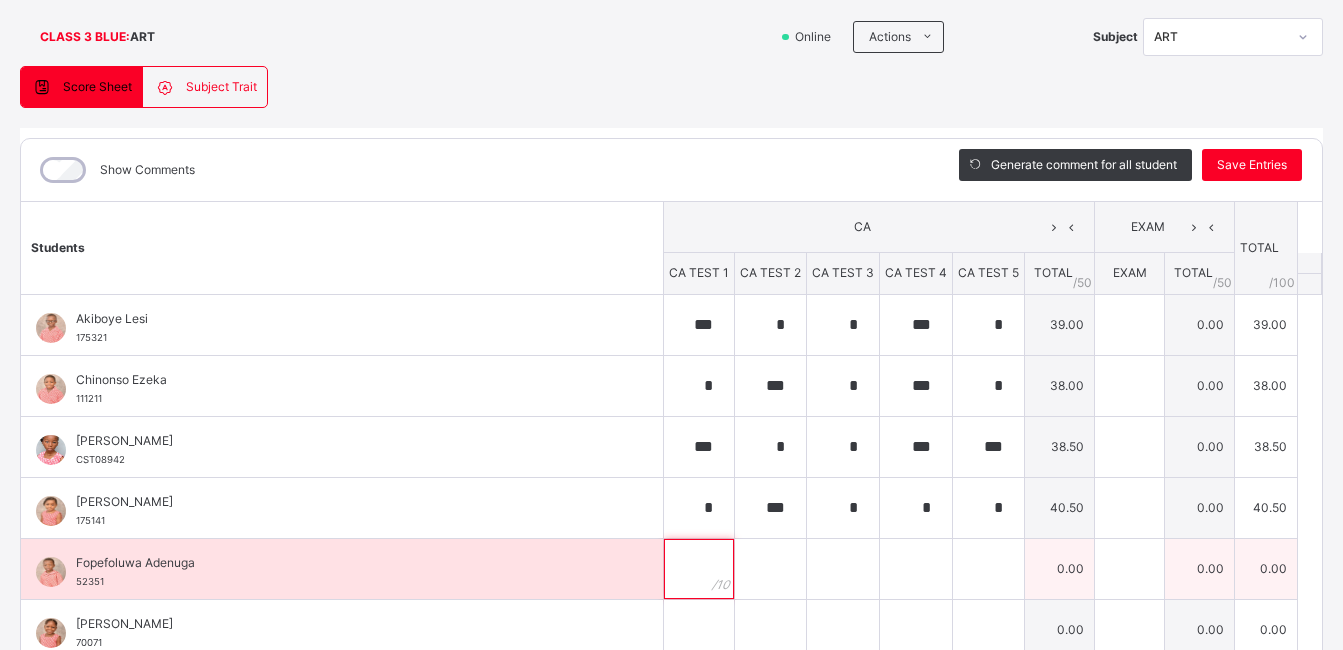 click at bounding box center (699, 569) 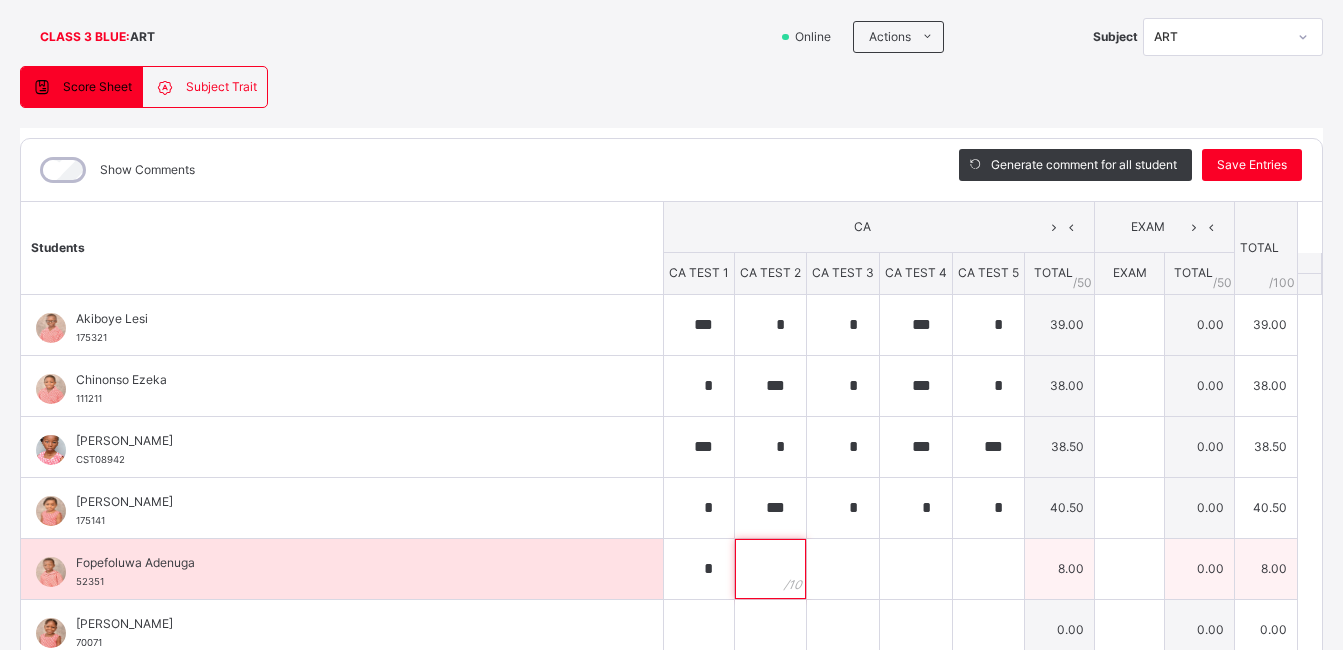 click at bounding box center [770, 569] 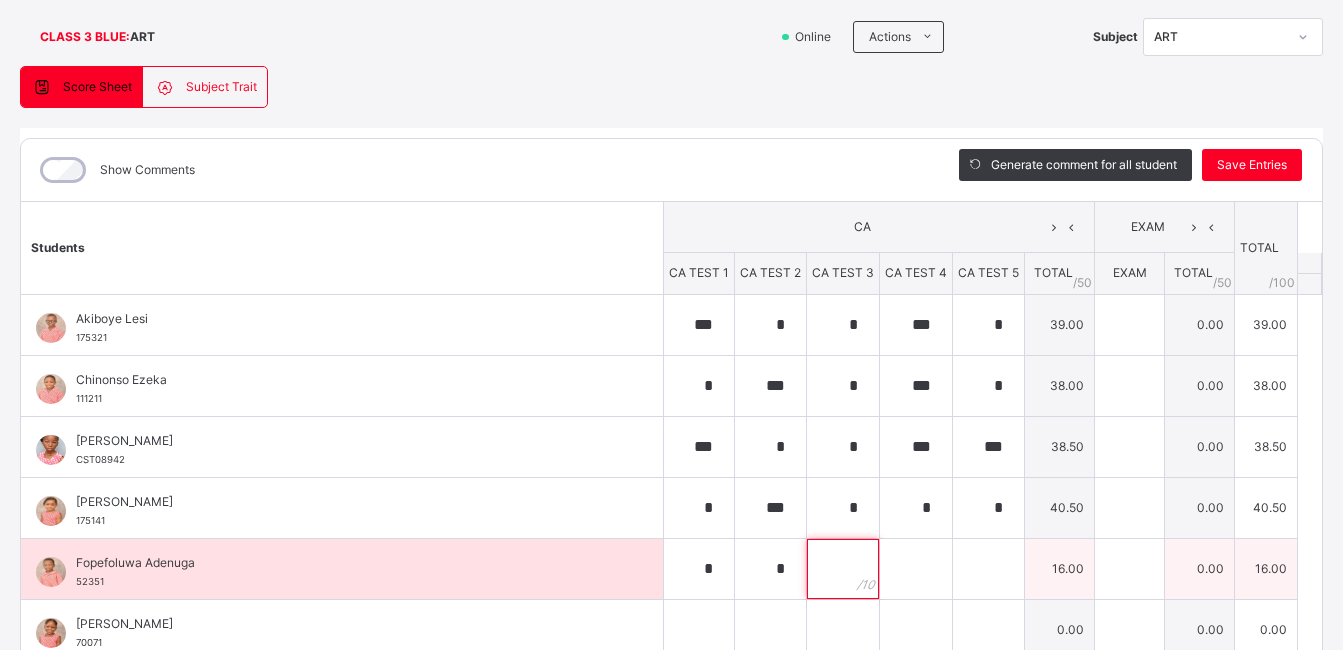 click at bounding box center [843, 569] 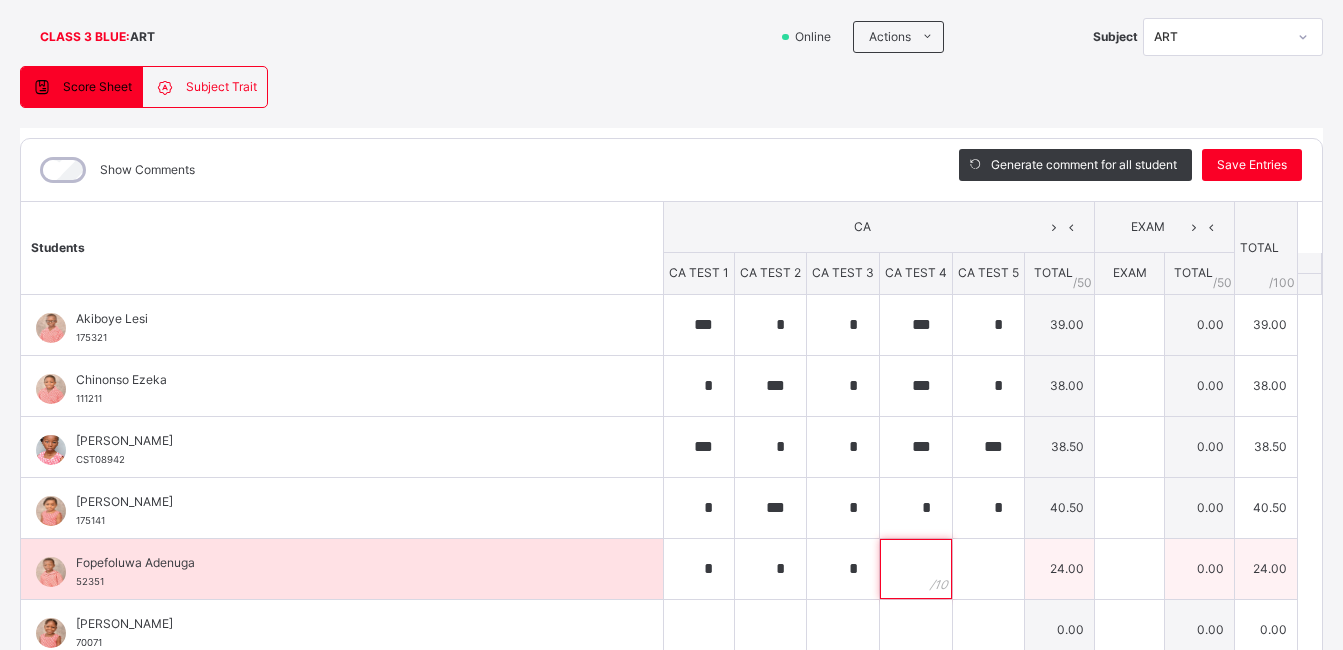 click at bounding box center (916, 569) 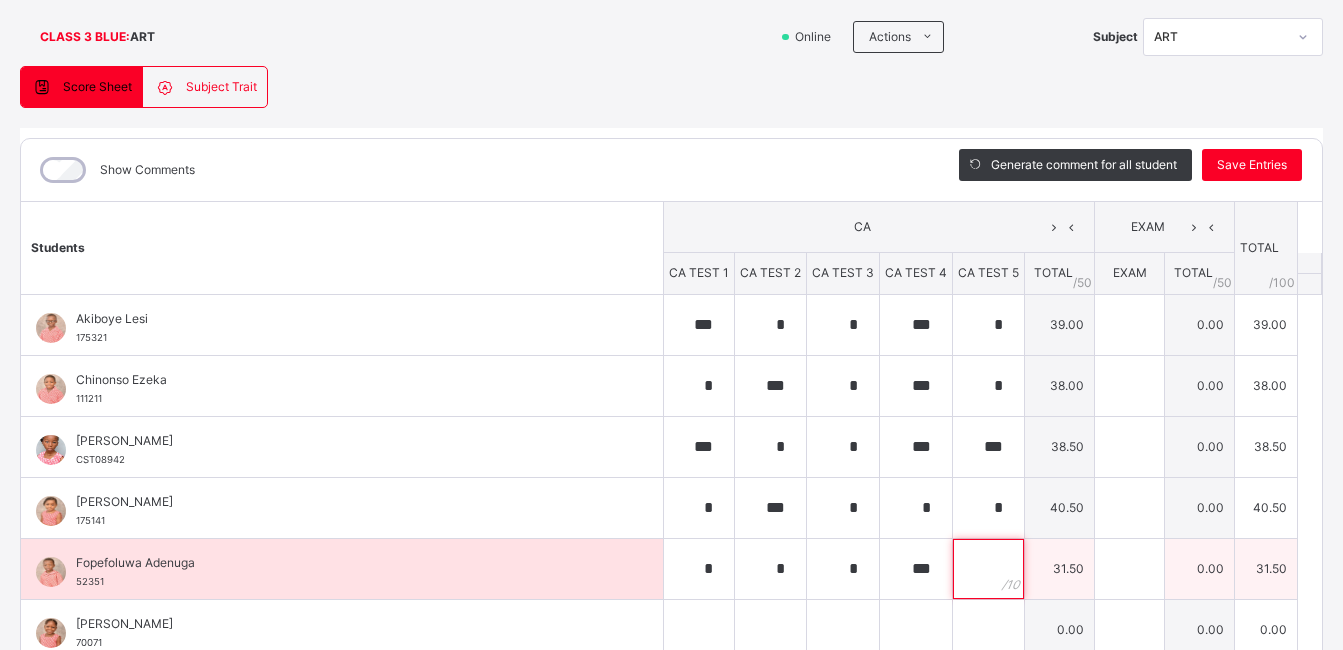 click at bounding box center [988, 569] 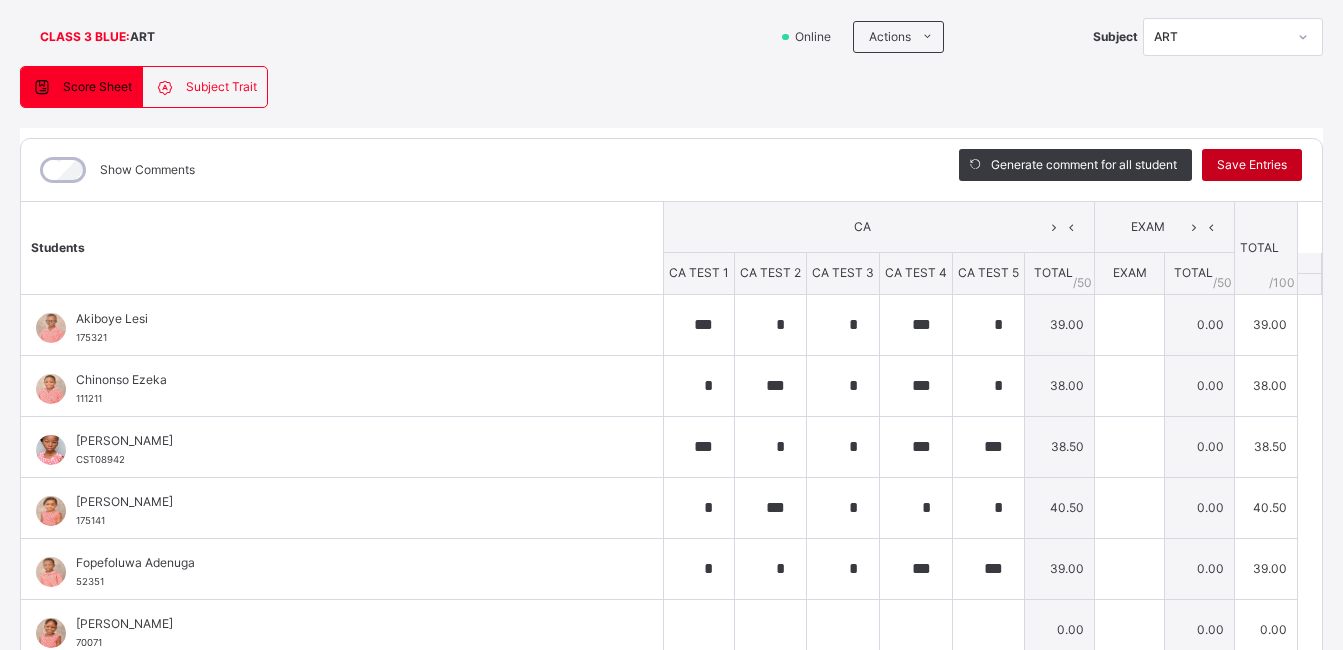 click on "Save Entries" at bounding box center (1252, 165) 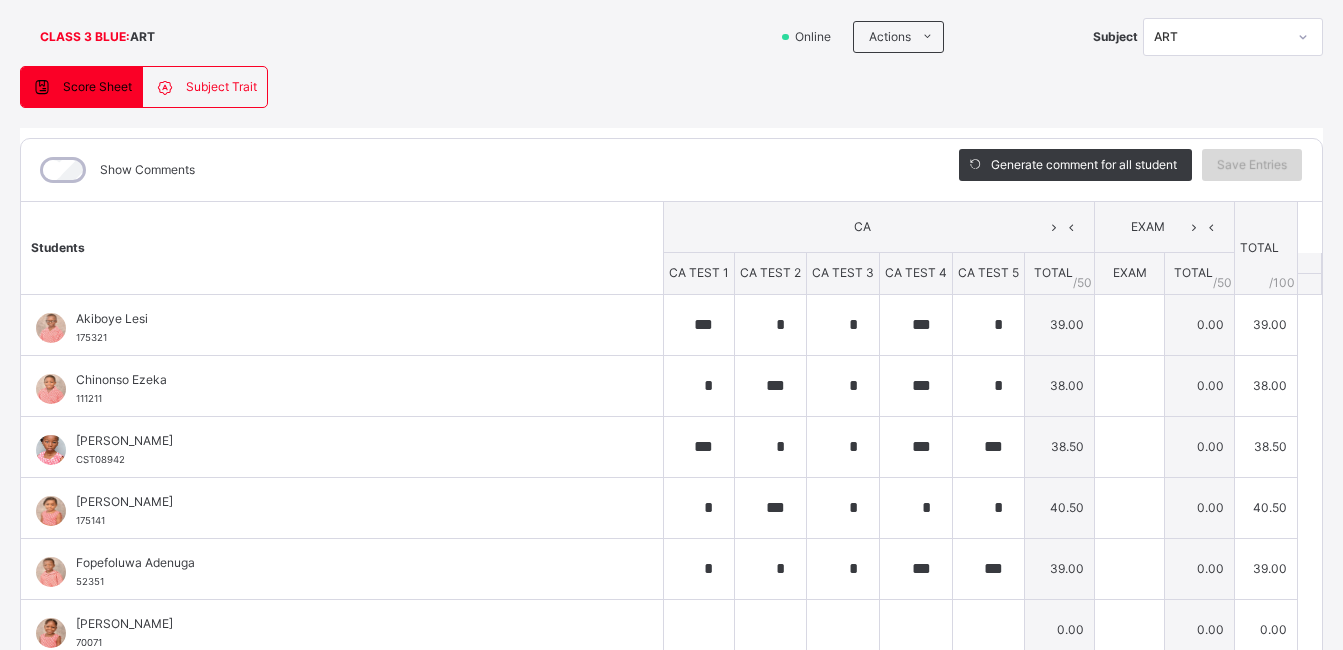 click on "Save Entries" at bounding box center (1252, 165) 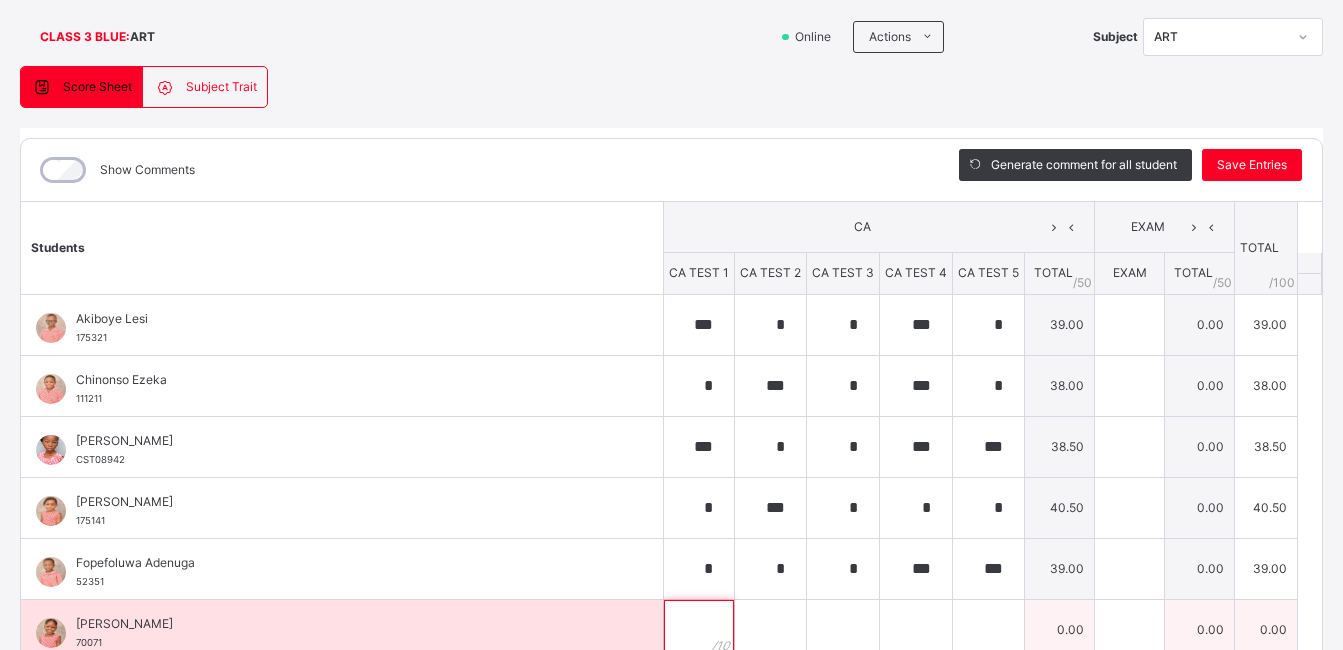 click at bounding box center [699, 630] 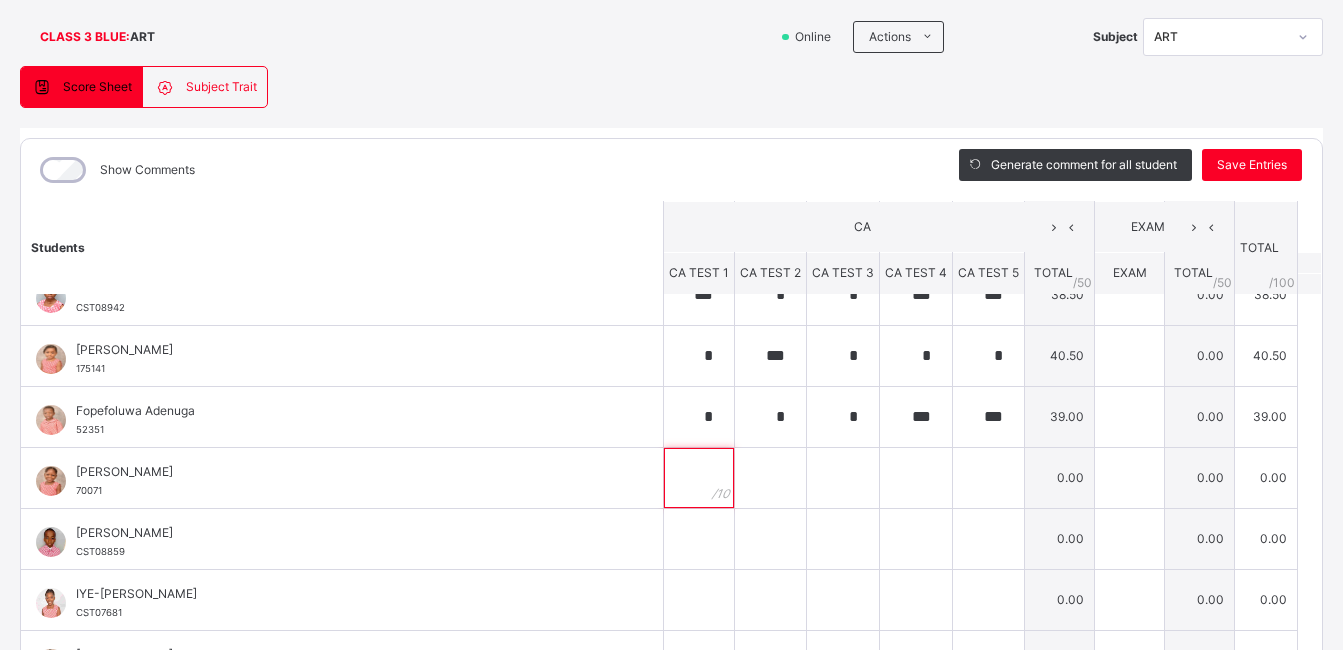 scroll, scrollTop: 158, scrollLeft: 0, axis: vertical 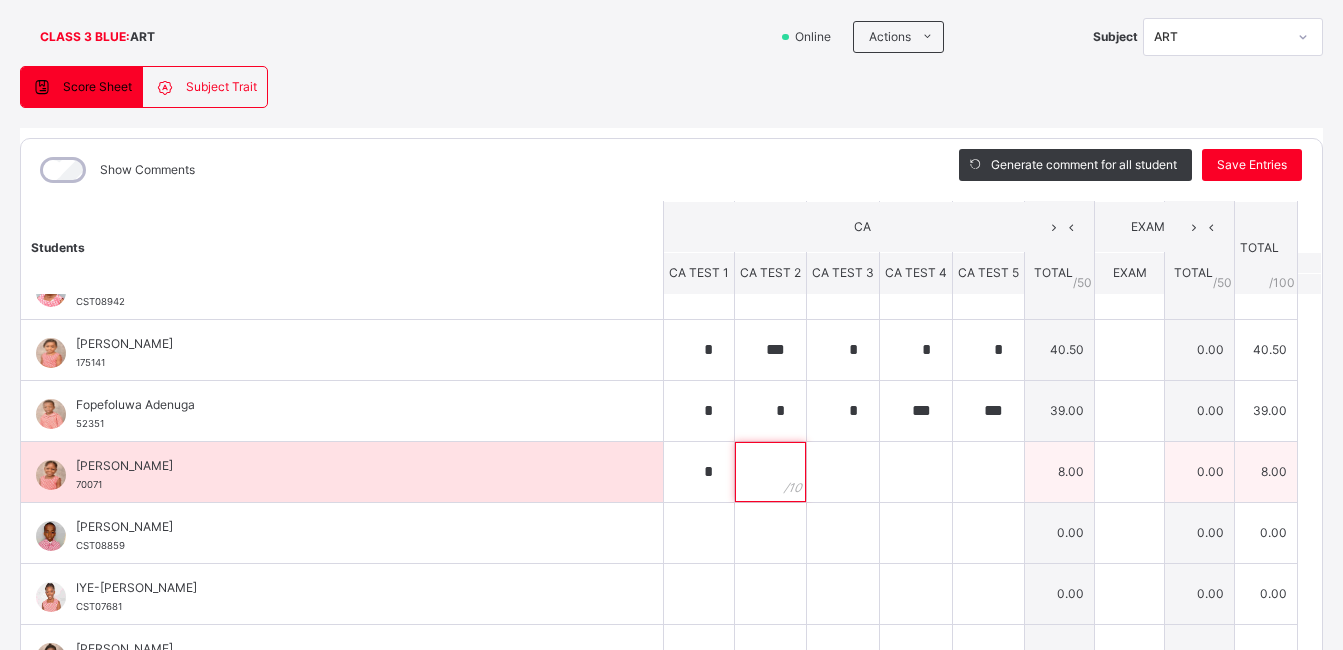 click at bounding box center (770, 472) 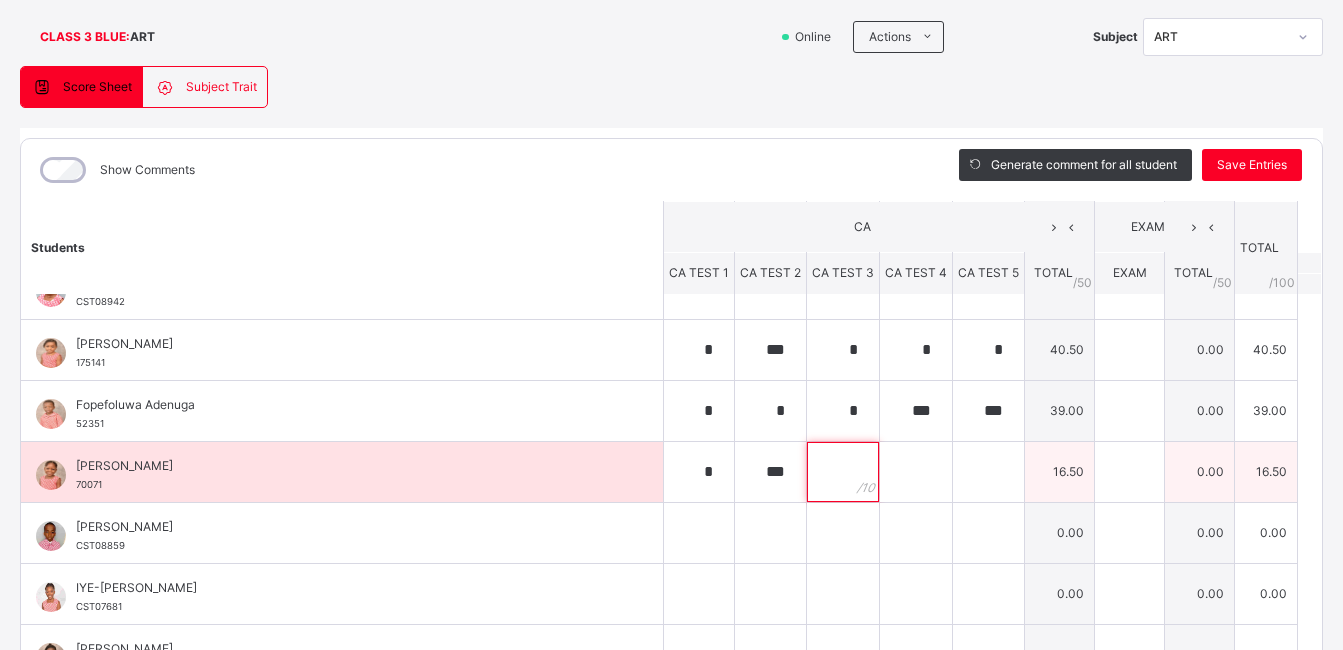 click at bounding box center [843, 472] 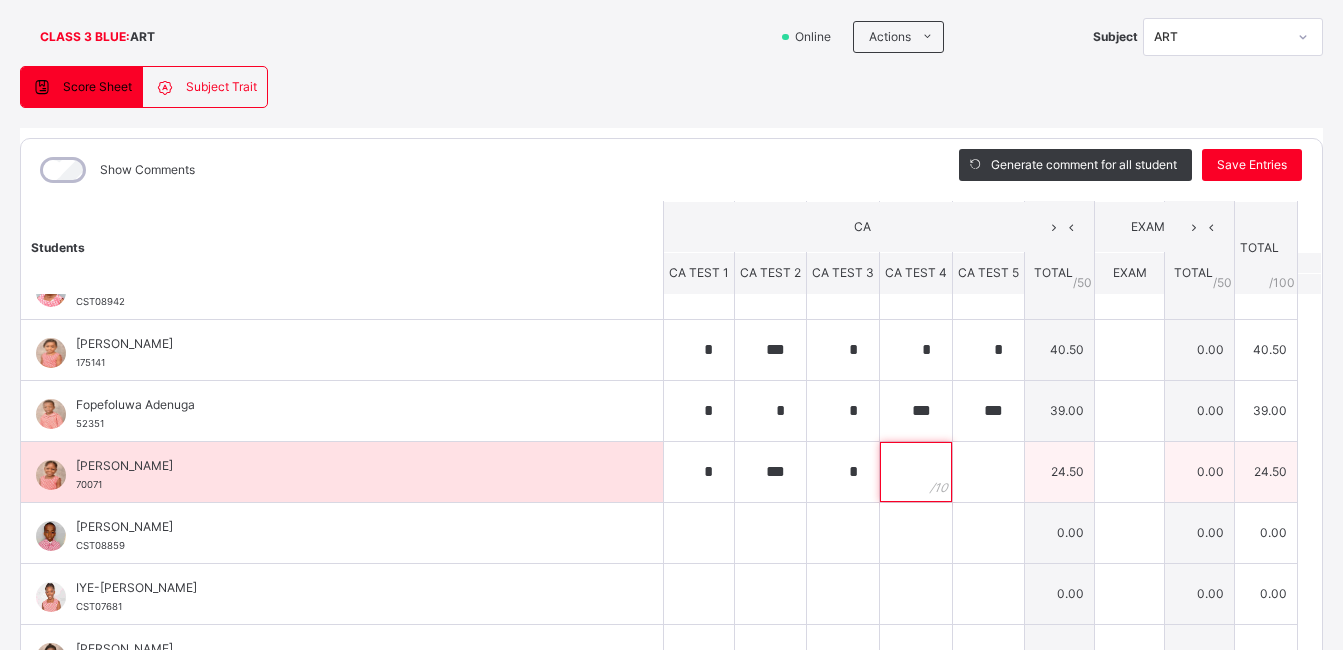 click at bounding box center [916, 472] 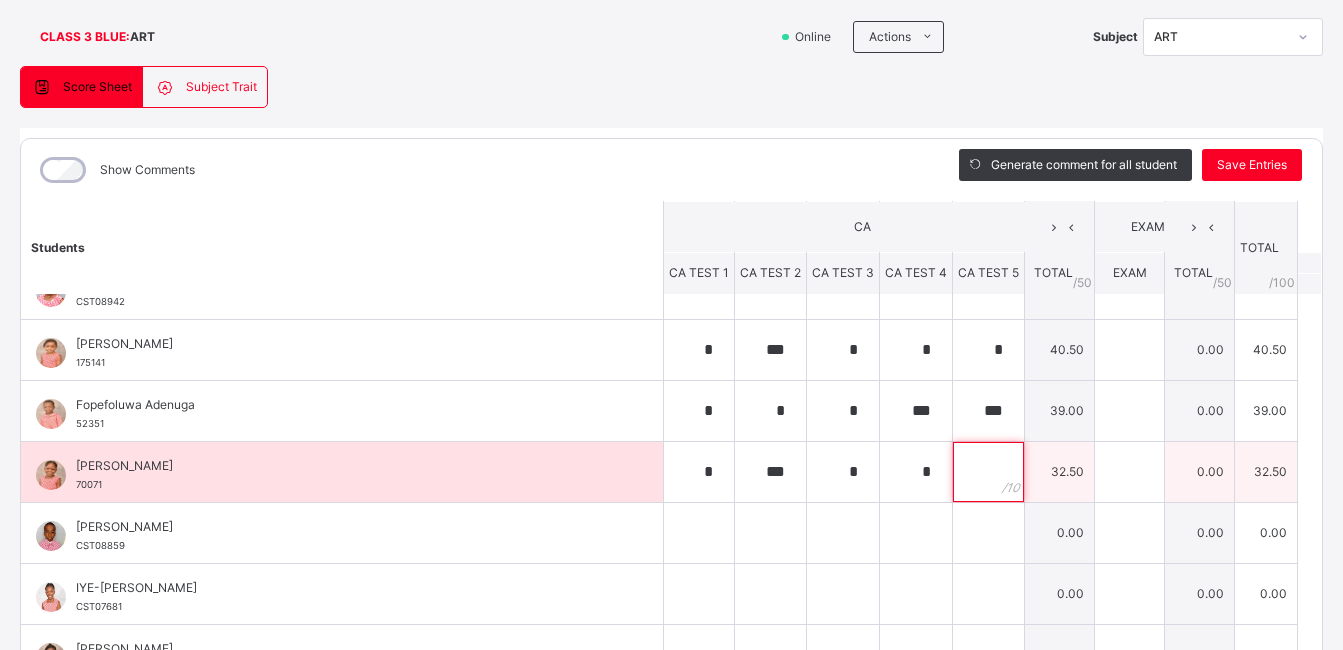 click at bounding box center (988, 472) 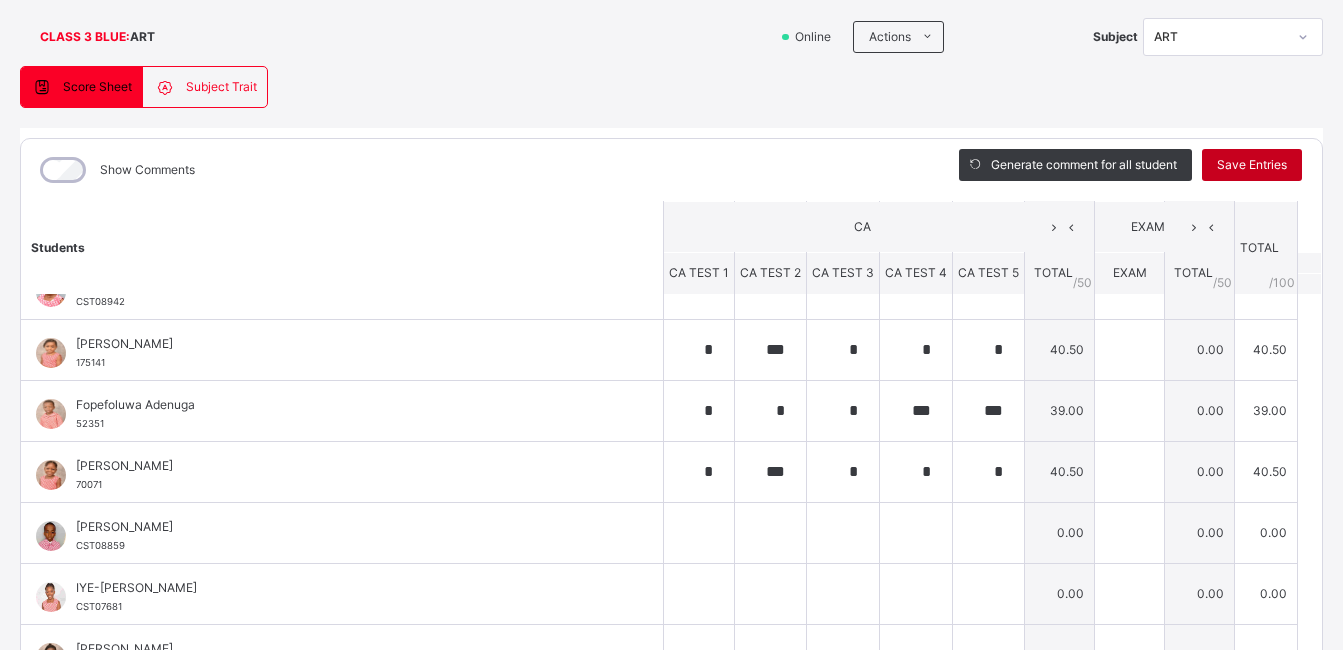 click on "Save Entries" at bounding box center (1252, 165) 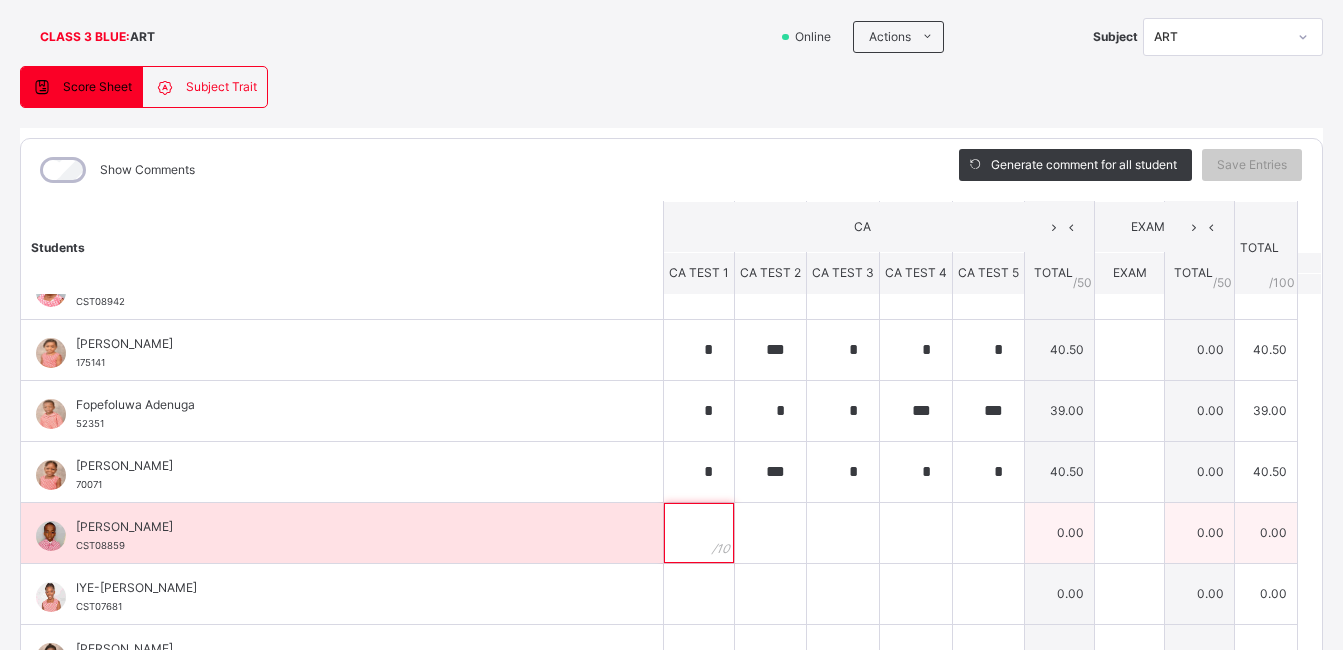 click at bounding box center (699, 533) 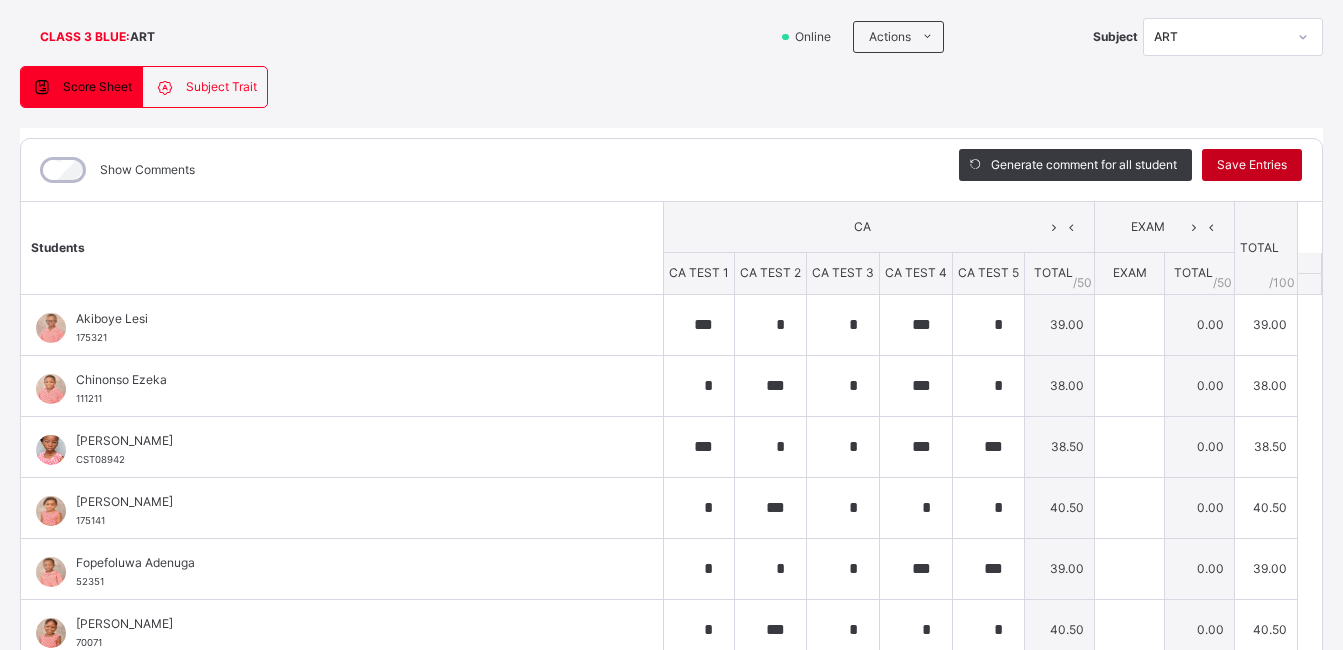 click on "Save Entries" at bounding box center (1252, 165) 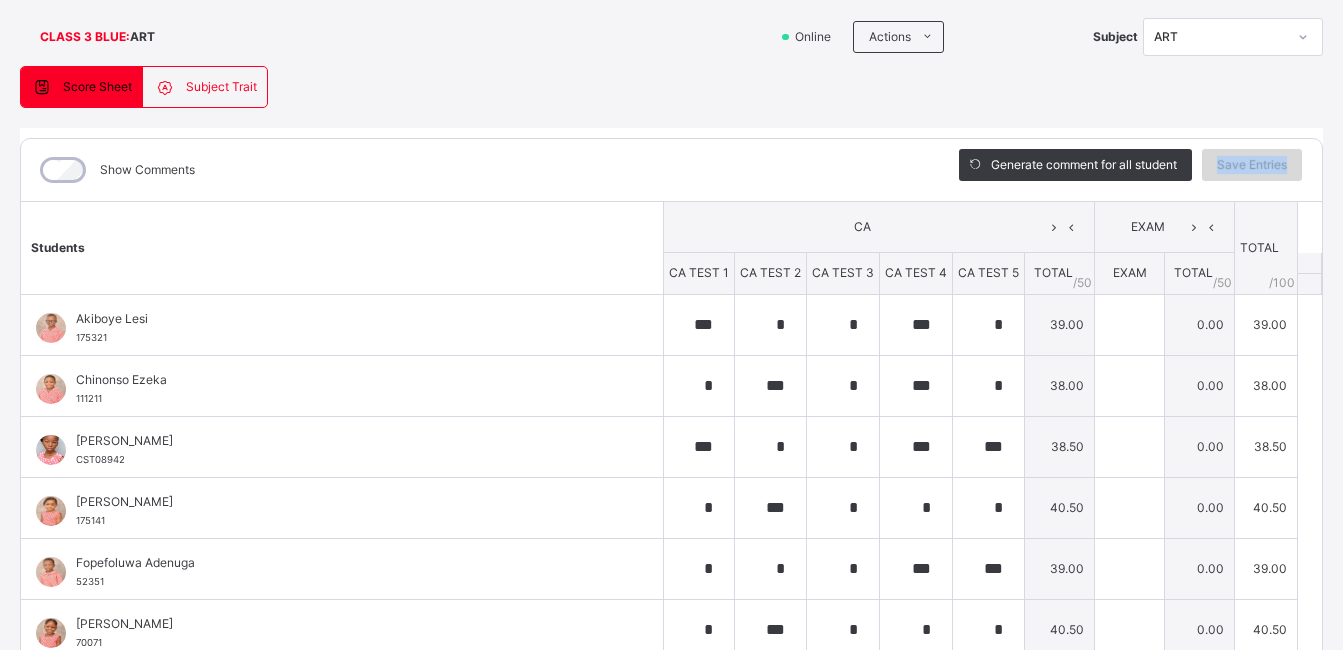 click on "Save Entries" at bounding box center (1252, 165) 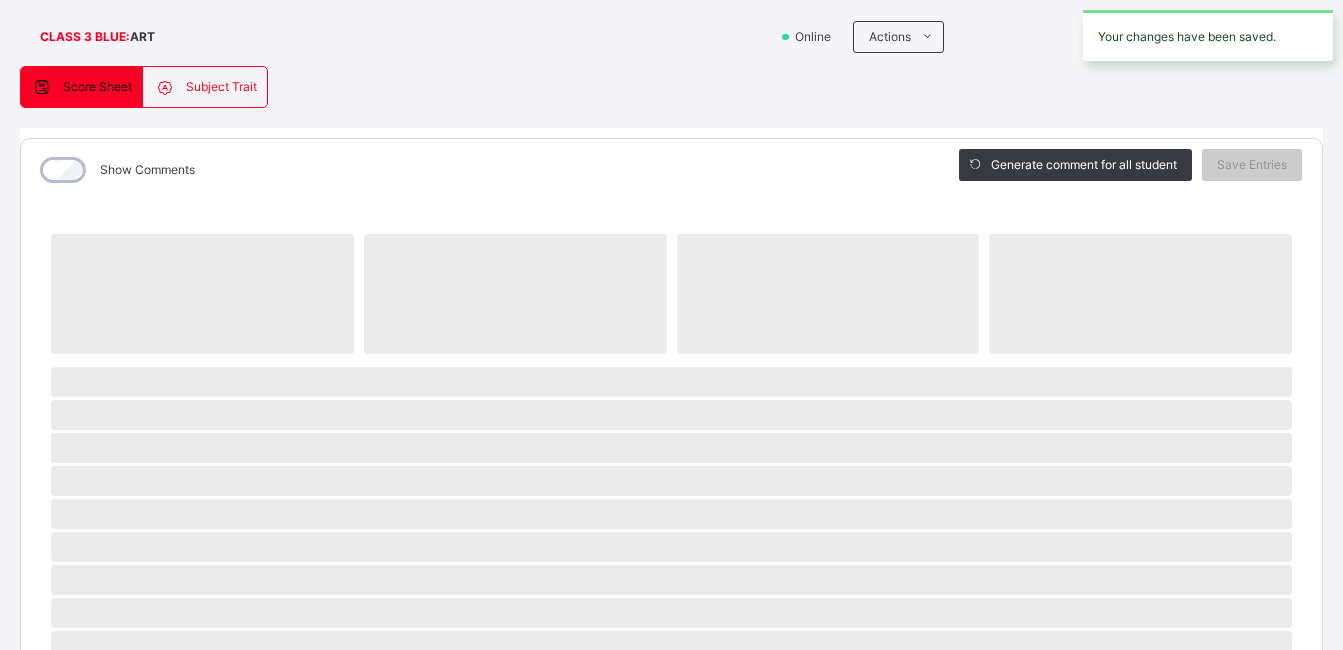 drag, startPoint x: 1199, startPoint y: 164, endPoint x: 1080, endPoint y: 100, distance: 135.11847 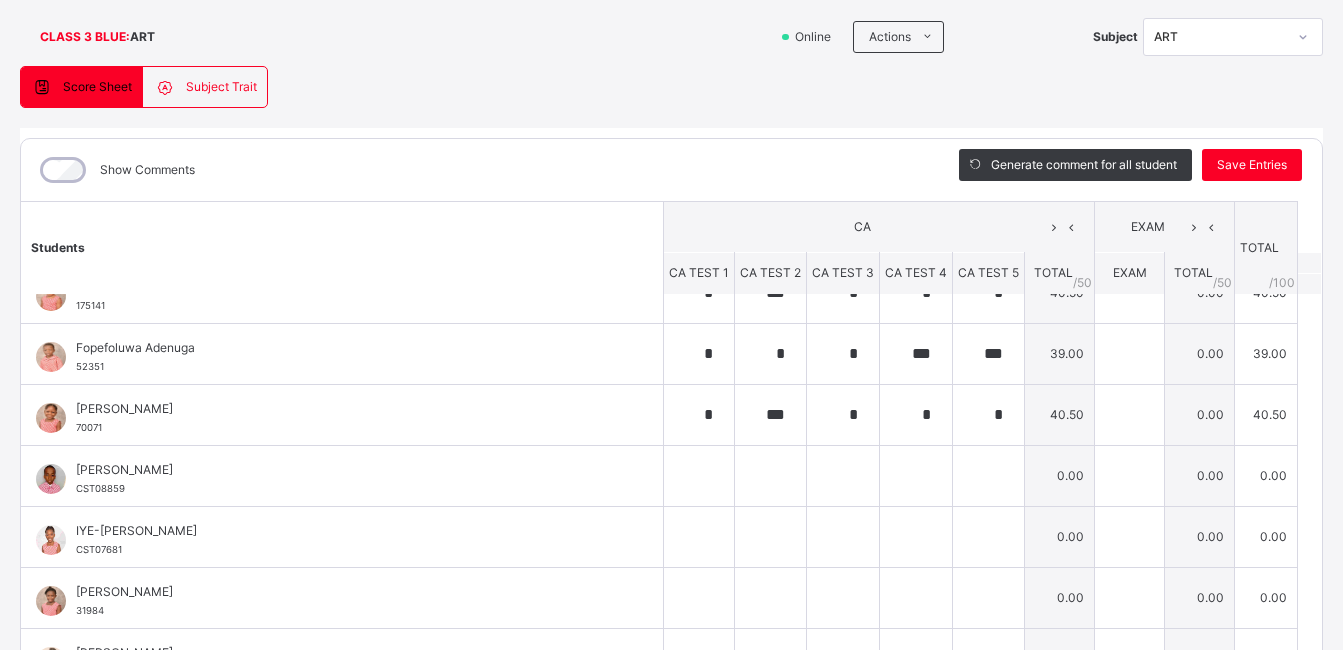 scroll, scrollTop: 234, scrollLeft: 0, axis: vertical 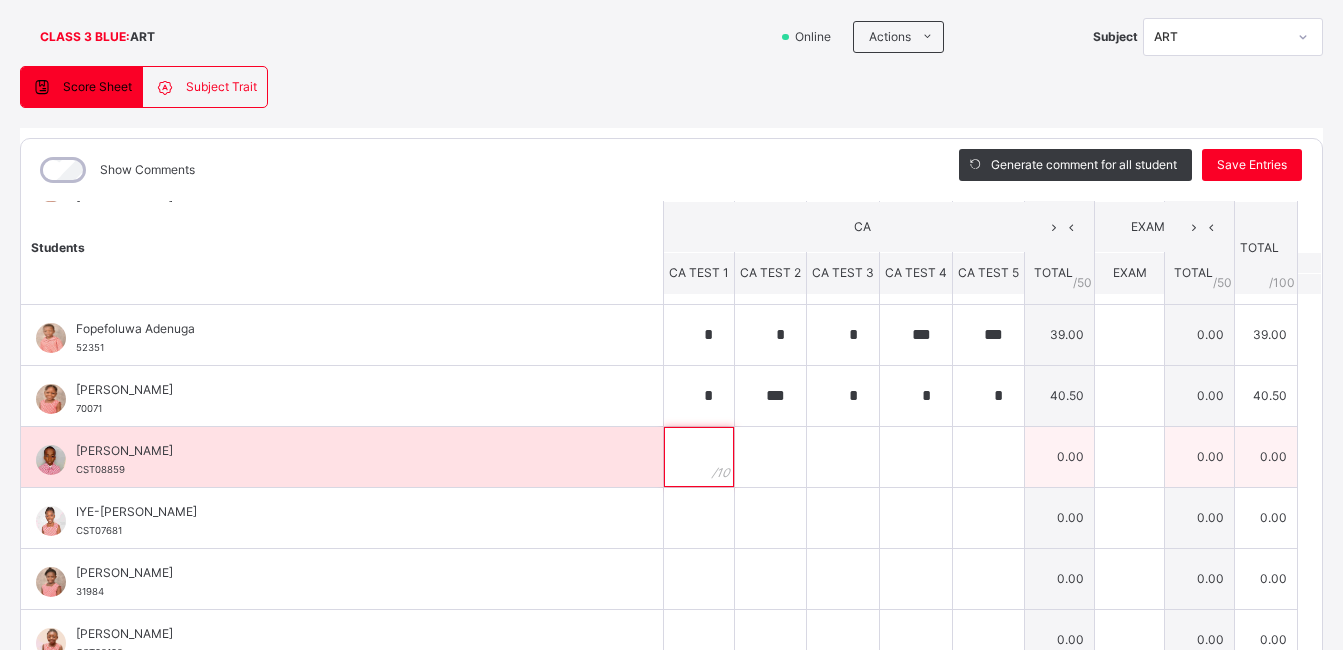 click at bounding box center (699, 457) 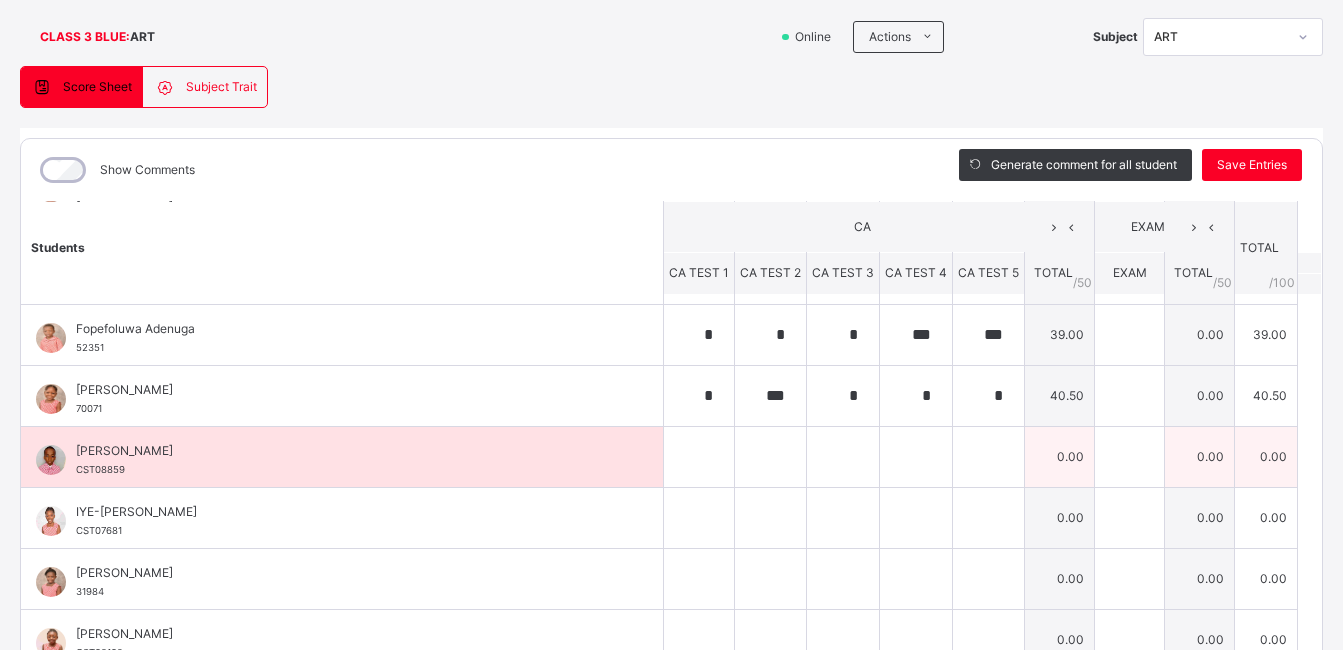 click at bounding box center [699, 457] 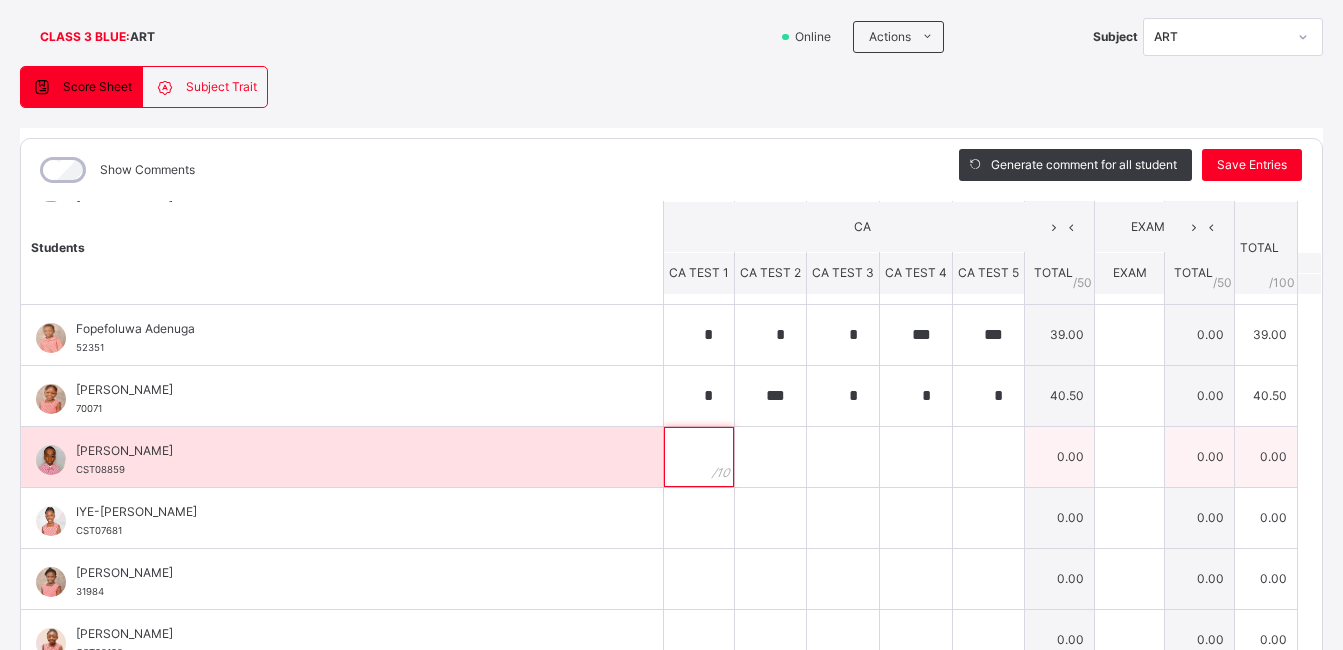 click at bounding box center [699, 457] 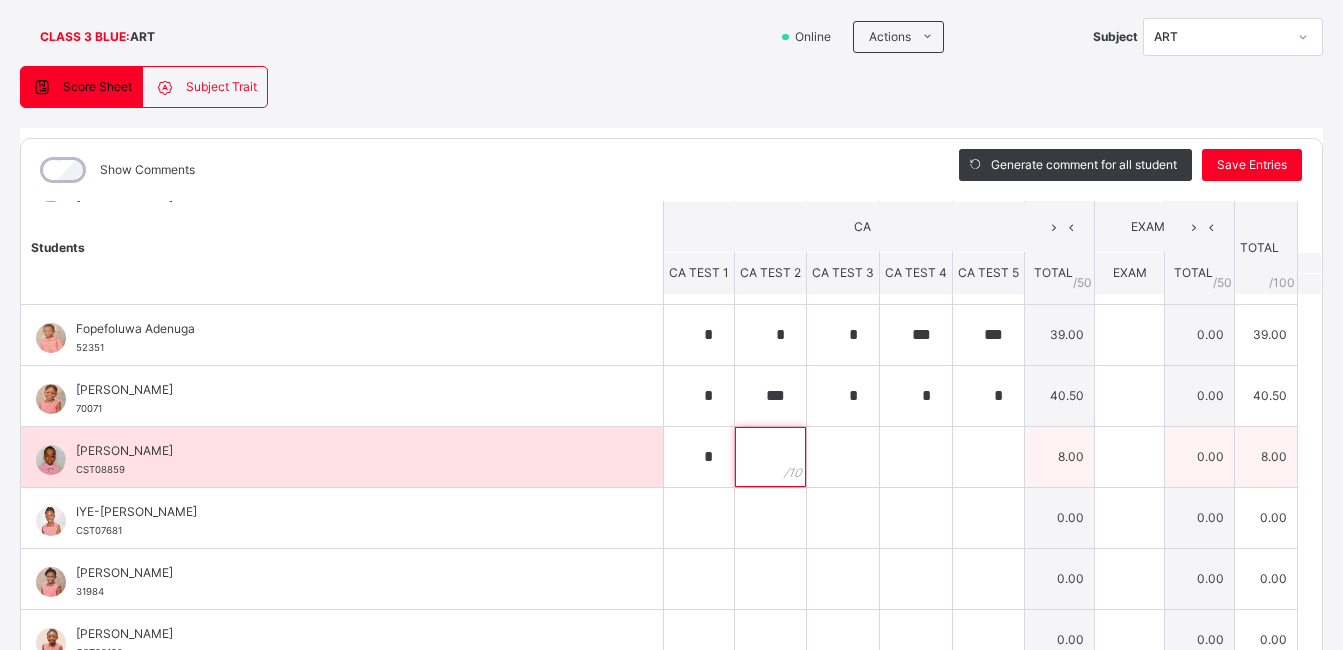 click at bounding box center (770, 457) 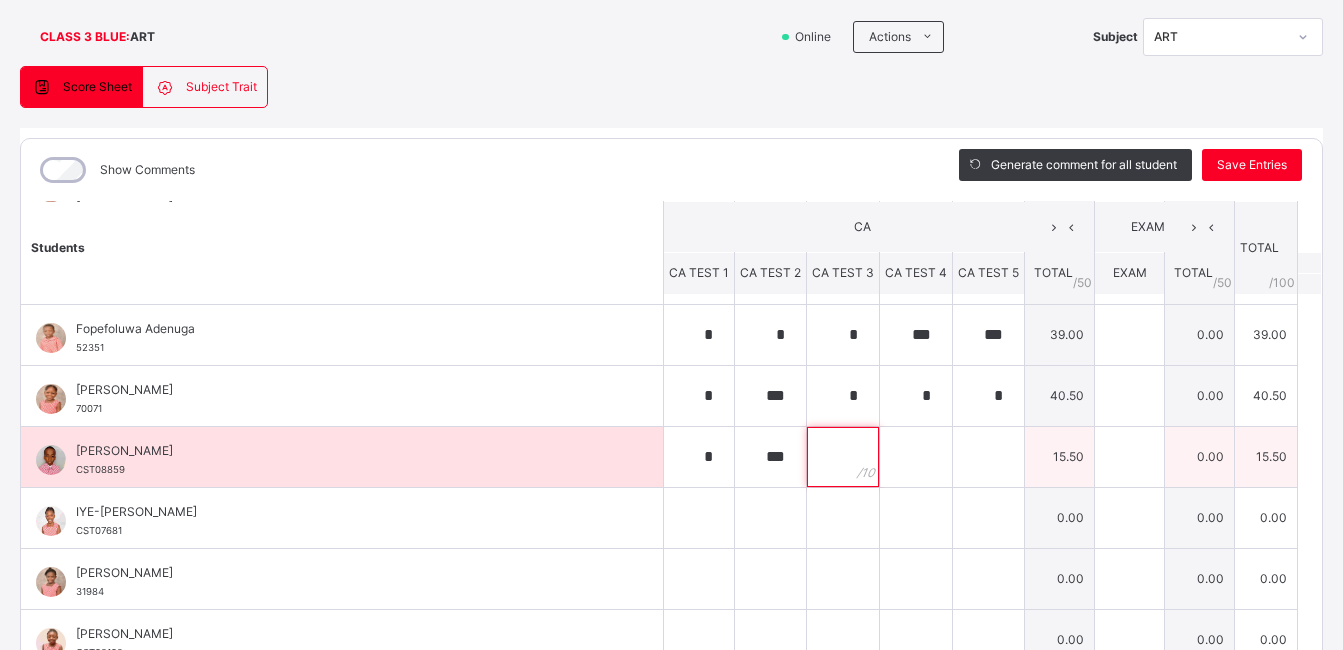 click at bounding box center (843, 457) 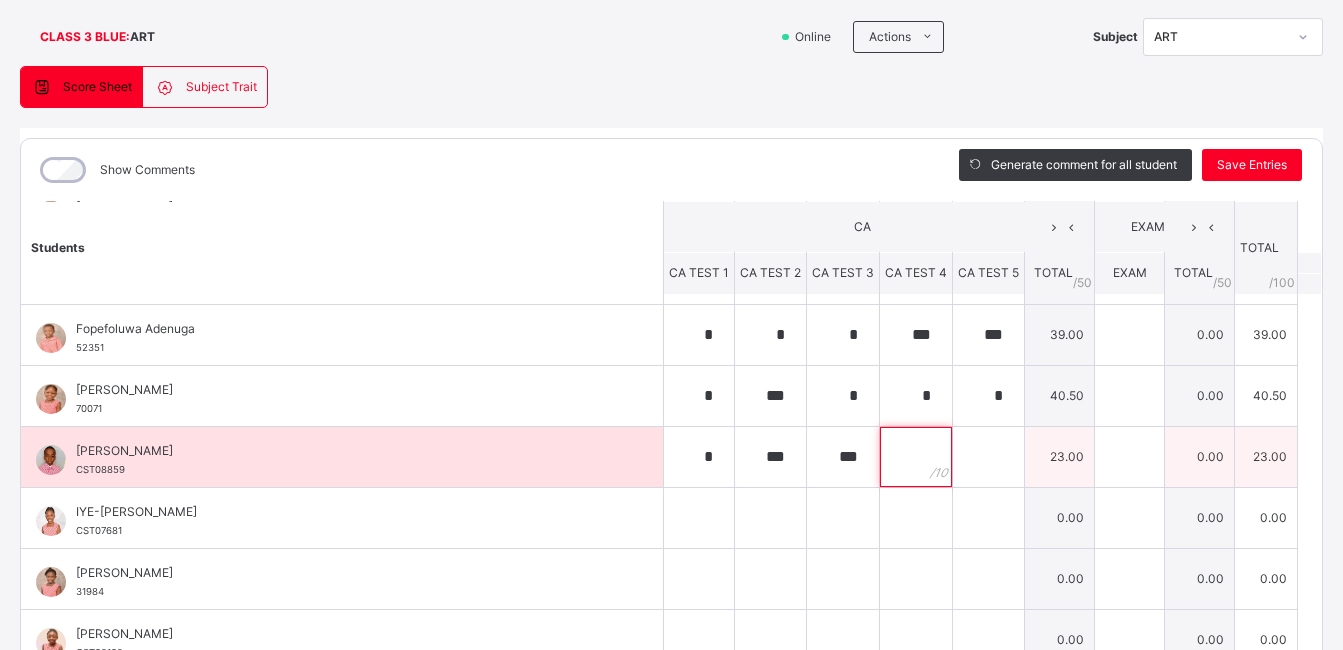 click at bounding box center (916, 457) 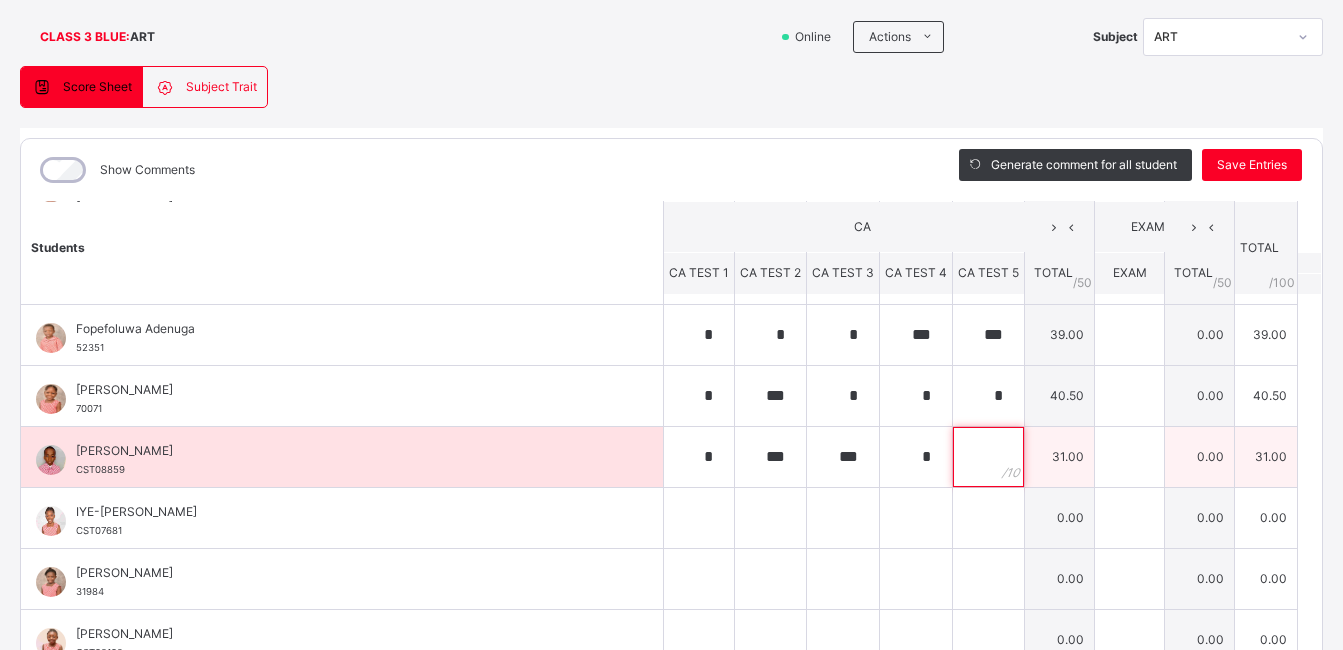 click at bounding box center [988, 457] 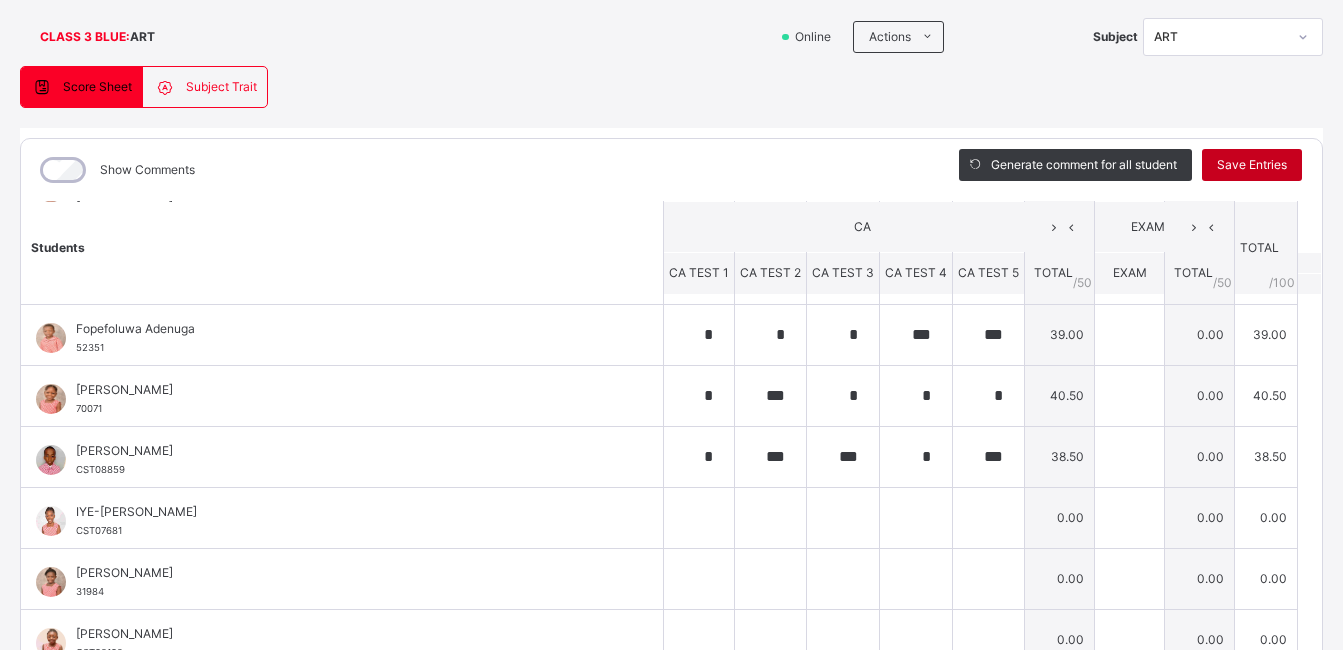 click on "Save Entries" at bounding box center (1252, 165) 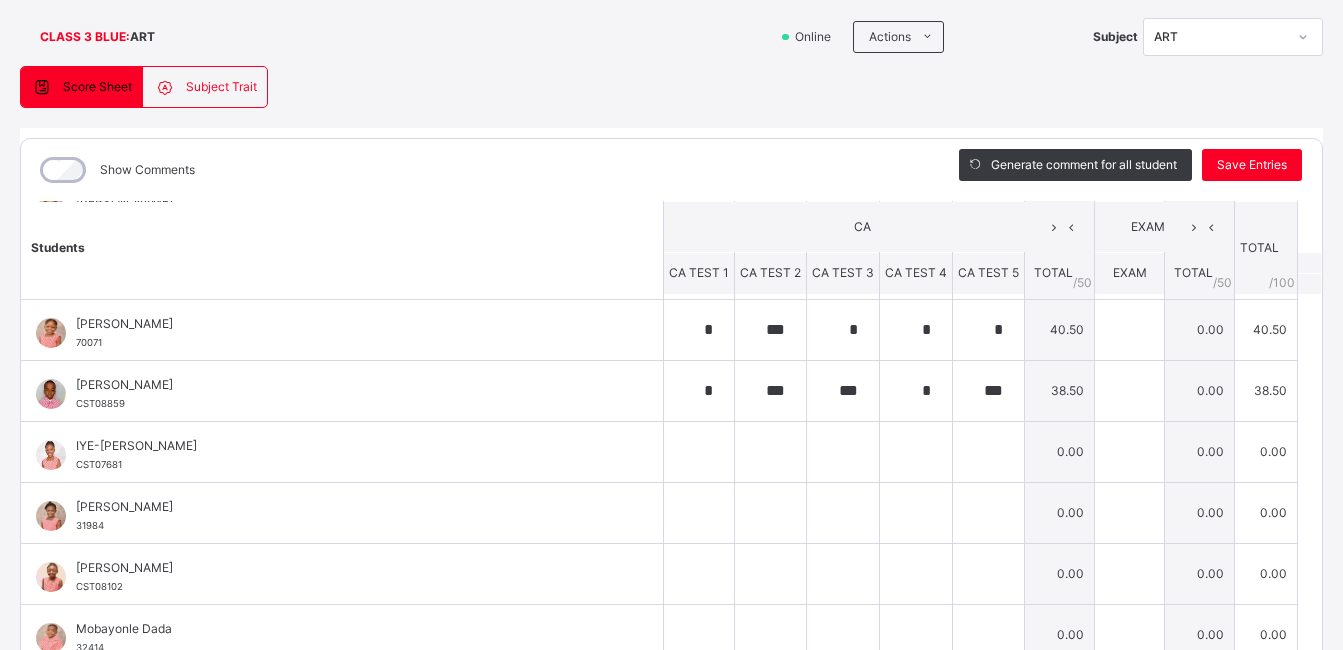 scroll, scrollTop: 307, scrollLeft: 0, axis: vertical 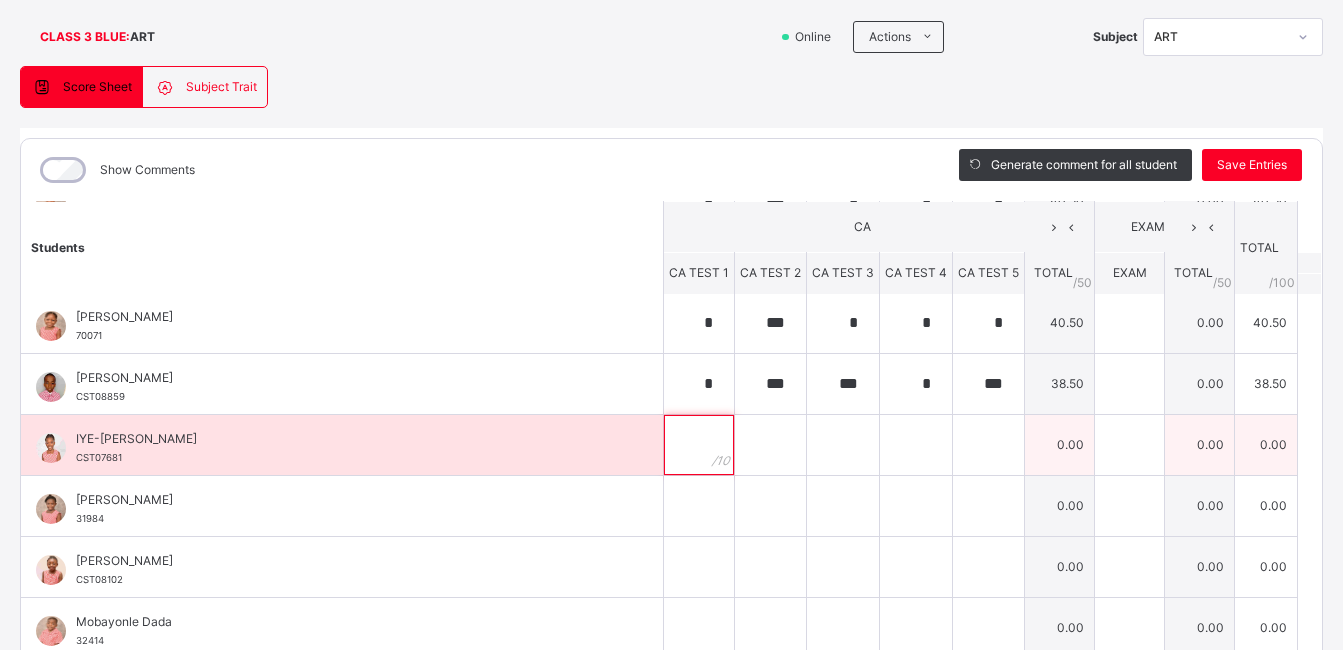 click at bounding box center [699, 445] 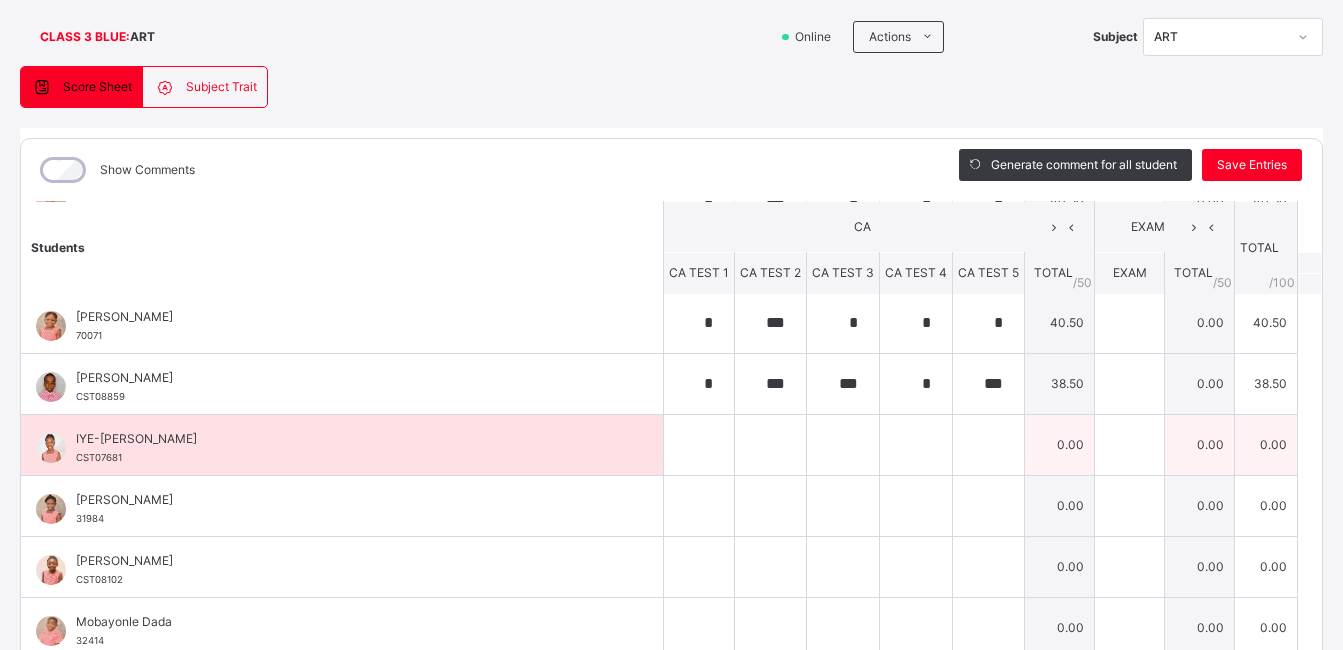 click at bounding box center [699, 445] 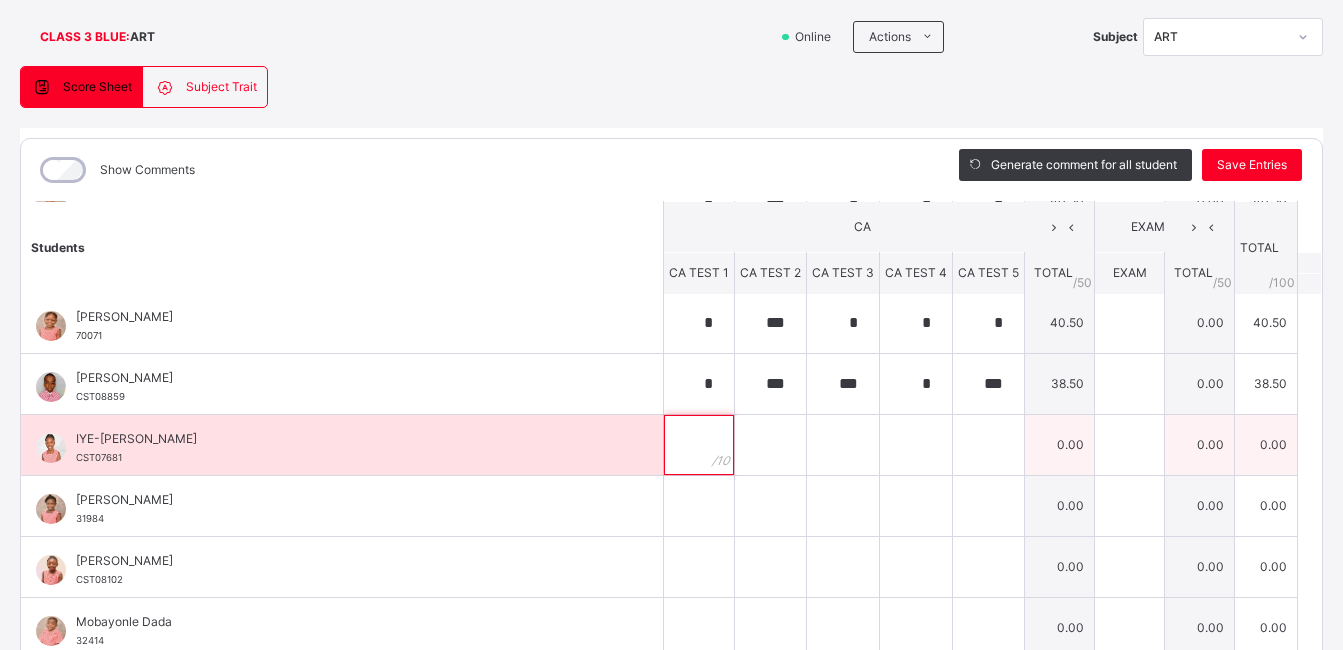 click at bounding box center (699, 445) 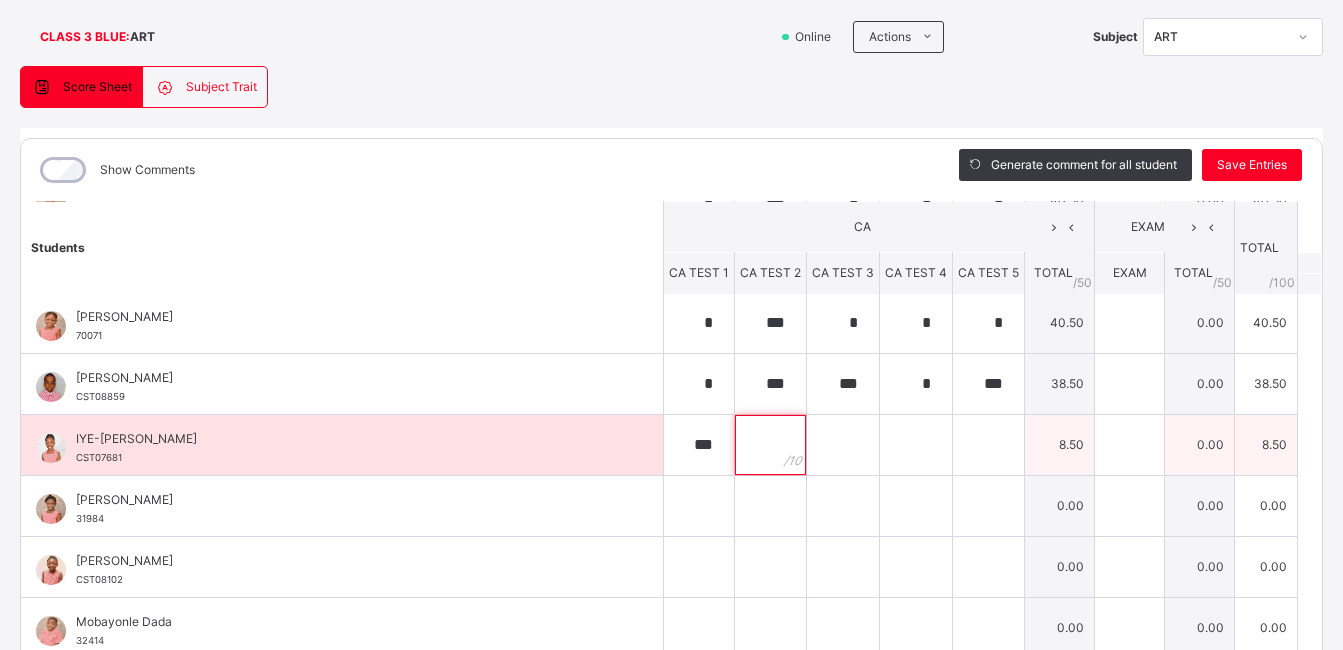 click at bounding box center [770, 445] 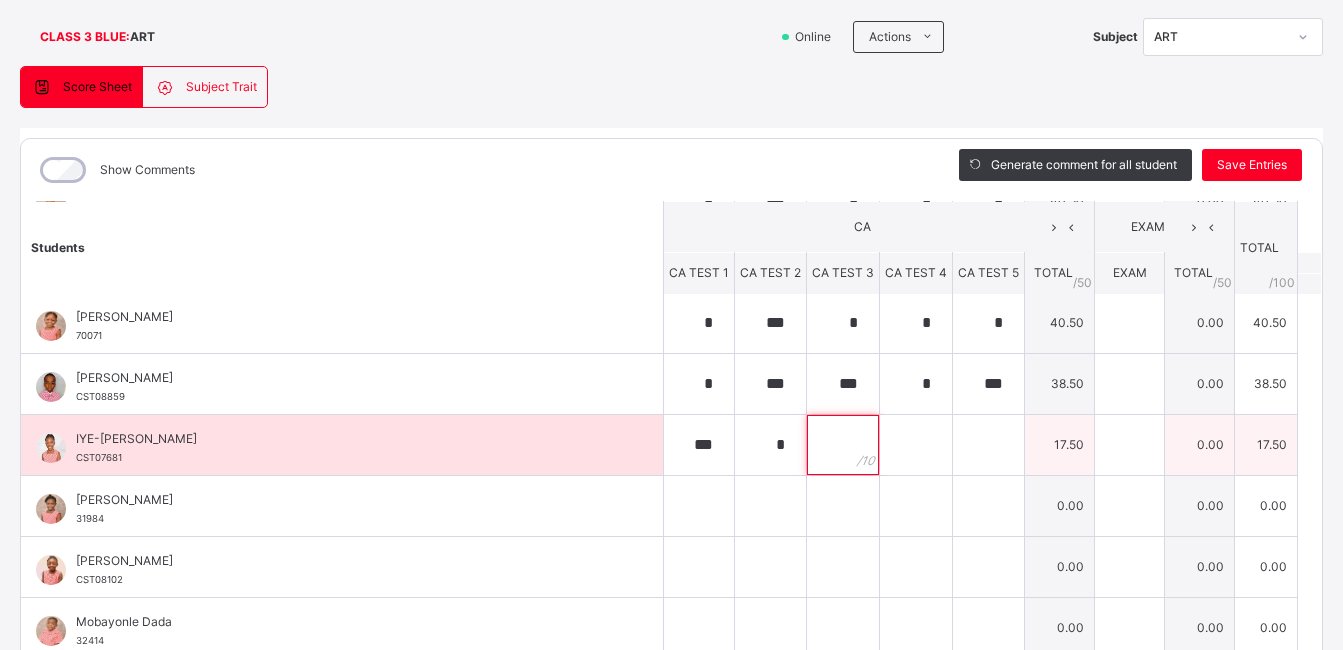 click at bounding box center (843, 445) 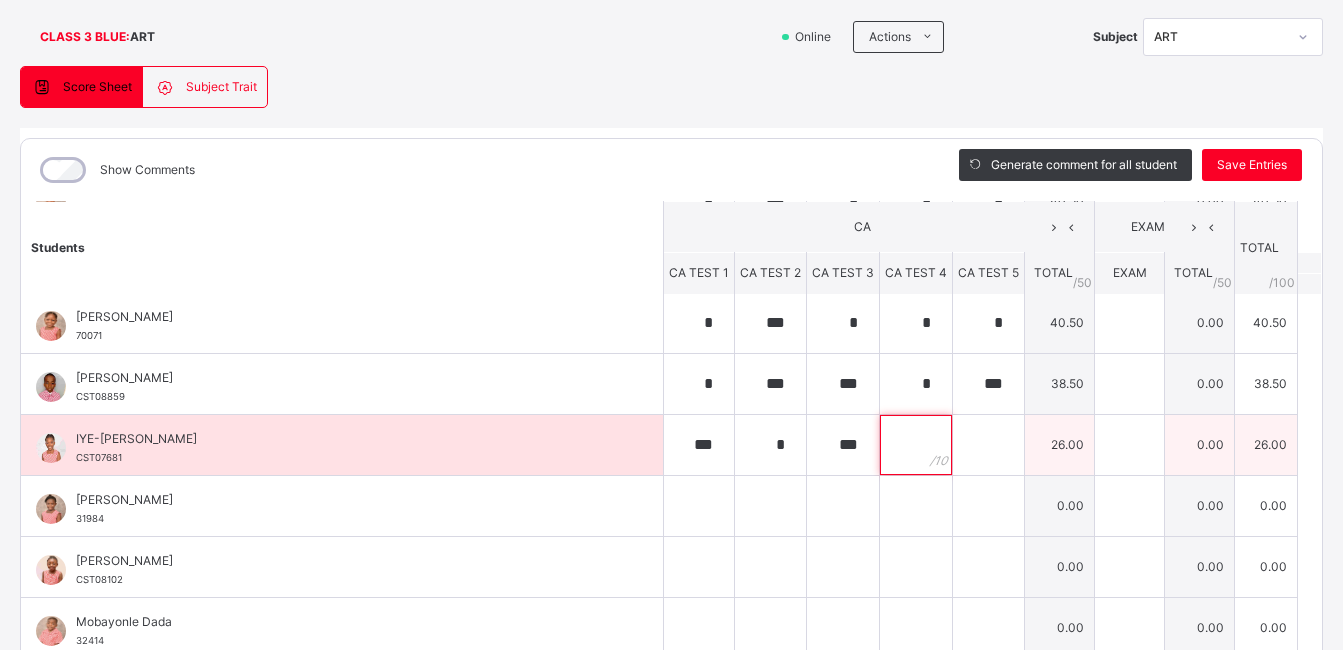 click at bounding box center (916, 445) 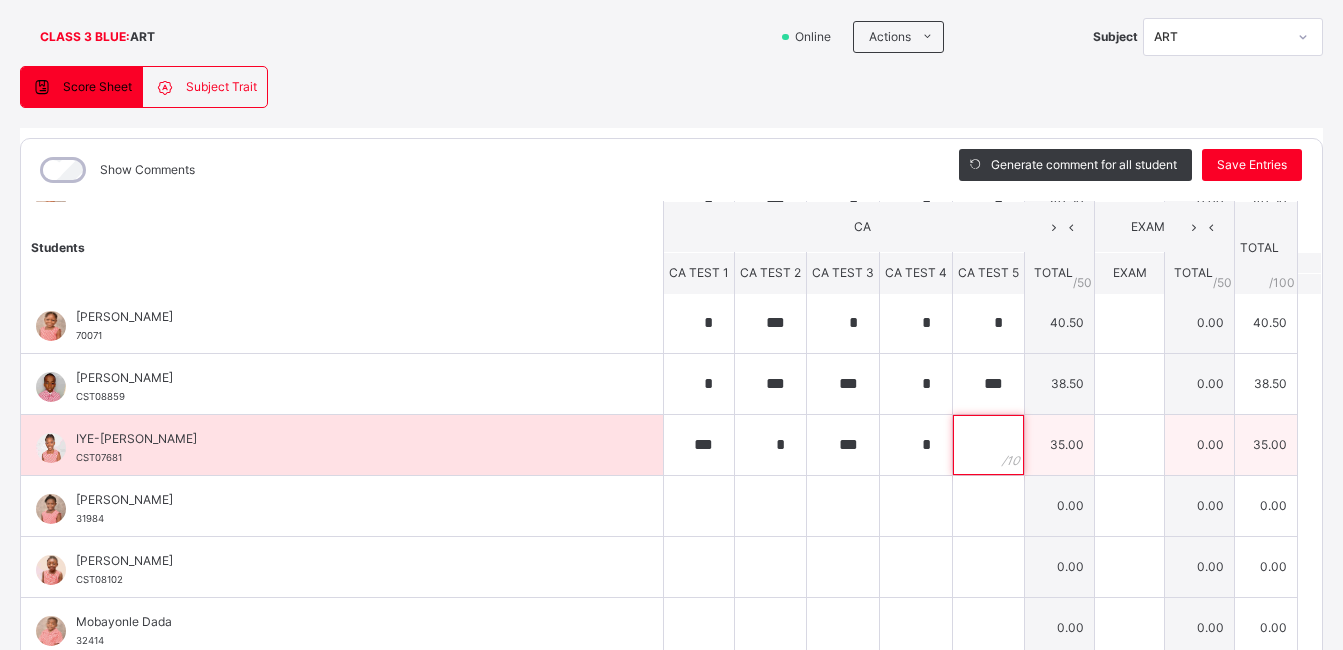 click at bounding box center [988, 445] 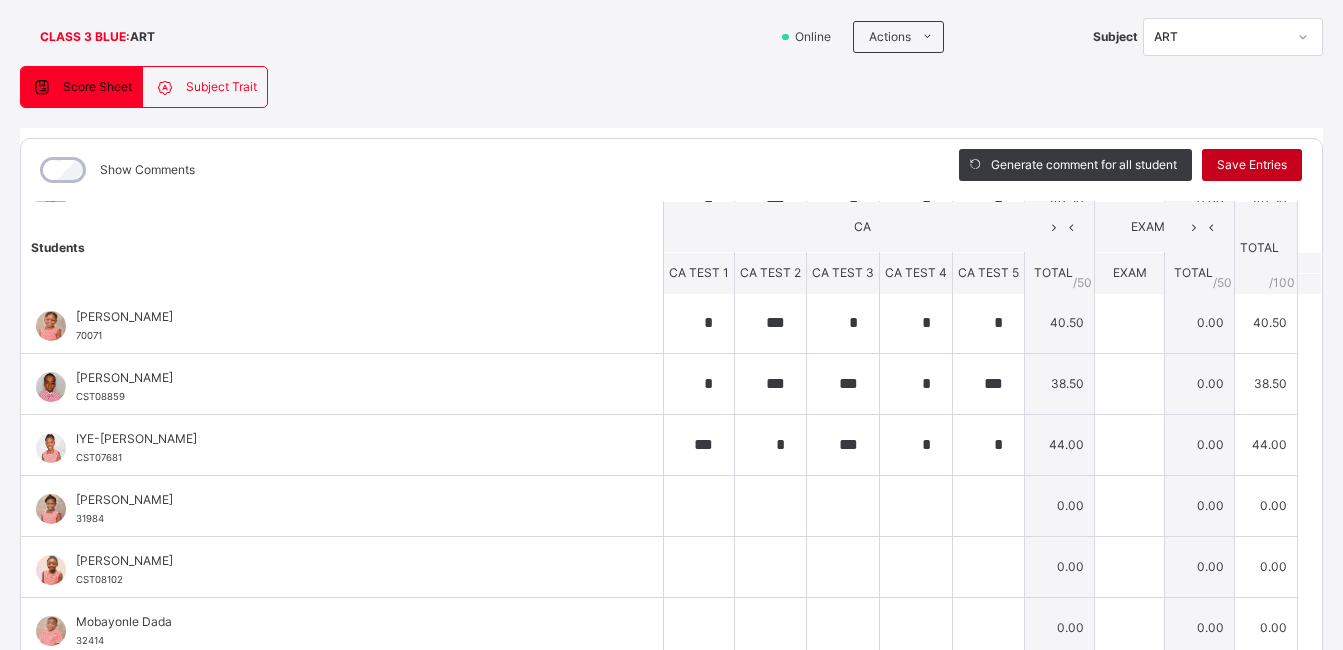 click on "Save Entries" at bounding box center (1252, 165) 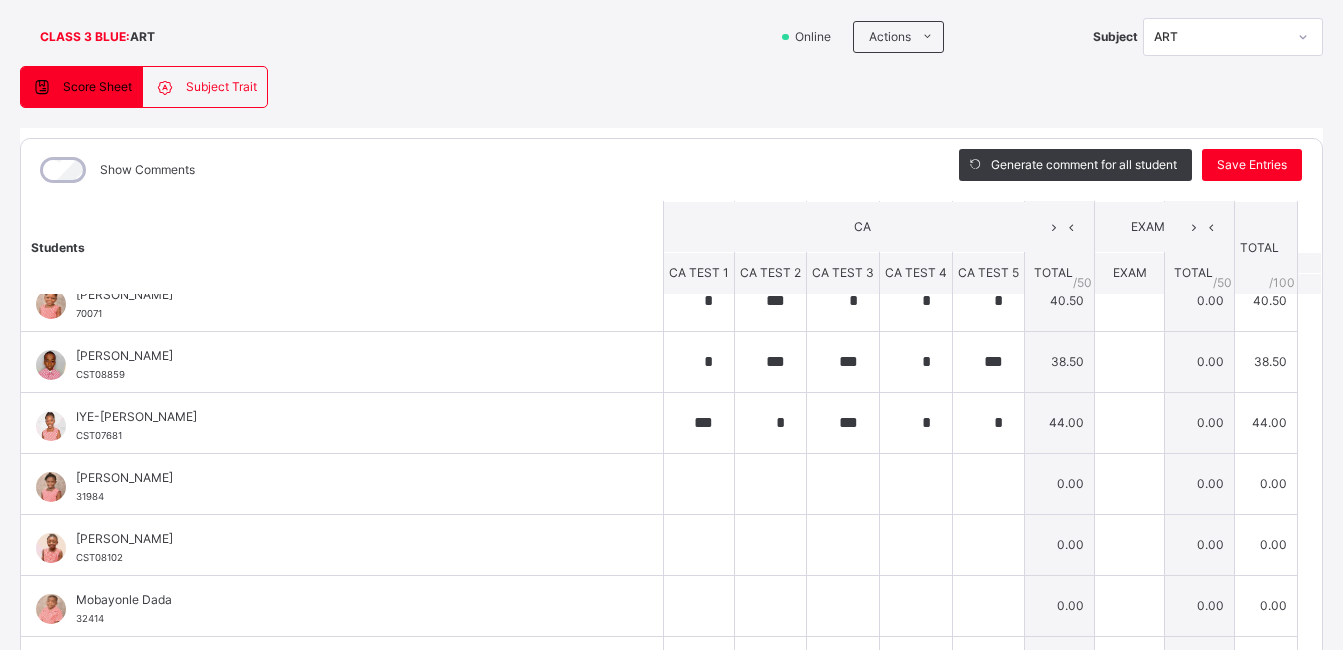 scroll, scrollTop: 326, scrollLeft: 0, axis: vertical 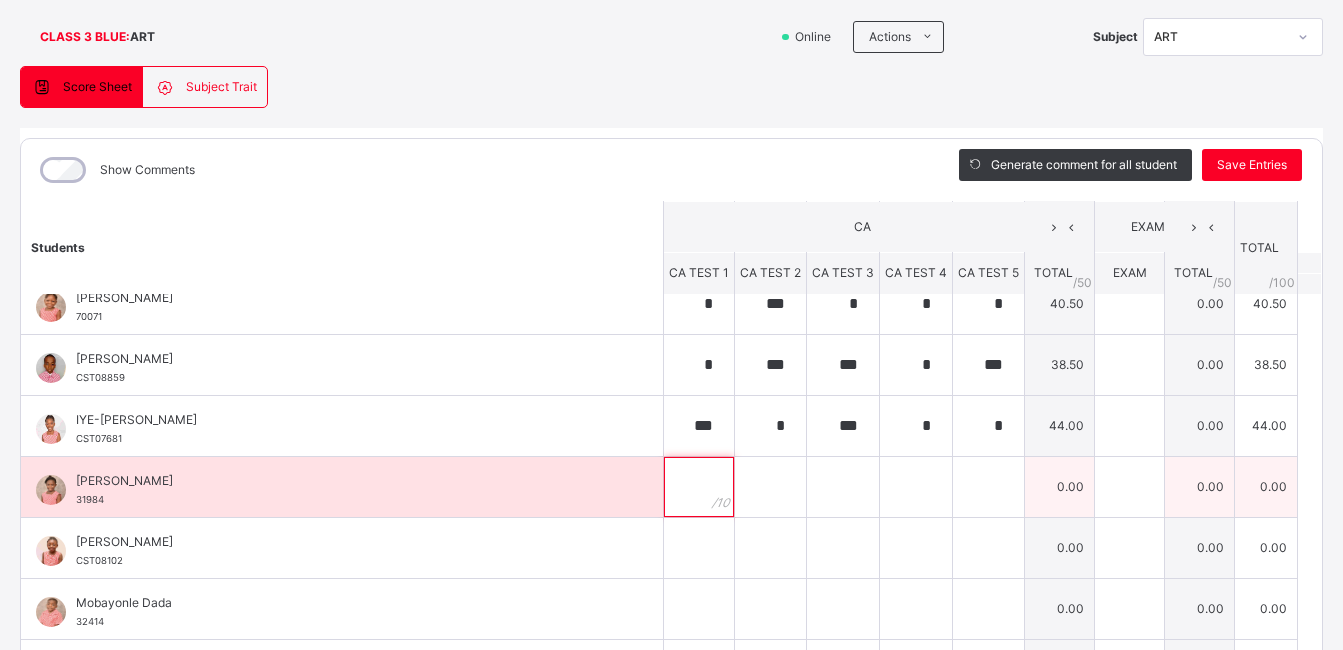 click at bounding box center [699, 487] 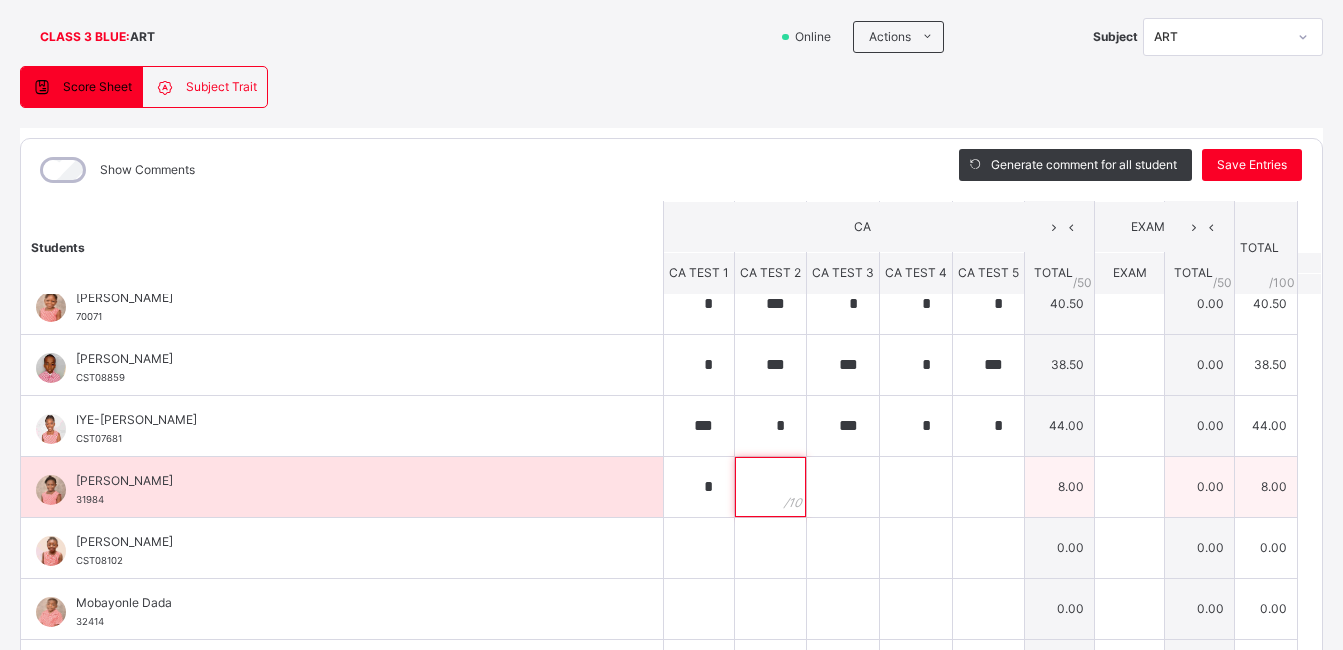 click at bounding box center [770, 487] 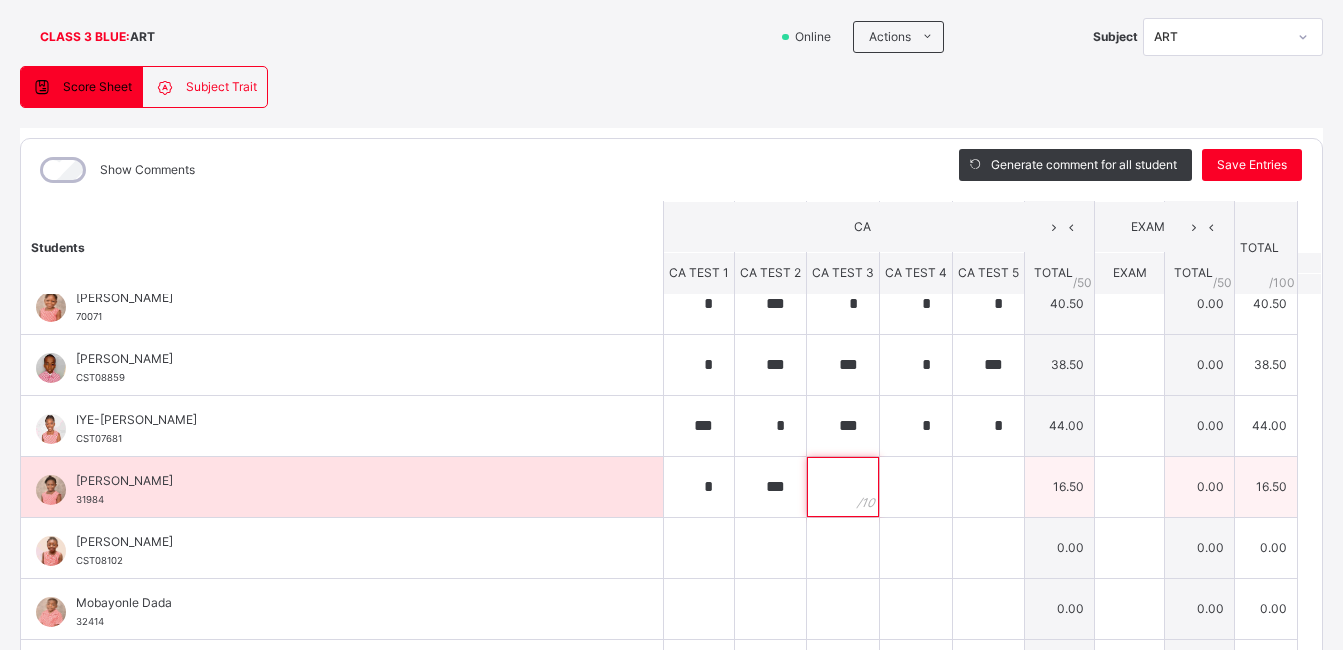 click at bounding box center [843, 487] 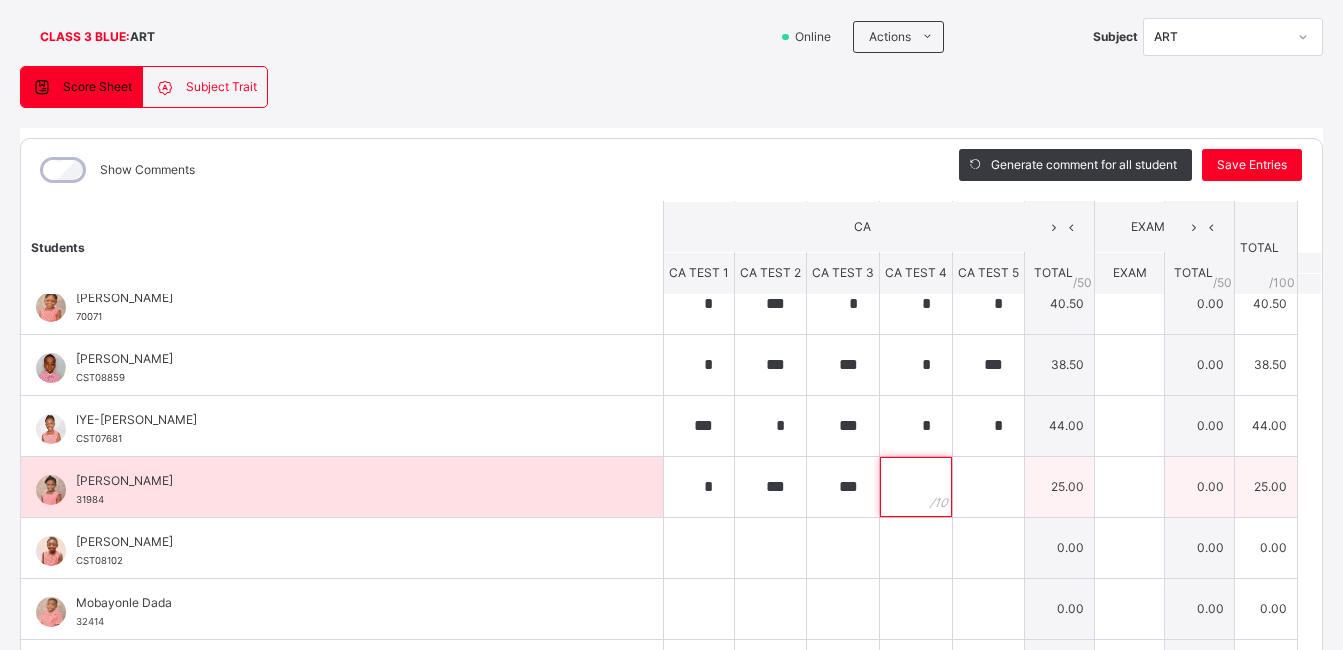 click at bounding box center [916, 487] 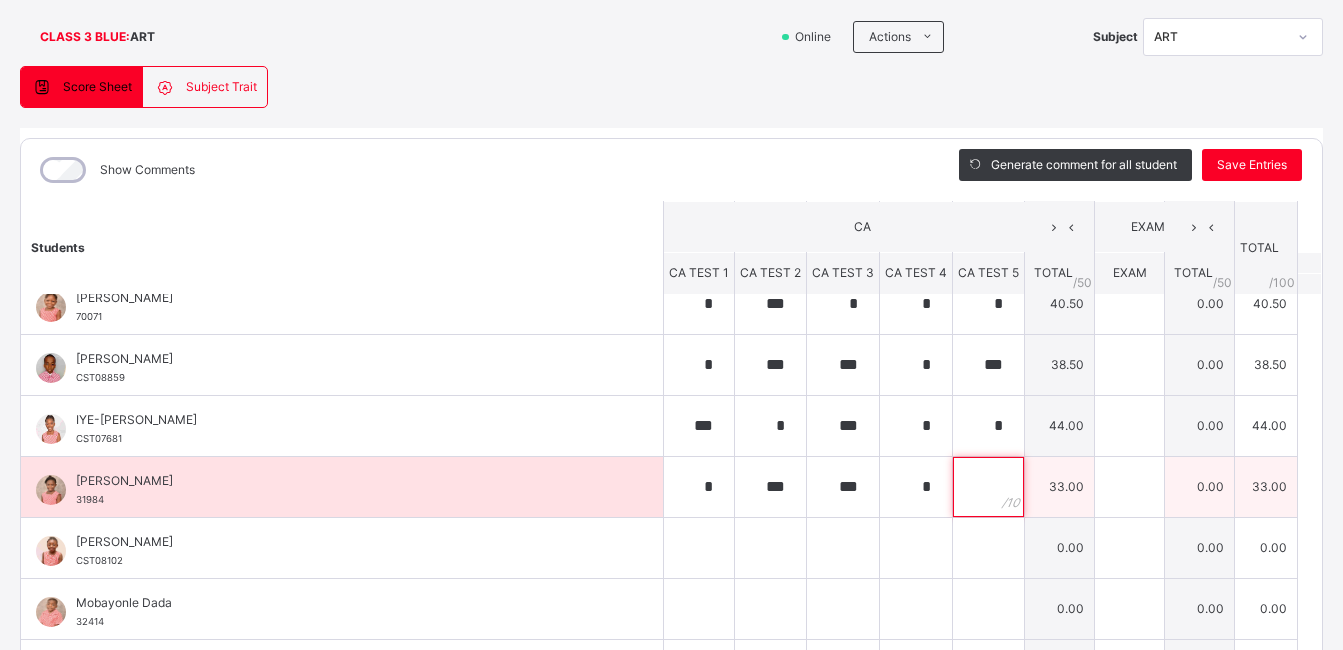click at bounding box center [988, 487] 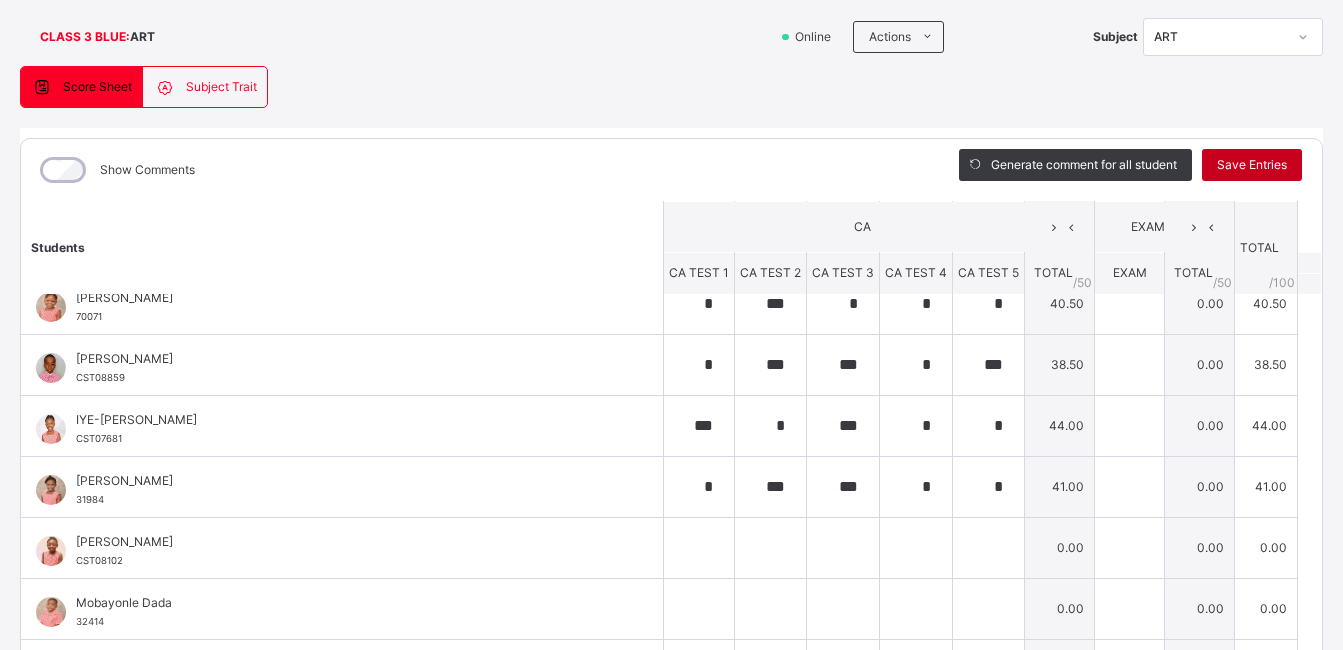click on "Save Entries" at bounding box center (1252, 165) 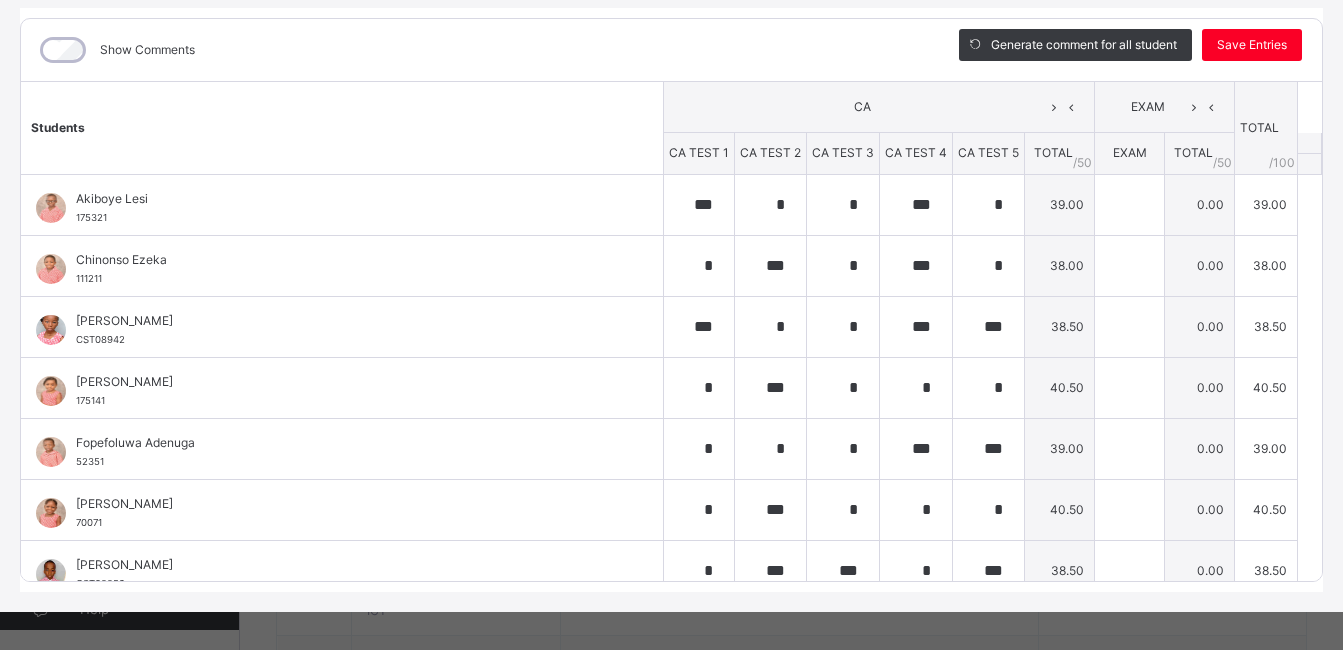scroll, scrollTop: 261, scrollLeft: 0, axis: vertical 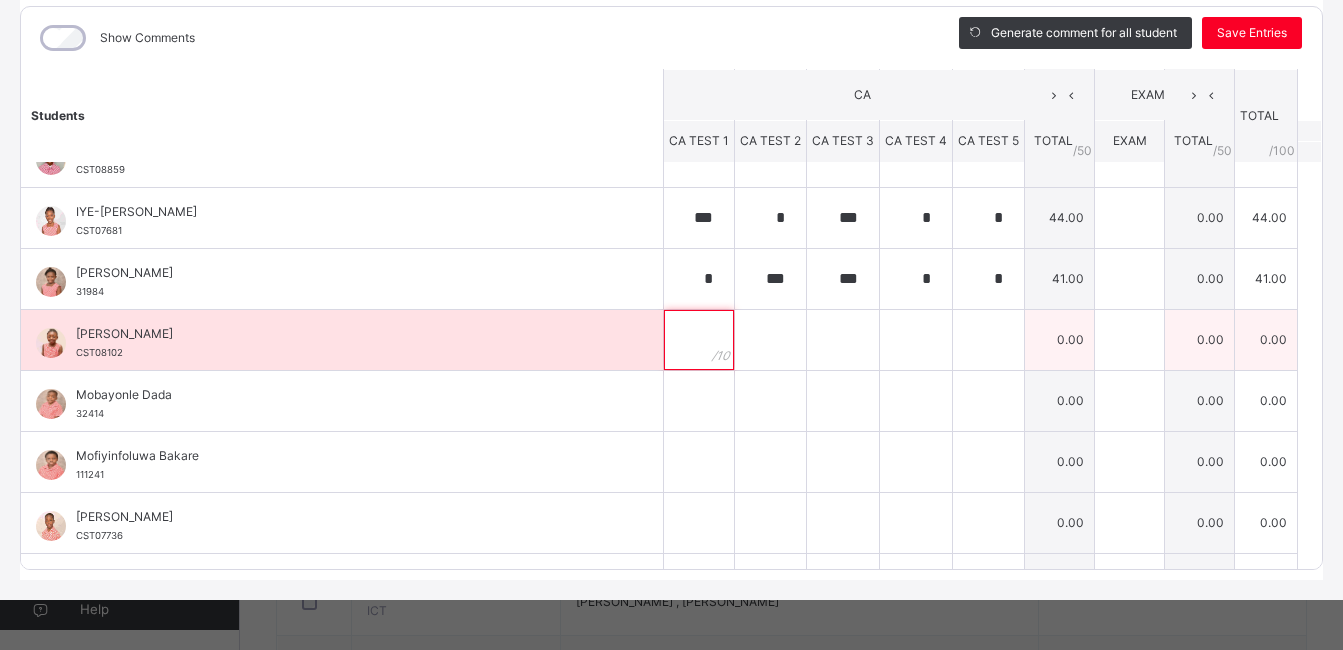 click at bounding box center (699, 340) 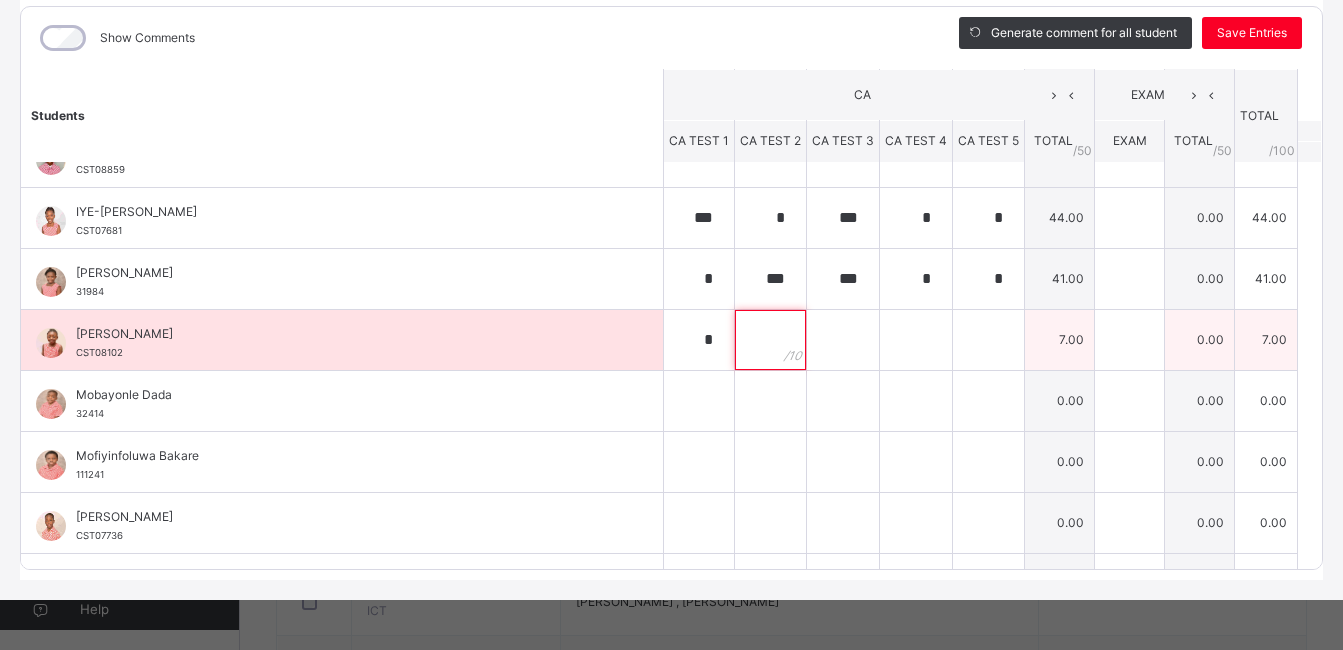 click at bounding box center [770, 340] 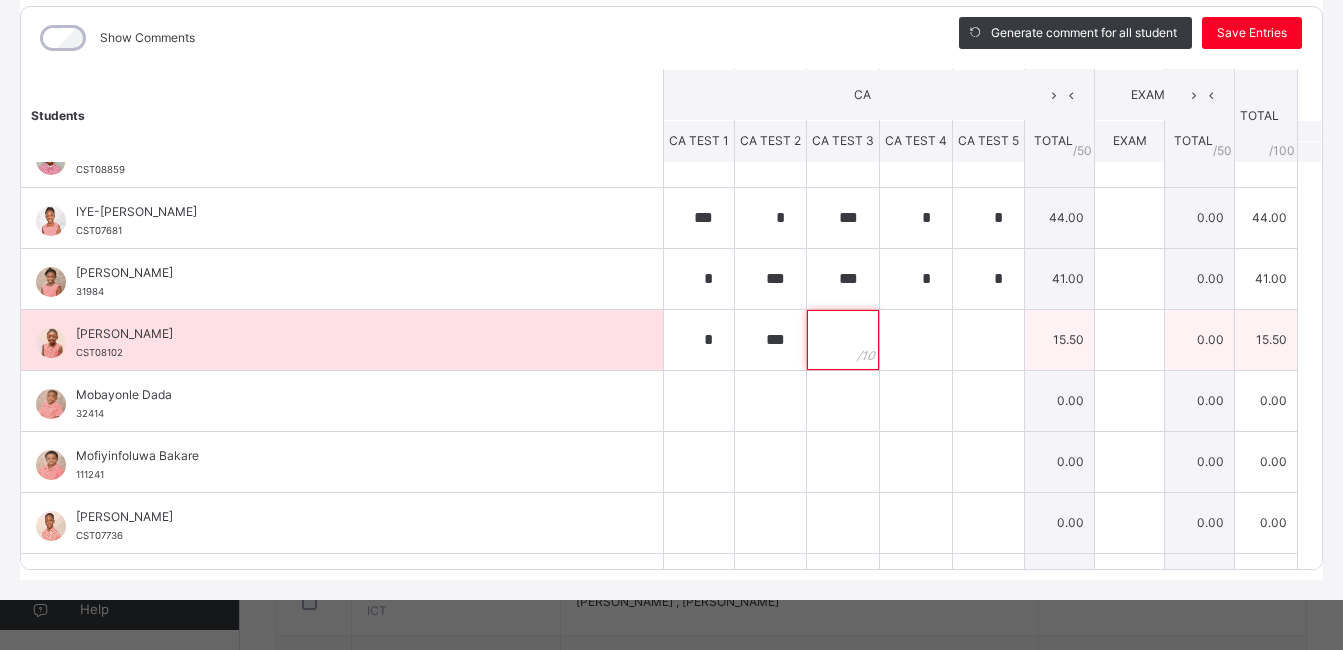 click at bounding box center (843, 340) 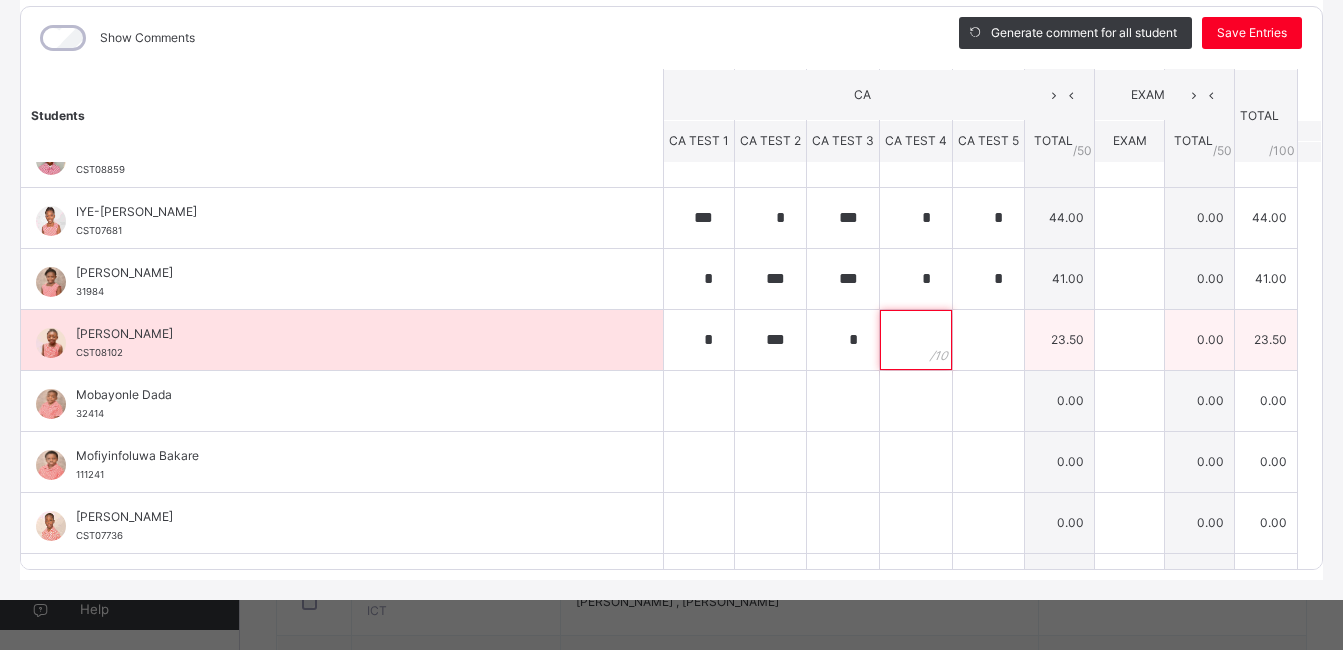 click at bounding box center (916, 340) 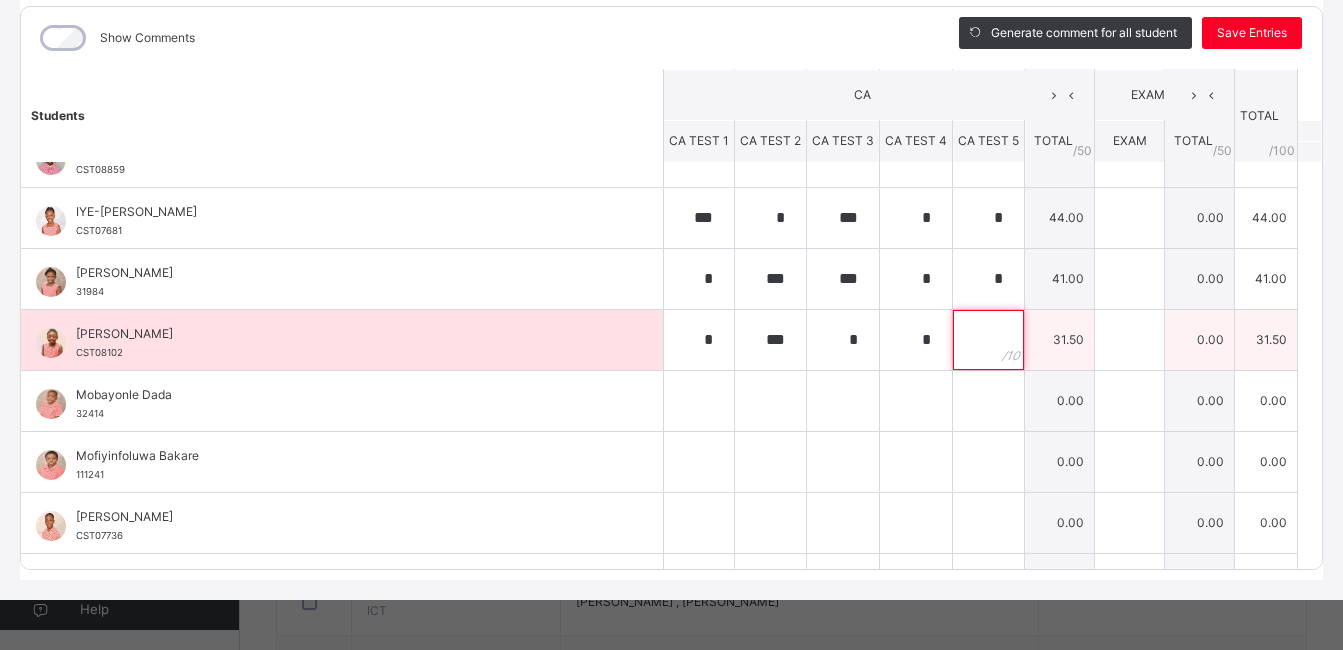 click at bounding box center [988, 340] 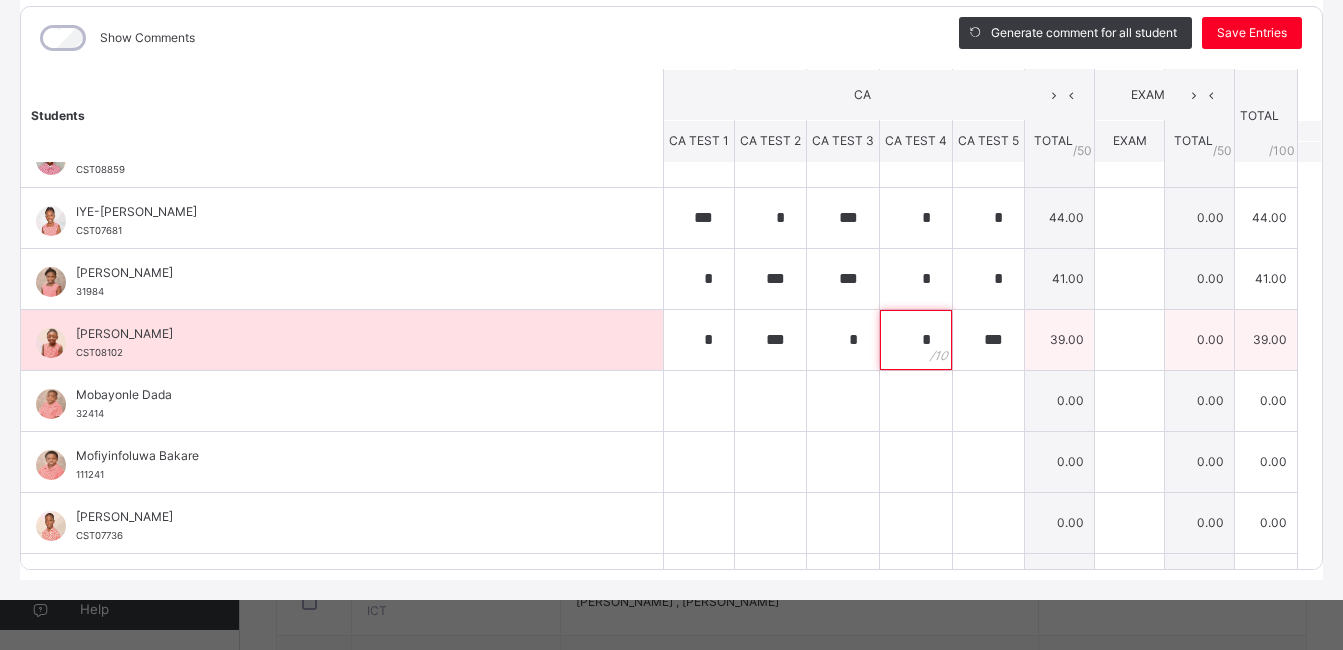 click on "*" at bounding box center (916, 340) 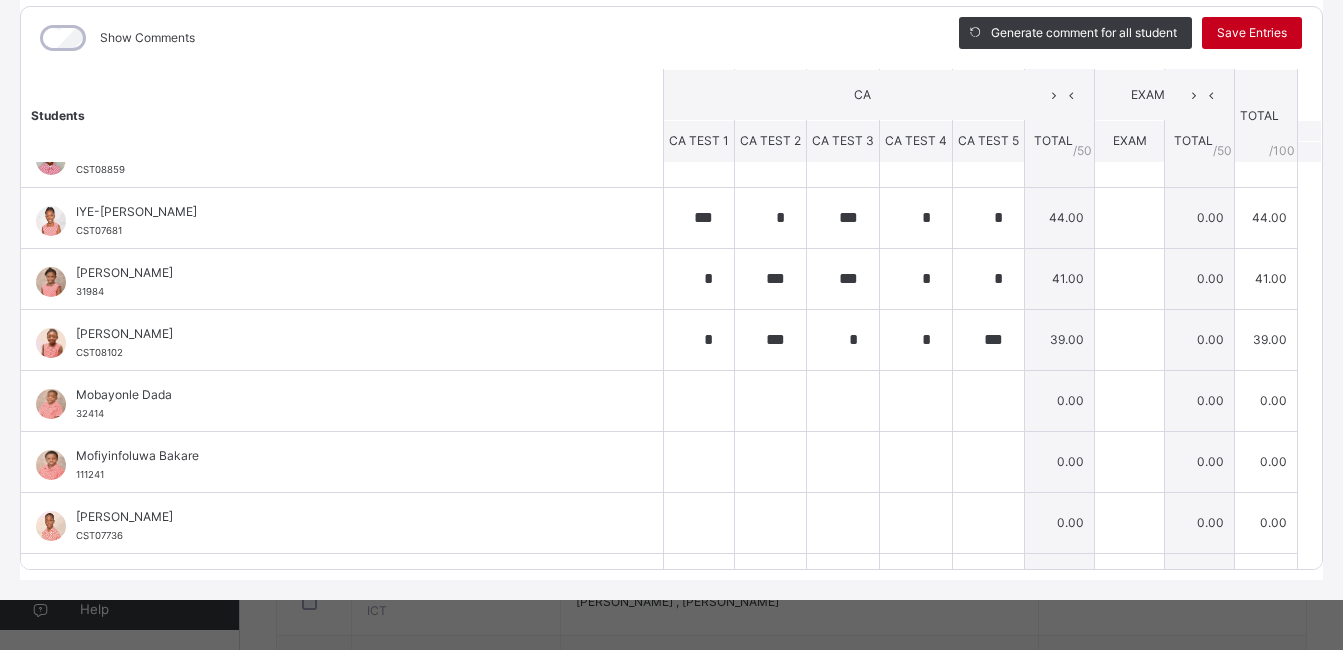 click on "Save Entries" at bounding box center (1252, 33) 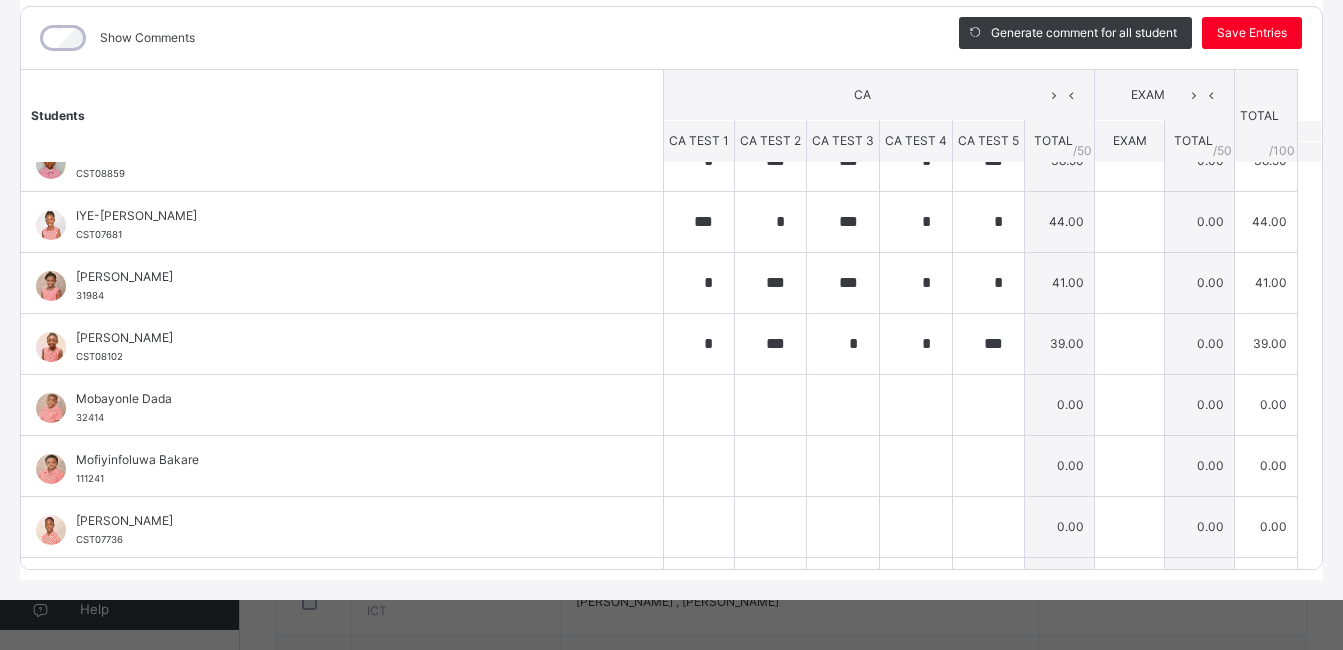 scroll, scrollTop: 421, scrollLeft: 0, axis: vertical 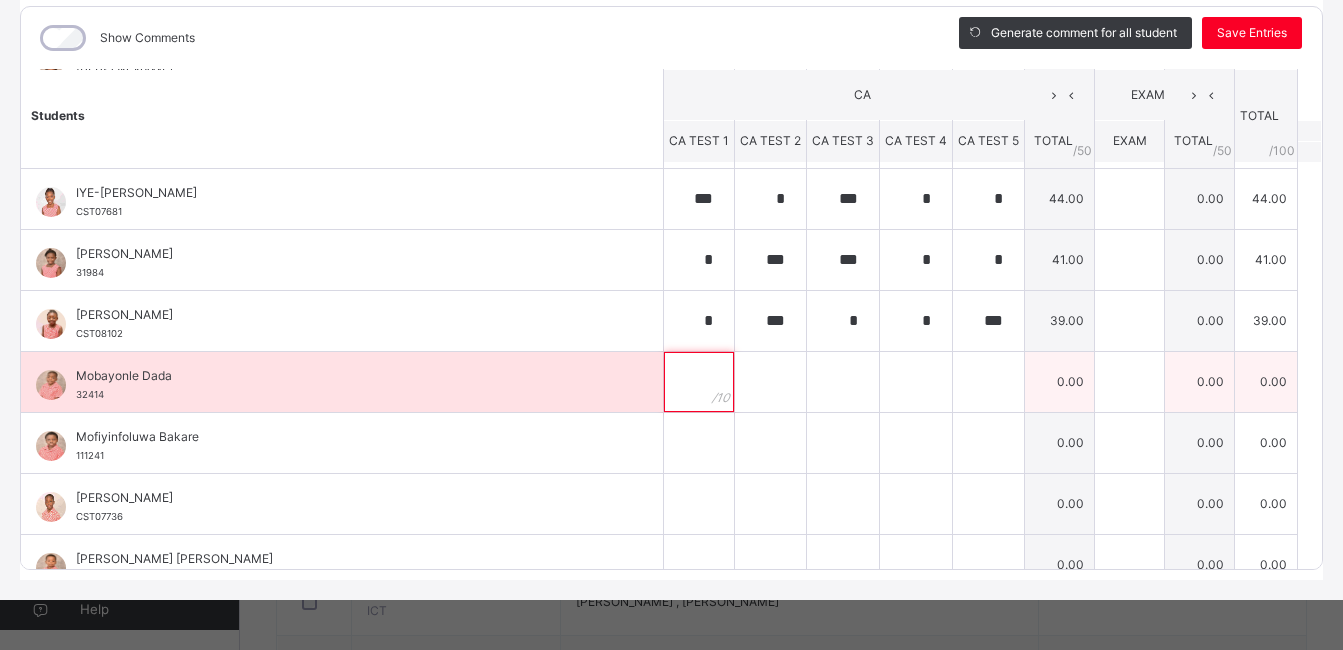 click at bounding box center (699, 382) 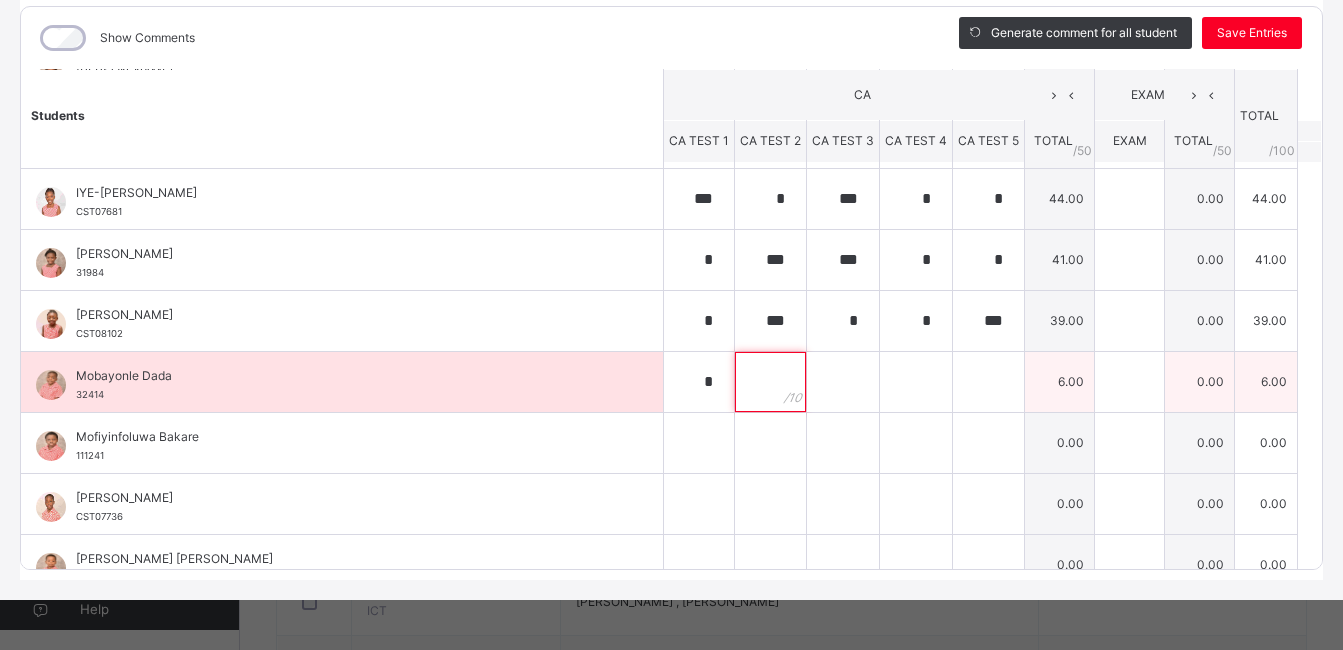 click at bounding box center (770, 382) 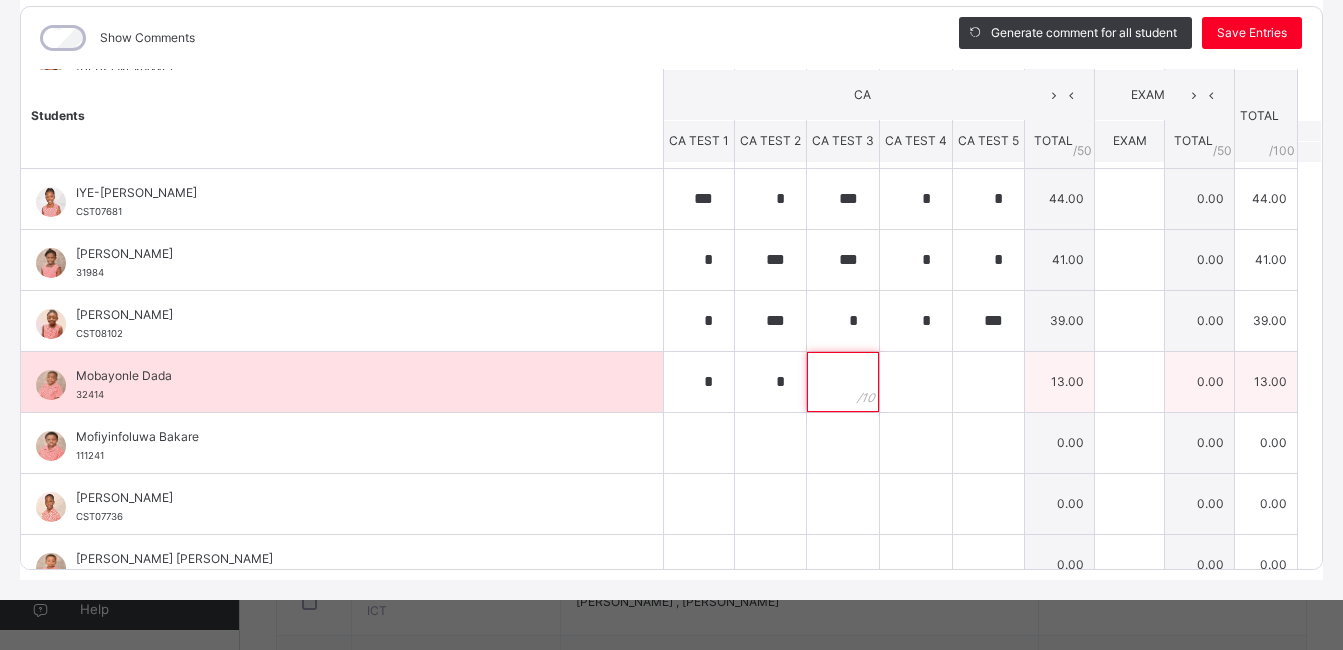 click at bounding box center (843, 382) 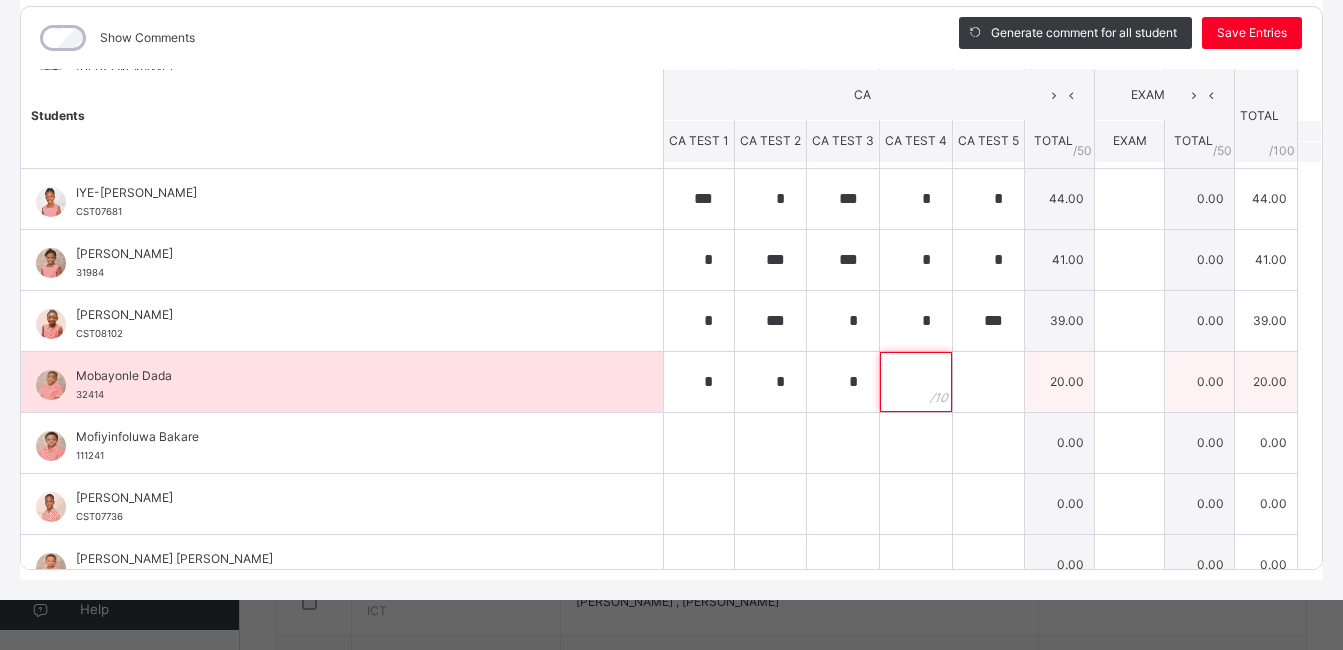 click at bounding box center [916, 382] 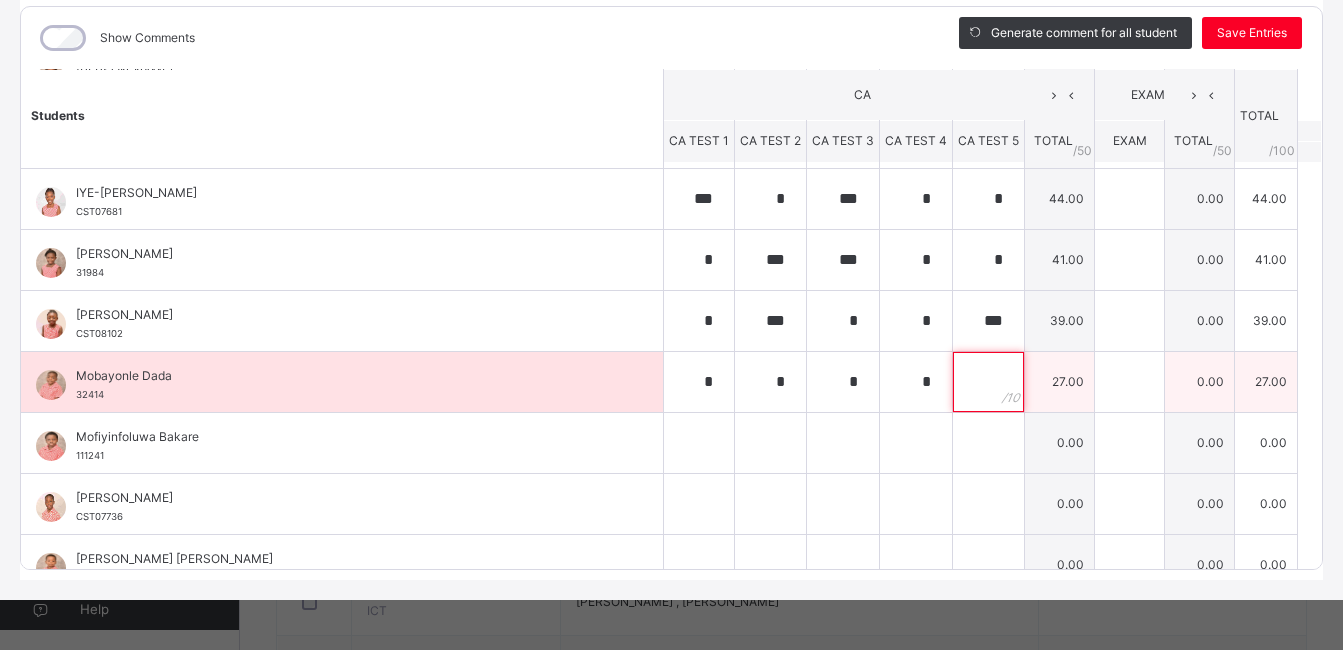click at bounding box center (988, 382) 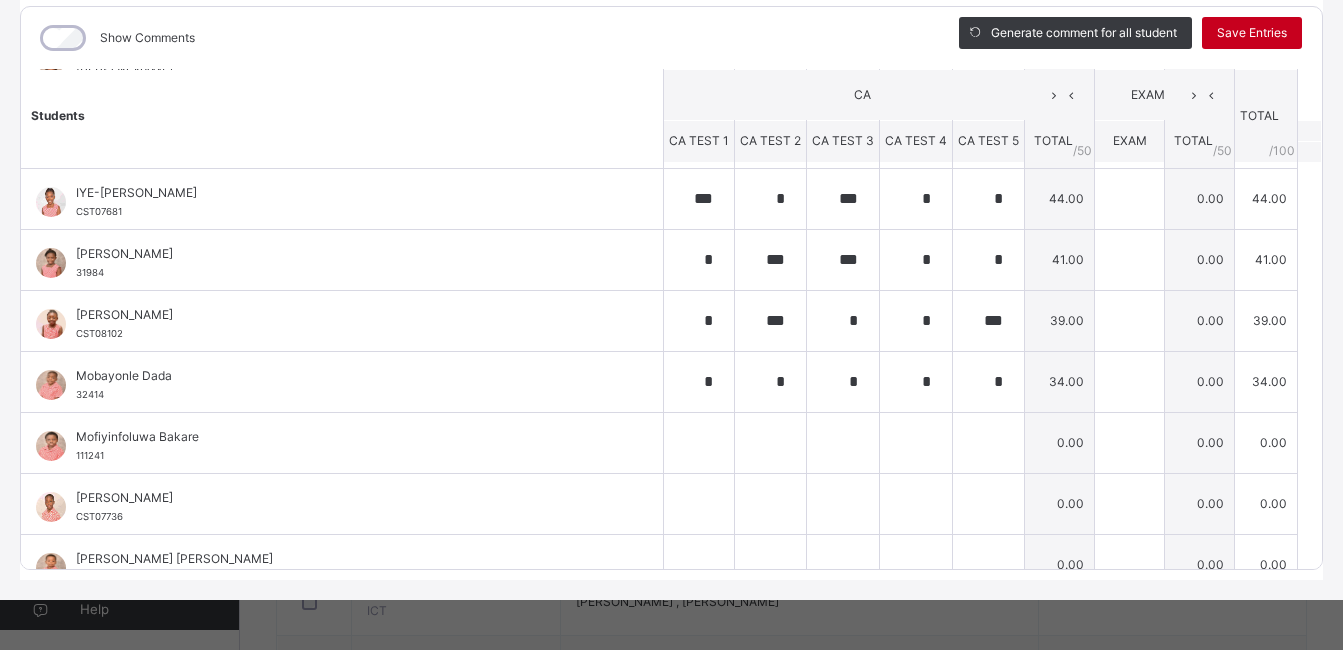 click on "Save Entries" at bounding box center (1252, 33) 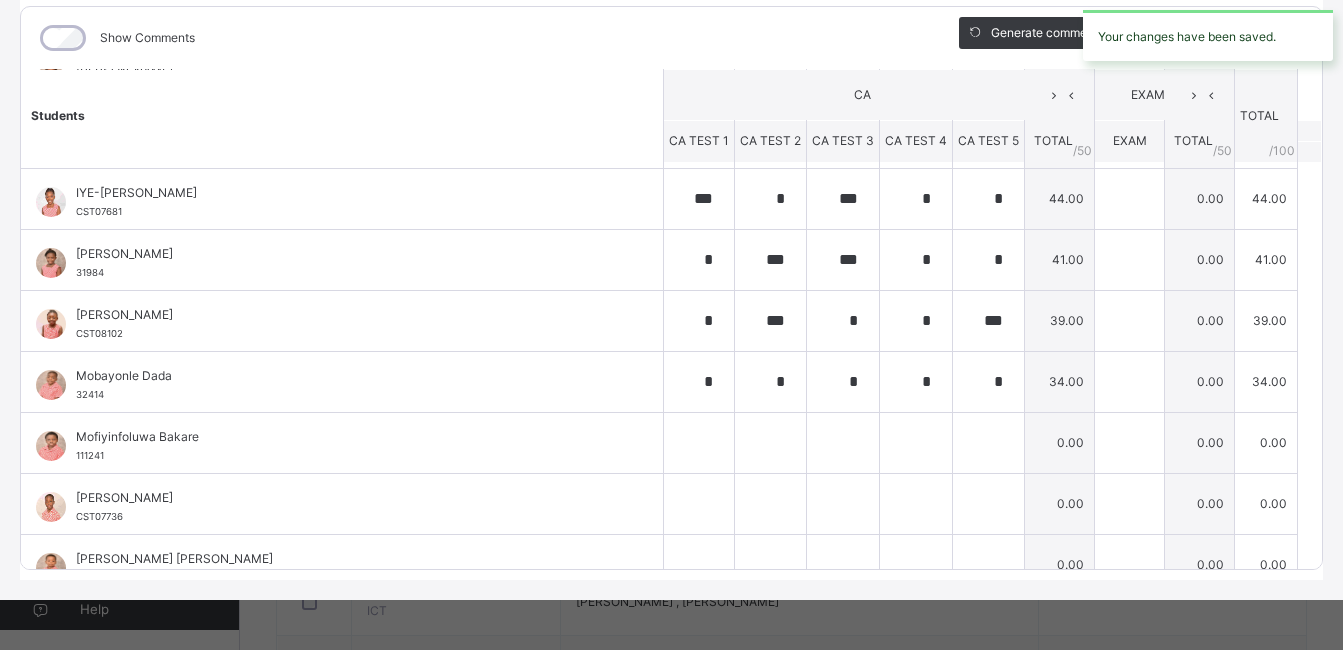 scroll, scrollTop: 424, scrollLeft: 0, axis: vertical 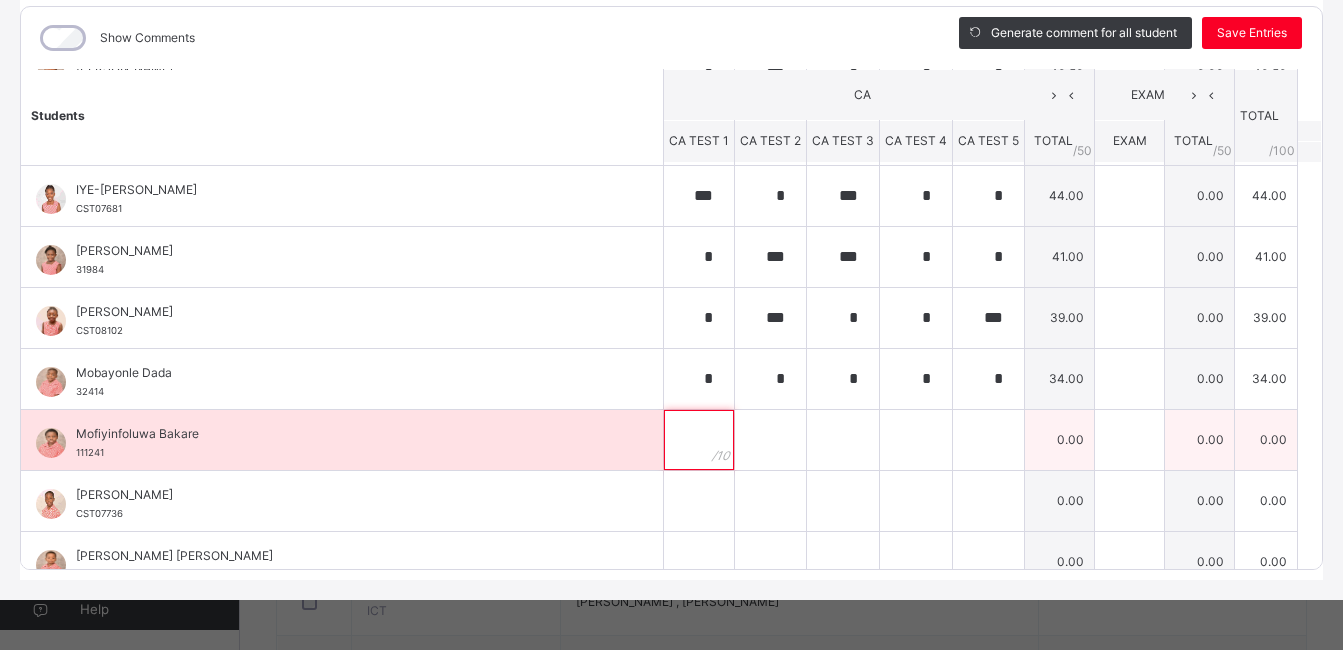 click at bounding box center (699, 440) 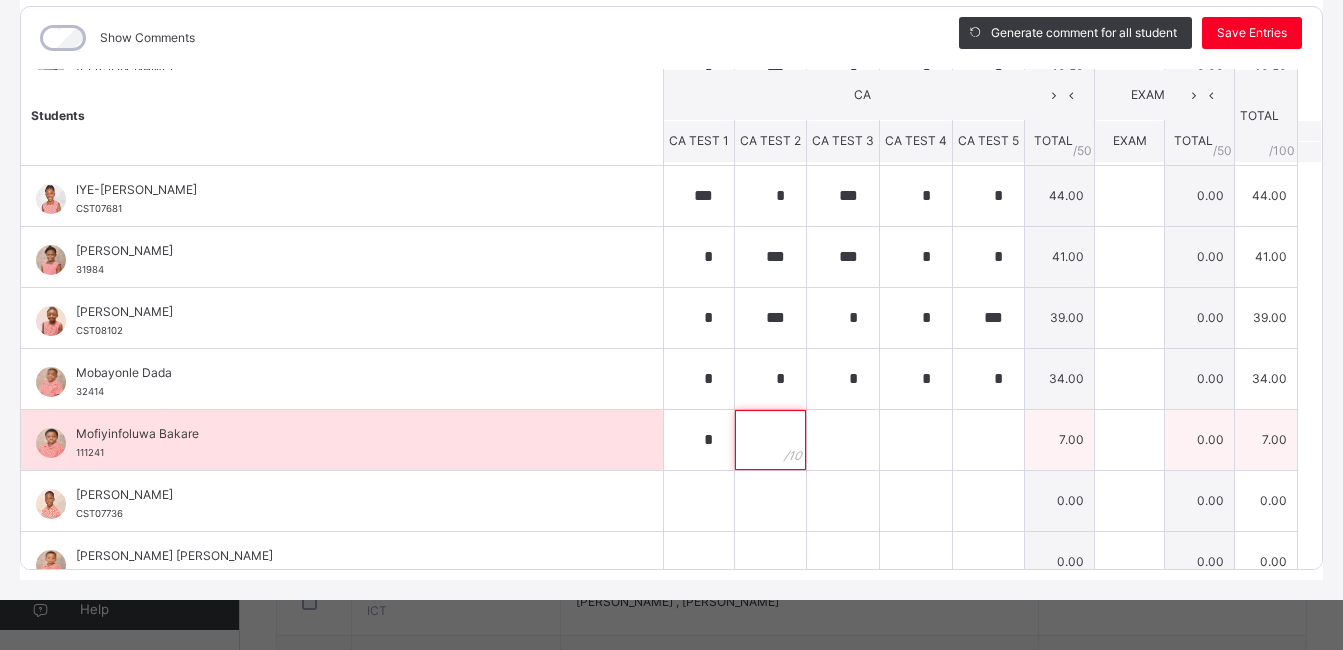 click at bounding box center [770, 440] 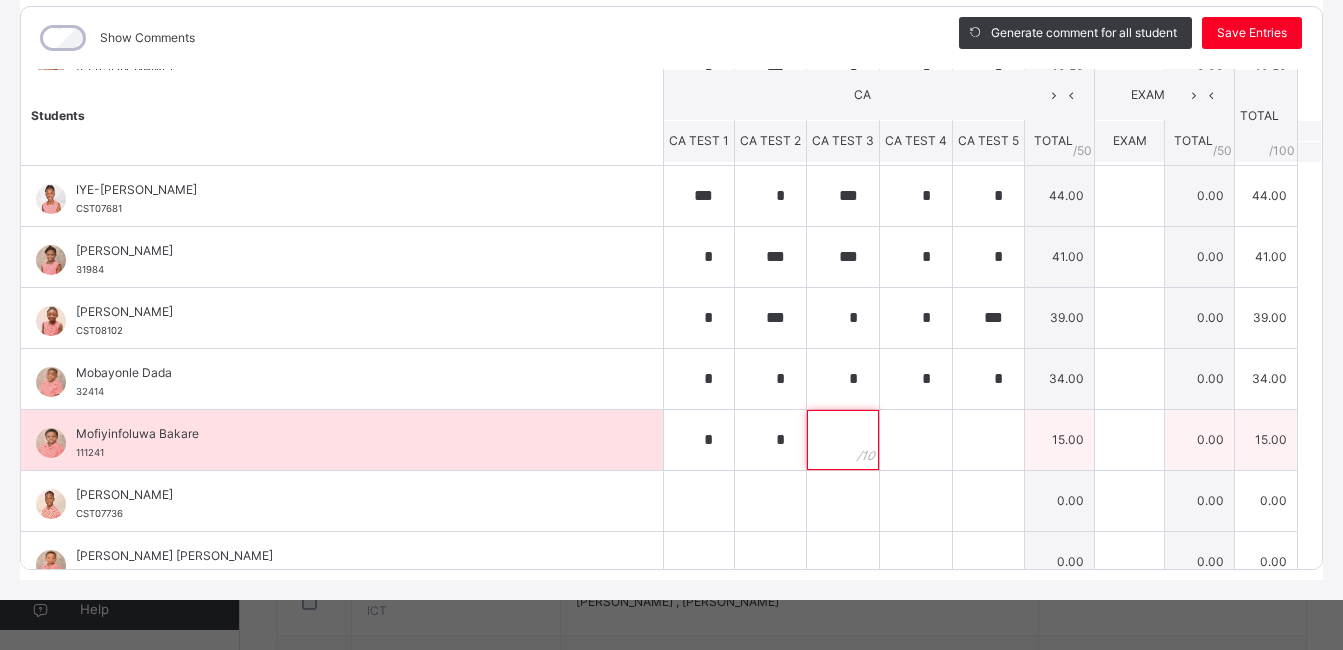 click at bounding box center (843, 440) 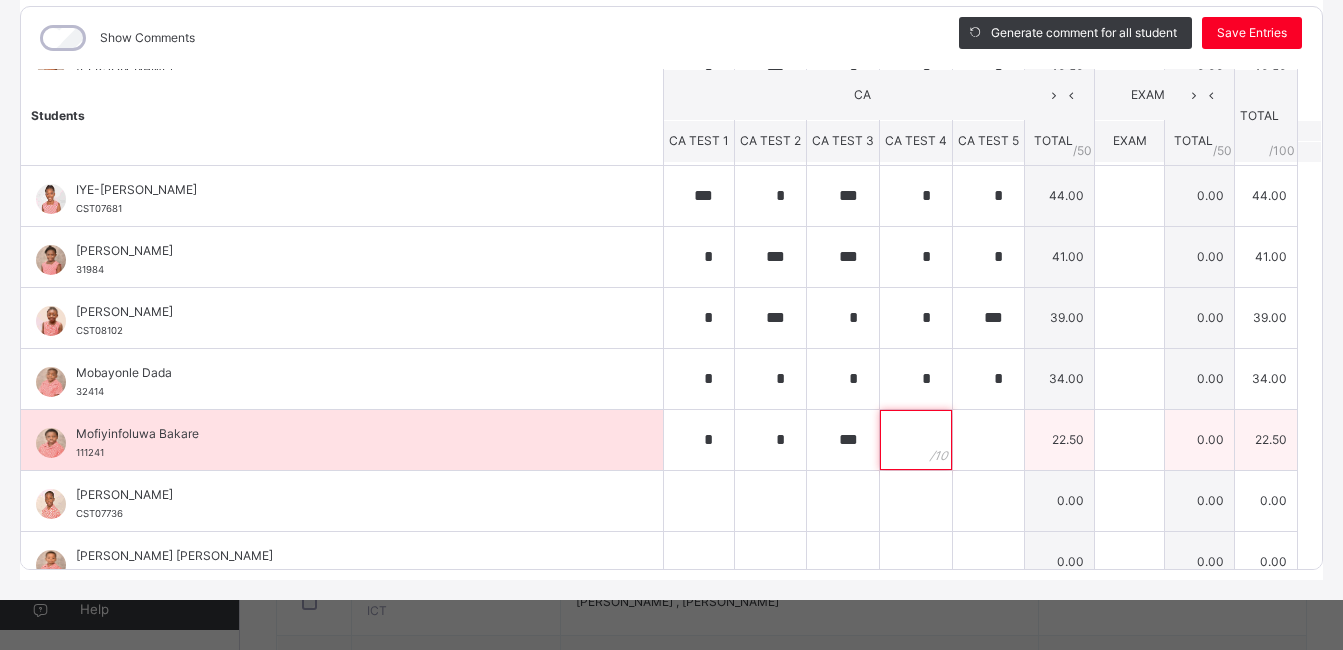 click at bounding box center [916, 440] 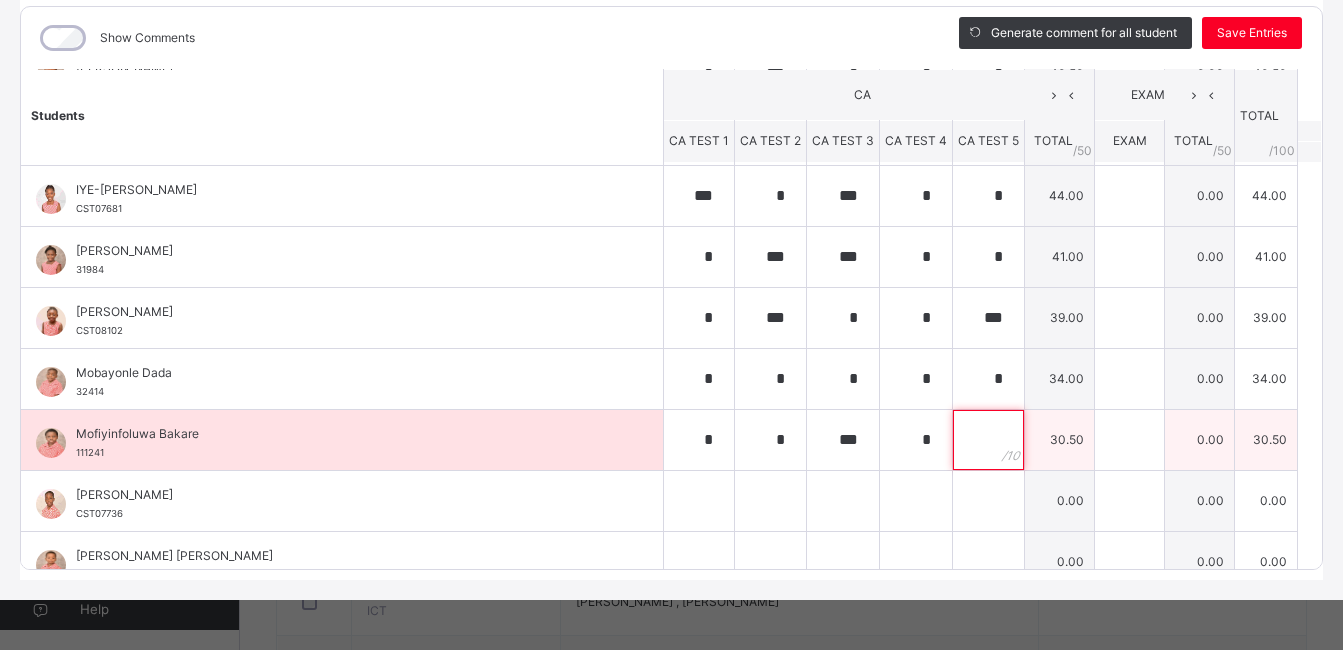 click at bounding box center [988, 440] 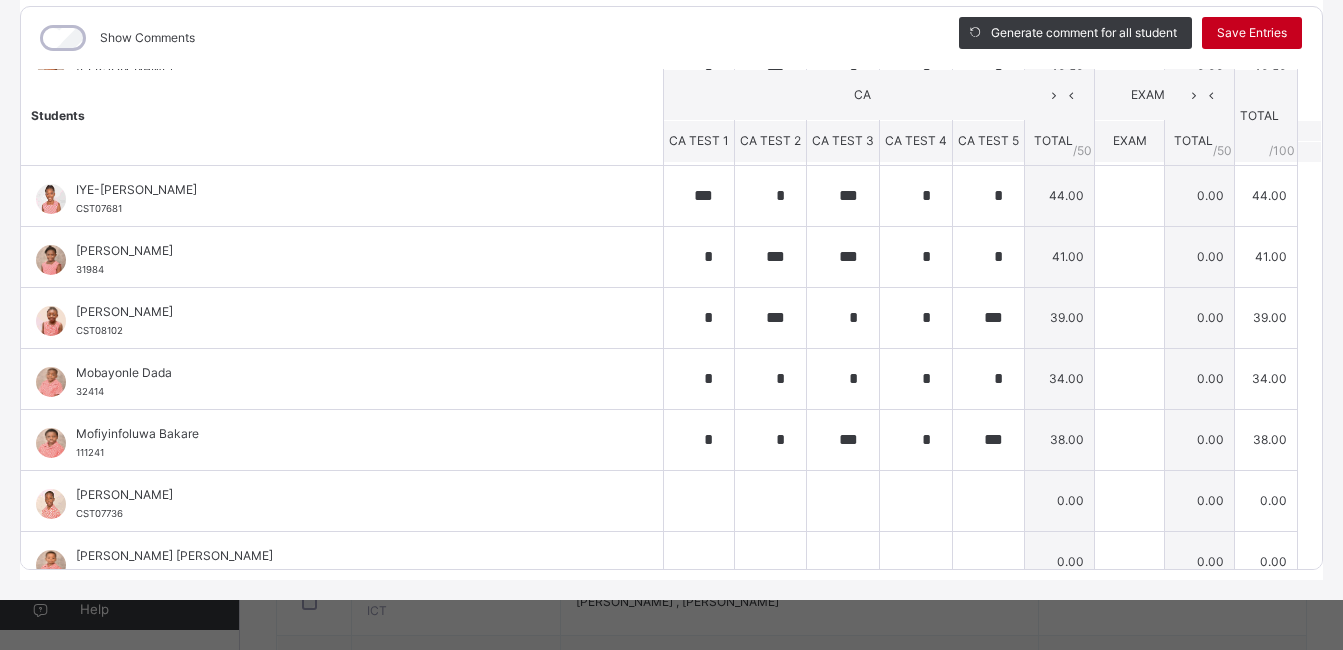 click on "Save Entries" at bounding box center (1252, 33) 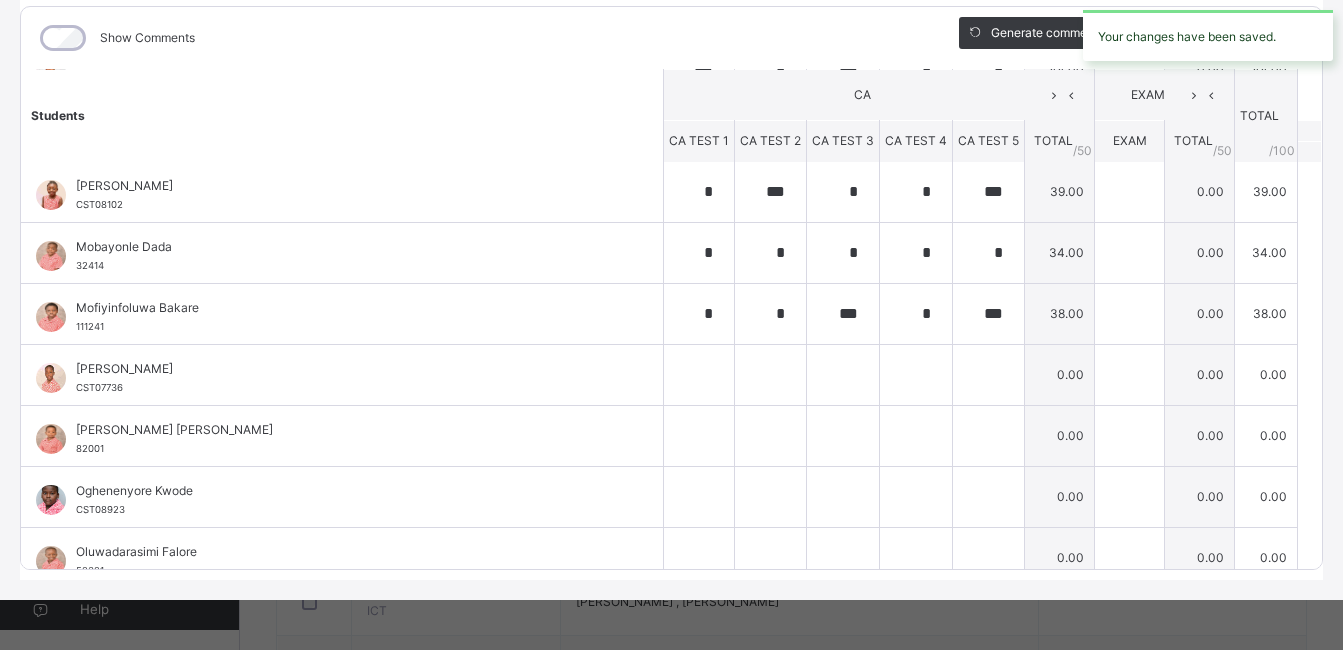 scroll, scrollTop: 553, scrollLeft: 0, axis: vertical 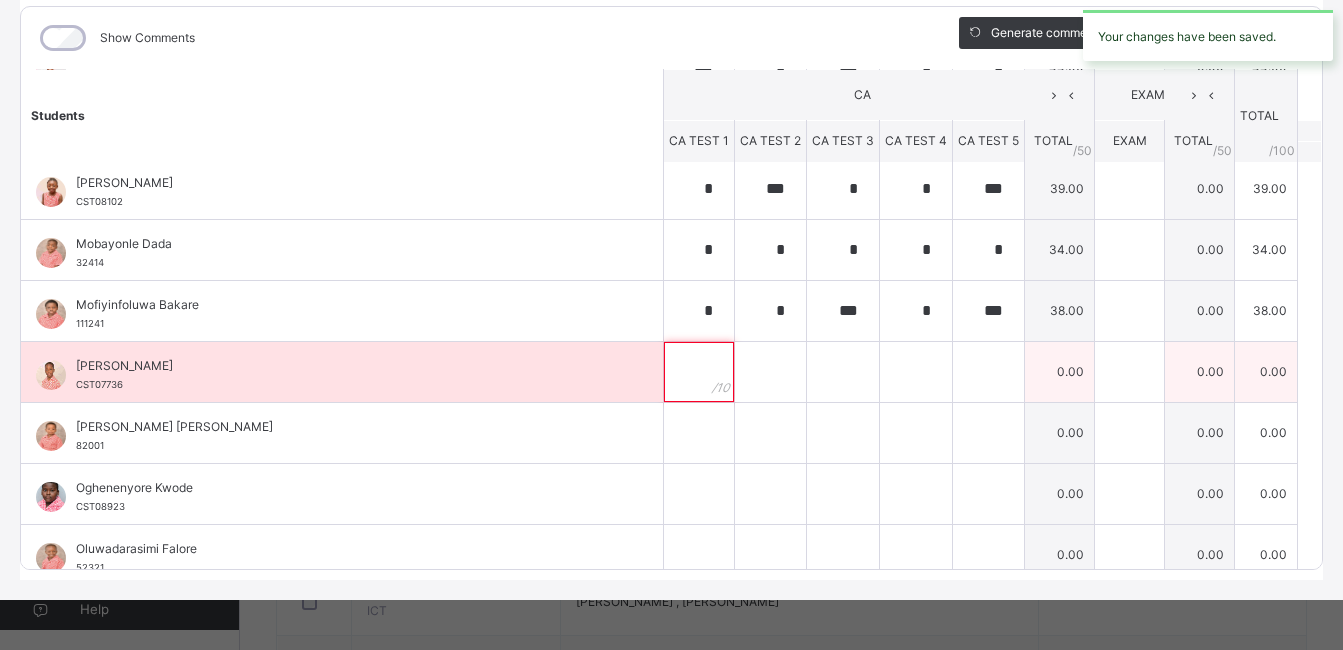 click at bounding box center (699, 372) 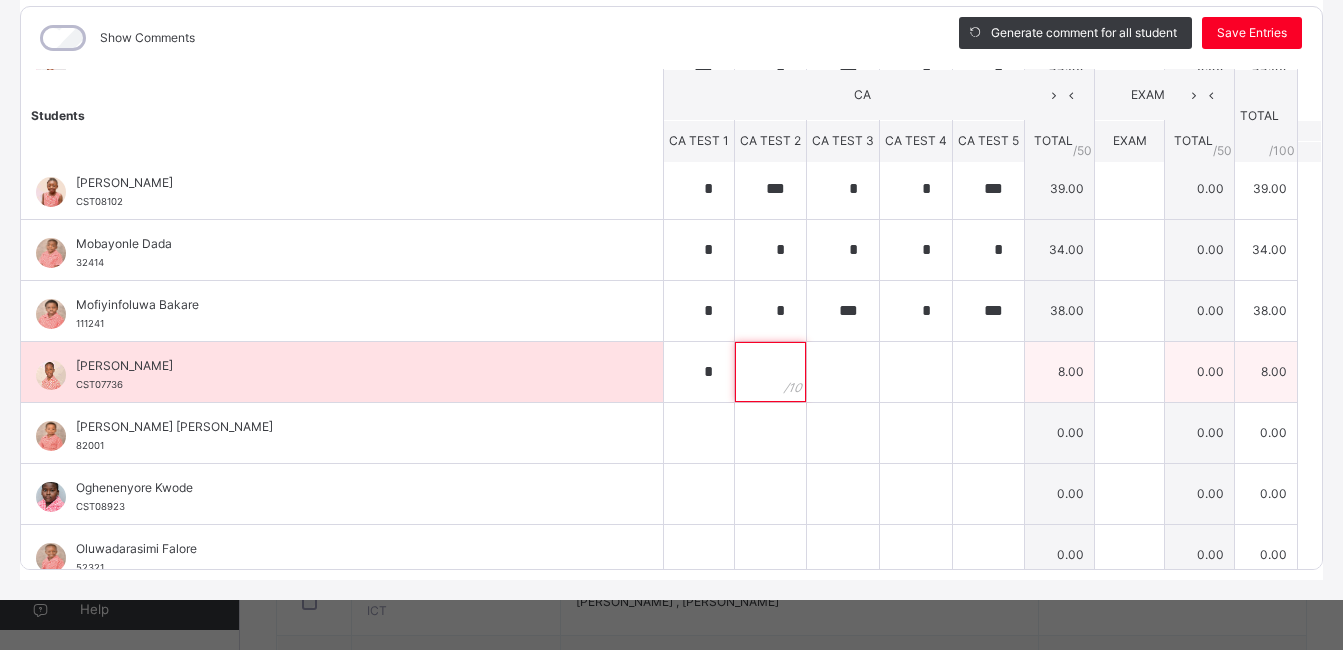 click at bounding box center [770, 372] 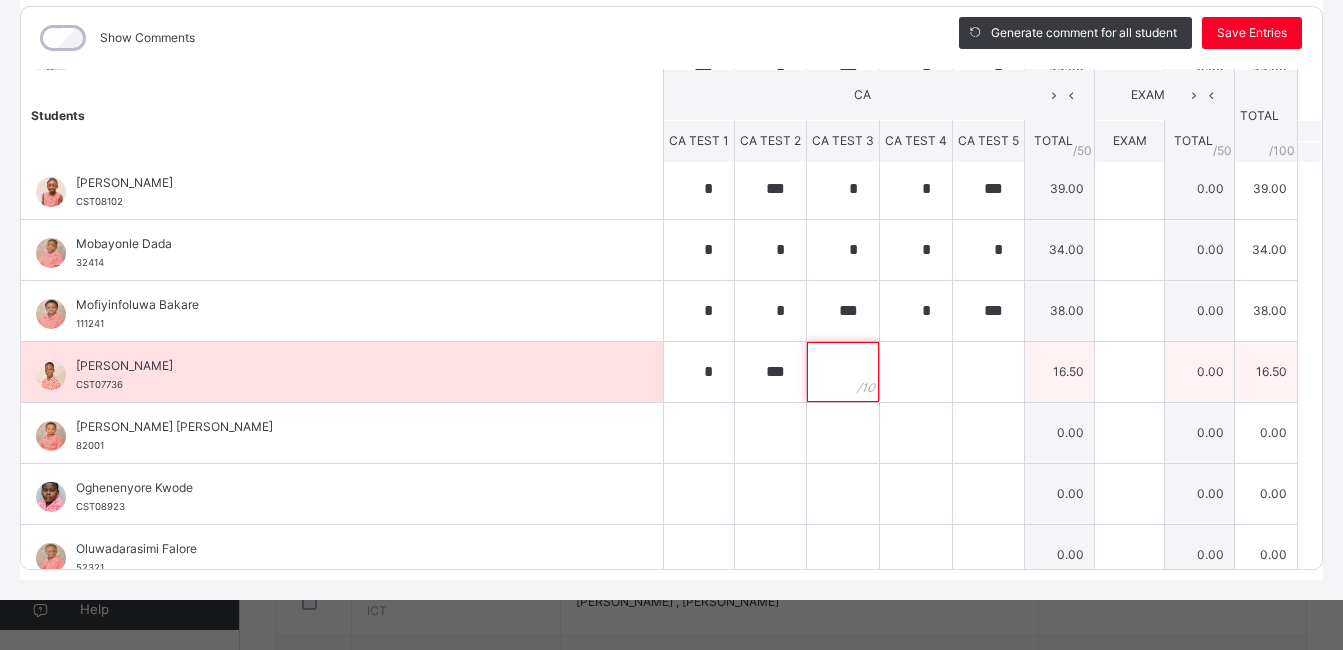 click at bounding box center [843, 372] 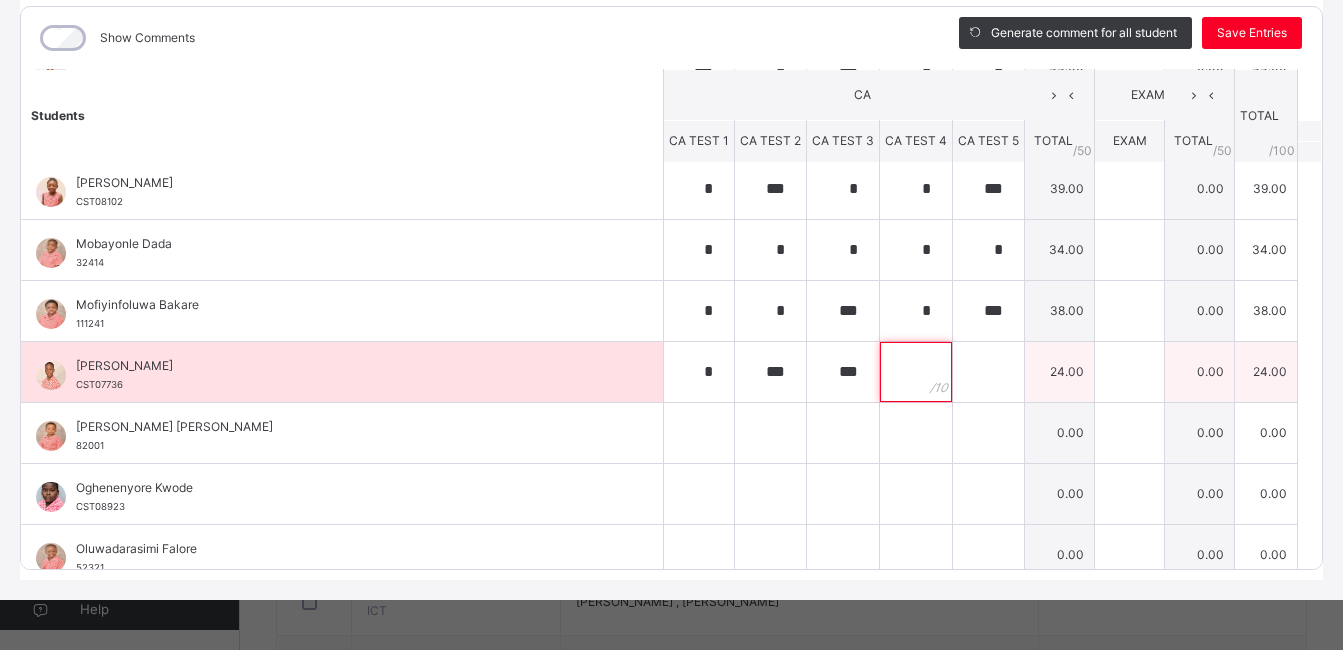 click at bounding box center [916, 372] 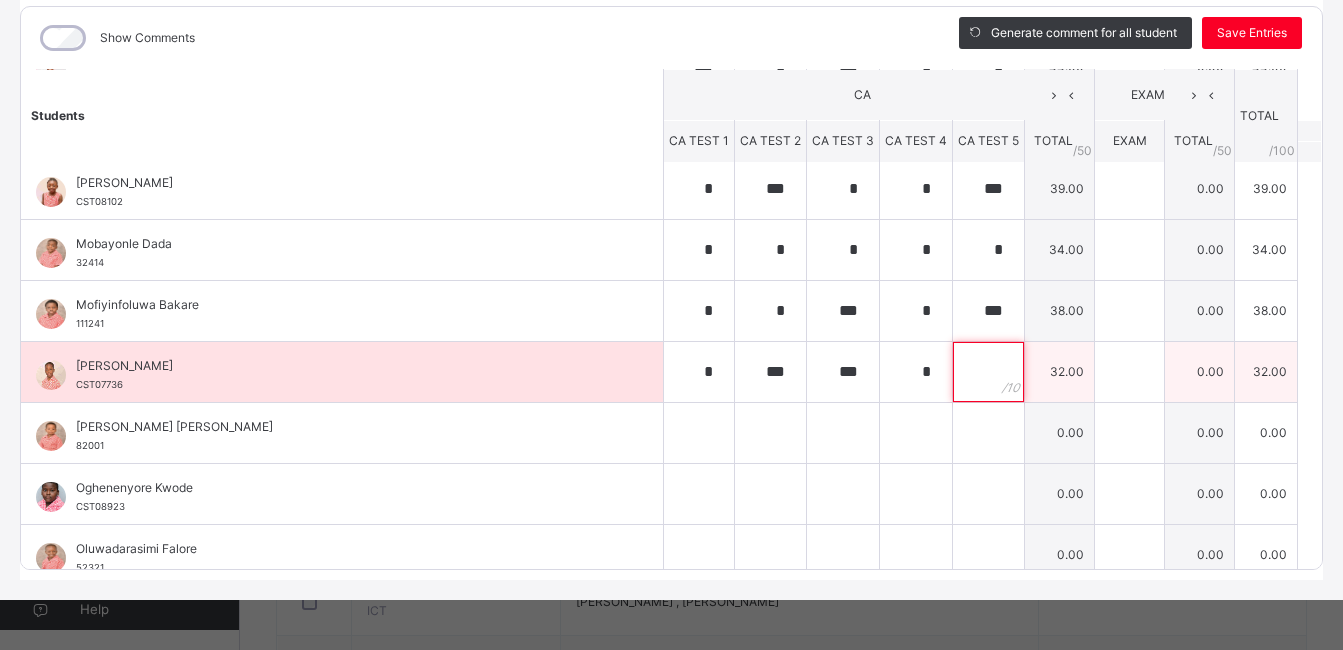 click at bounding box center (988, 372) 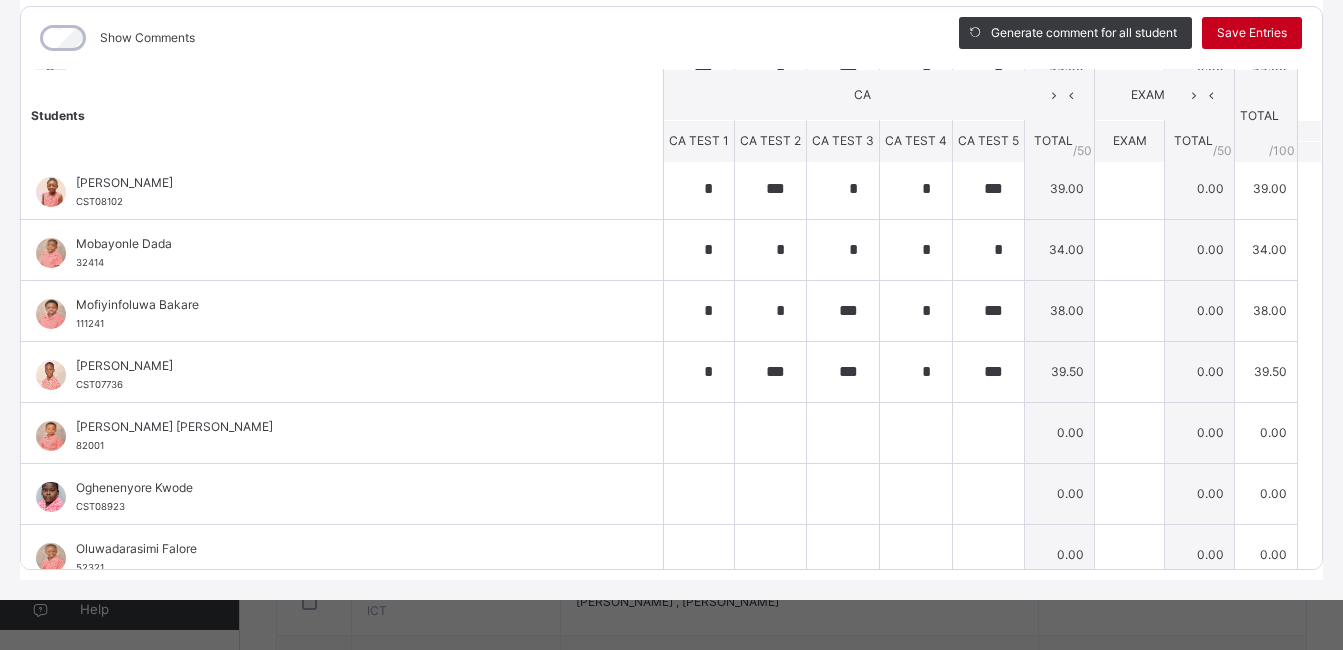 click on "Save Entries" at bounding box center (1252, 33) 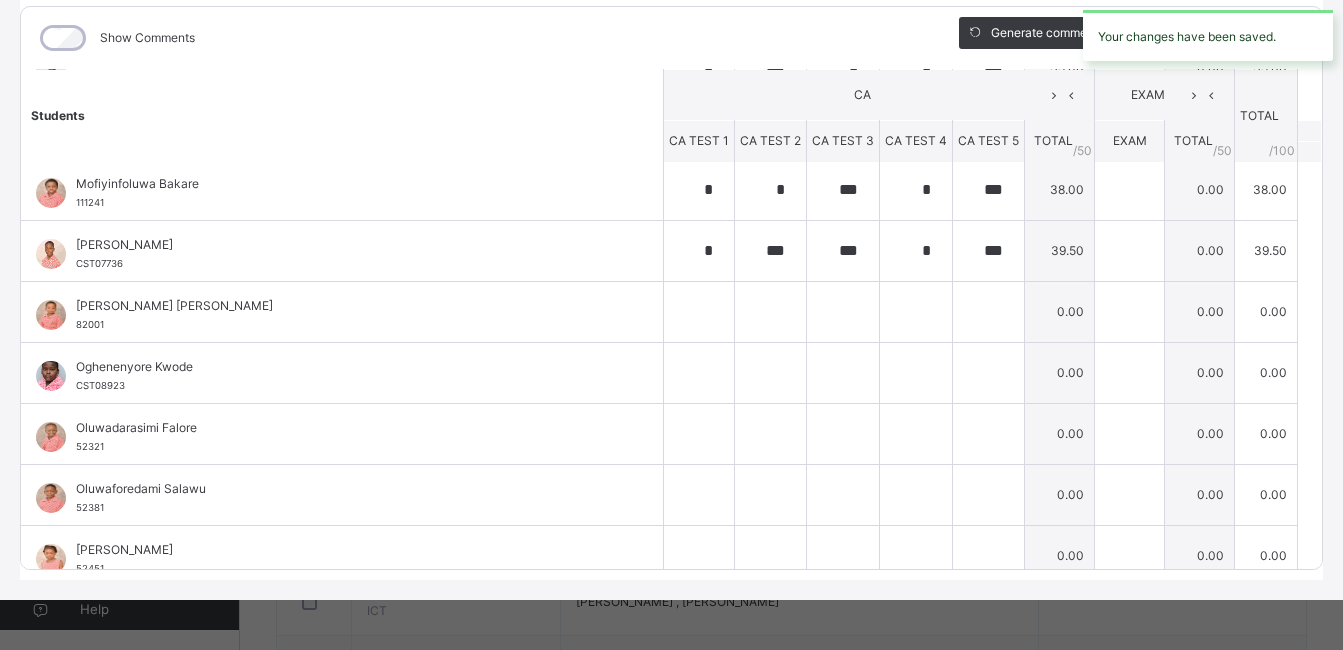 scroll, scrollTop: 677, scrollLeft: 0, axis: vertical 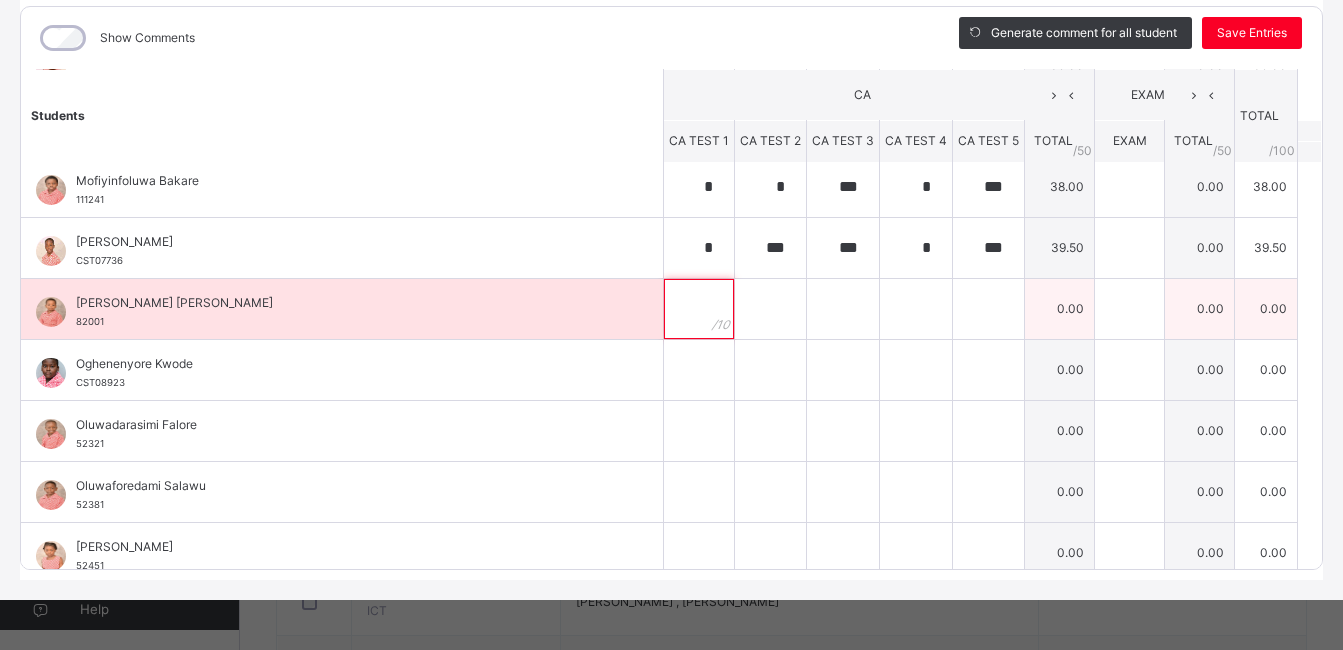 click at bounding box center [699, 309] 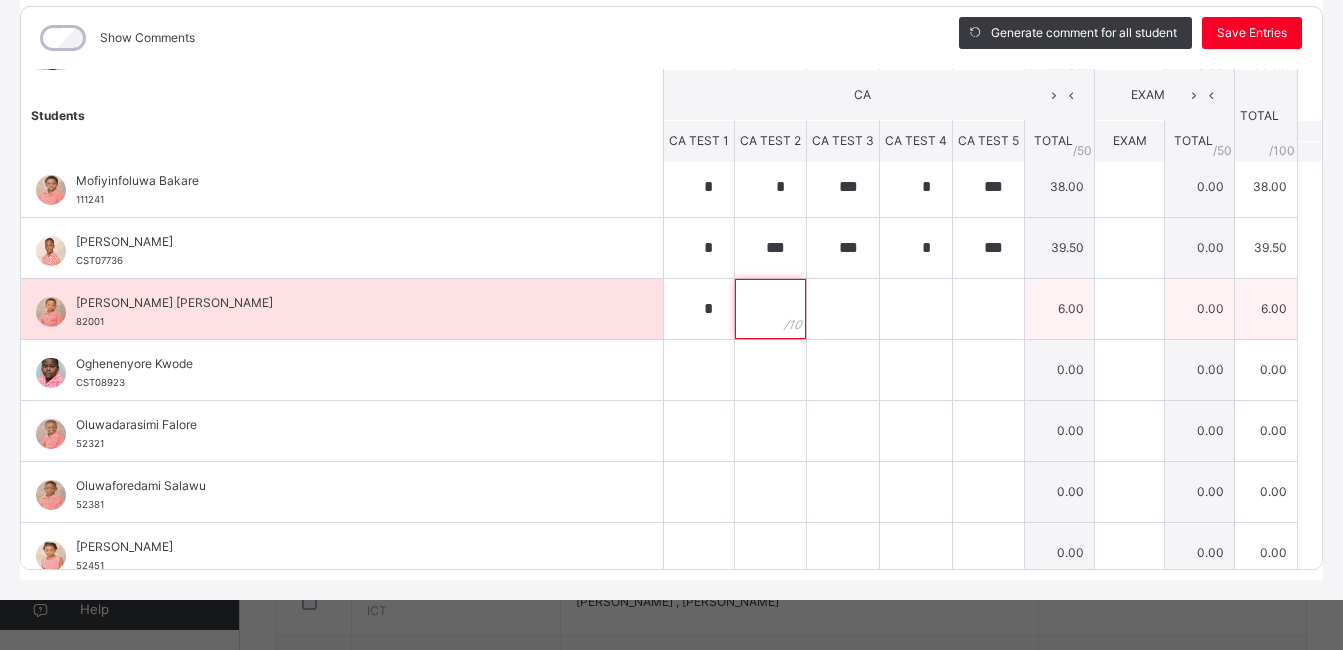 click at bounding box center [770, 309] 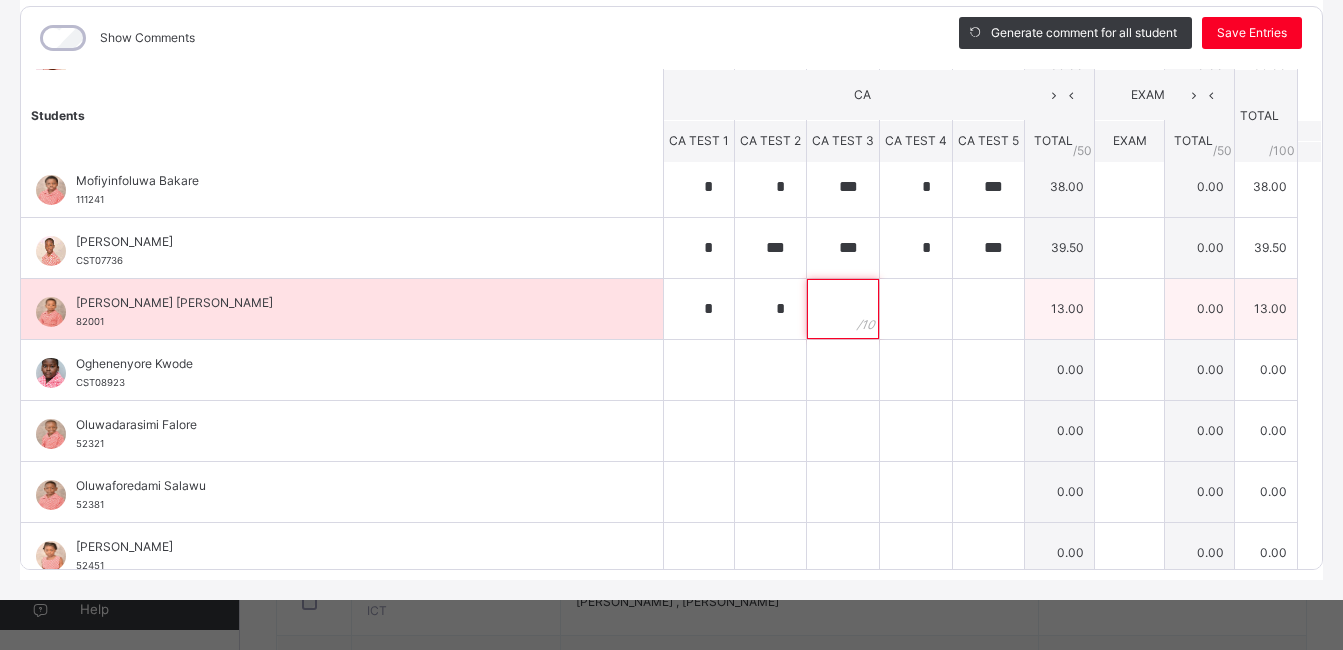 click at bounding box center [843, 309] 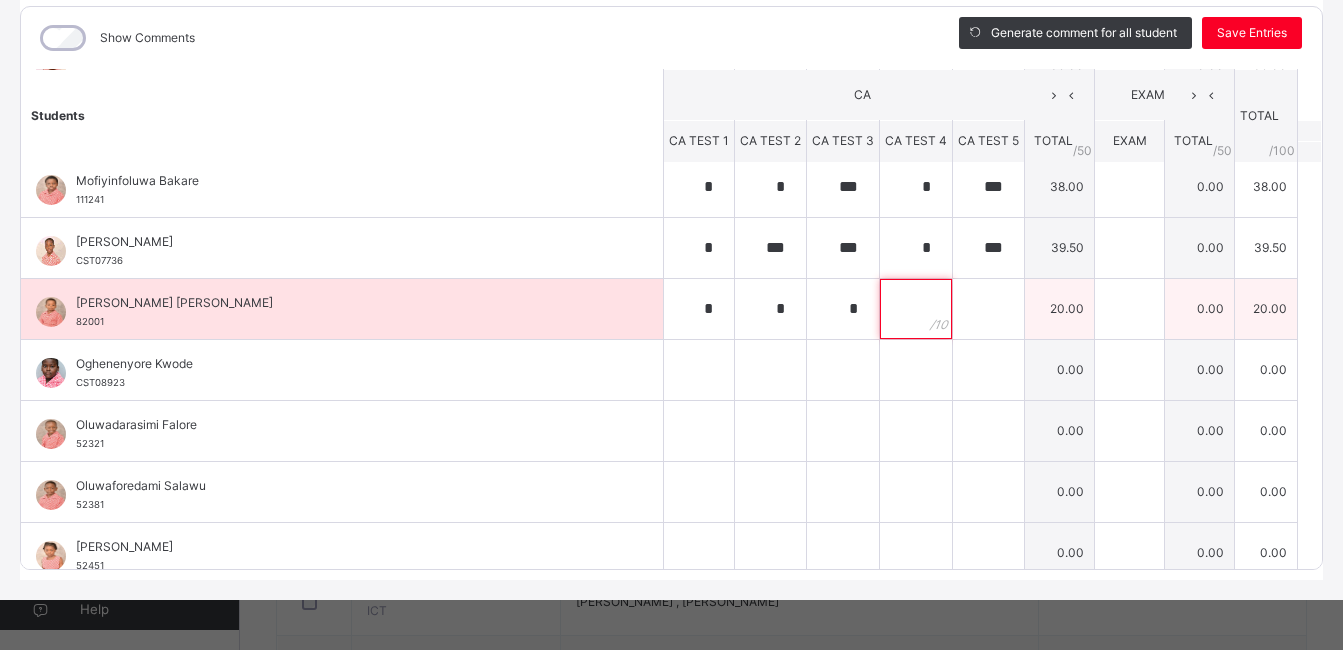 click at bounding box center [916, 309] 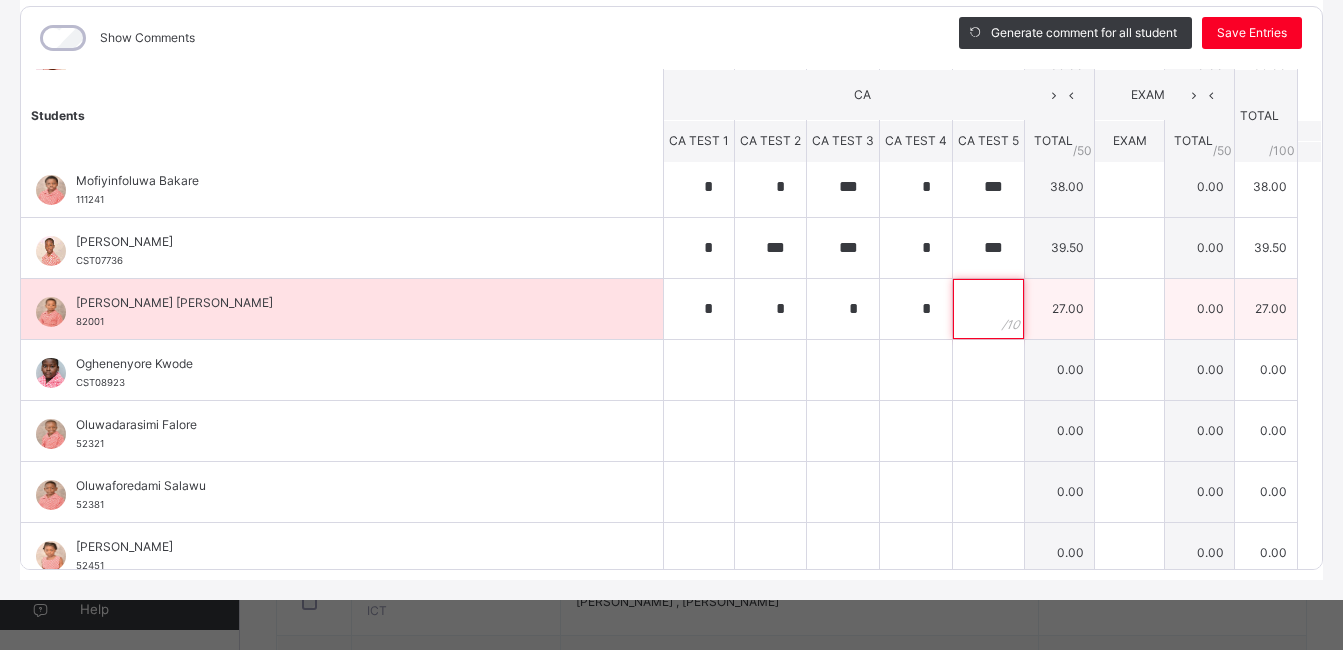 click at bounding box center [988, 309] 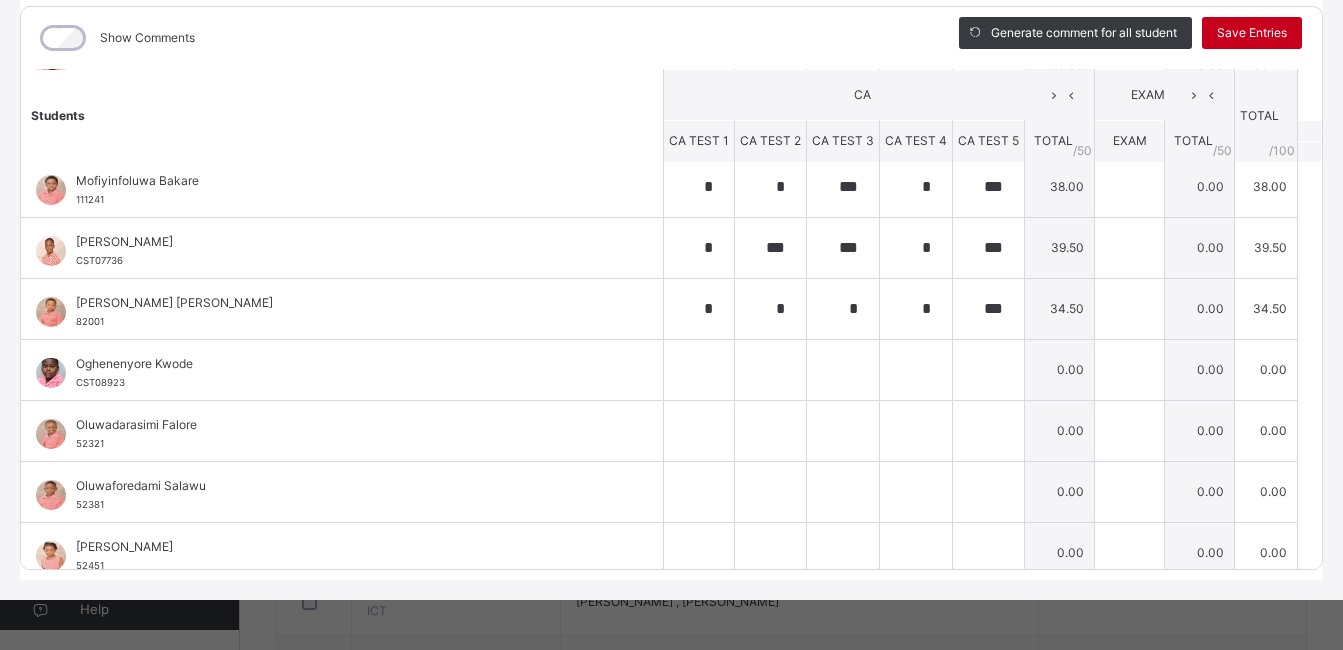 click on "Save Entries" at bounding box center (1252, 33) 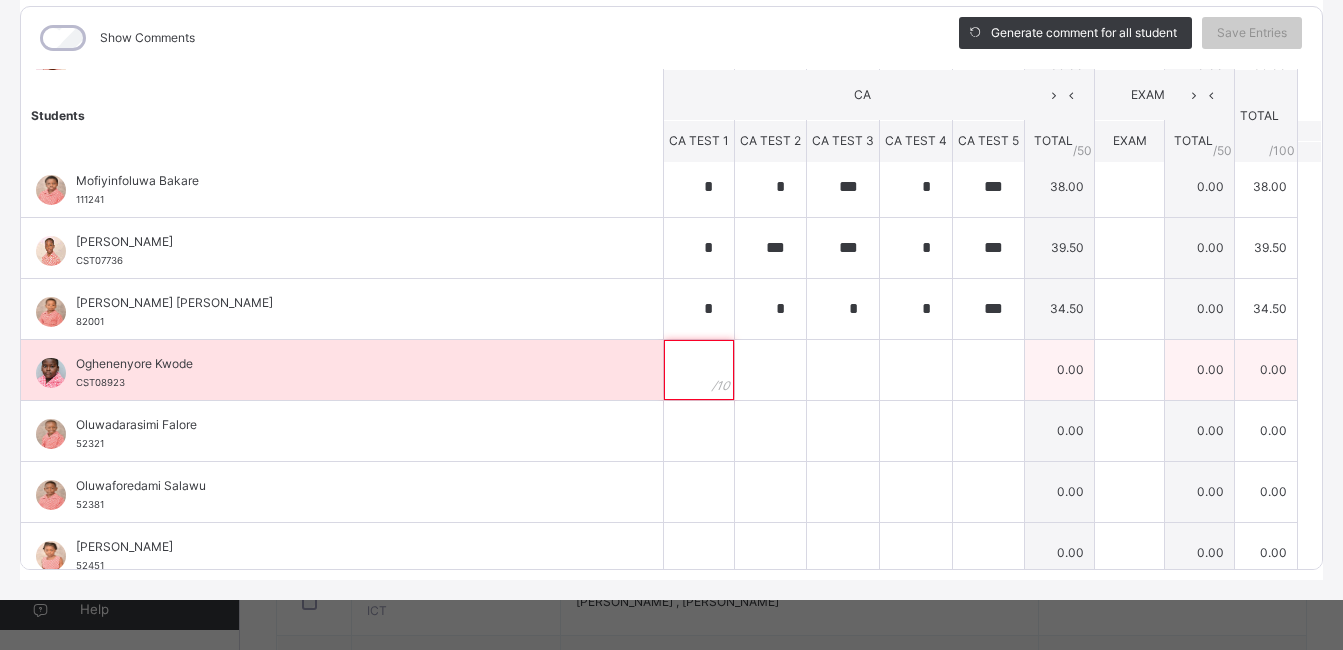 click at bounding box center [699, 370] 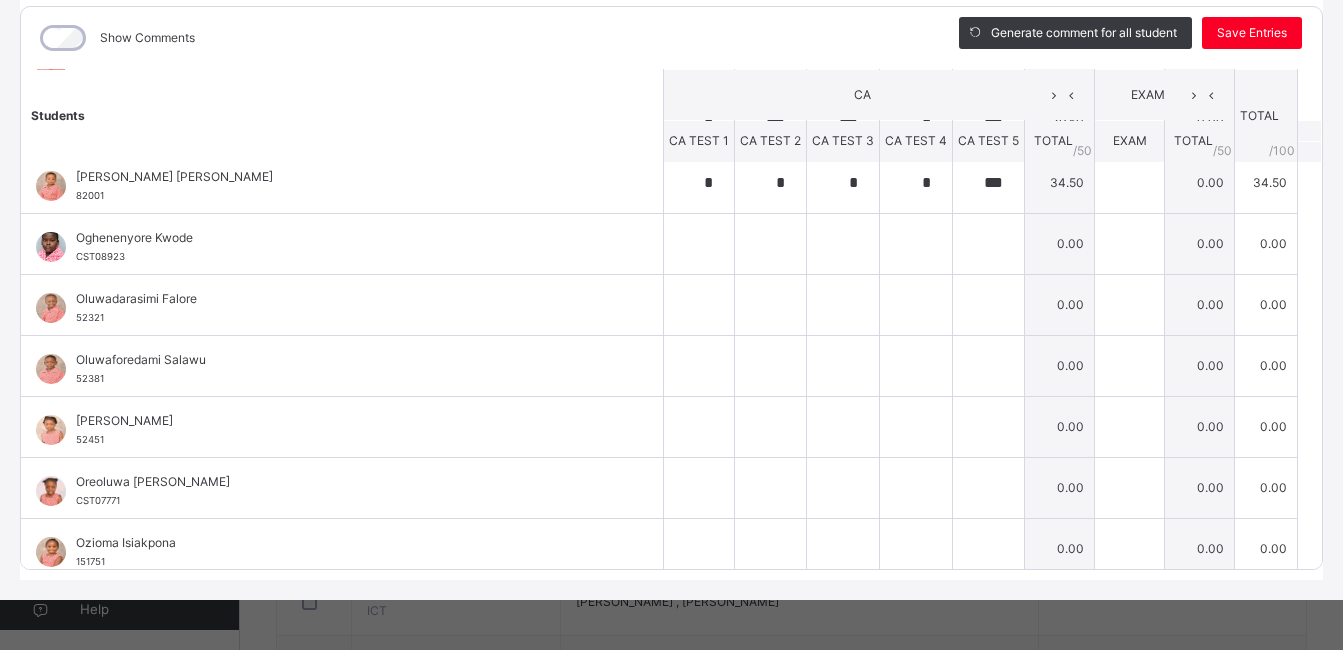 scroll, scrollTop: 810, scrollLeft: 0, axis: vertical 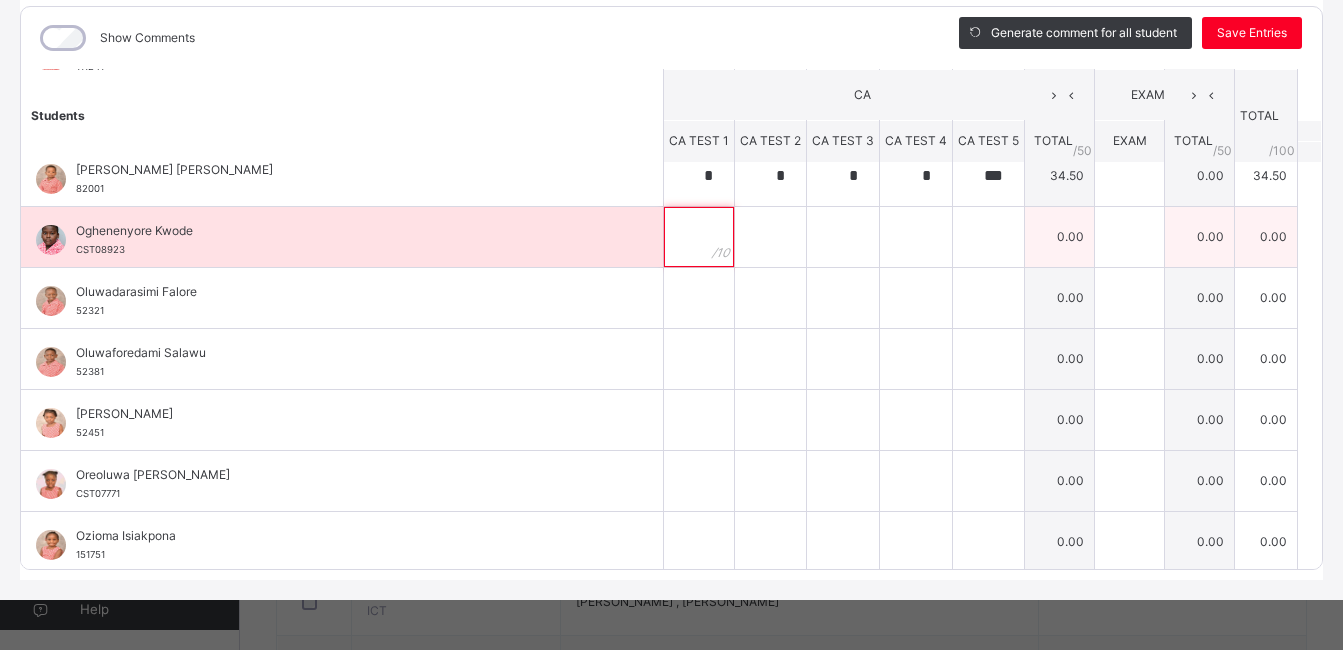 click at bounding box center (699, 237) 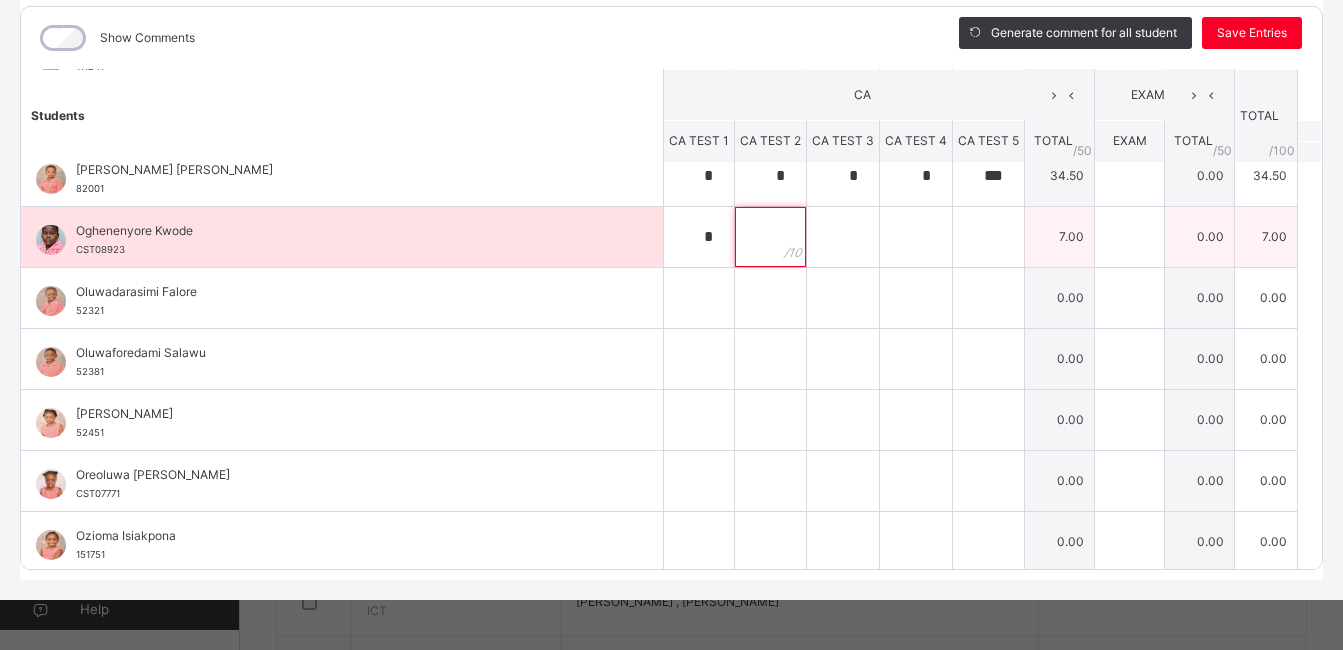 click at bounding box center (770, 237) 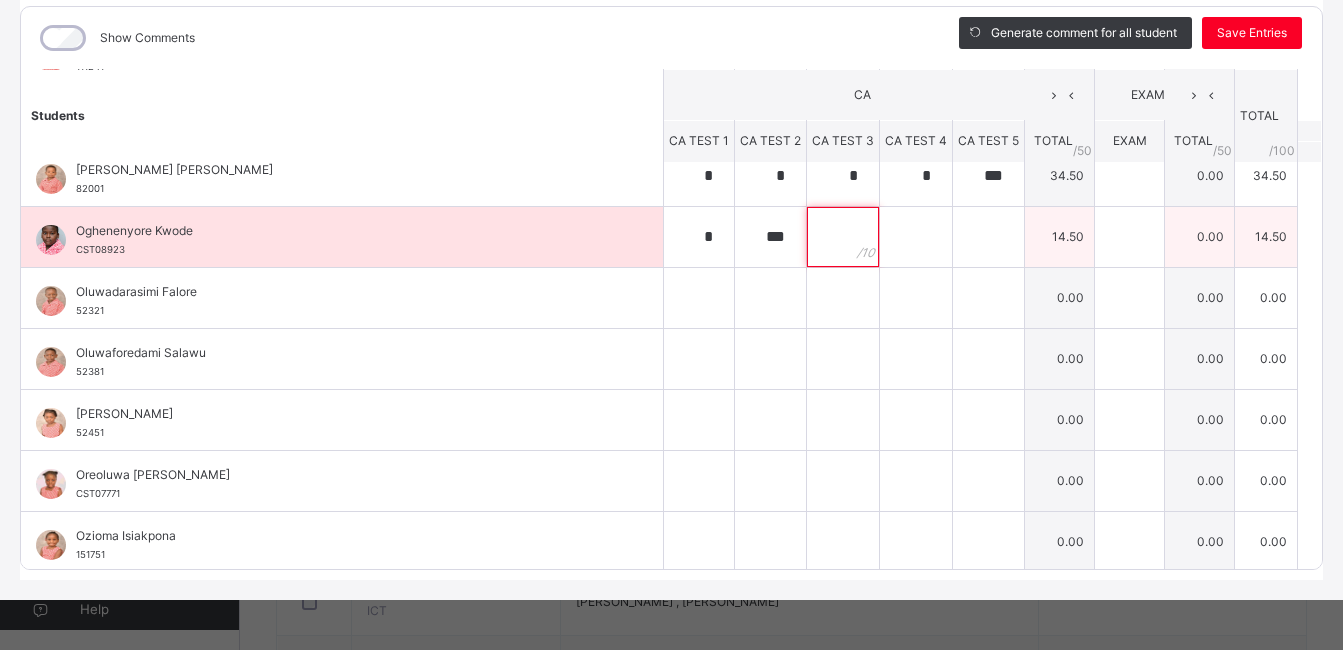 click at bounding box center [843, 237] 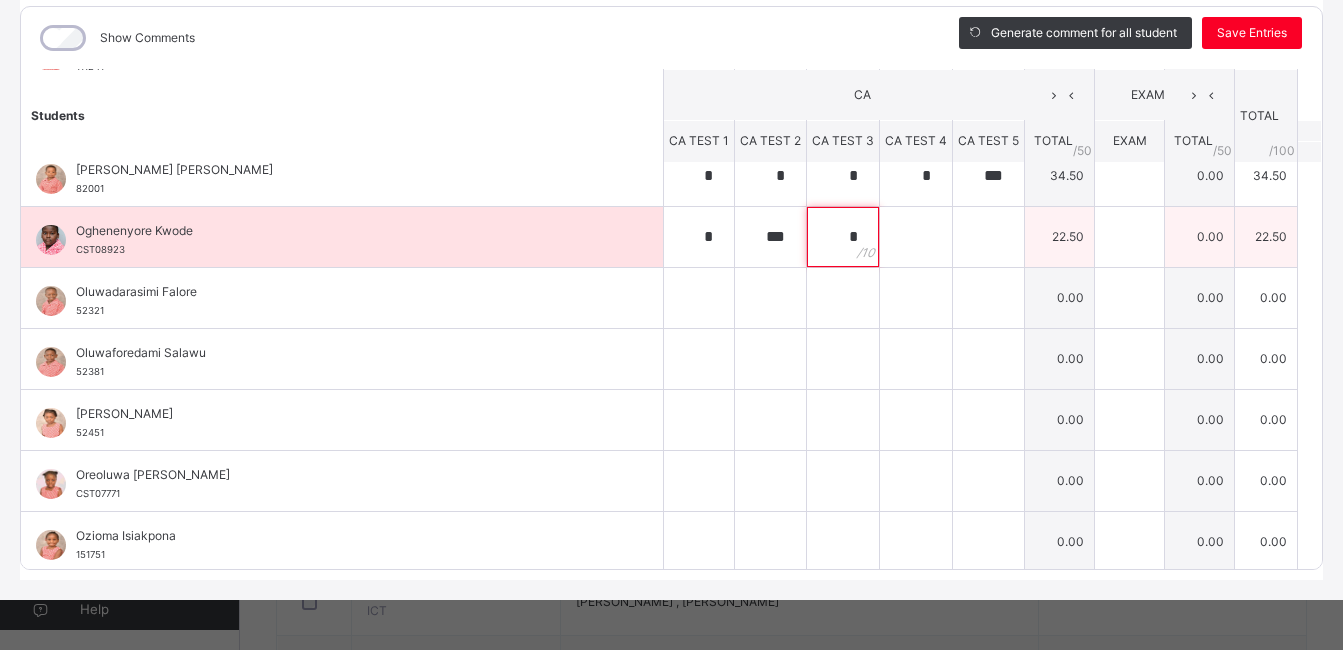 click on "*" at bounding box center (843, 237) 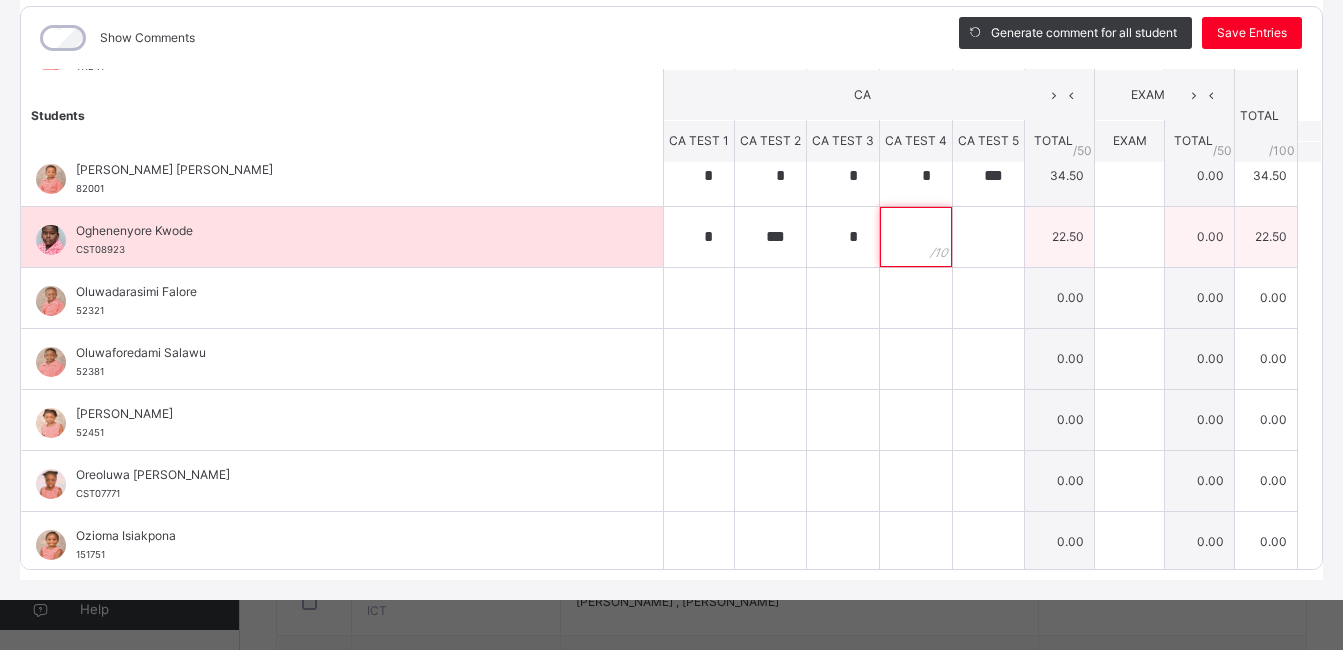 click at bounding box center [916, 237] 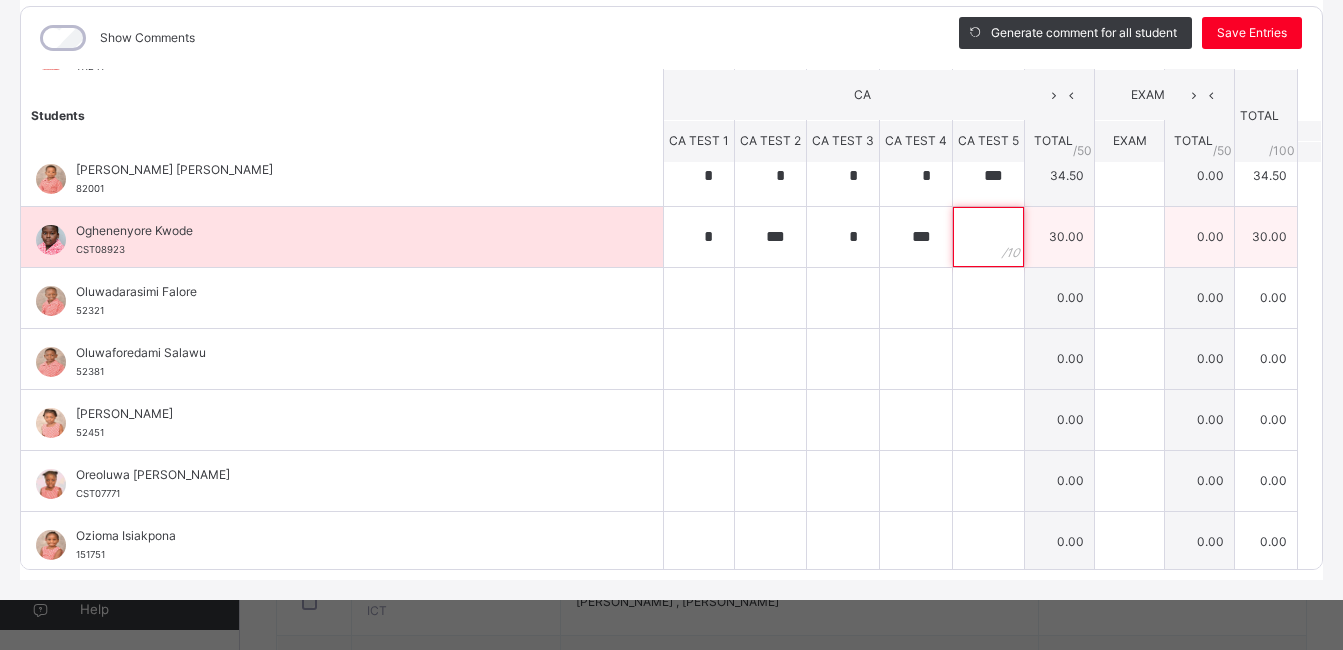 click at bounding box center [988, 237] 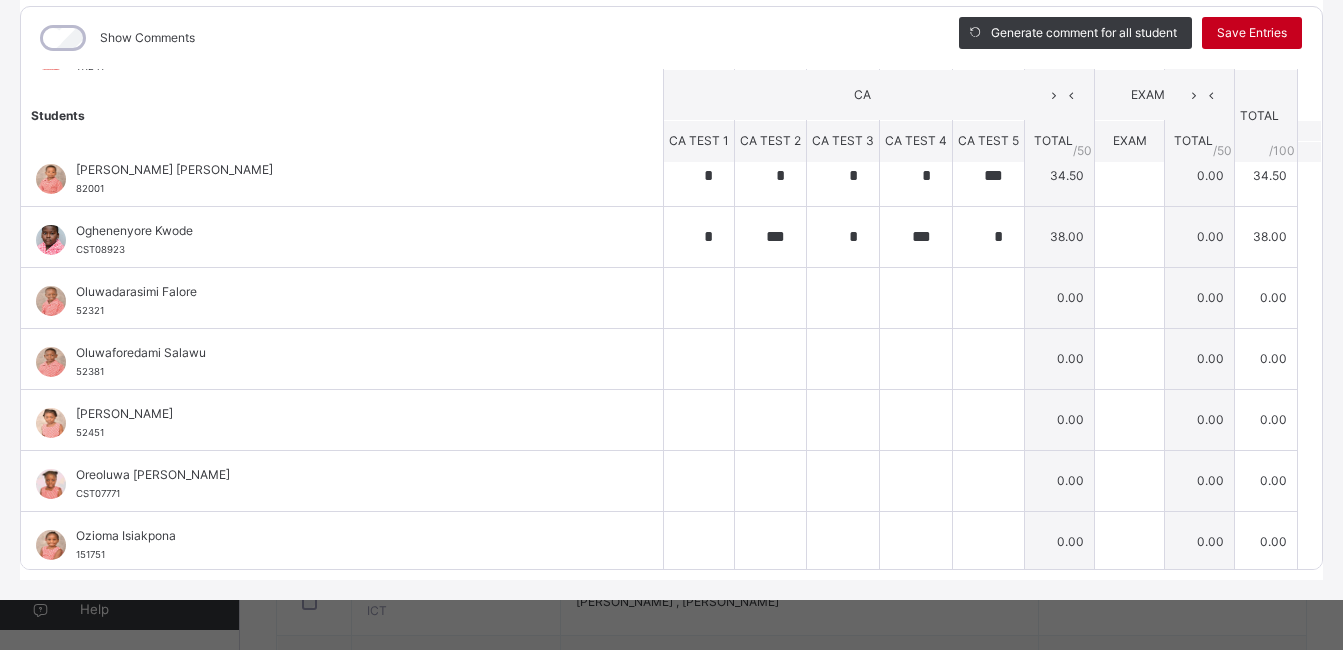 click on "Save Entries" at bounding box center (1252, 33) 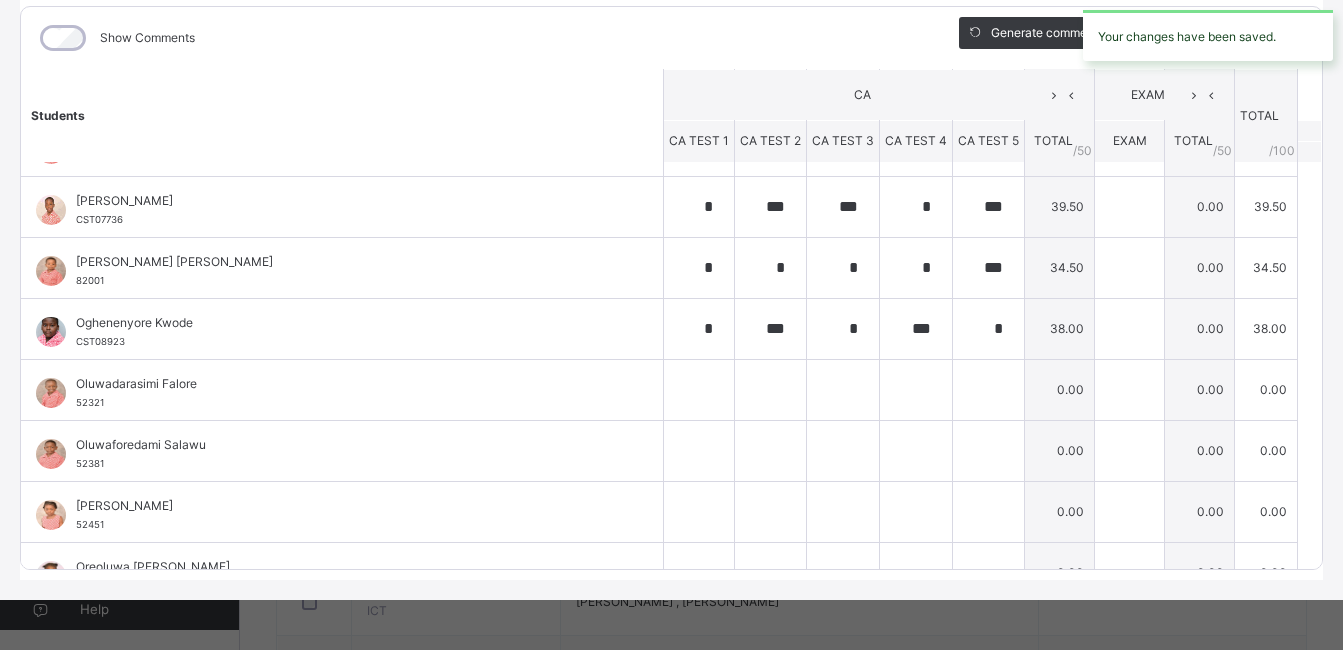 scroll, scrollTop: 791, scrollLeft: 0, axis: vertical 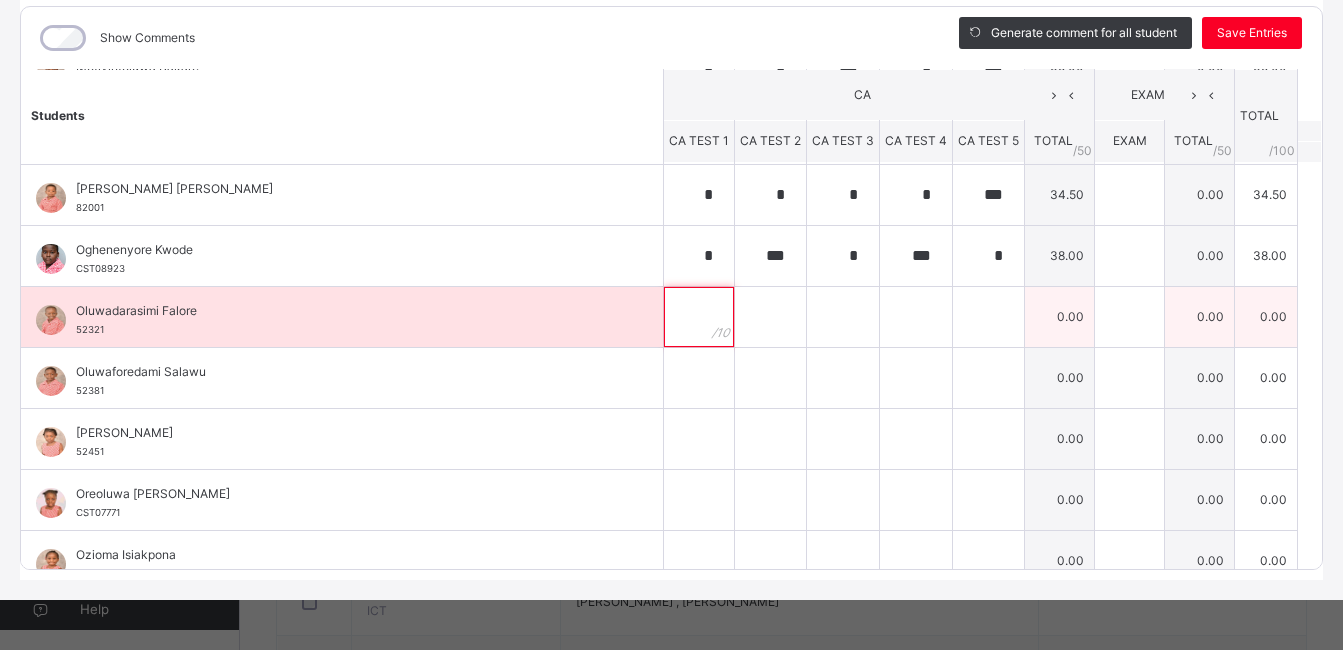 click at bounding box center (699, 317) 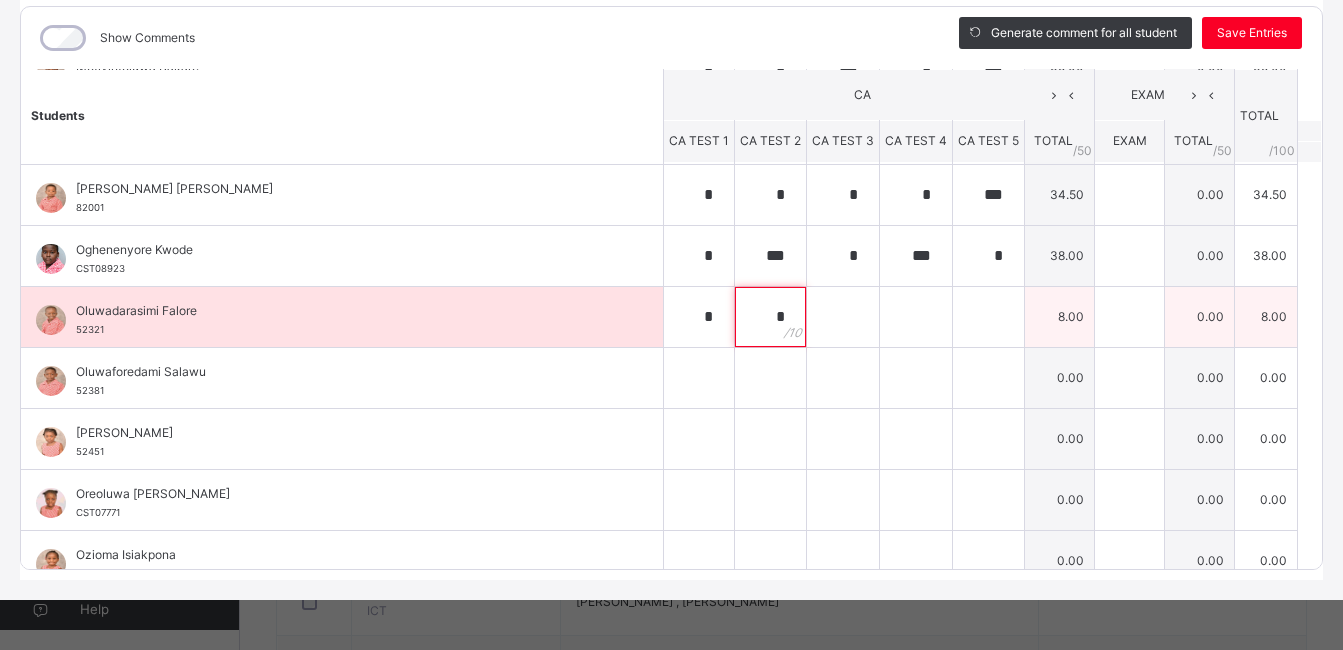 click on "*" at bounding box center [770, 317] 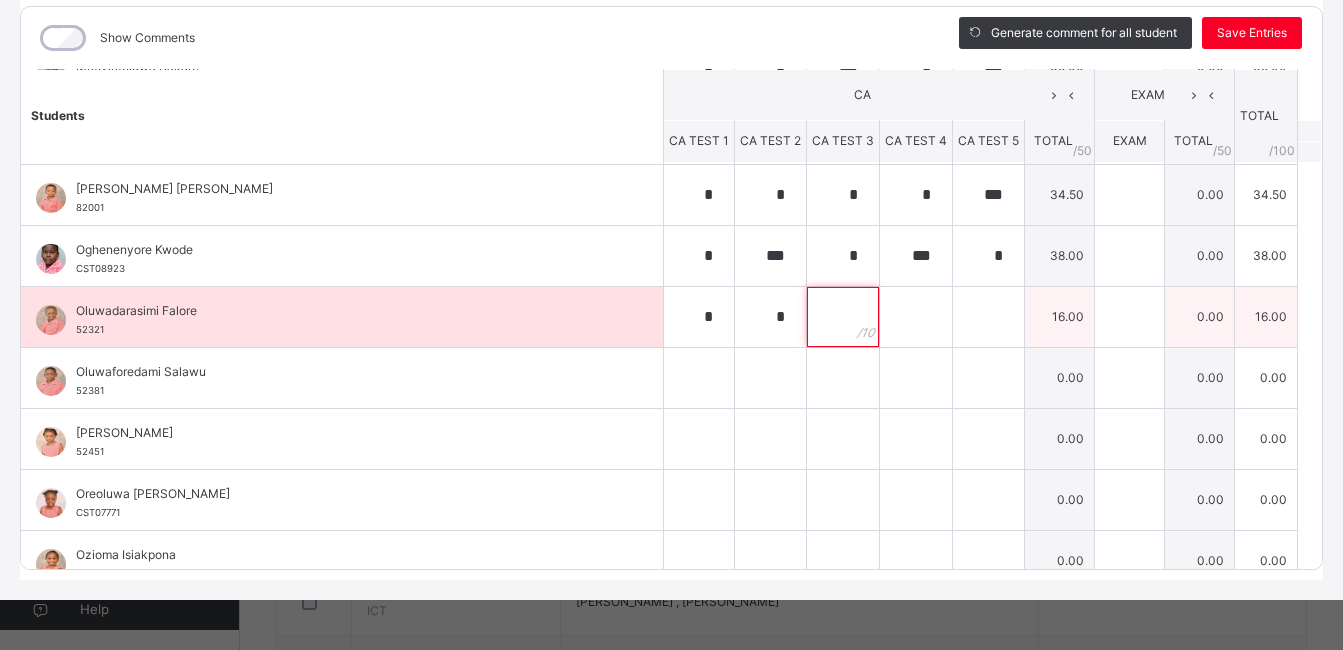 click at bounding box center (843, 317) 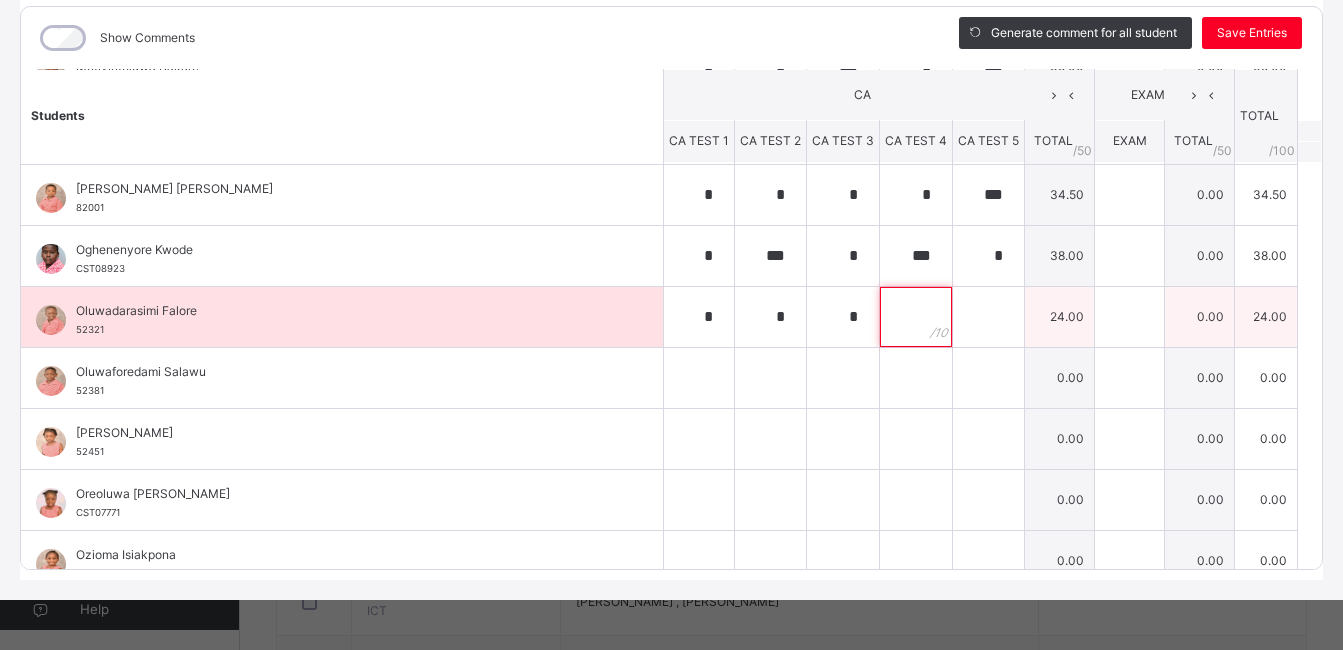click at bounding box center (916, 317) 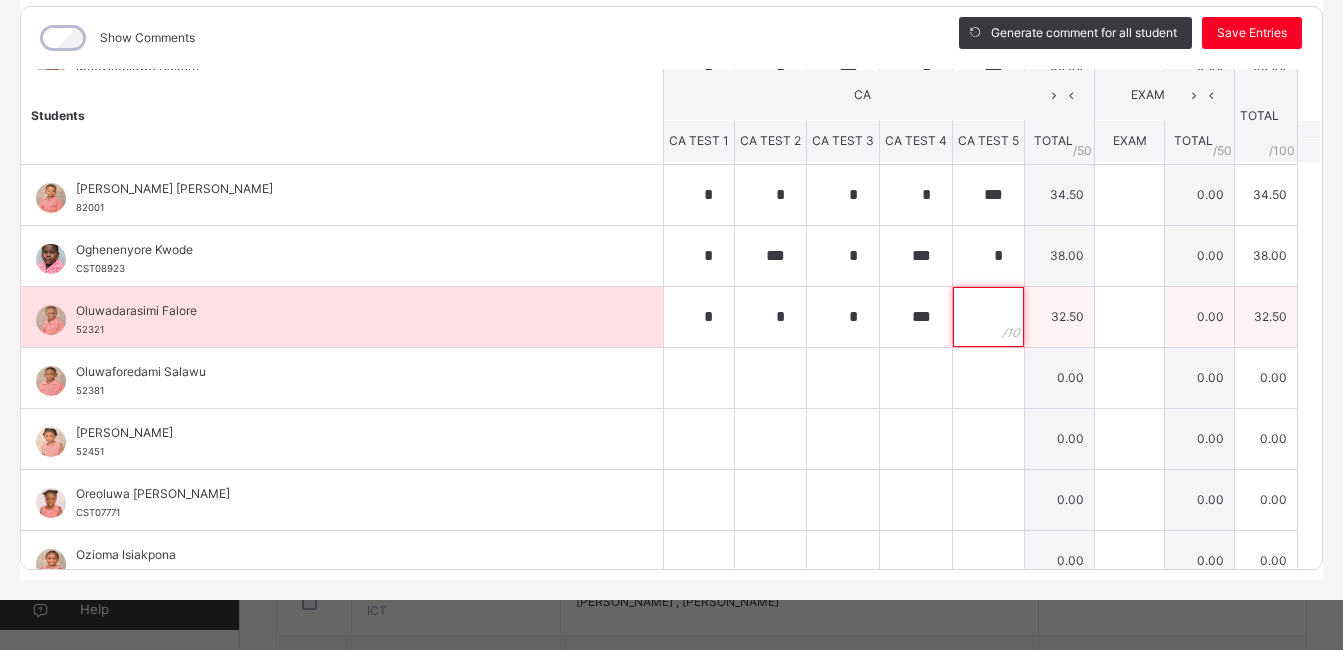 click at bounding box center [988, 317] 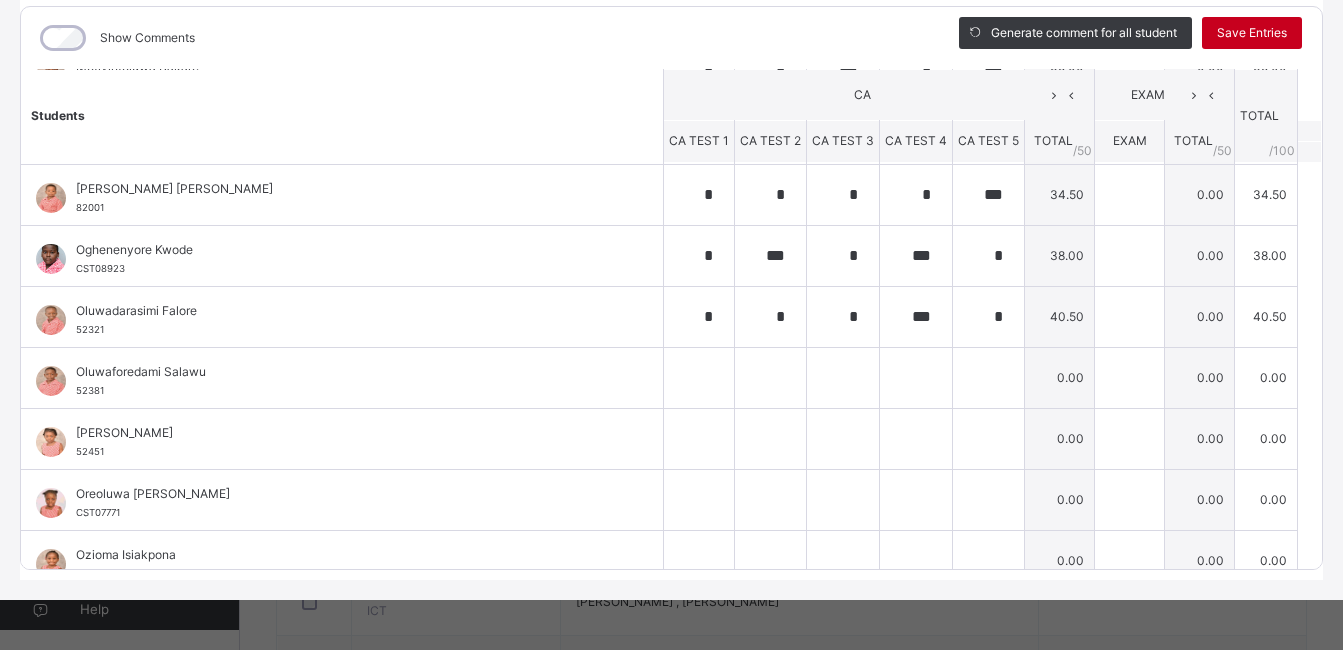 click on "Save Entries" at bounding box center (1252, 33) 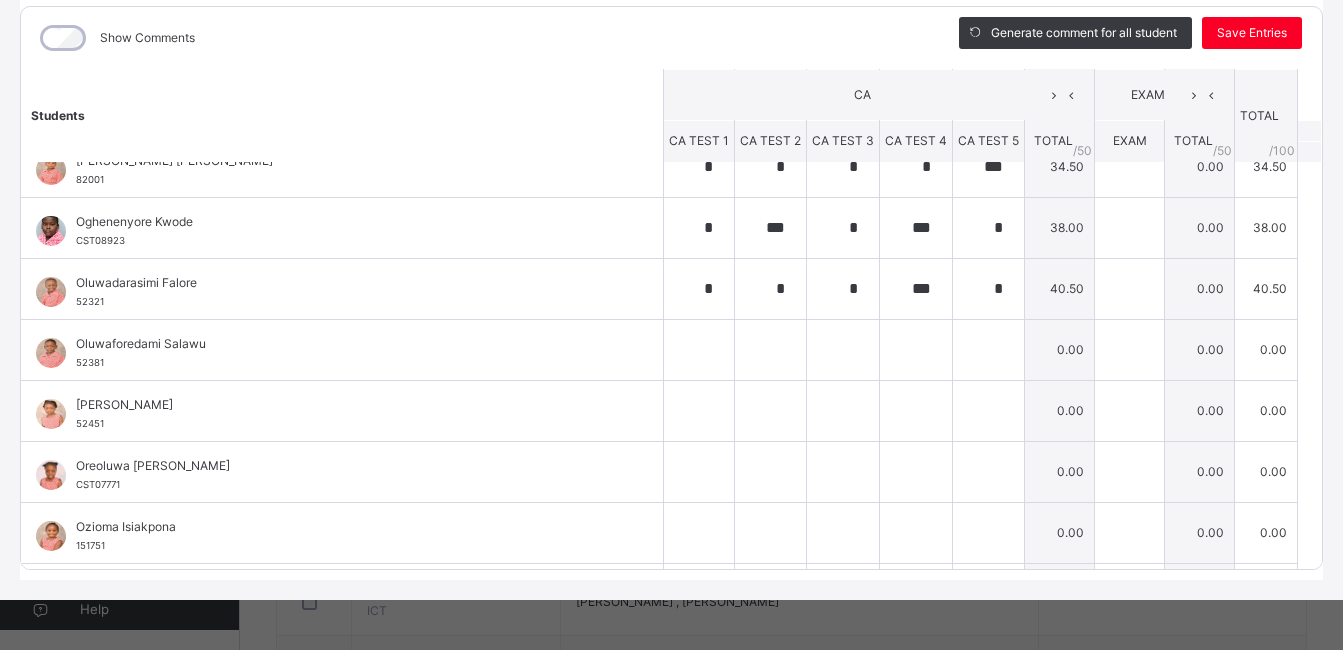 scroll, scrollTop: 851, scrollLeft: 0, axis: vertical 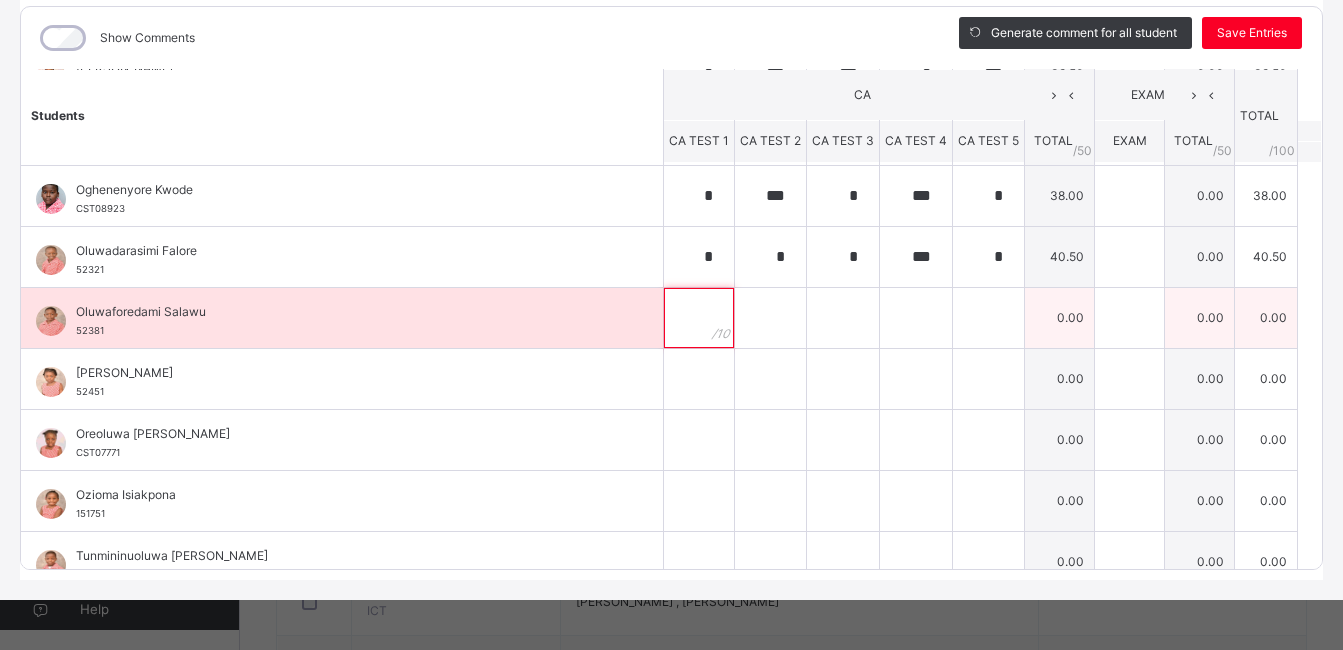 click at bounding box center (699, 318) 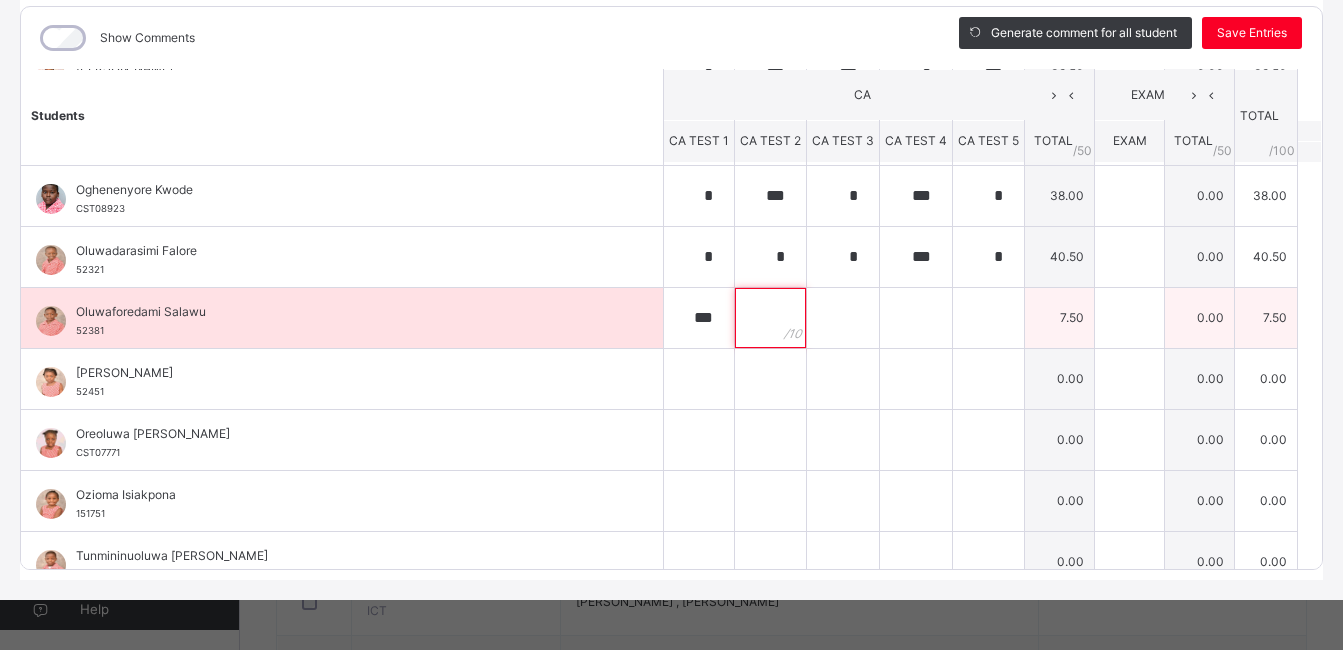 click at bounding box center [770, 318] 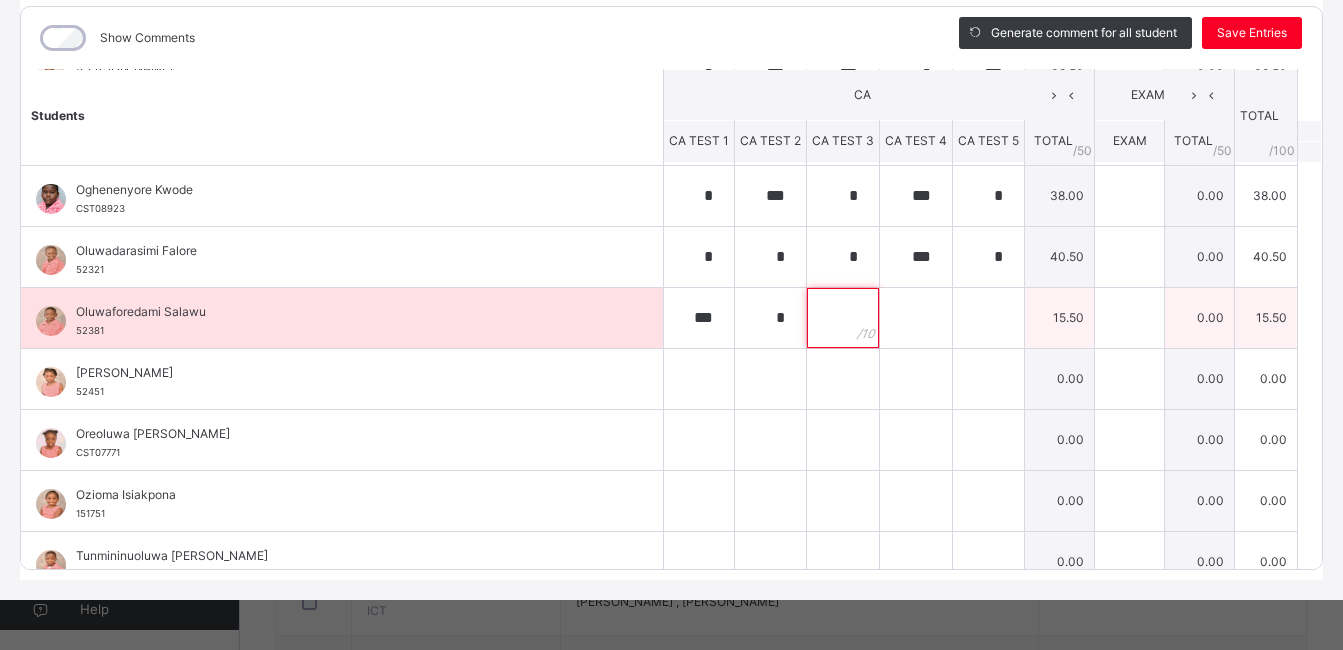 click at bounding box center (843, 318) 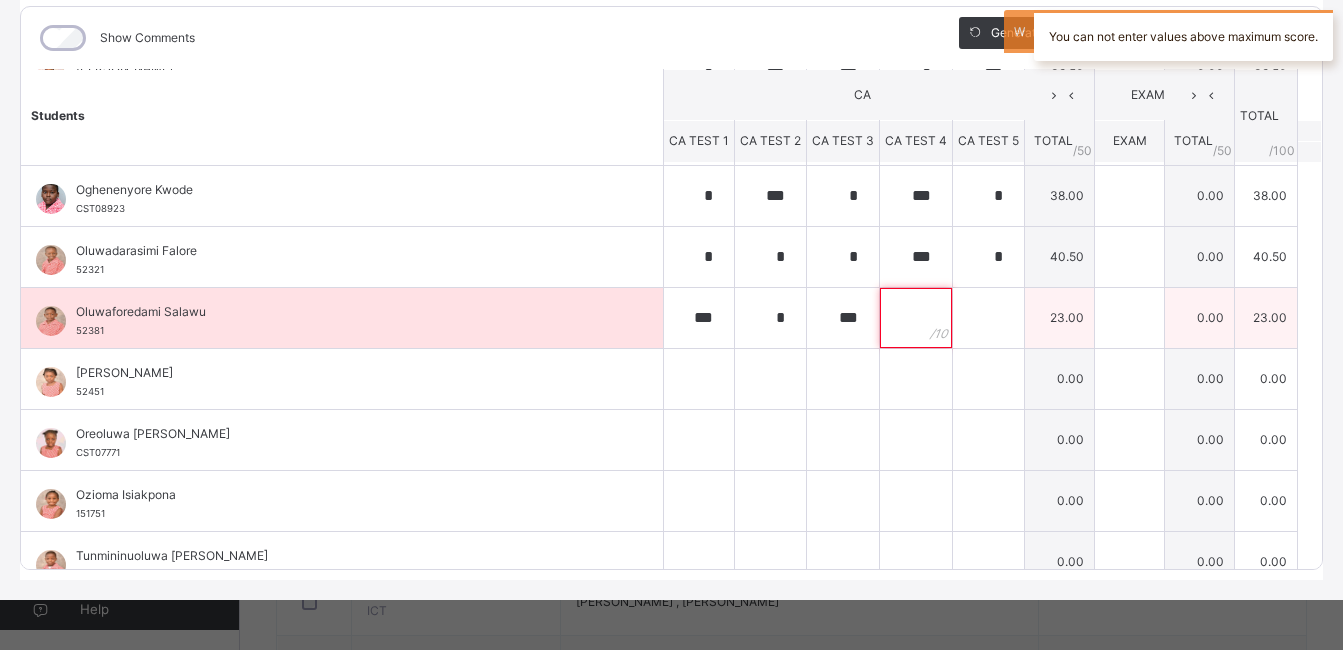 click at bounding box center (916, 318) 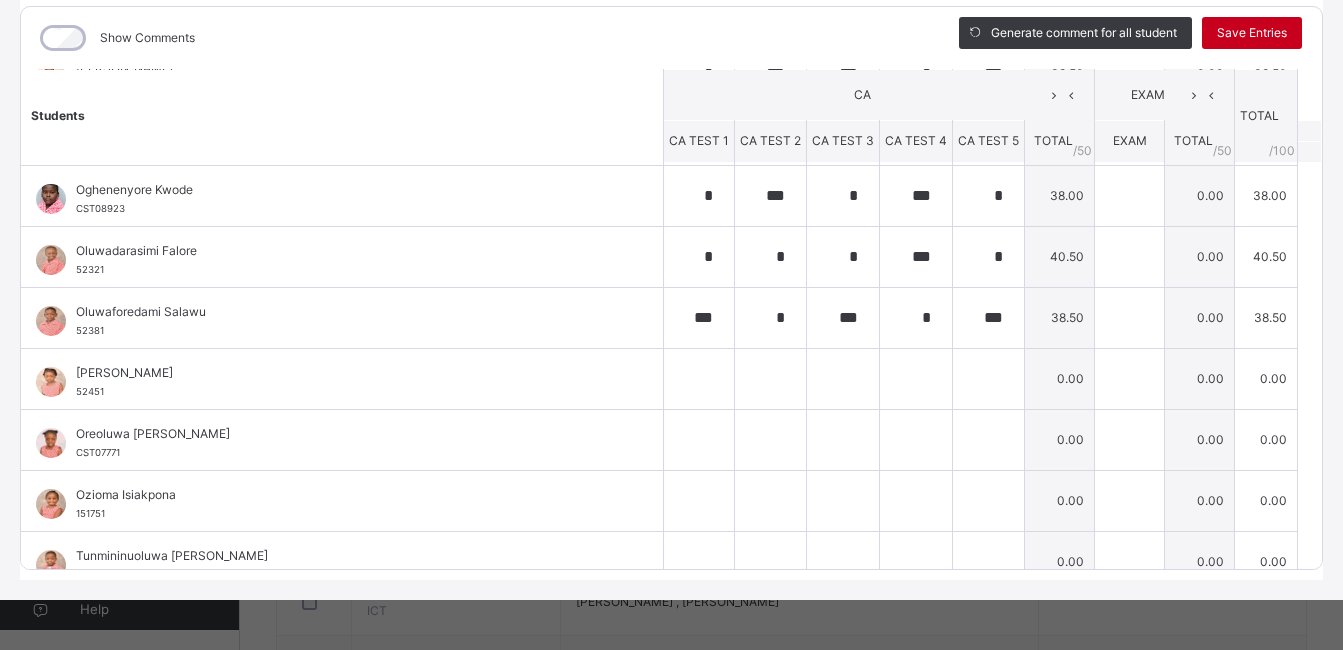 click on "Save Entries" at bounding box center [1252, 33] 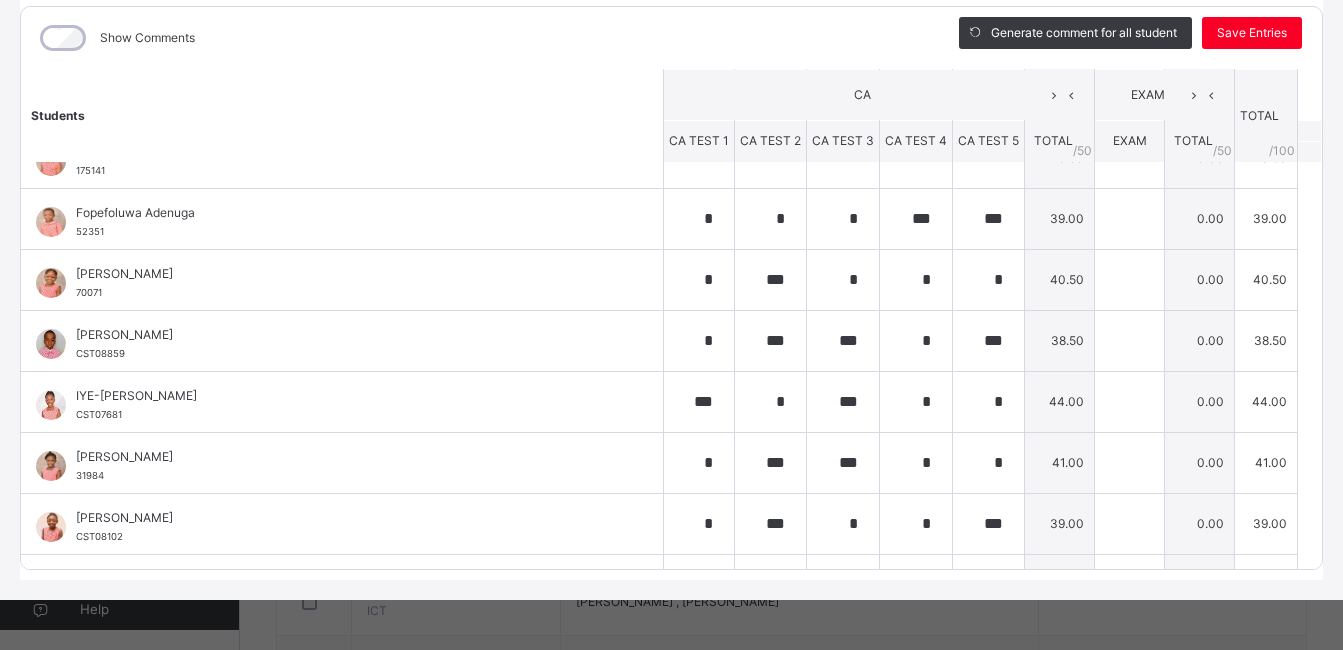 scroll, scrollTop: 225, scrollLeft: 0, axis: vertical 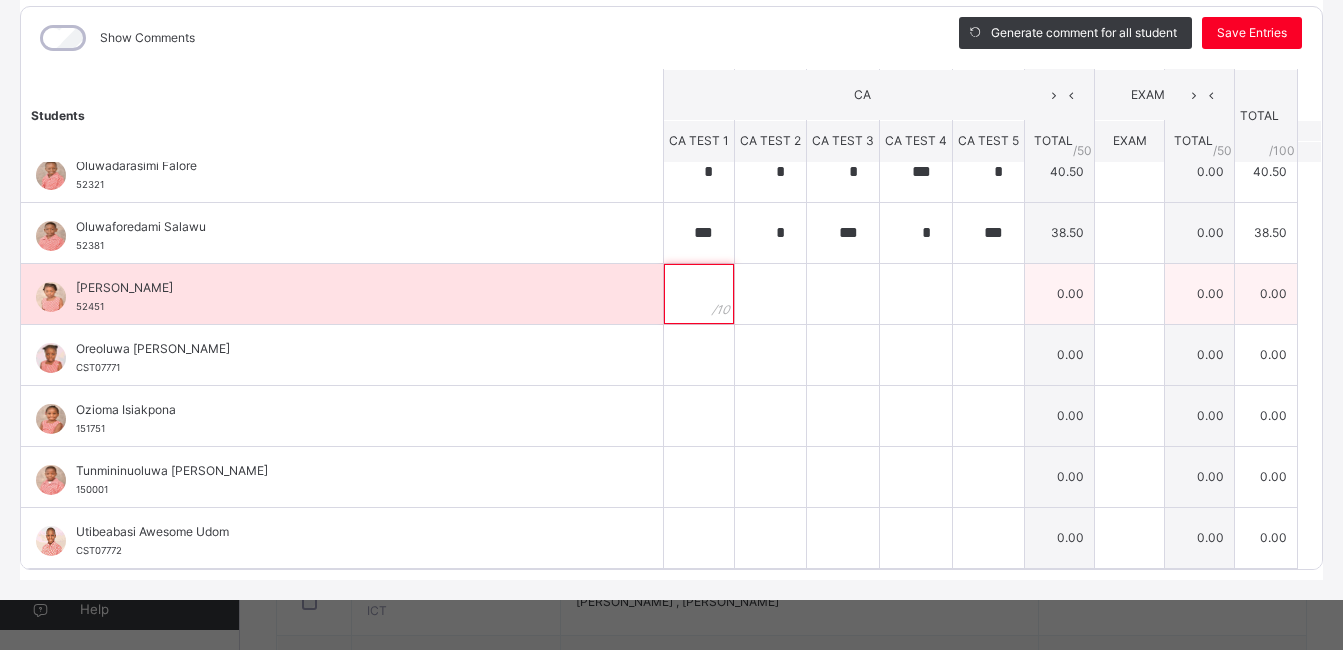 click at bounding box center [699, 294] 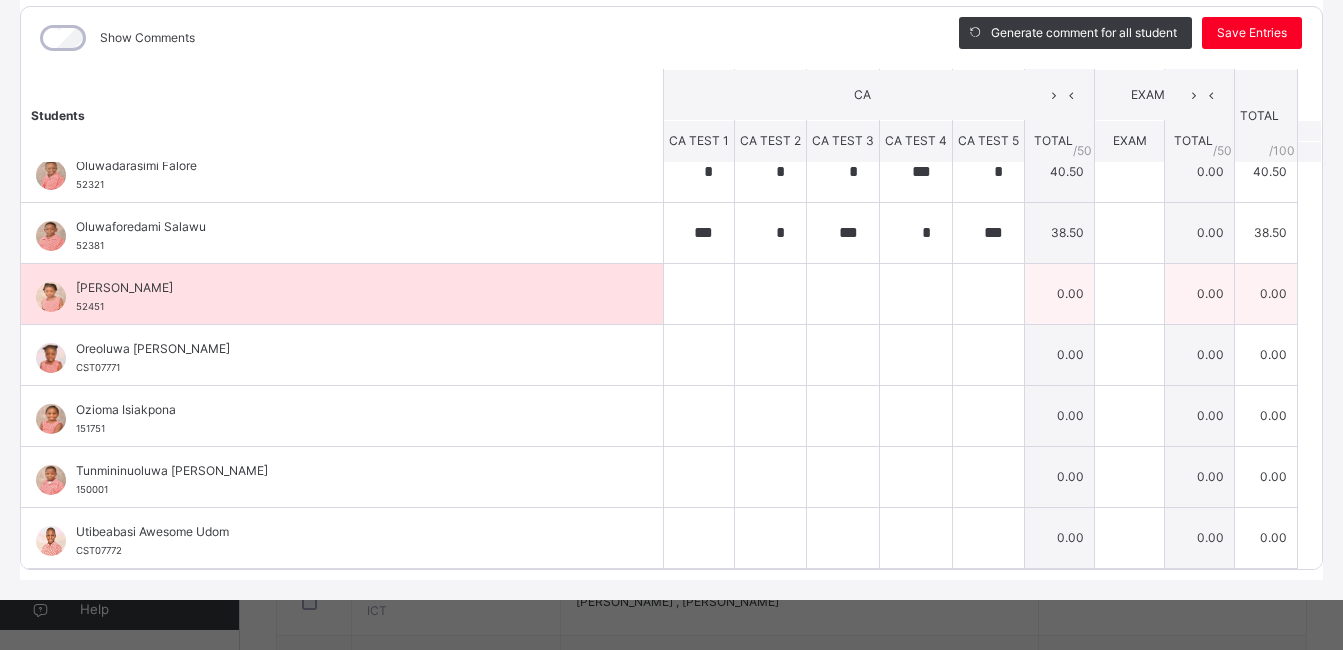 click at bounding box center (699, 294) 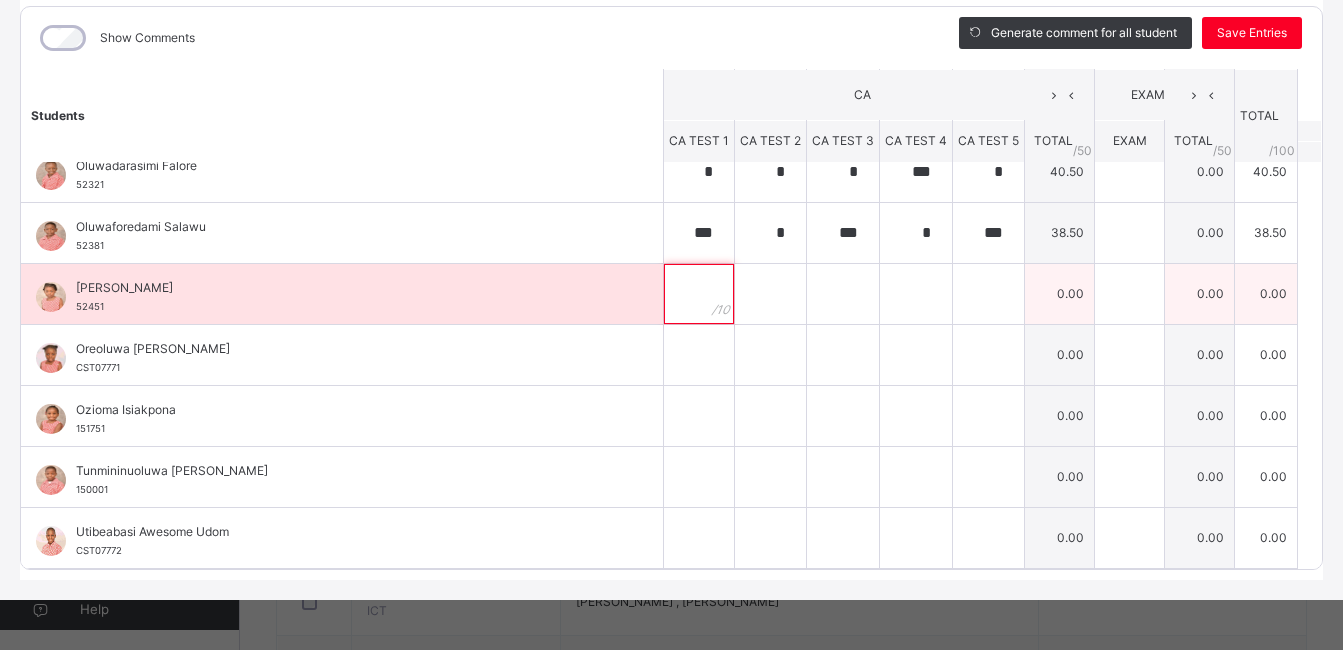 click at bounding box center (699, 294) 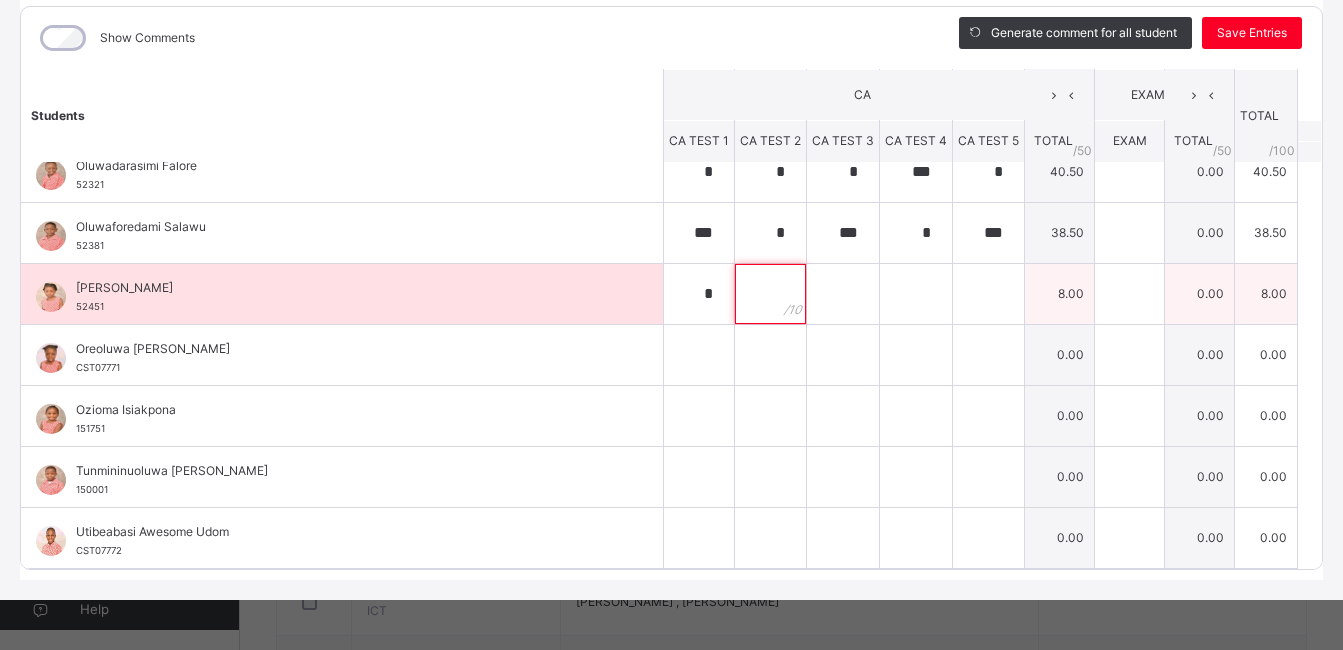 click at bounding box center [770, 294] 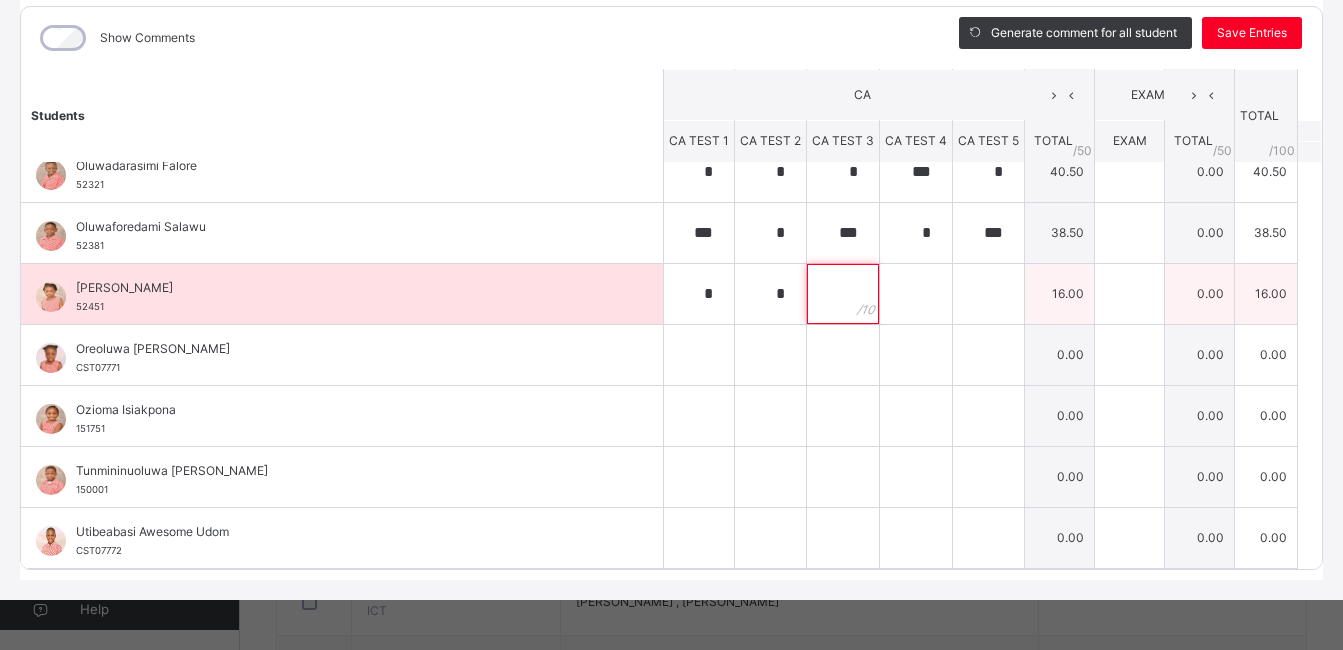 click at bounding box center [843, 294] 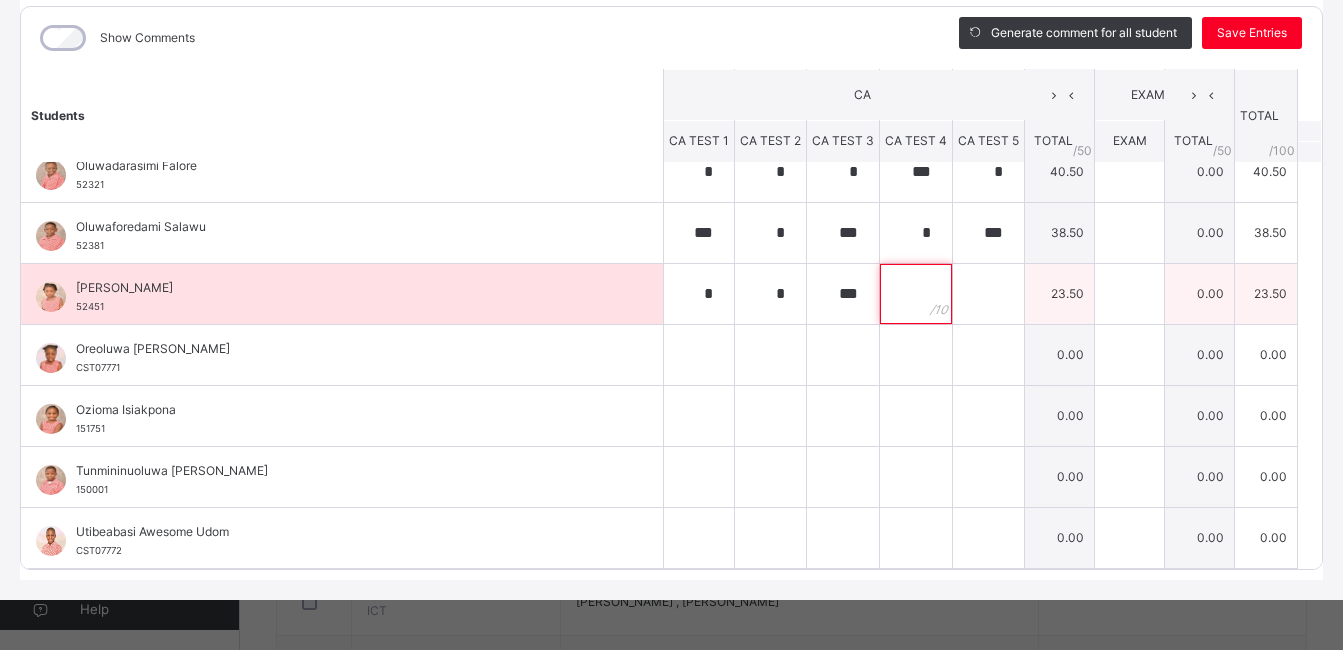 click at bounding box center [916, 294] 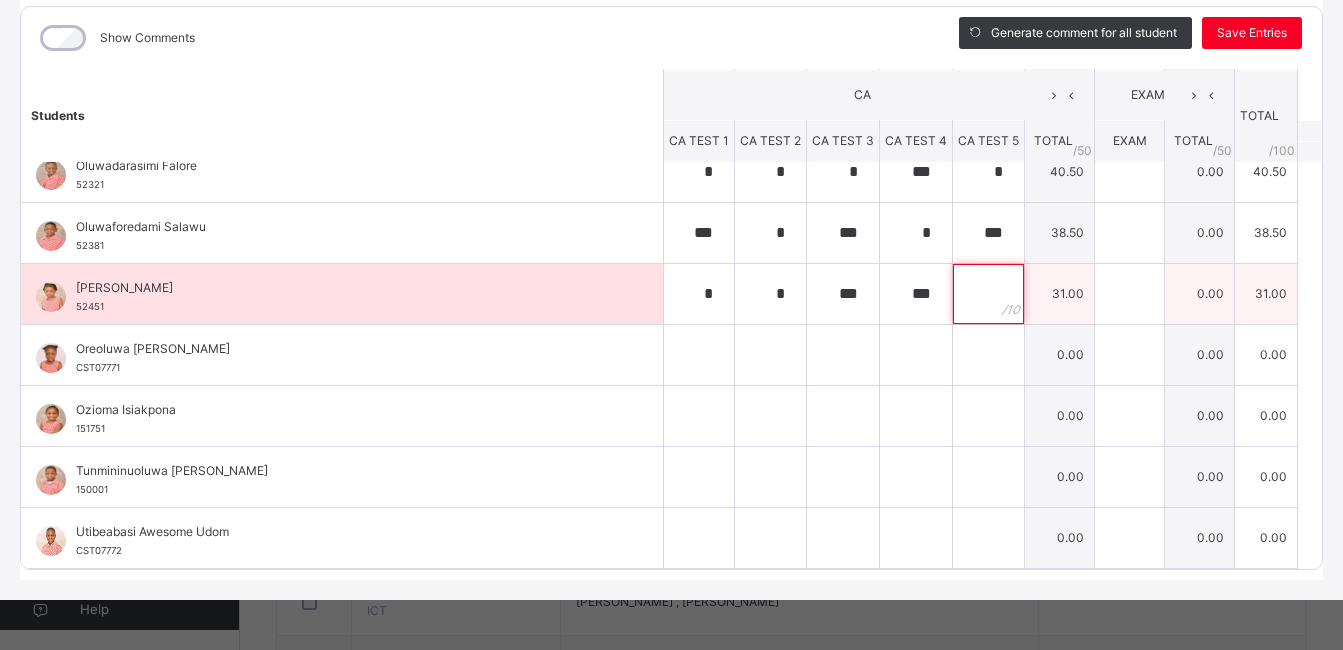 click at bounding box center (988, 294) 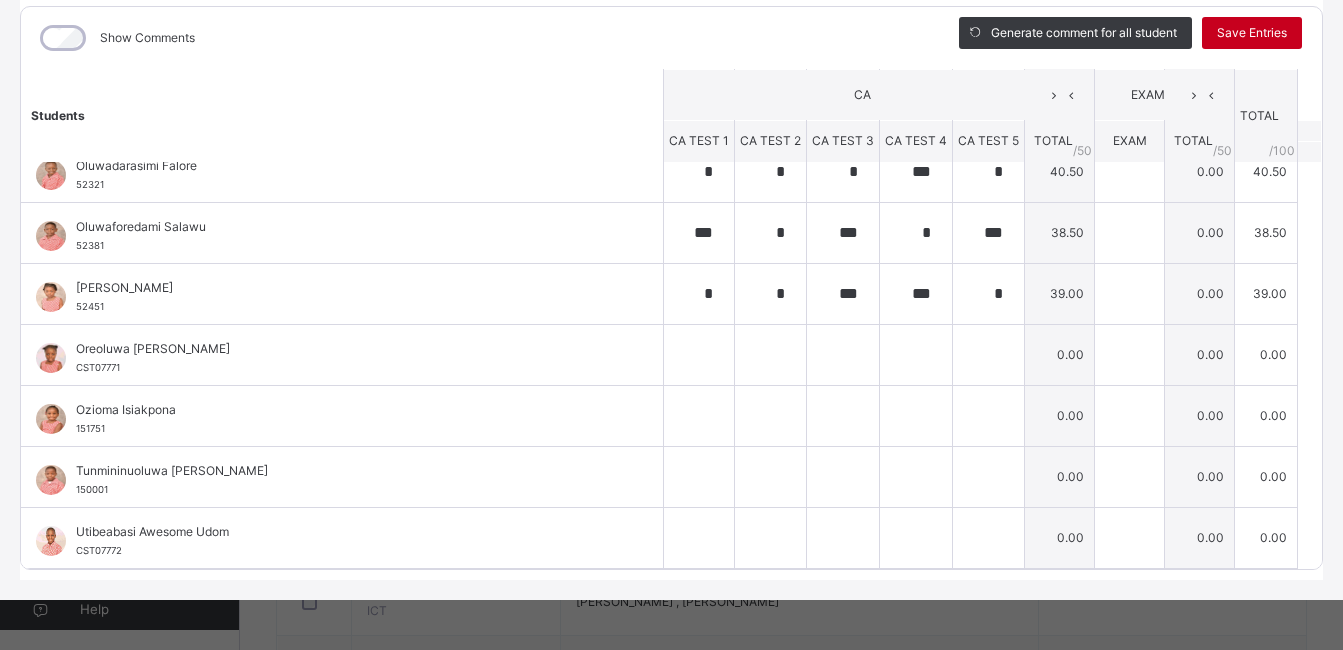 click on "Save Entries" at bounding box center [1252, 33] 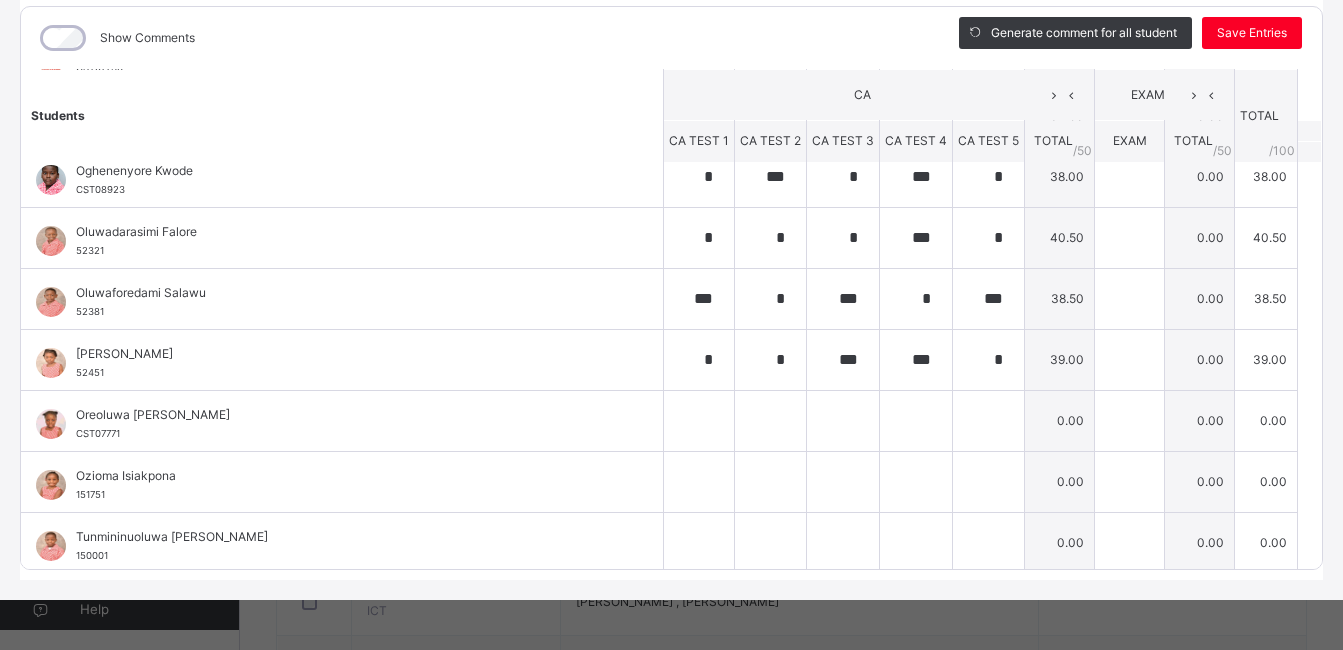 scroll, scrollTop: 917, scrollLeft: 0, axis: vertical 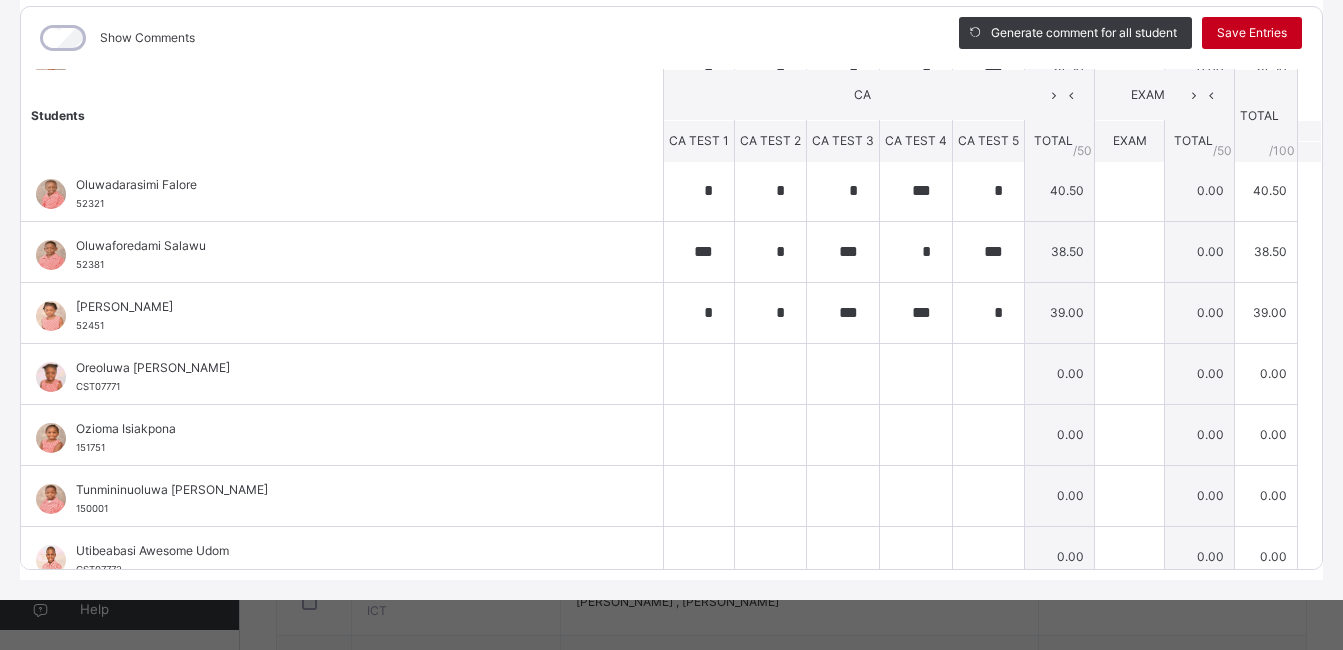 click on "Save Entries" at bounding box center [1252, 33] 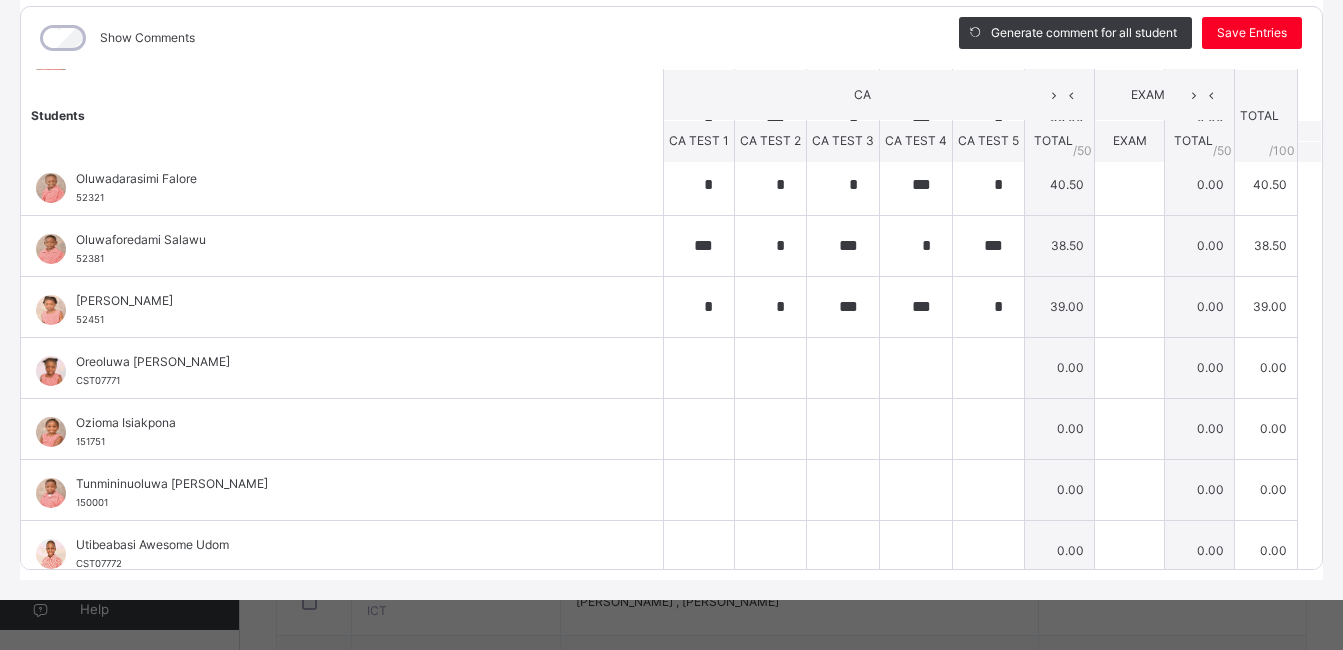 scroll, scrollTop: 936, scrollLeft: 0, axis: vertical 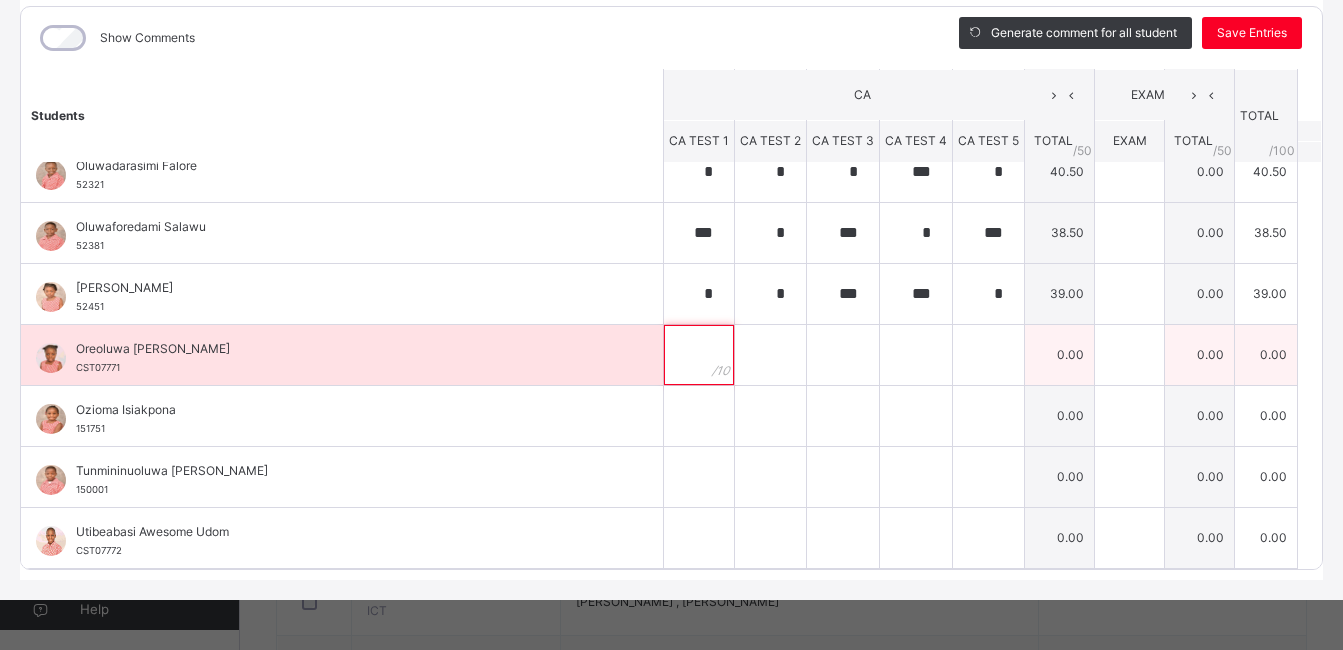 click at bounding box center [699, 355] 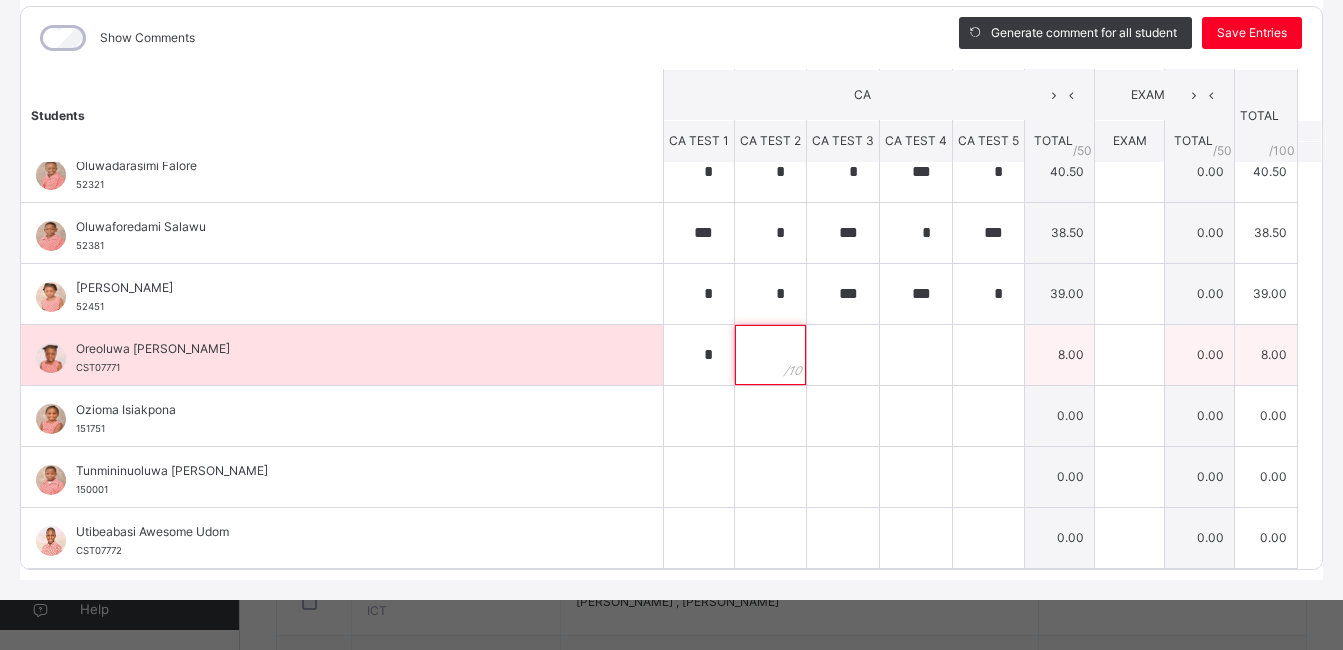 click at bounding box center (770, 355) 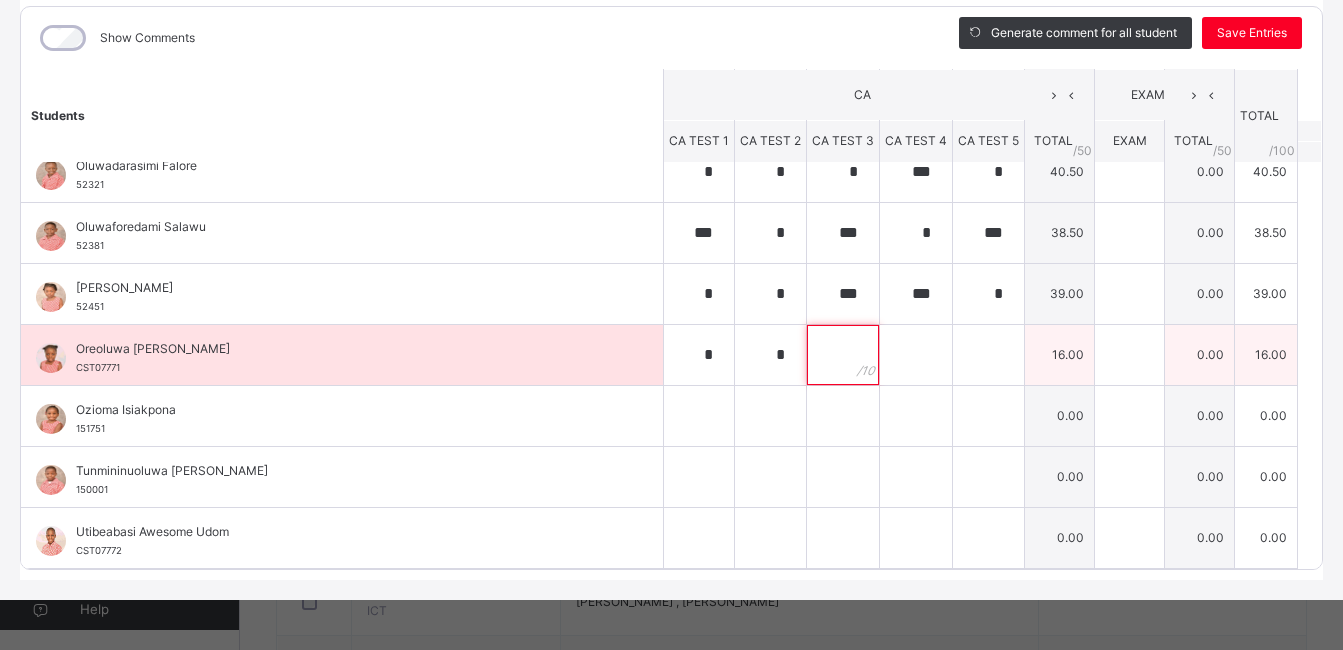 click at bounding box center [843, 355] 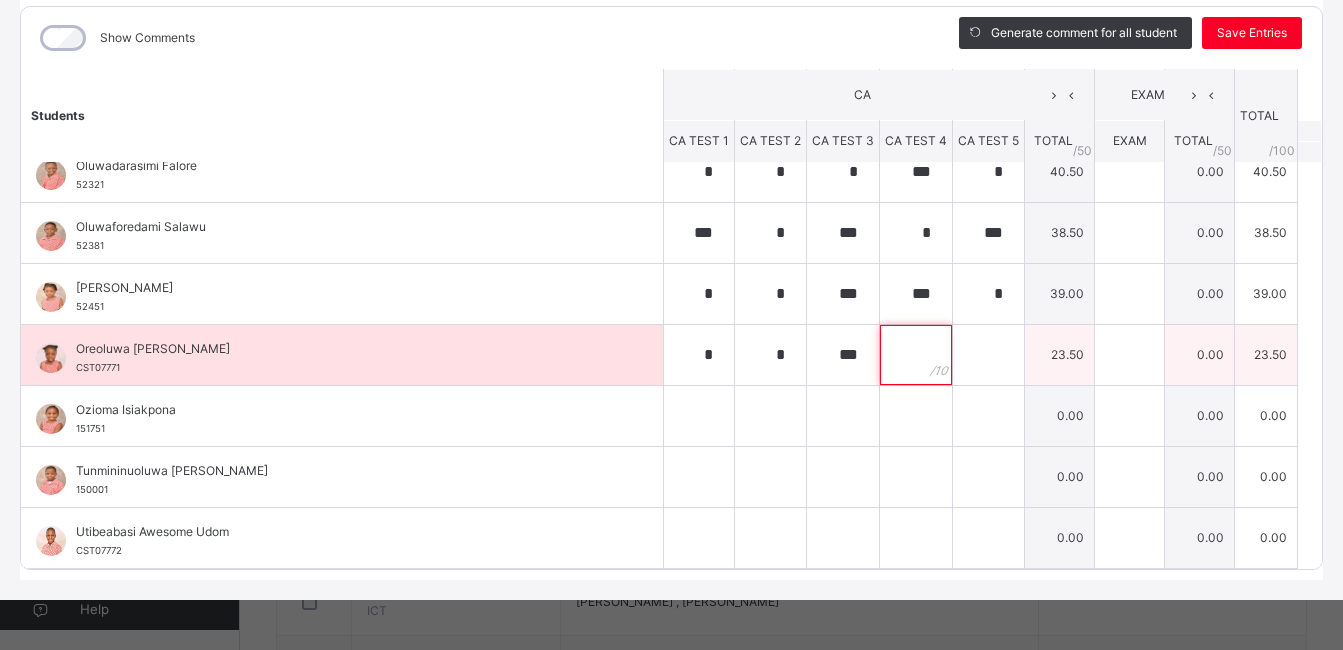 click at bounding box center [916, 355] 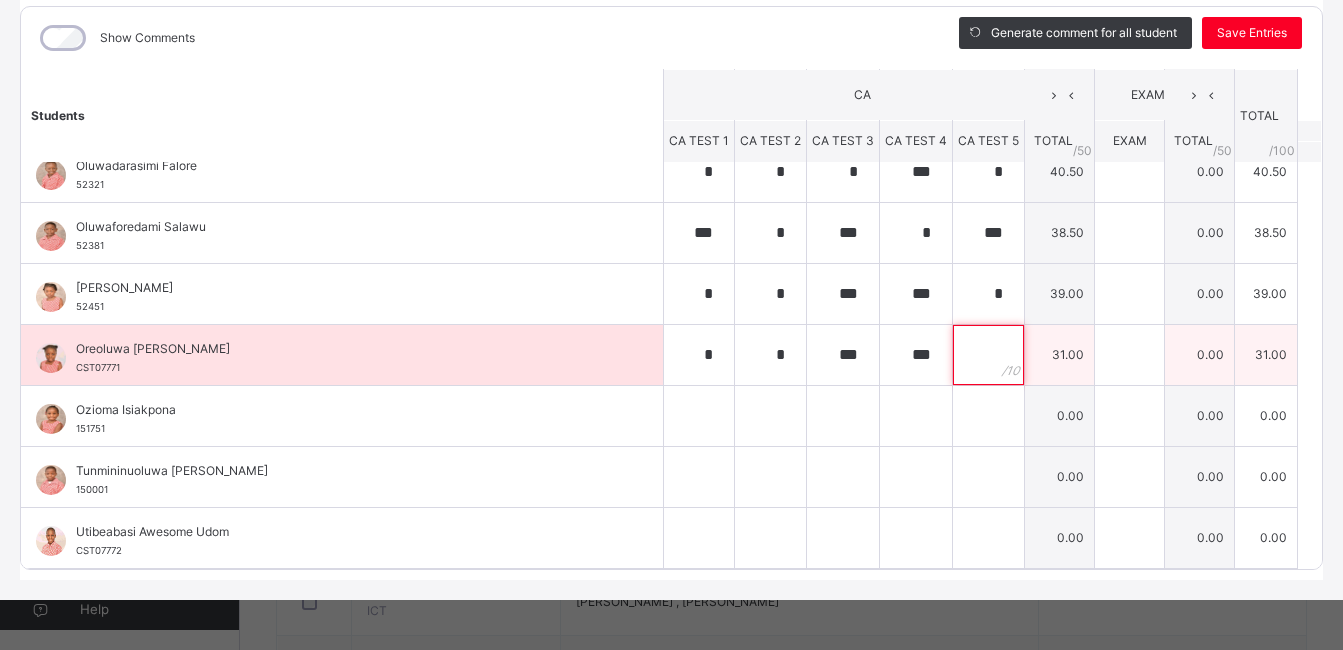 click at bounding box center [988, 355] 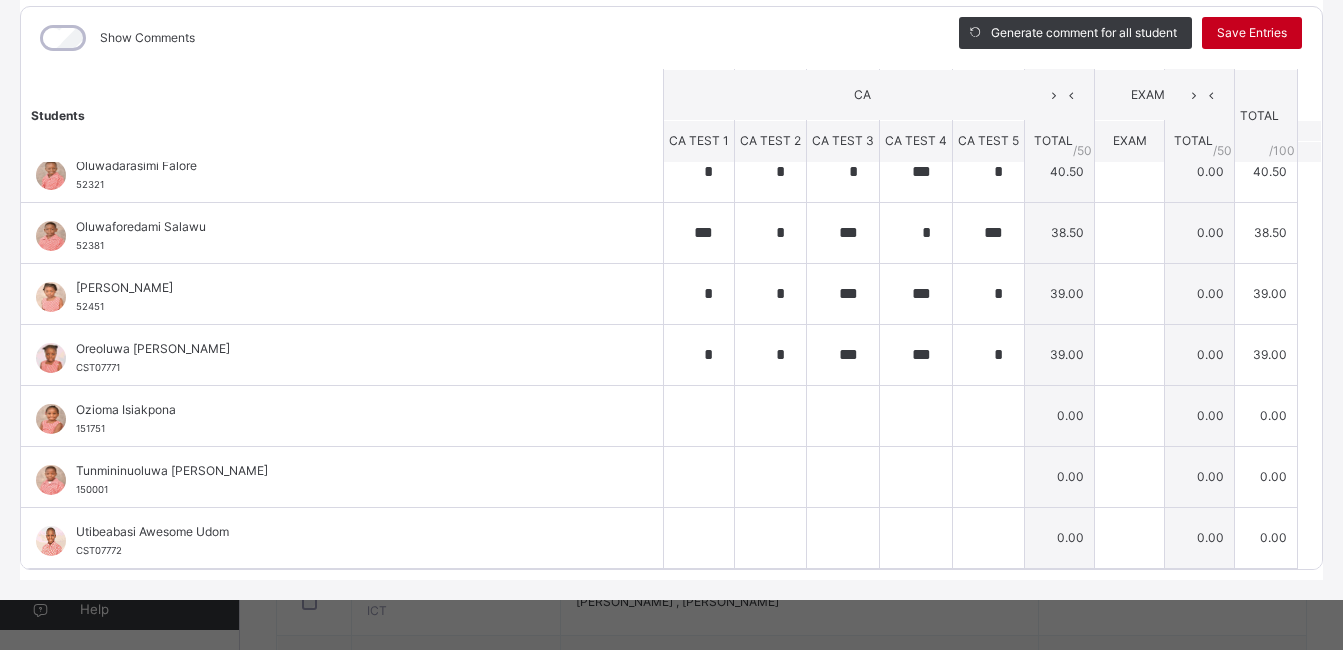 click on "Save Entries" at bounding box center [1252, 33] 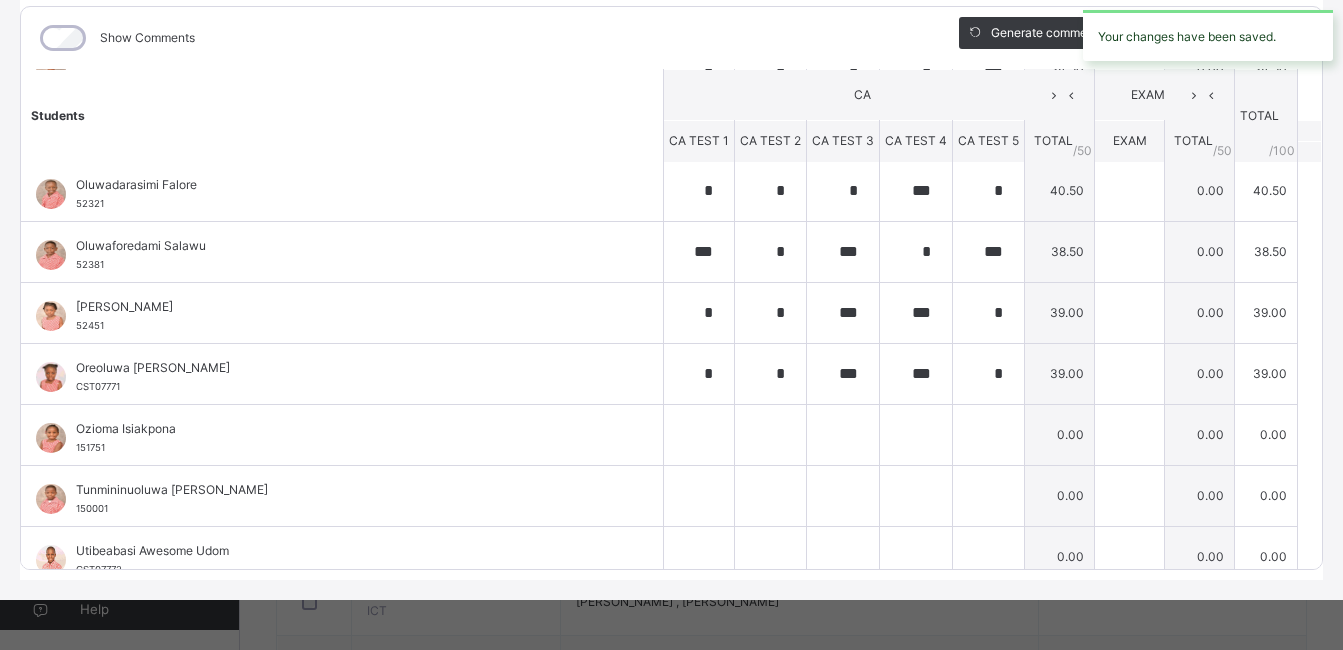 scroll, scrollTop: 936, scrollLeft: 0, axis: vertical 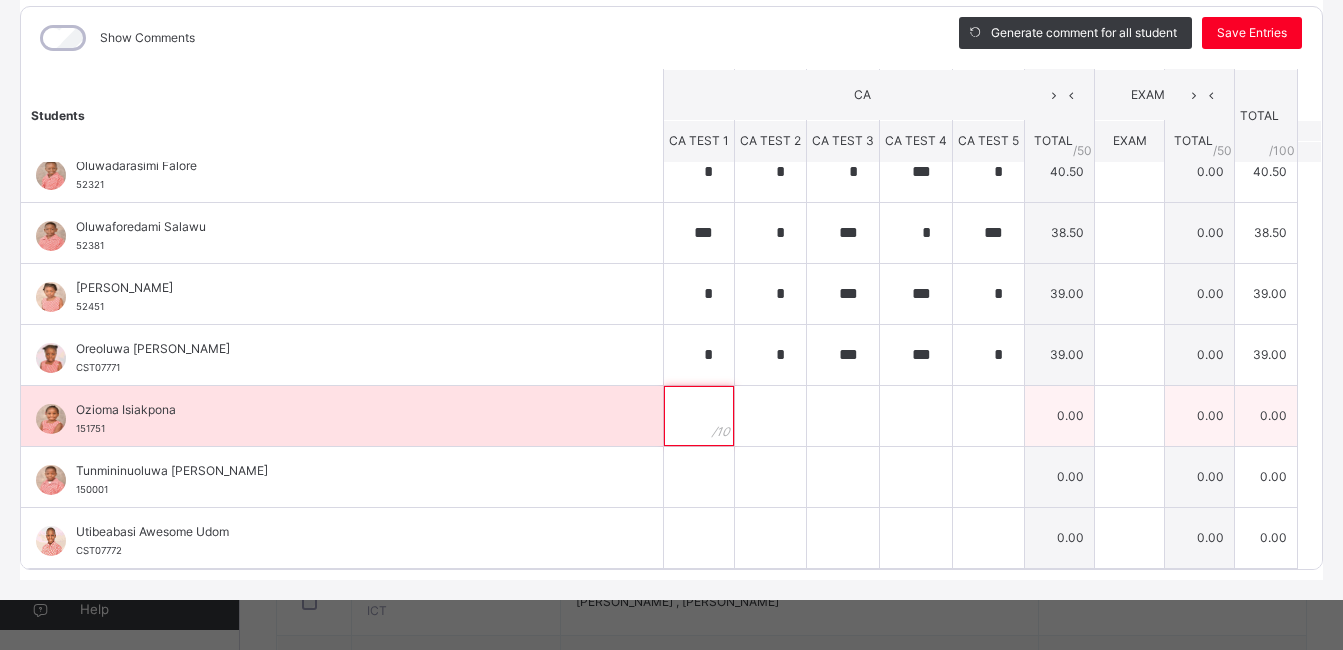 click at bounding box center [699, 416] 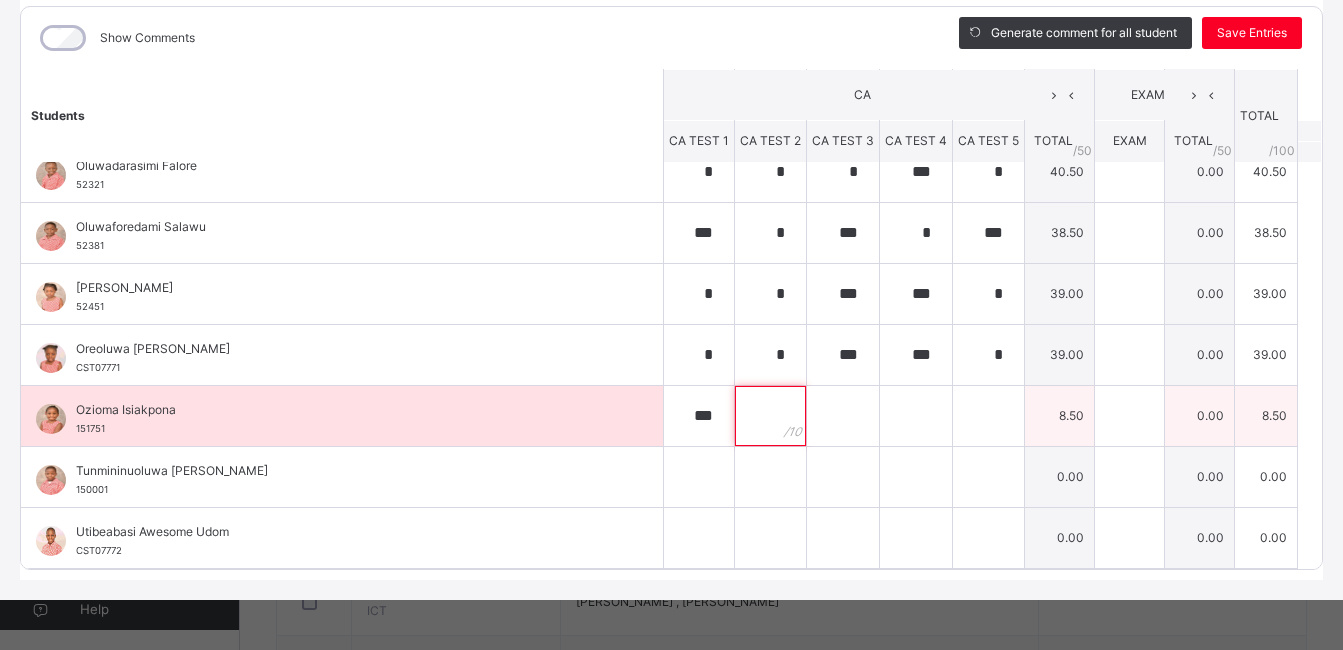 click at bounding box center [770, 416] 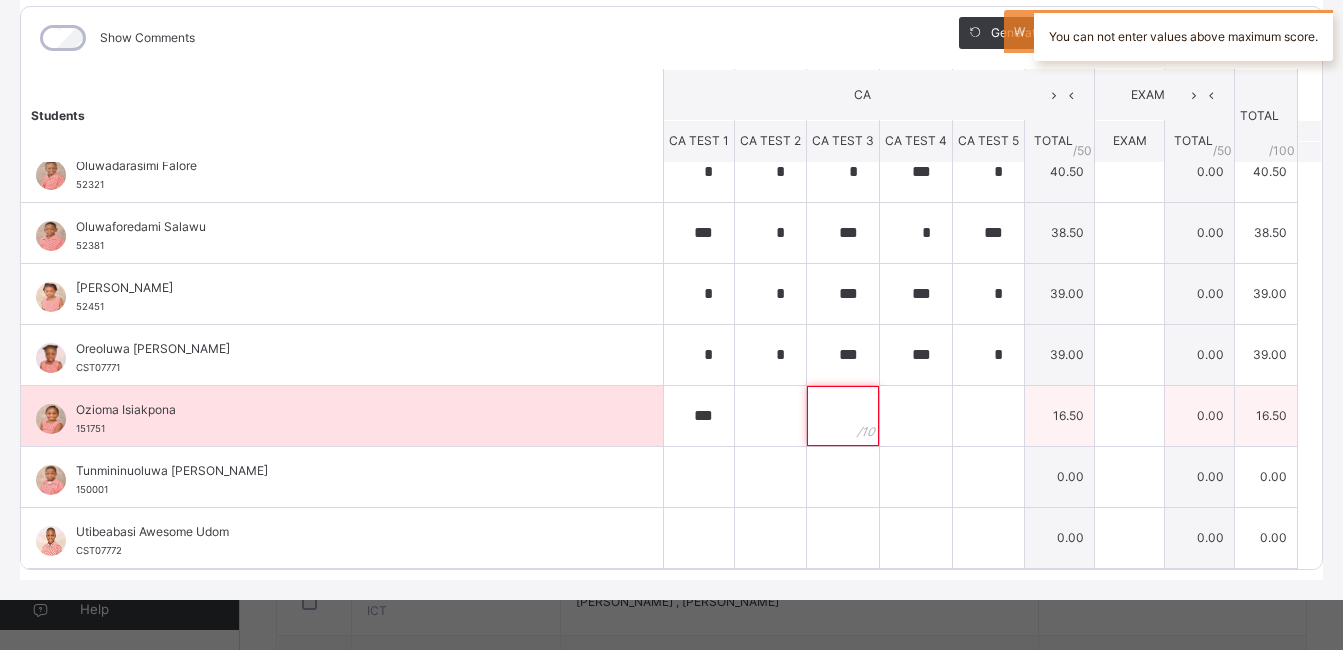click at bounding box center (843, 416) 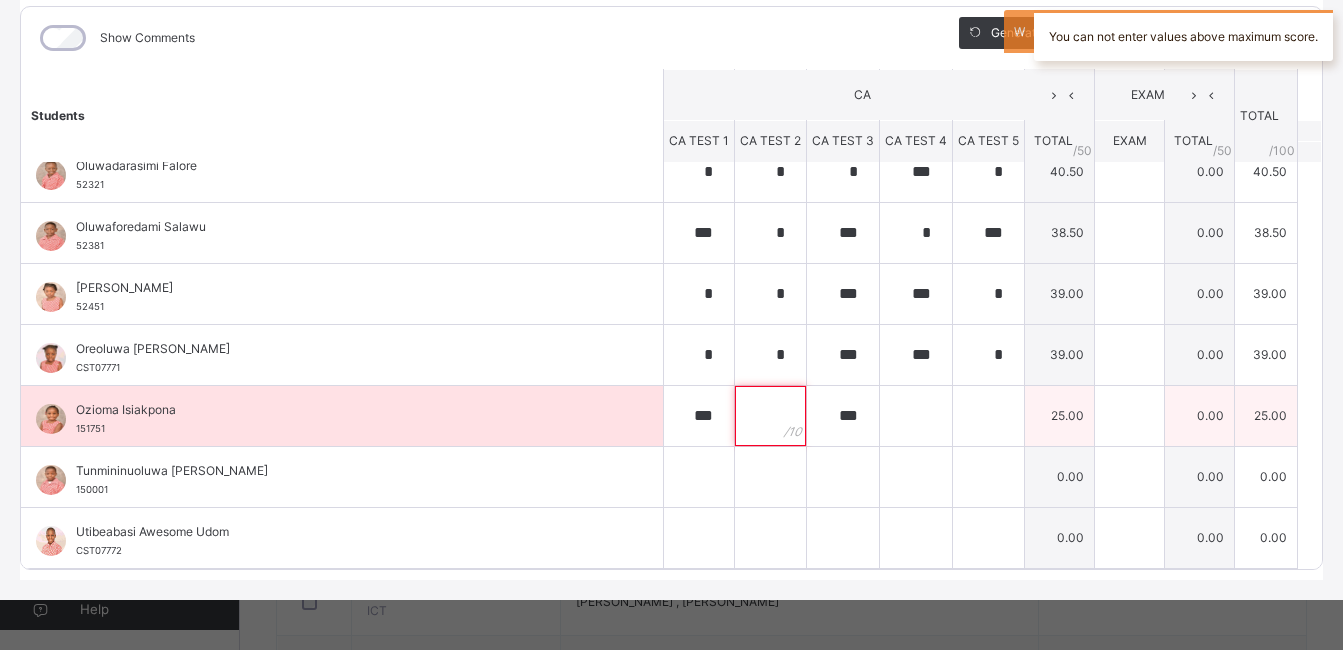 click at bounding box center (770, 416) 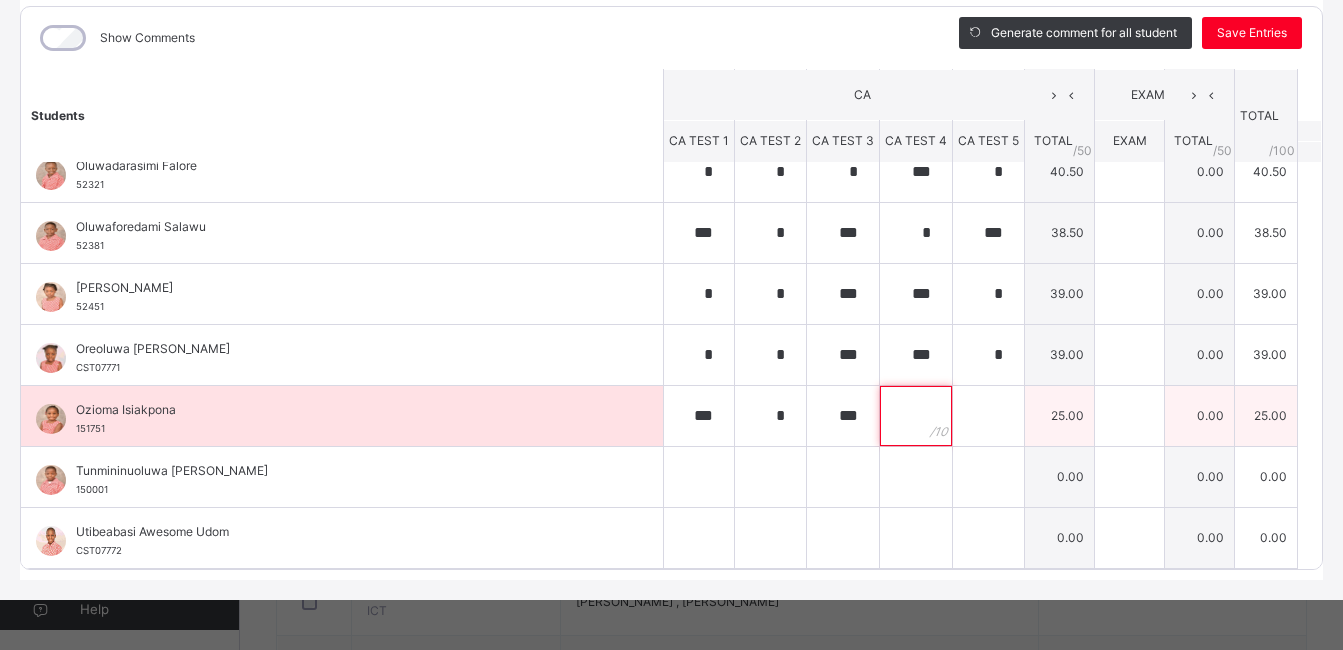 click at bounding box center (916, 416) 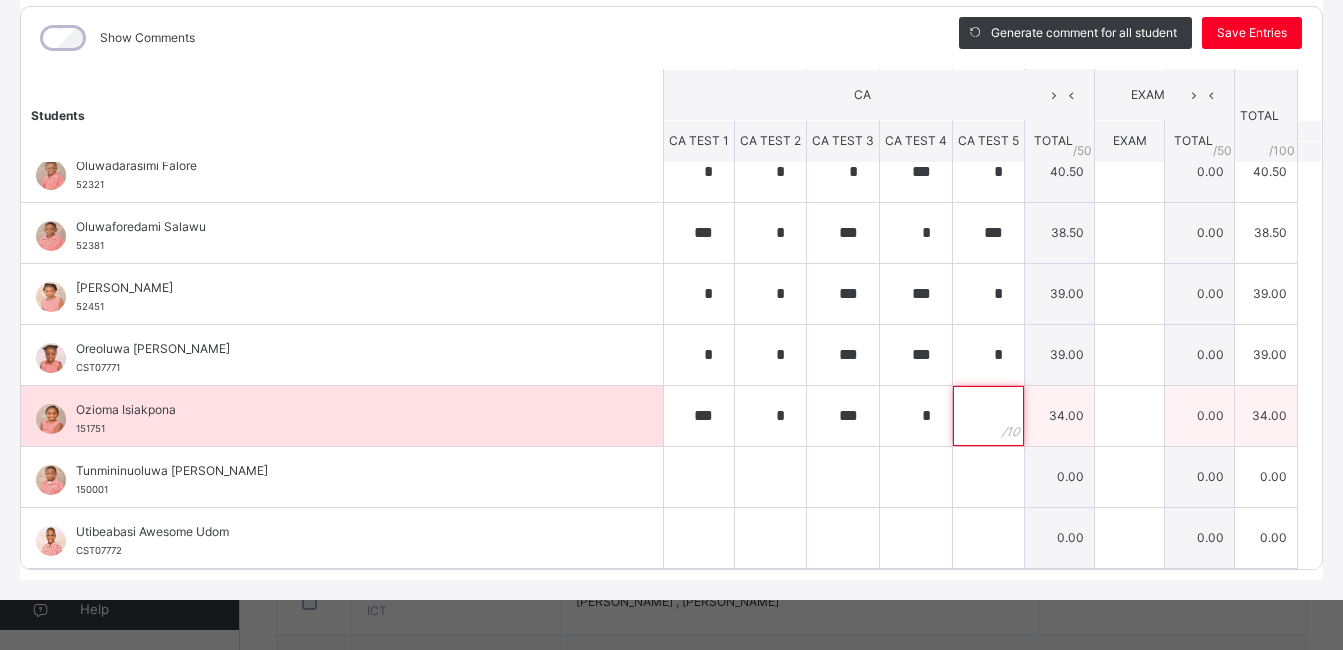 click at bounding box center (988, 416) 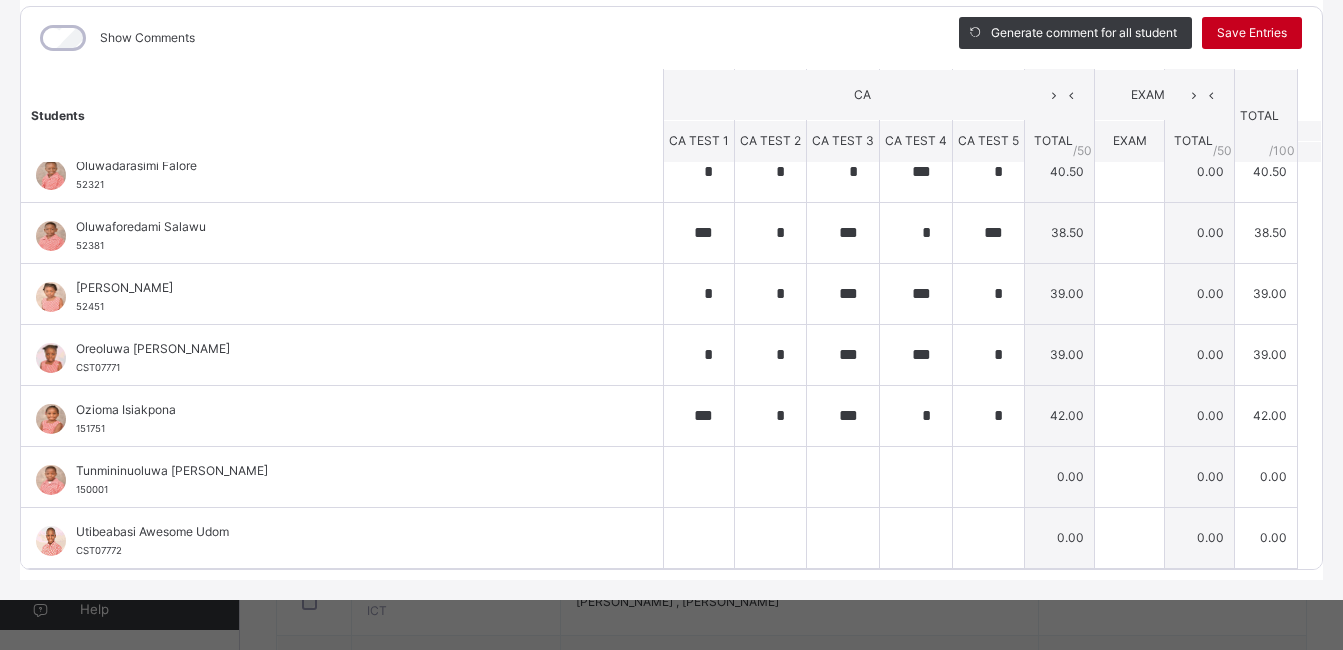 click on "Save Entries" at bounding box center [1252, 33] 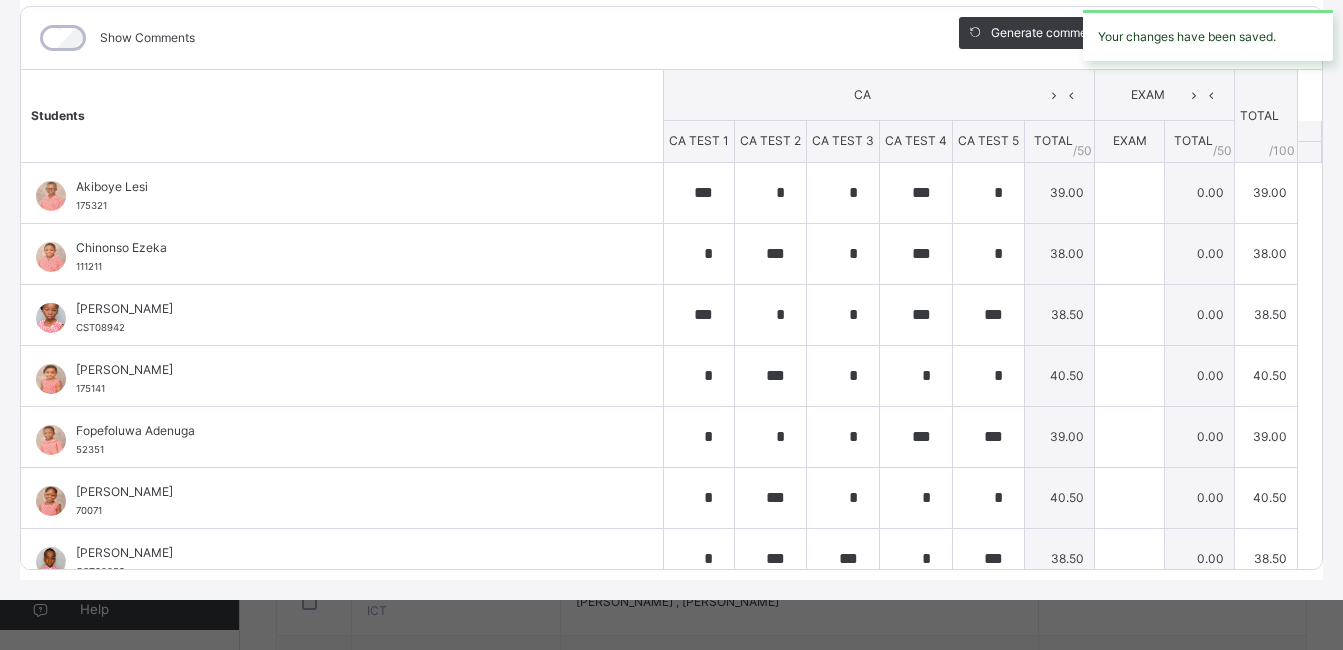 scroll, scrollTop: 40, scrollLeft: 0, axis: vertical 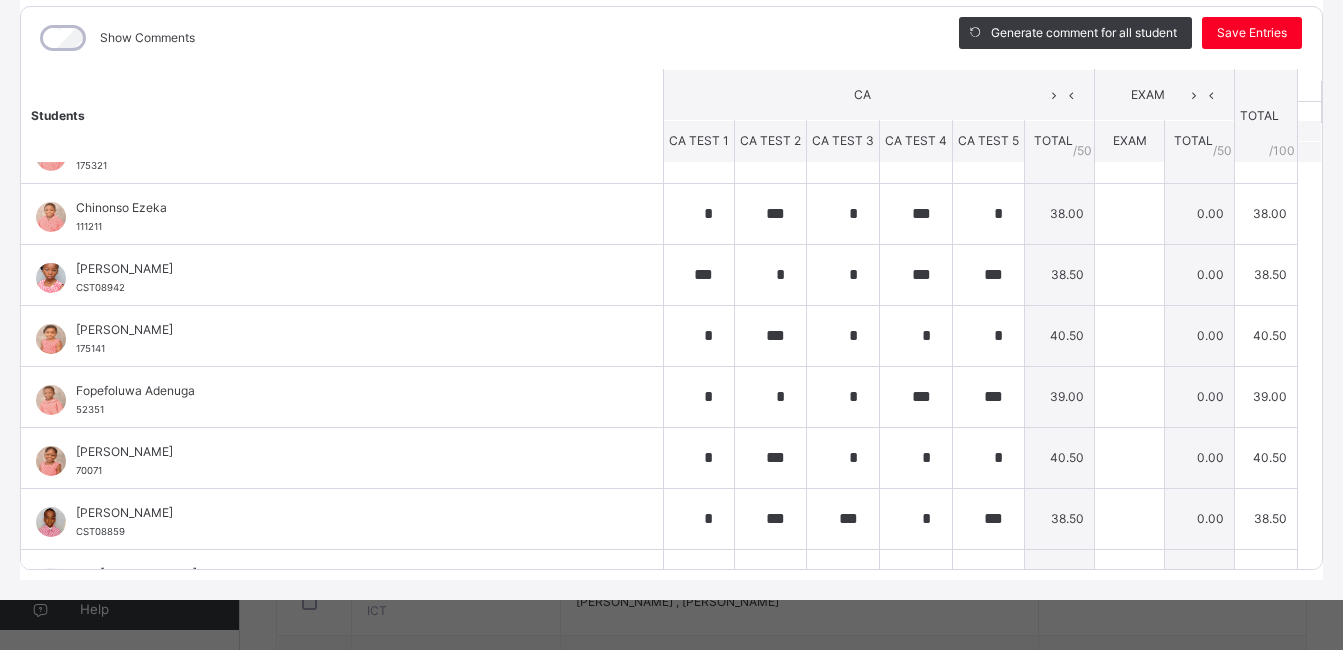 drag, startPoint x: 1297, startPoint y: 555, endPoint x: 411, endPoint y: 130, distance: 982.66016 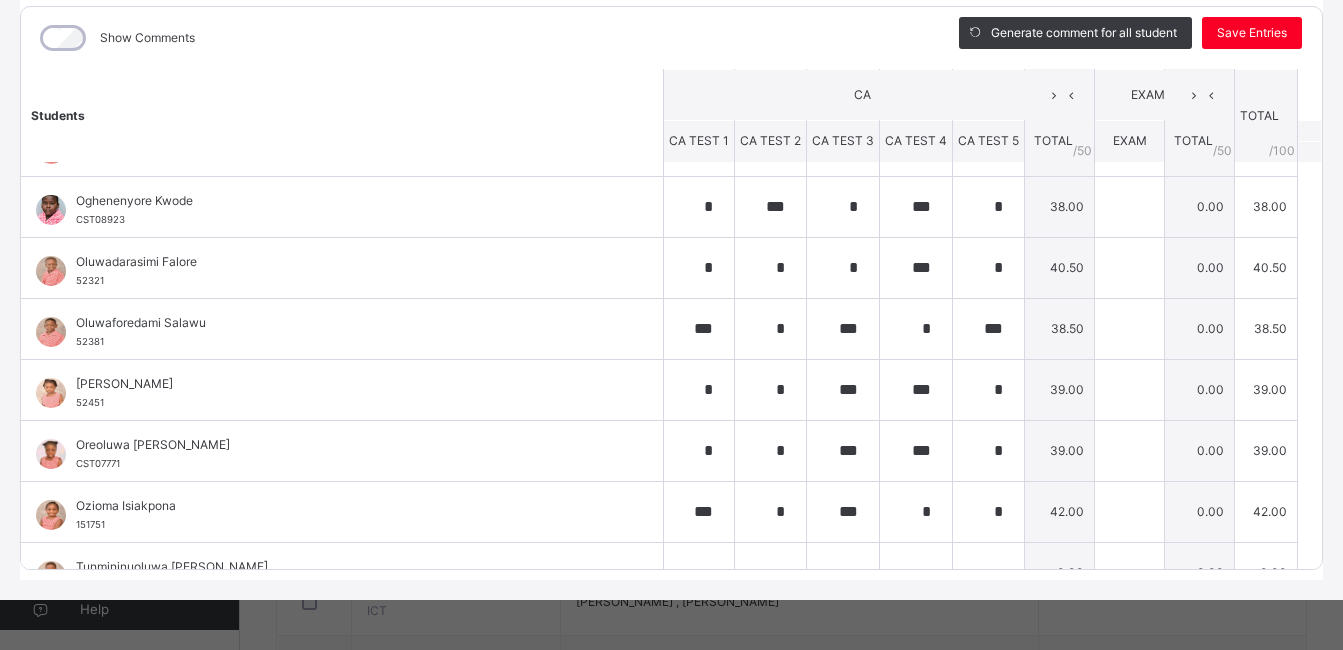 scroll, scrollTop: 936, scrollLeft: 0, axis: vertical 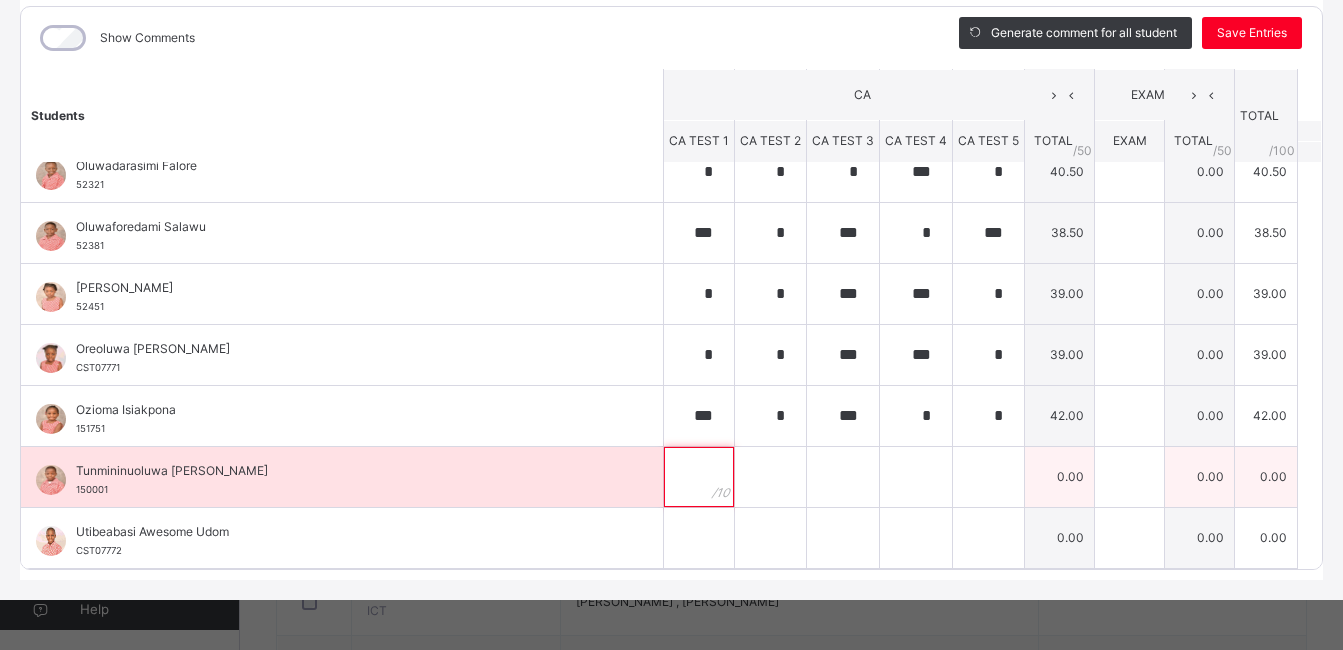 click at bounding box center (699, 477) 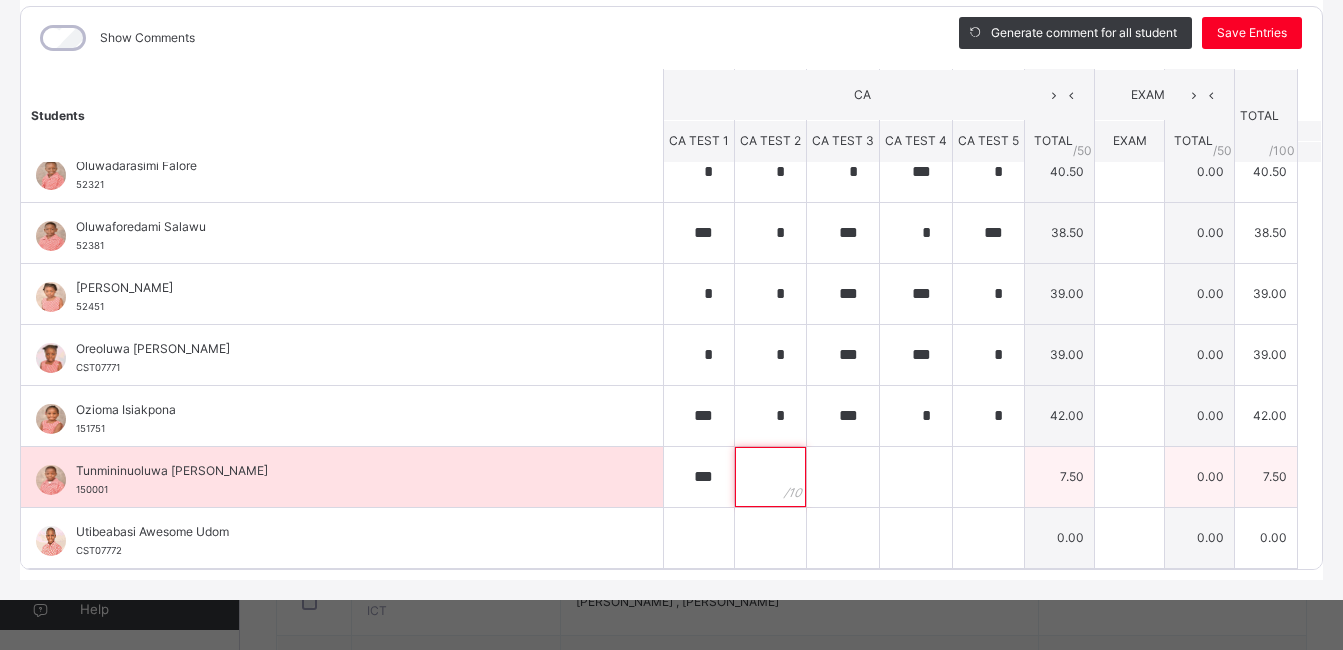 click at bounding box center [770, 477] 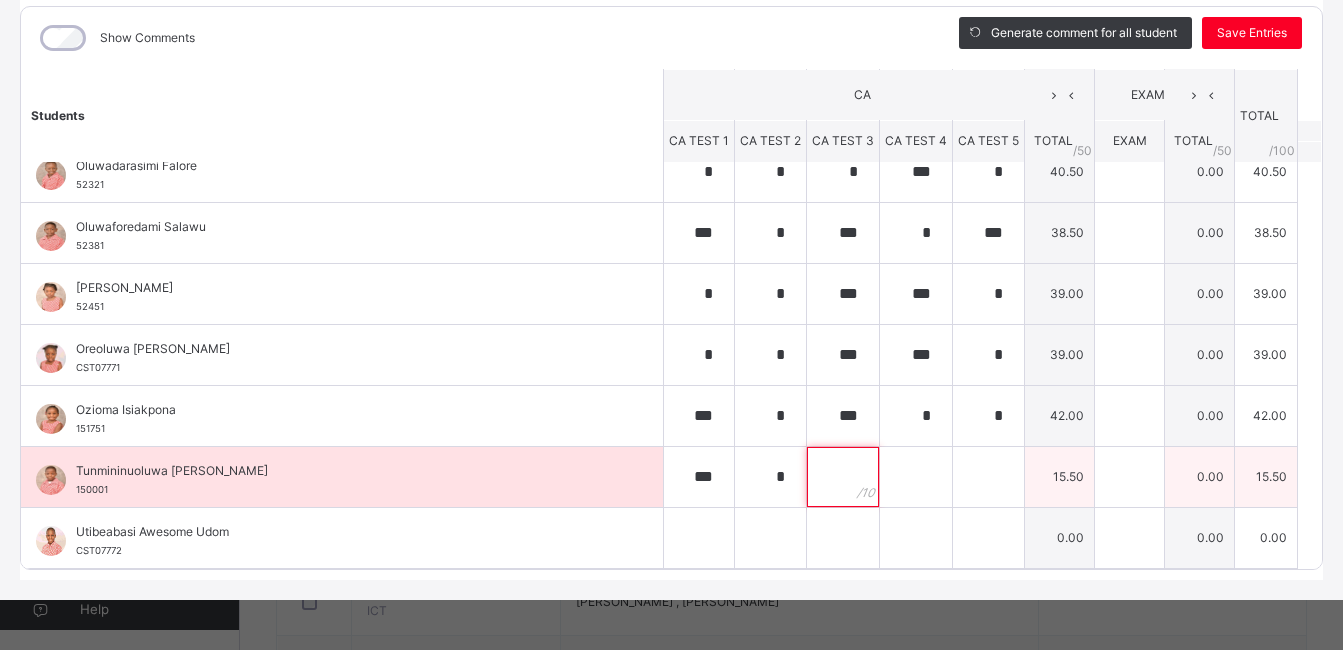 click at bounding box center [843, 477] 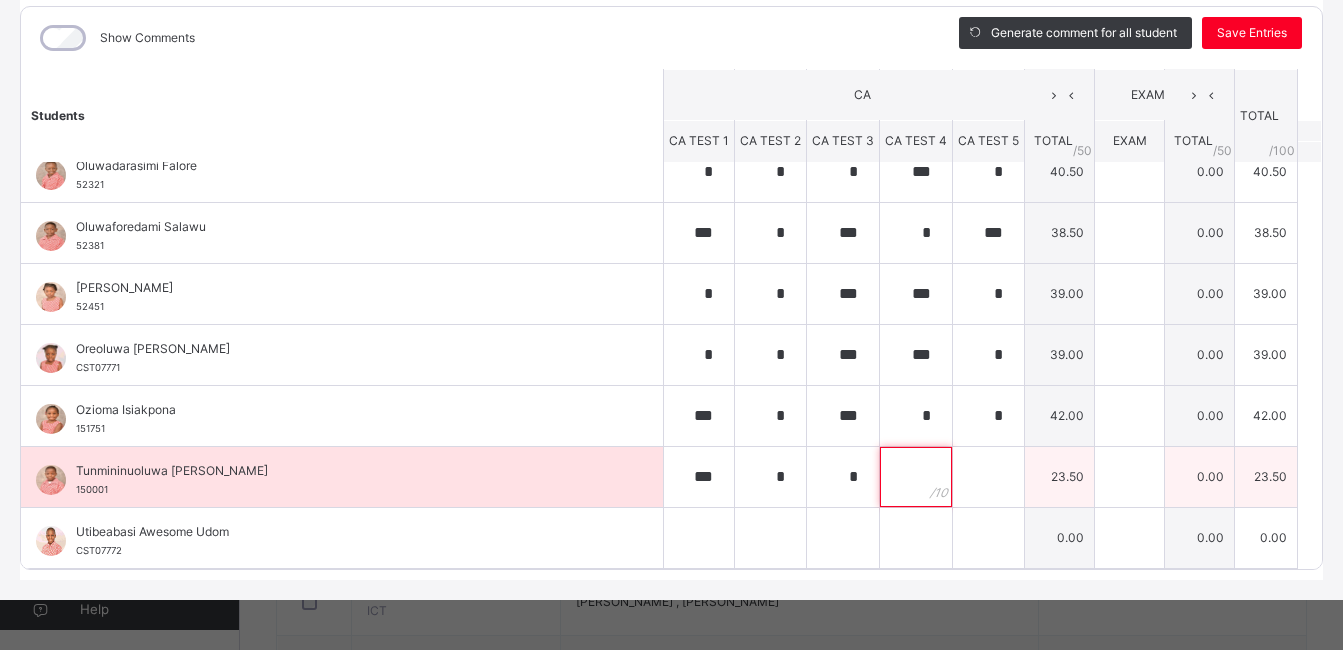 click at bounding box center (916, 477) 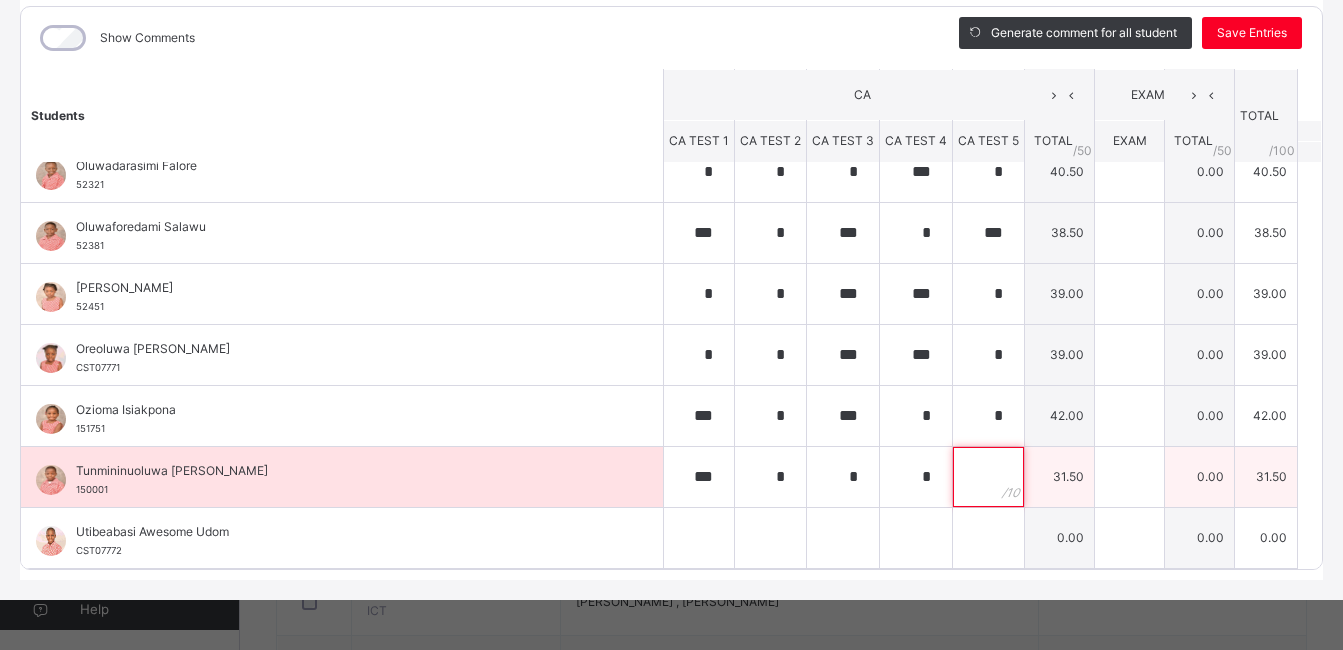 click at bounding box center (988, 477) 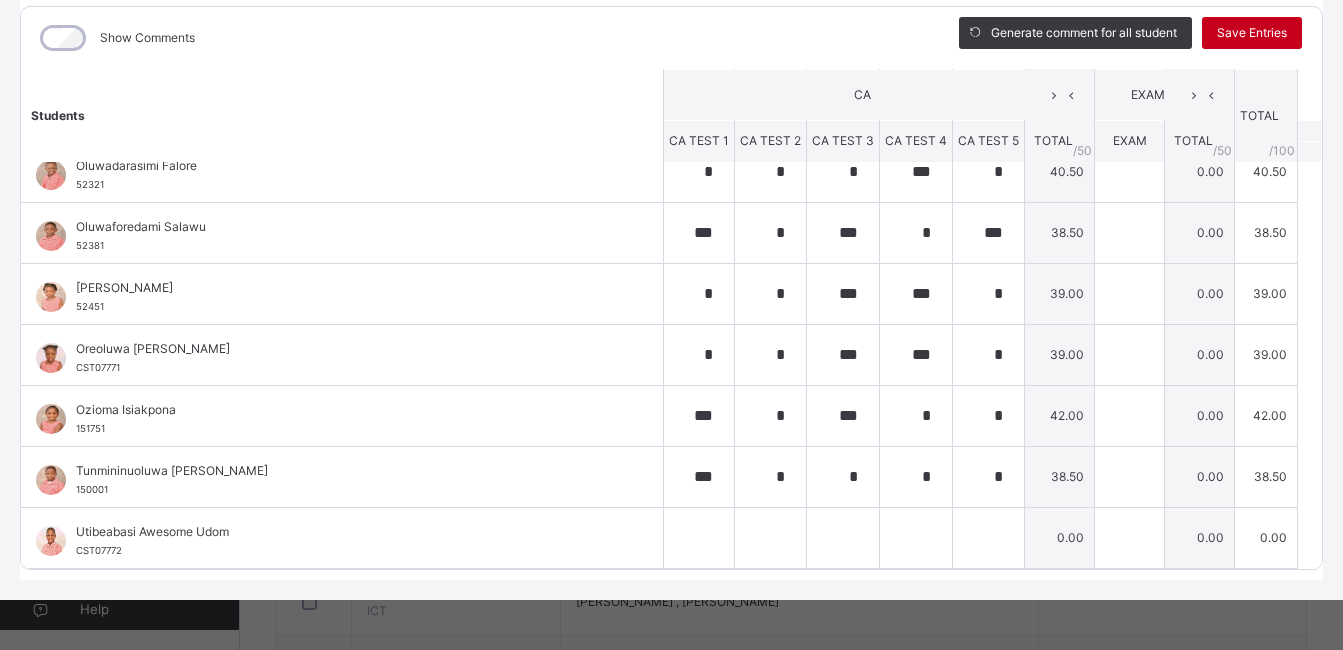 click on "Save Entries" at bounding box center (1252, 33) 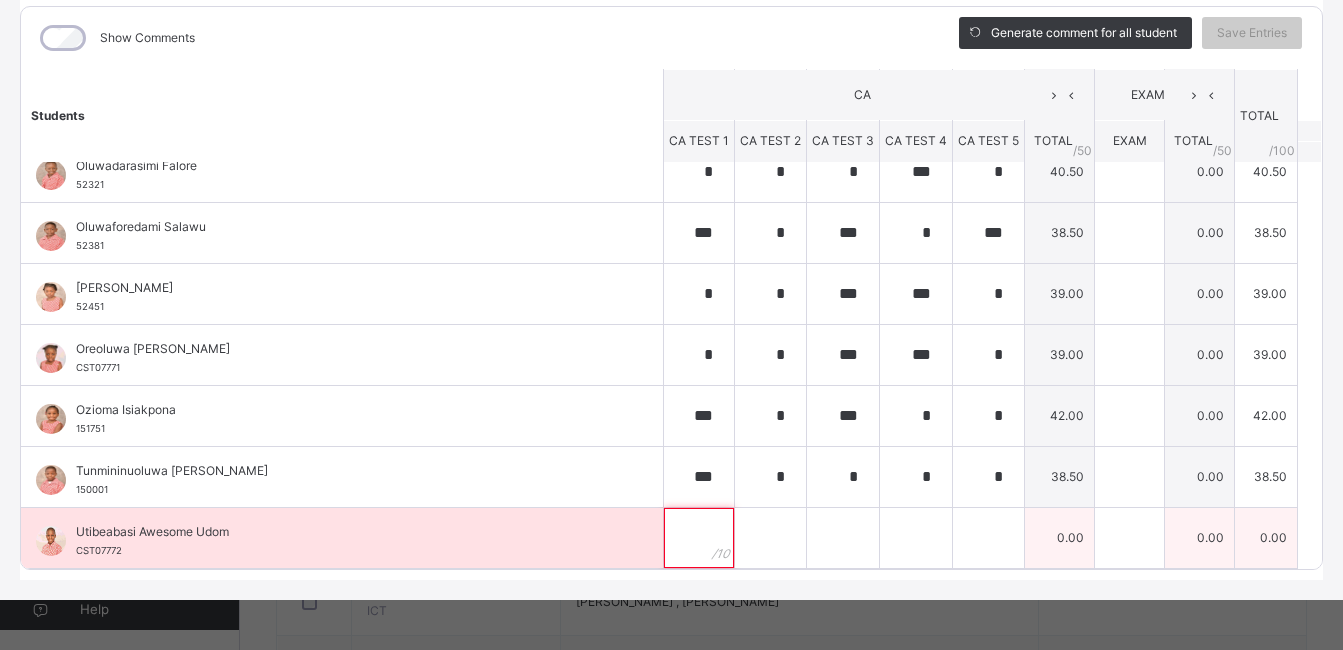 click at bounding box center (699, 538) 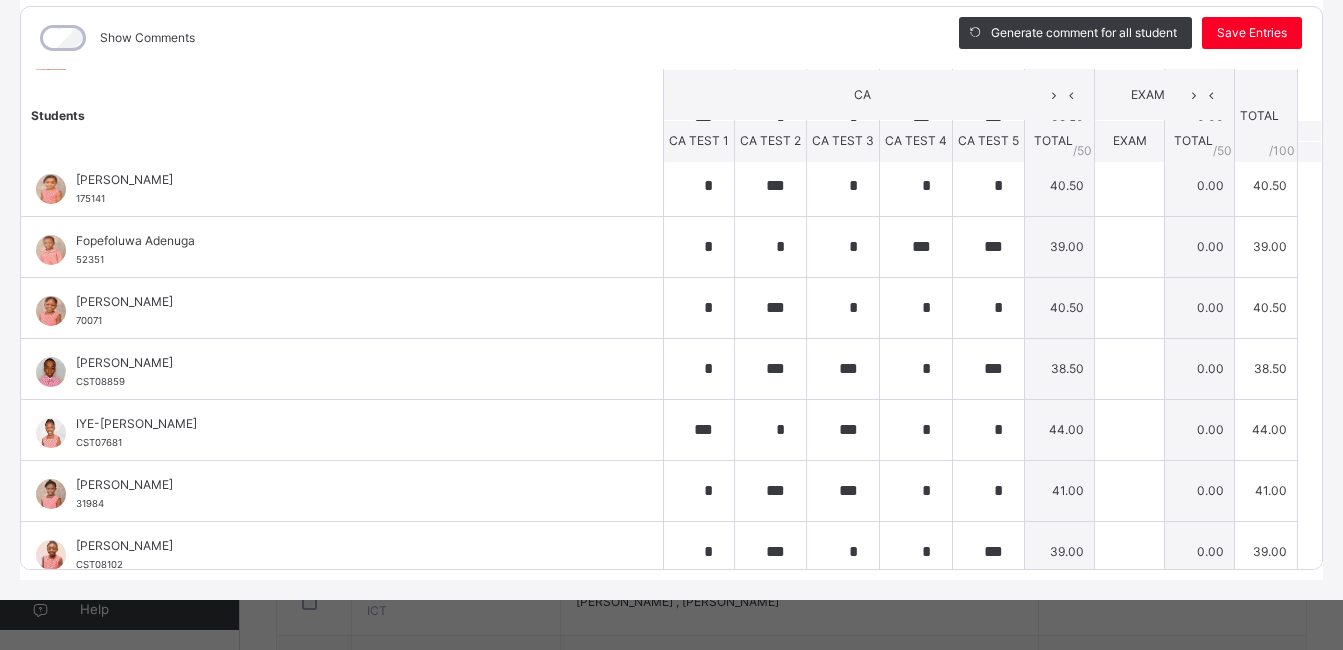 scroll, scrollTop: 196, scrollLeft: 0, axis: vertical 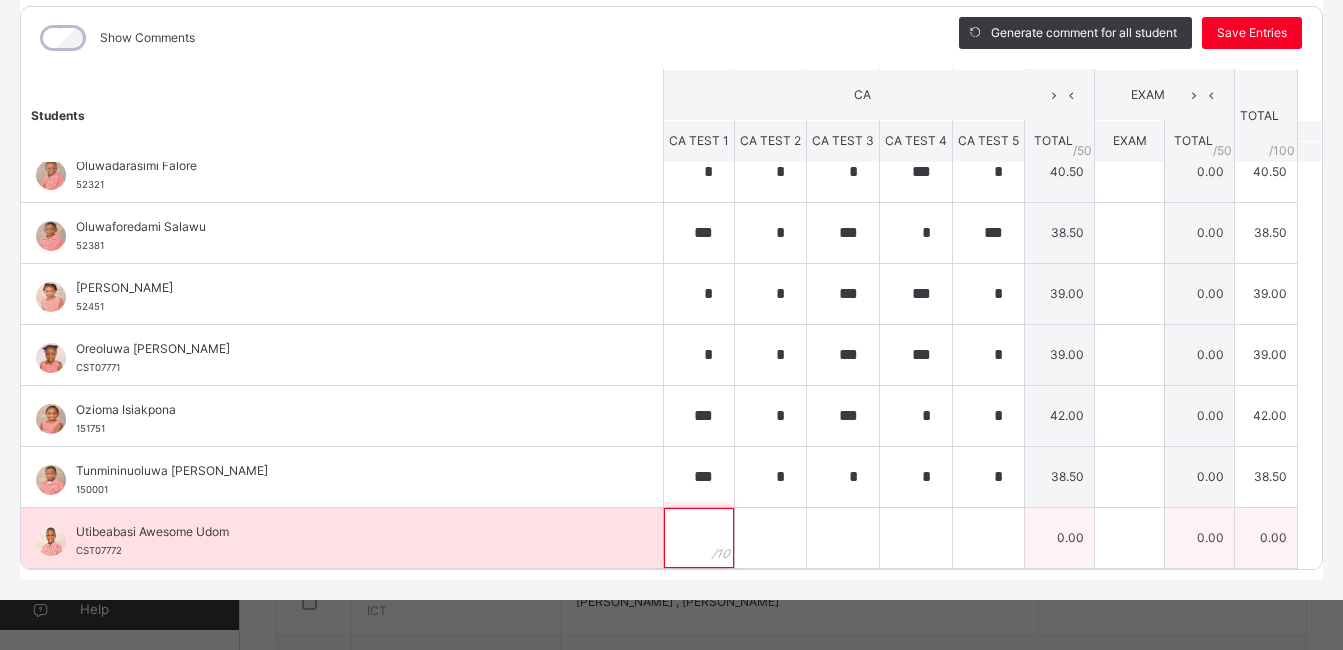 click at bounding box center [699, 538] 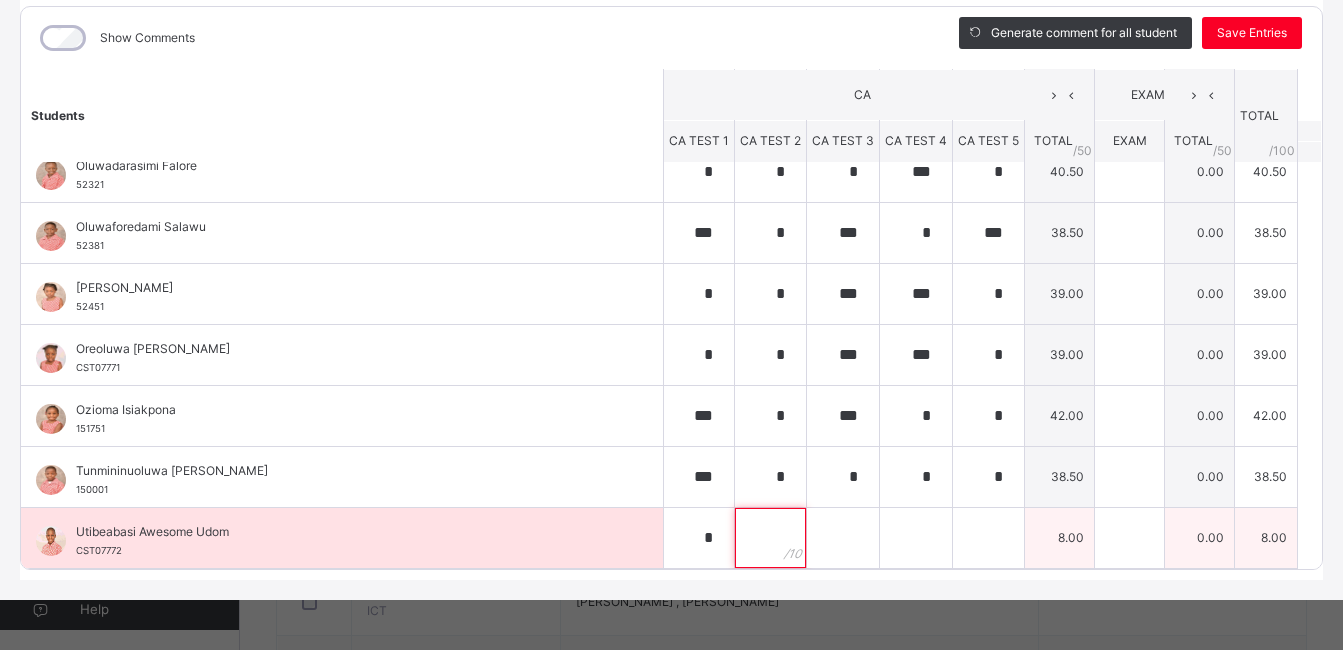 click at bounding box center [770, 538] 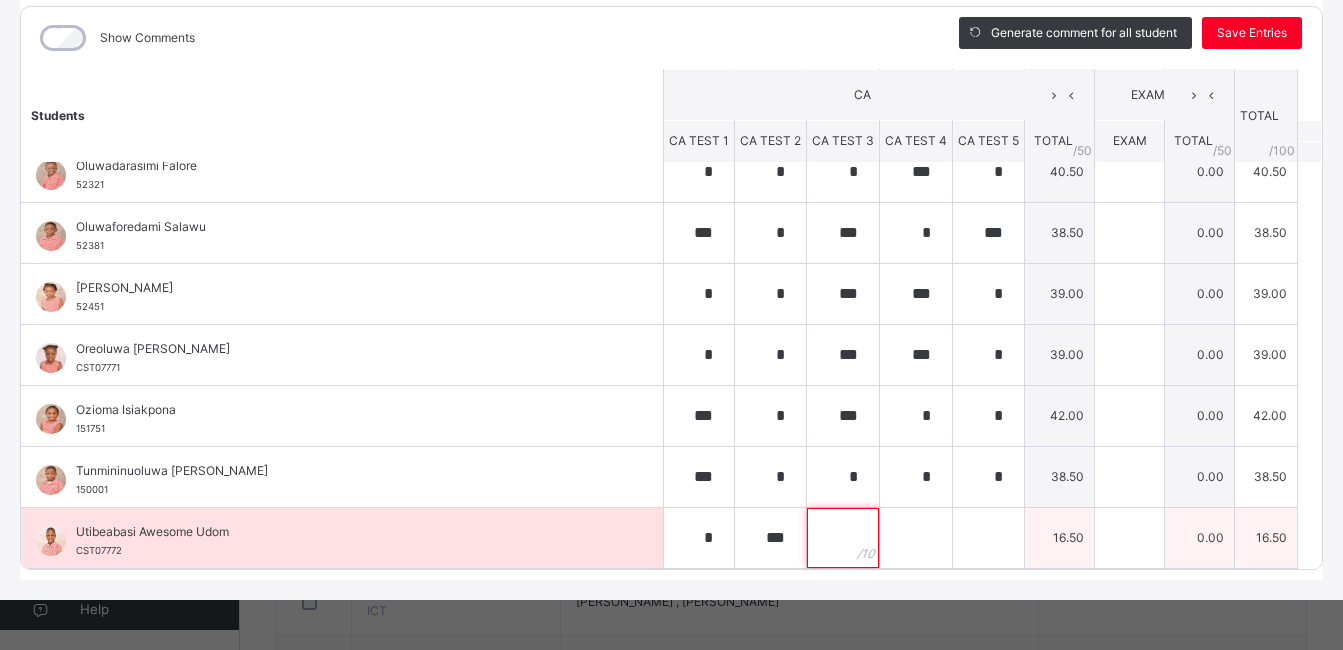 click at bounding box center [843, 538] 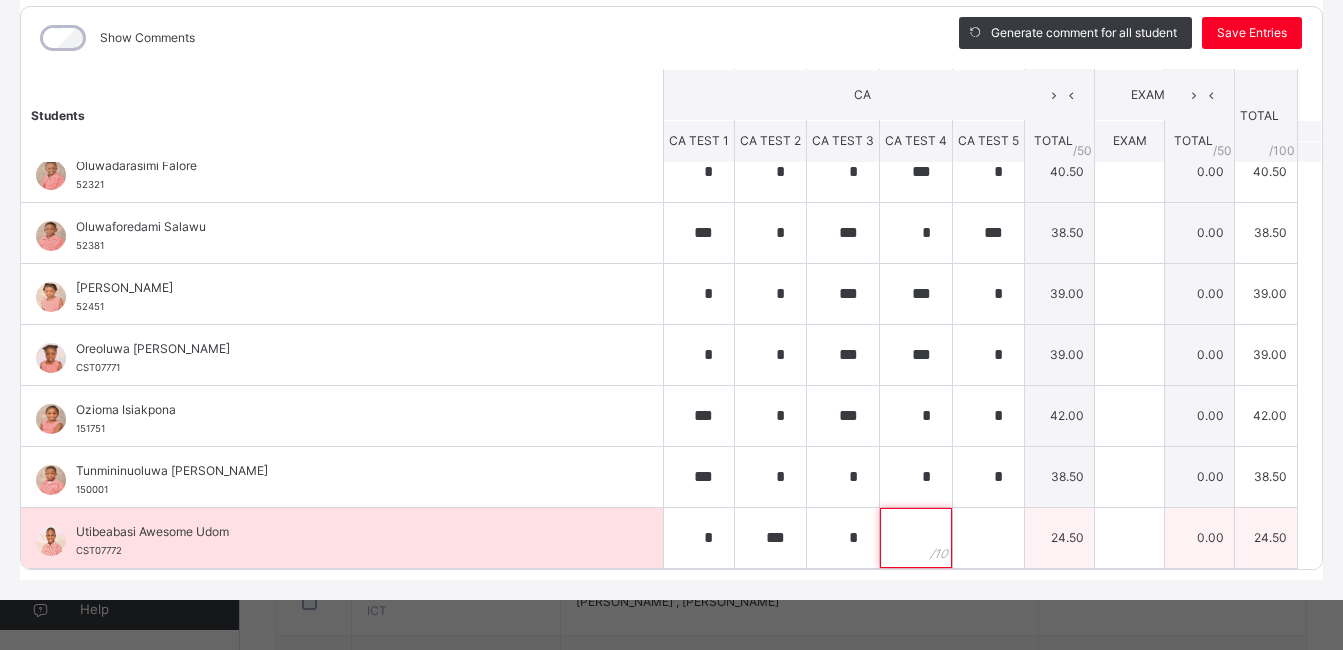click at bounding box center [916, 538] 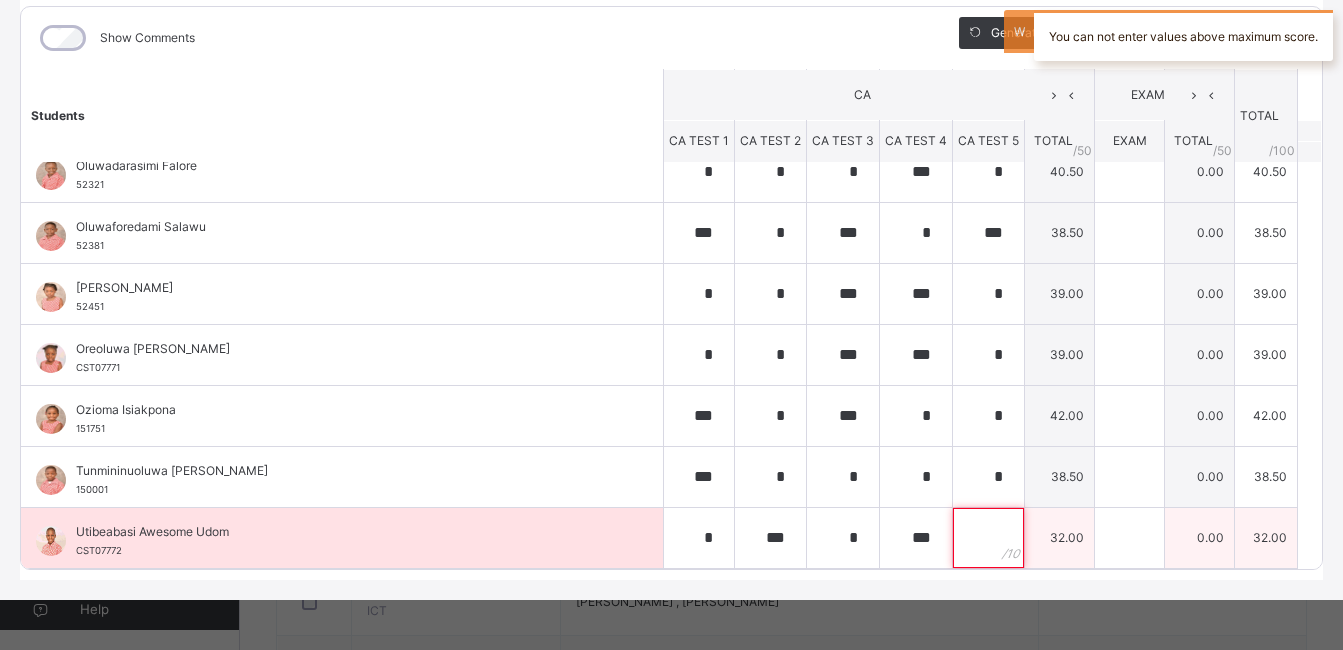 click at bounding box center (988, 538) 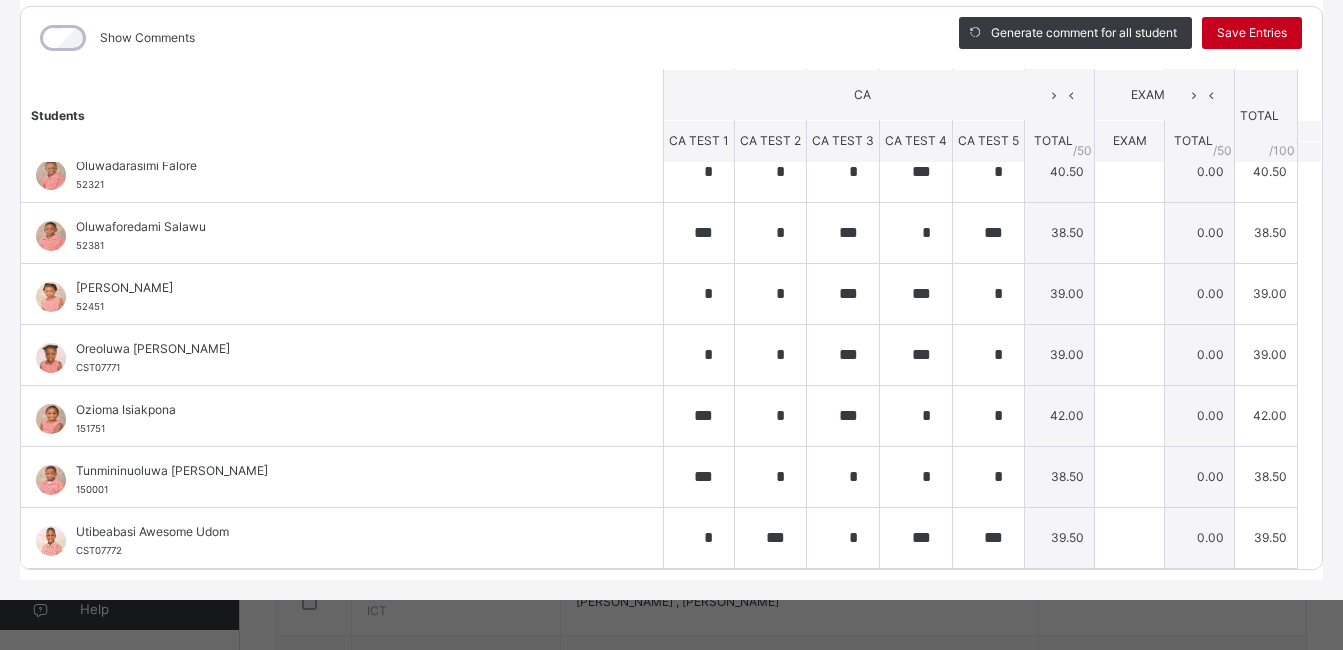 click on "Save Entries" at bounding box center (1252, 33) 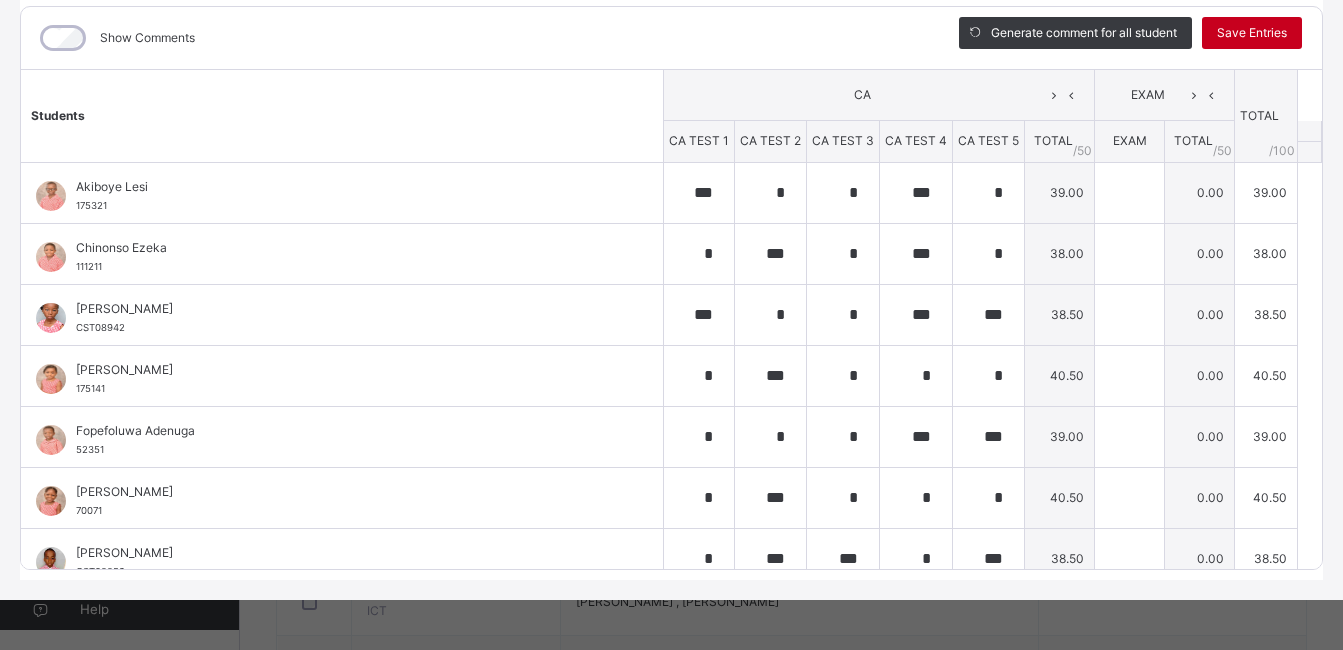 click on "Save Entries" at bounding box center (1252, 33) 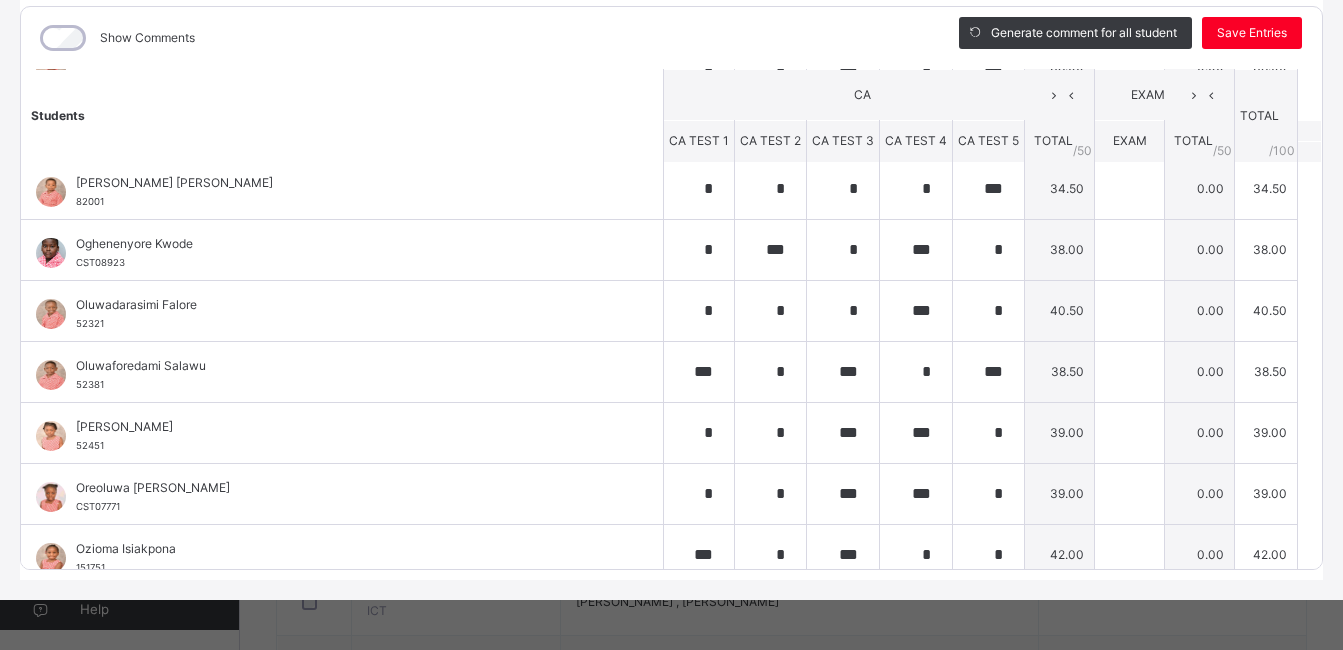 scroll, scrollTop: 936, scrollLeft: 0, axis: vertical 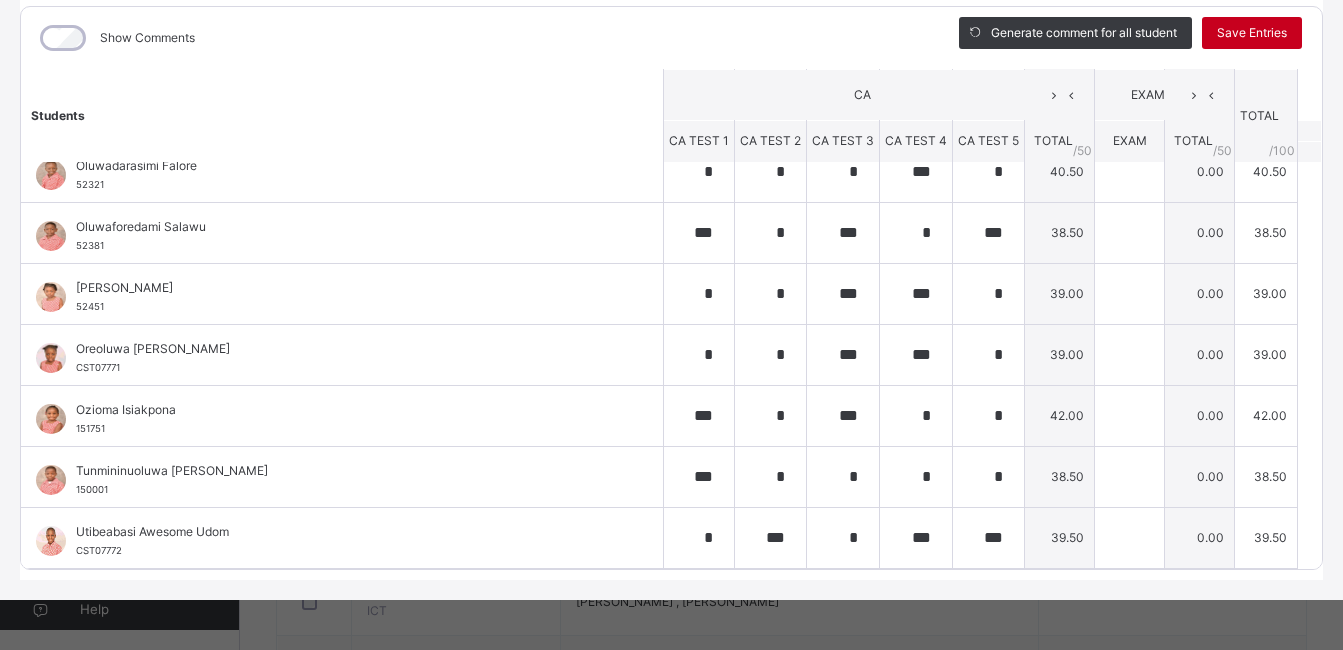 click on "Save Entries" at bounding box center [1252, 33] 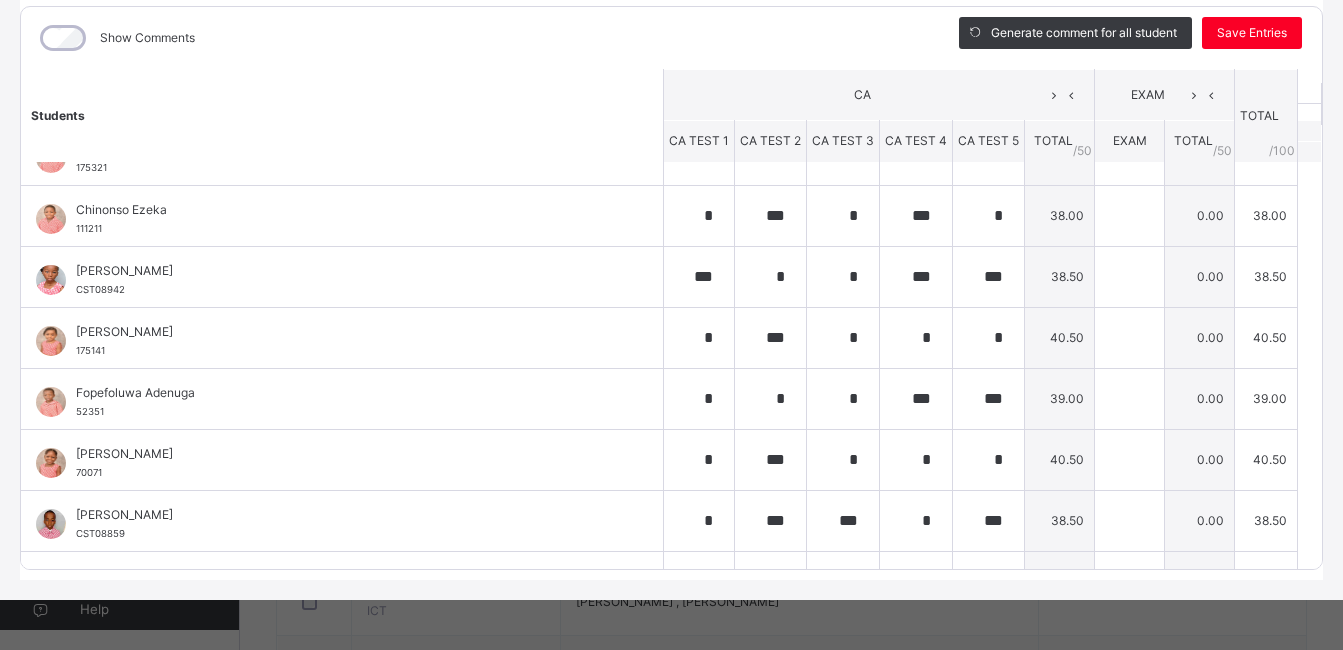 scroll, scrollTop: 0, scrollLeft: 0, axis: both 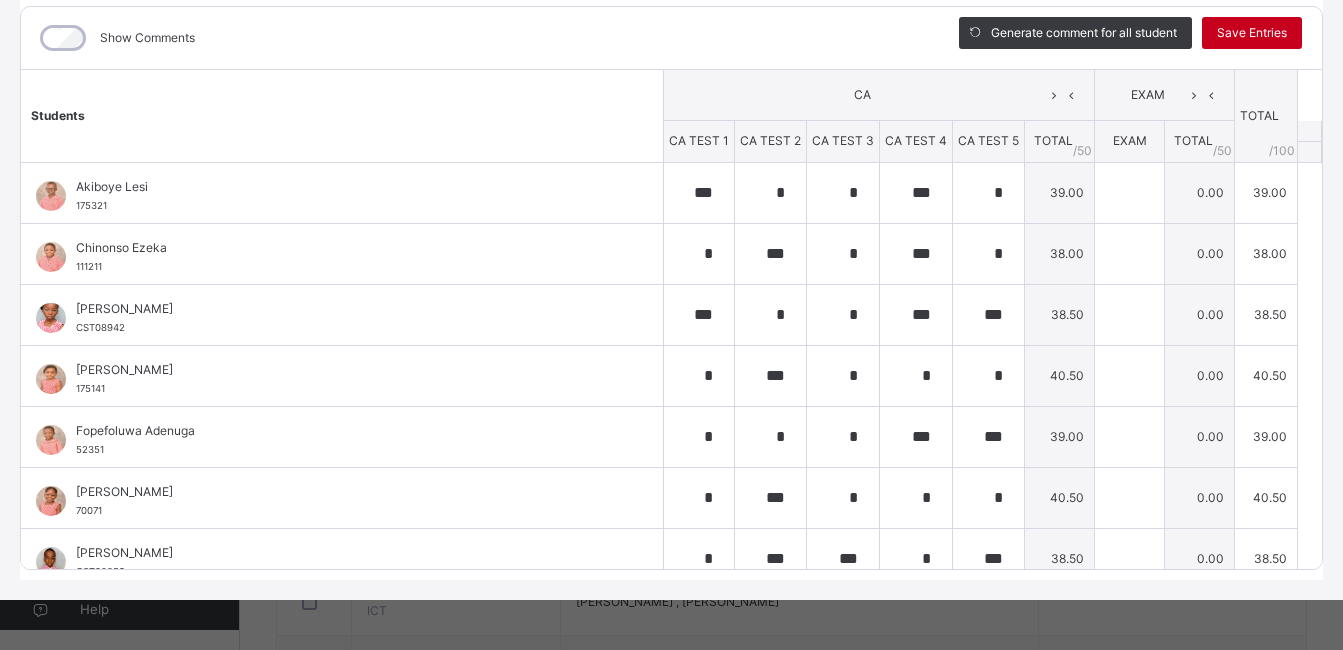 click on "Save Entries" at bounding box center [1252, 33] 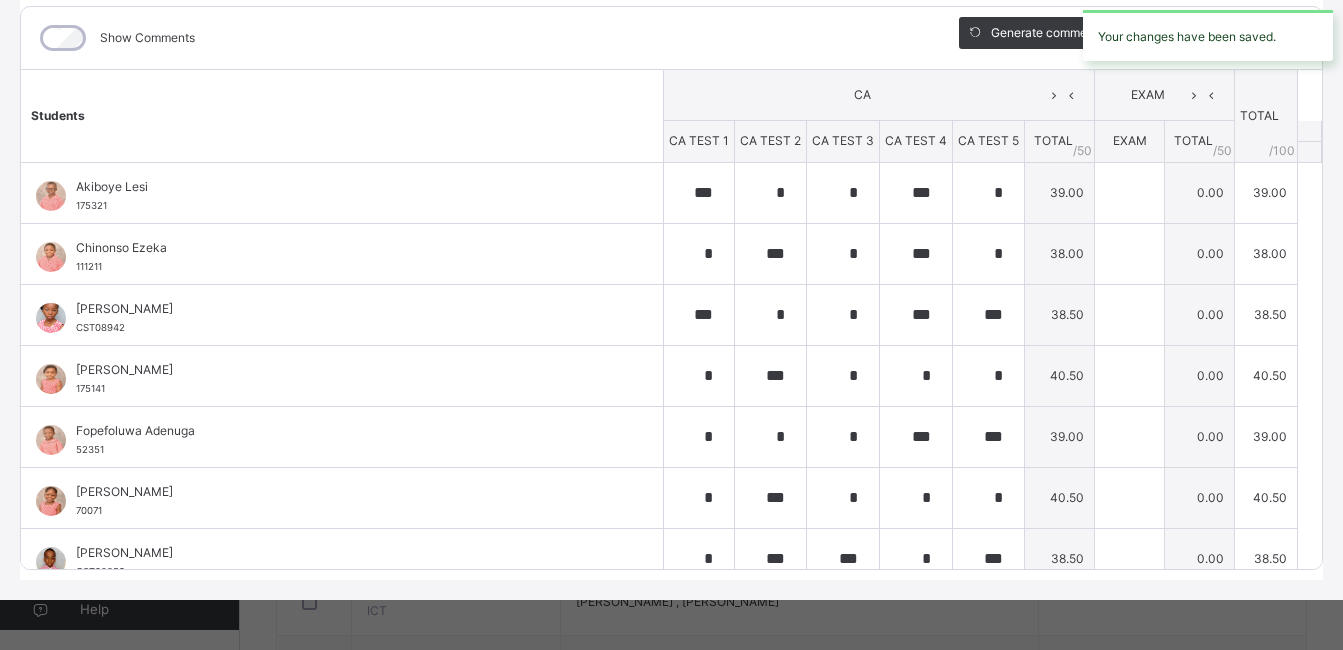 scroll, scrollTop: 0, scrollLeft: 0, axis: both 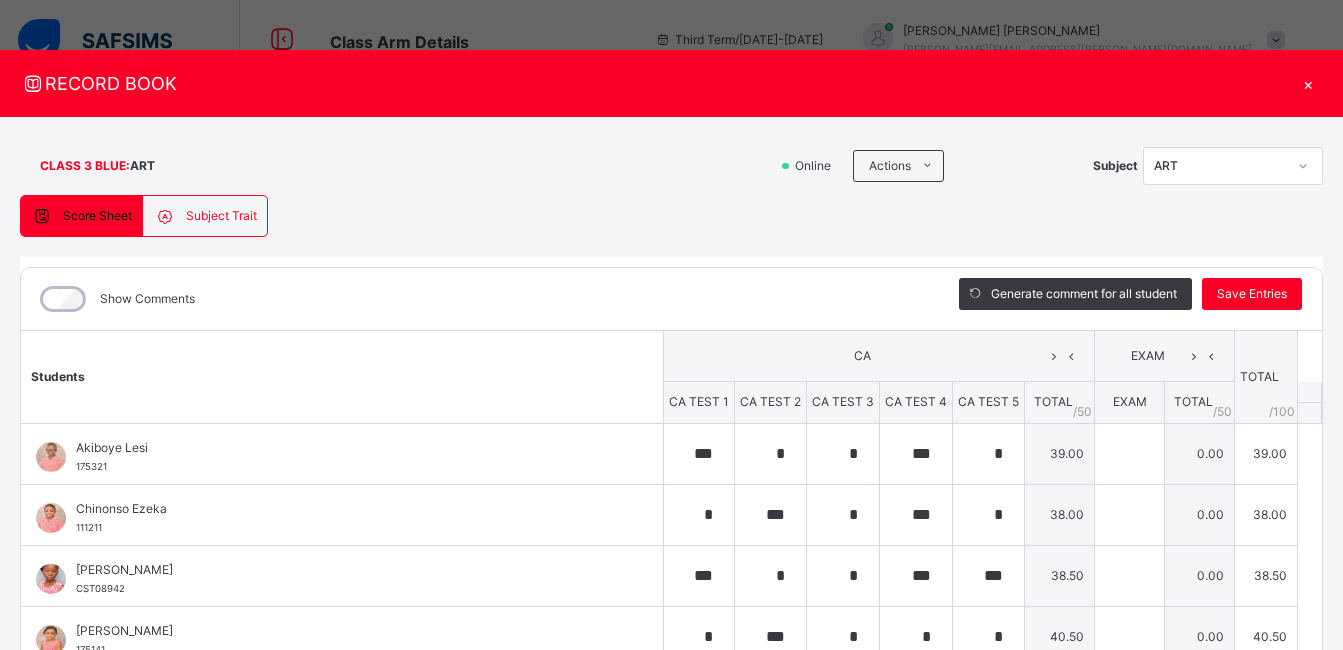 click on "×" at bounding box center [1308, 83] 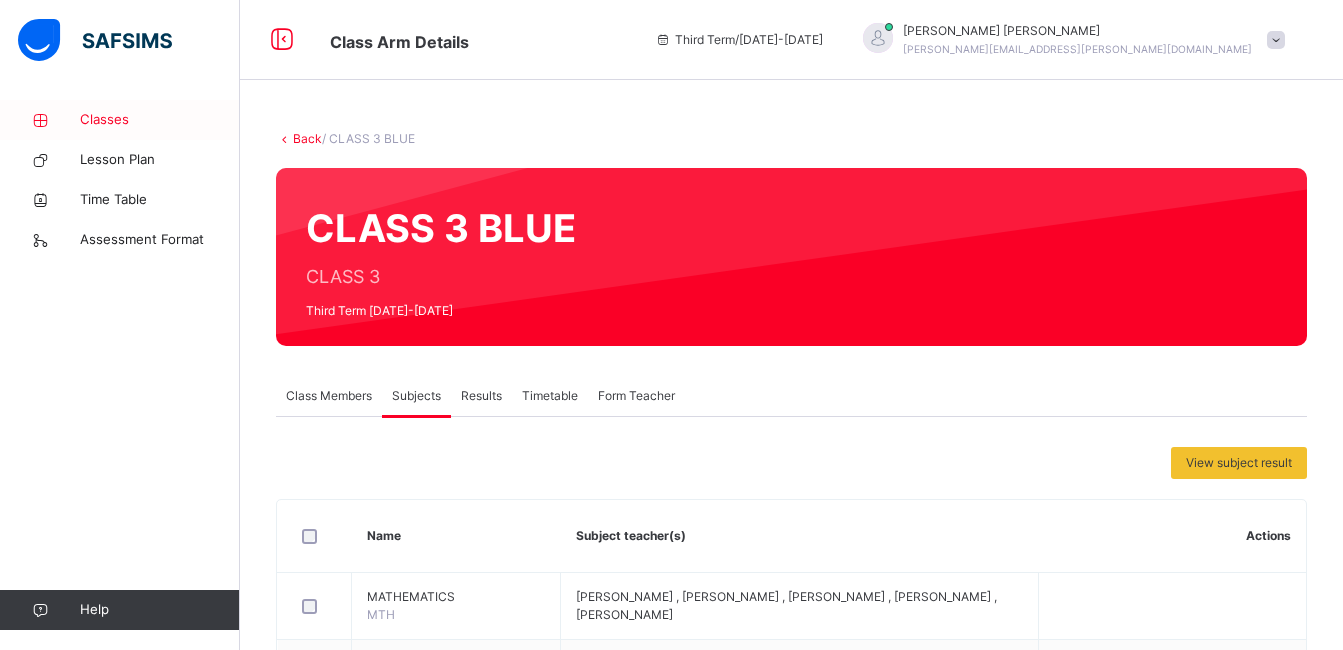 click on "Classes" at bounding box center (160, 120) 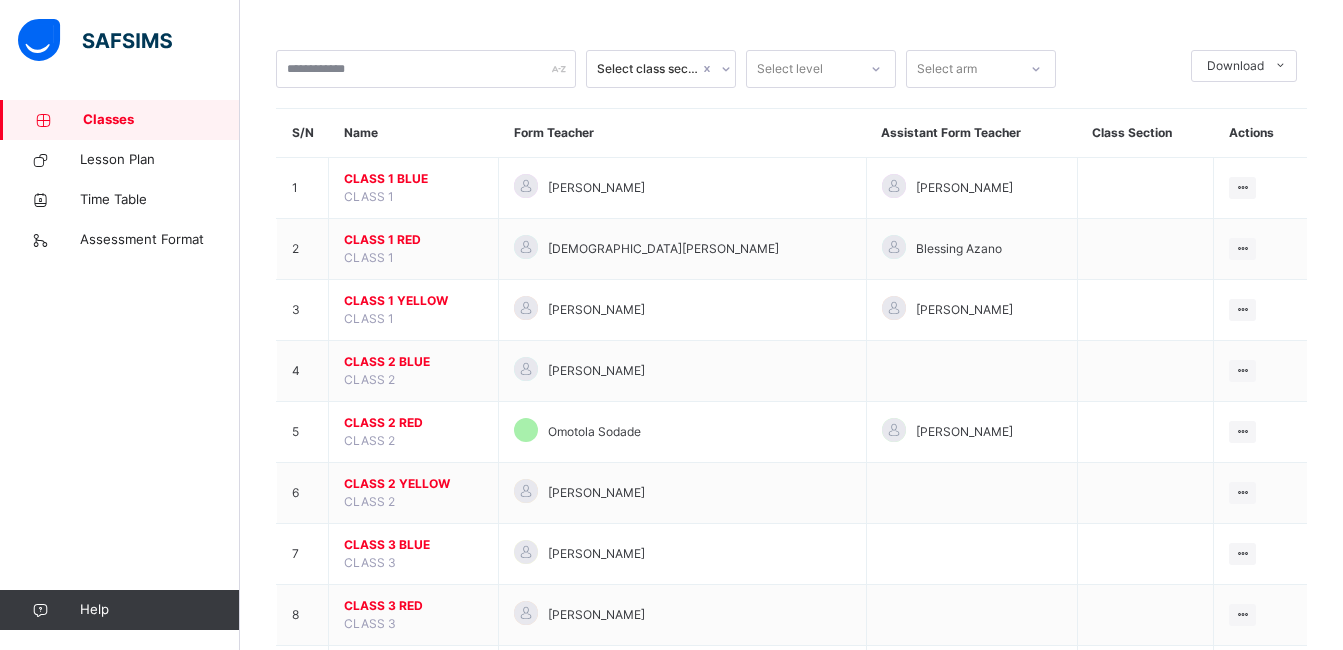 scroll, scrollTop: 120, scrollLeft: 0, axis: vertical 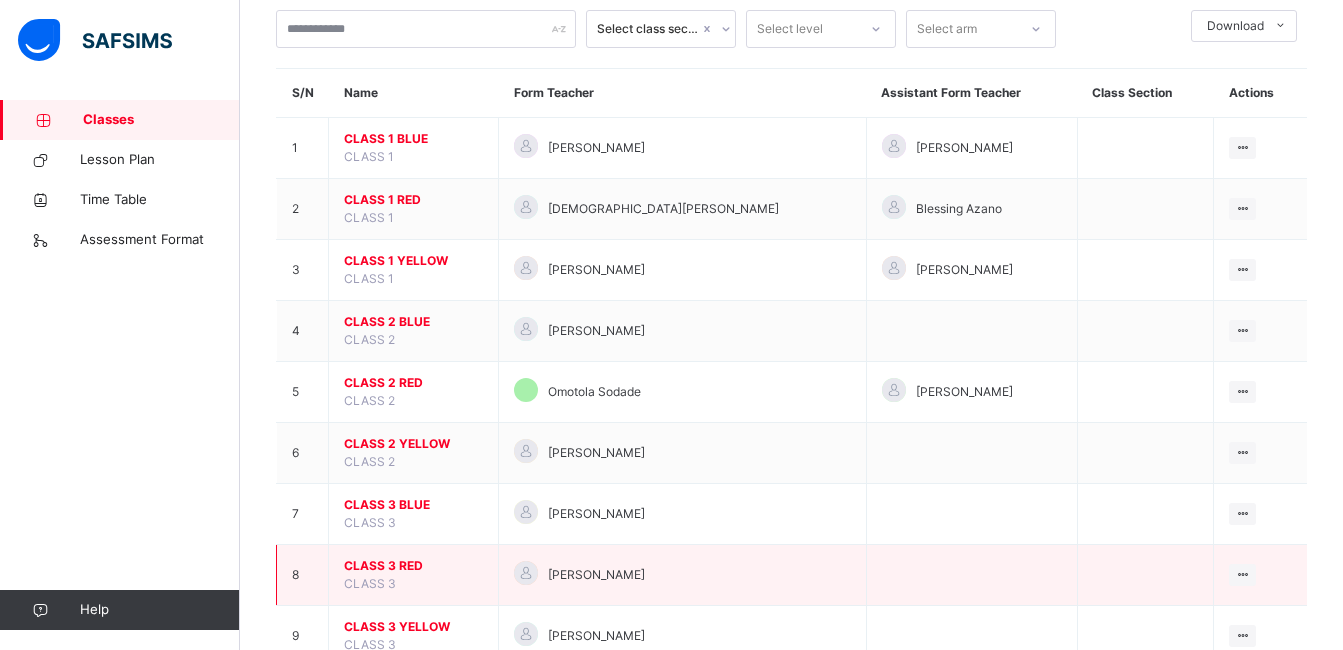click on "CLASS 3   RED" at bounding box center (413, 566) 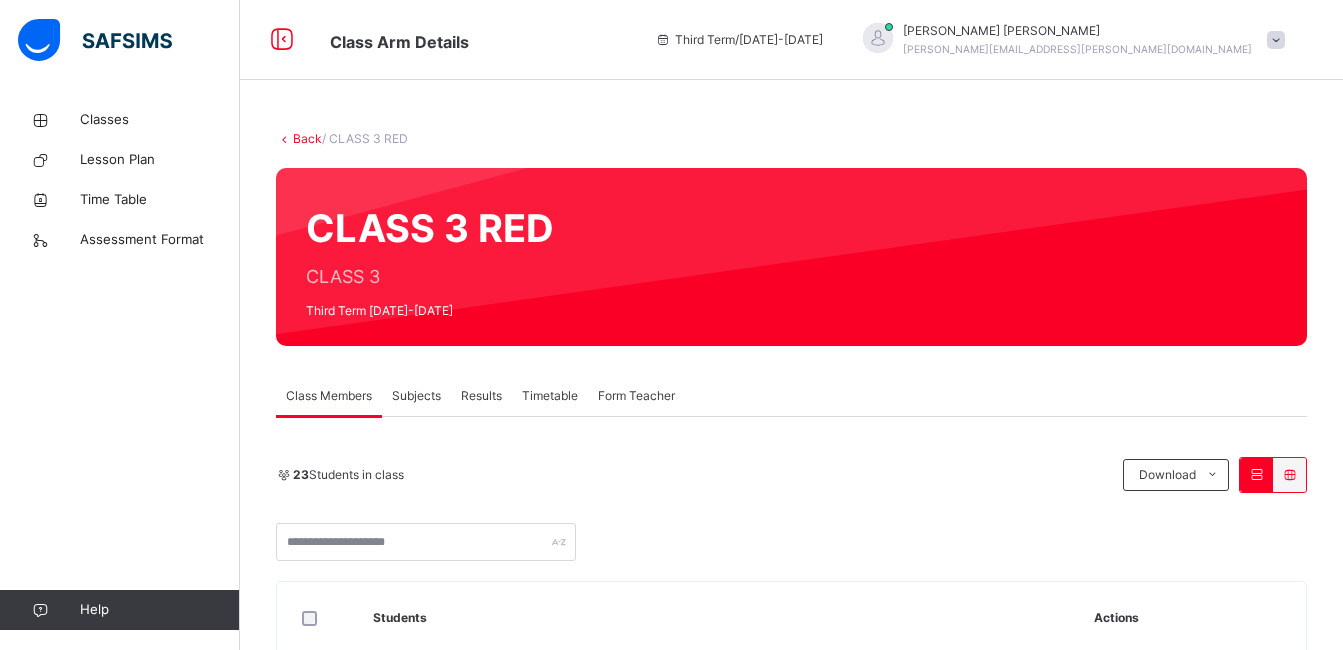 drag, startPoint x: 404, startPoint y: 394, endPoint x: 399, endPoint y: 380, distance: 14.866069 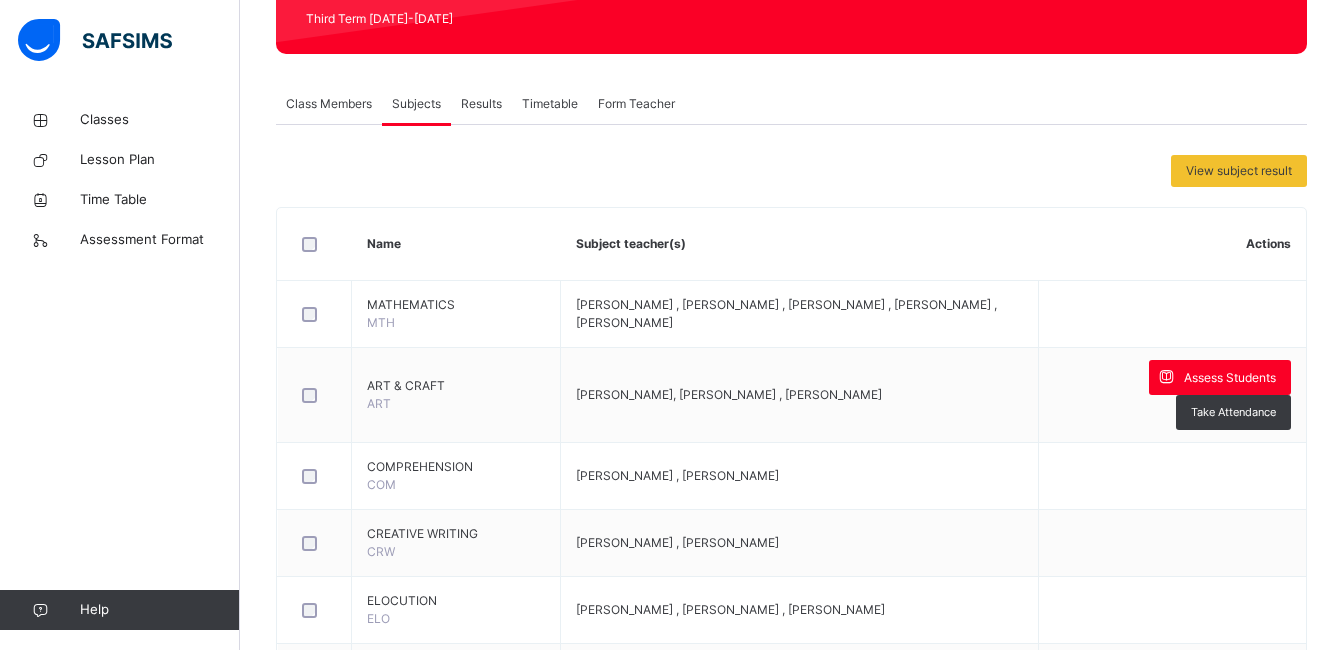 scroll, scrollTop: 305, scrollLeft: 0, axis: vertical 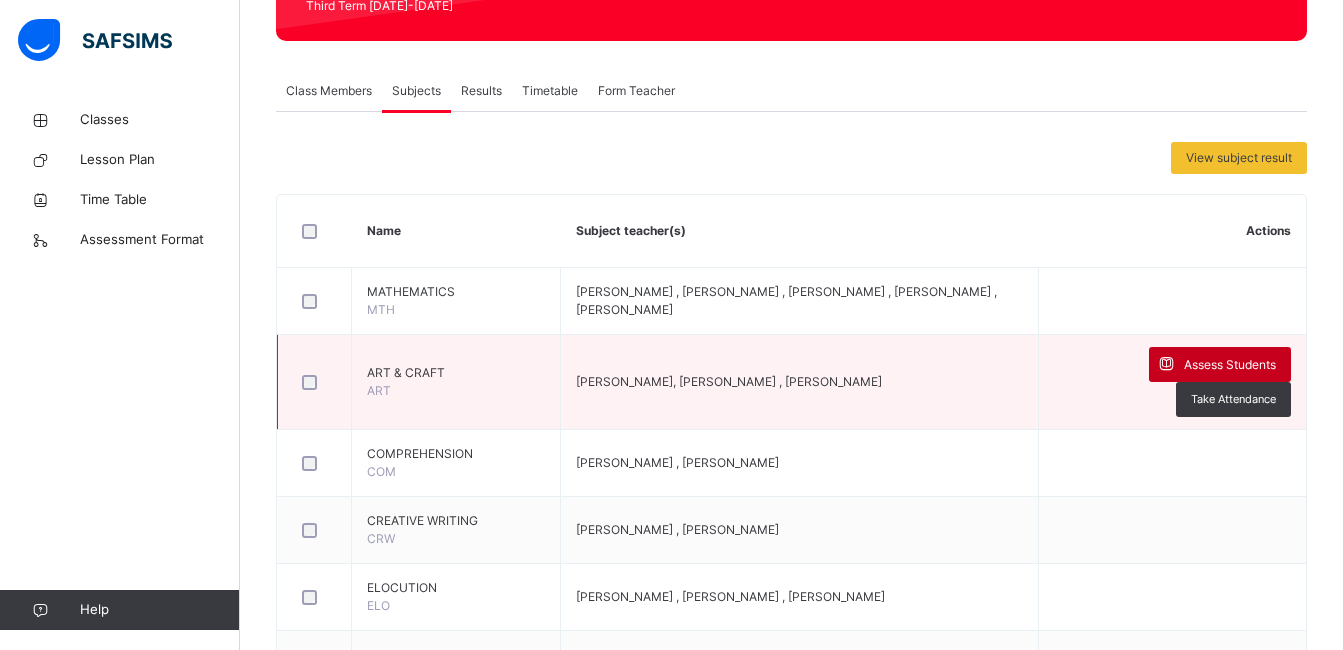 click on "Assess Students" at bounding box center (1230, 365) 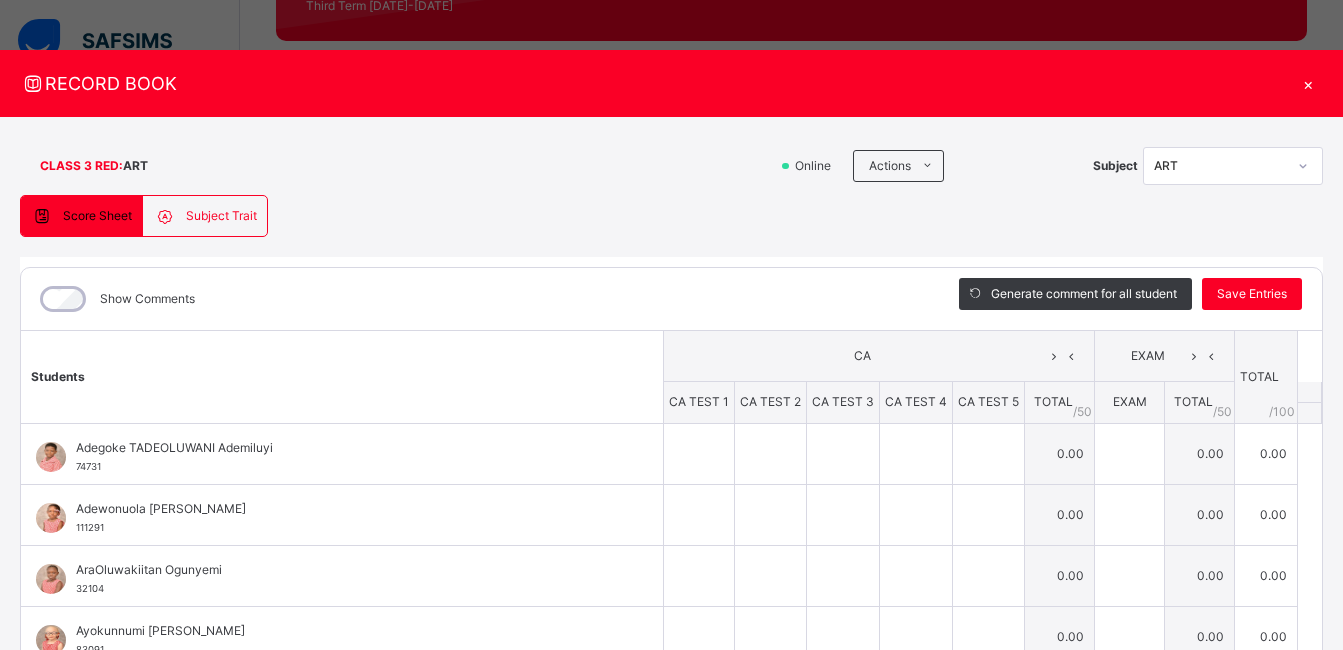 click on "CLASS 3   RED :   ART Online Actions  Download Empty Score Sheet  Upload/map score sheet Subject  ART [GEOGRAPHIC_DATA] [GEOGRAPHIC_DATA]	 Date: [DATE] 10:04:50 am Score Sheet Subject Trait Score Sheet Subject Trait Show Comments   Generate comment for all student   Save Entries Class Level:  CLASS 3   RED Subject:  ART Session:  2024/2025 Session Session:  Third Term Students CA  EXAM TOTAL /100 Comment CA TEST 1 CA TEST 2 CA TEST 3 CA TEST 4 CA TEST 5 TOTAL / 50 EXAM TOTAL / 50 Adegoke TADEOLUWANI Ademiluyi 74731 [PERSON_NAME] [PERSON_NAME] 74731 0.00 0.00 0.00 Generate comment 0 / 250   ×   Subject Teacher’s Comment Generate and see in full the comment developed by the AI with an option to regenerate the comment [PERSON_NAME] TADEOLUWANI Ademiluyi   74731   Total 0.00  / 100.00 [PERSON_NAME] Bot   Regenerate     Use this comment   Adewonuola [PERSON_NAME] 111291 Adewonuola [PERSON_NAME] 111291 0.00 0.00 0.00 Generate comment 0 / 250   ×   Subject Teacher’s Comment JS   111291   Total 0.00" at bounding box center (671, 489) 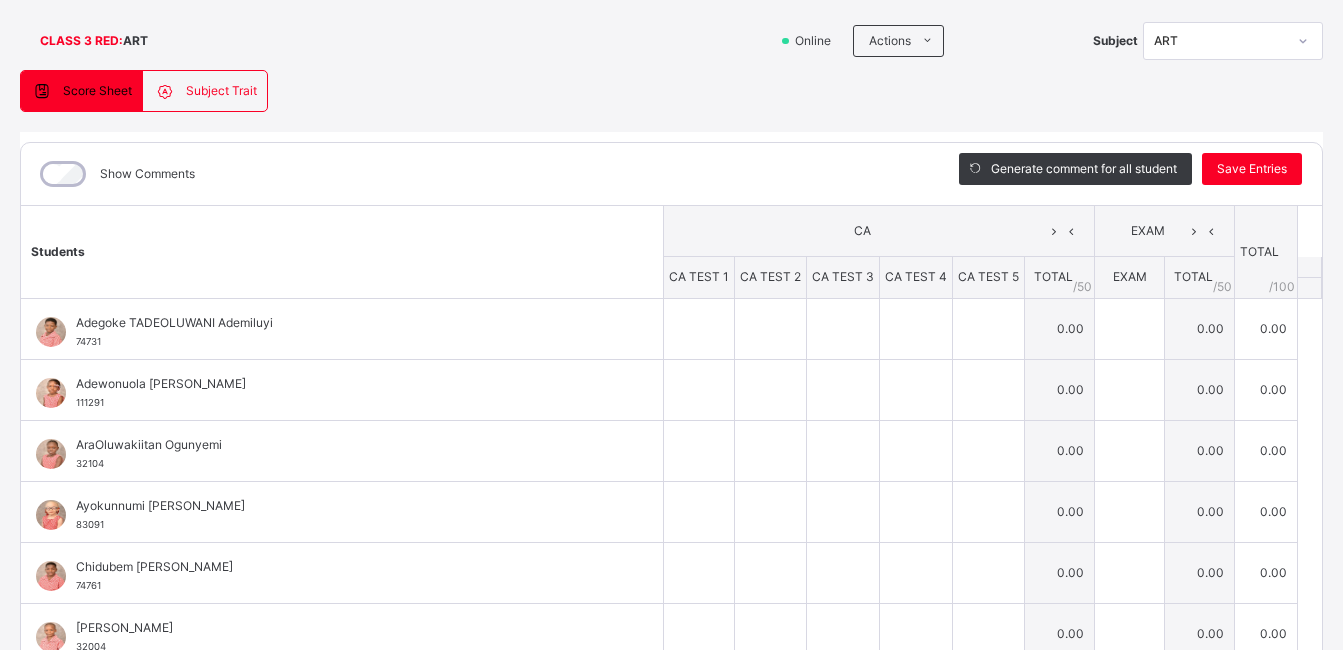 scroll, scrollTop: 126, scrollLeft: 0, axis: vertical 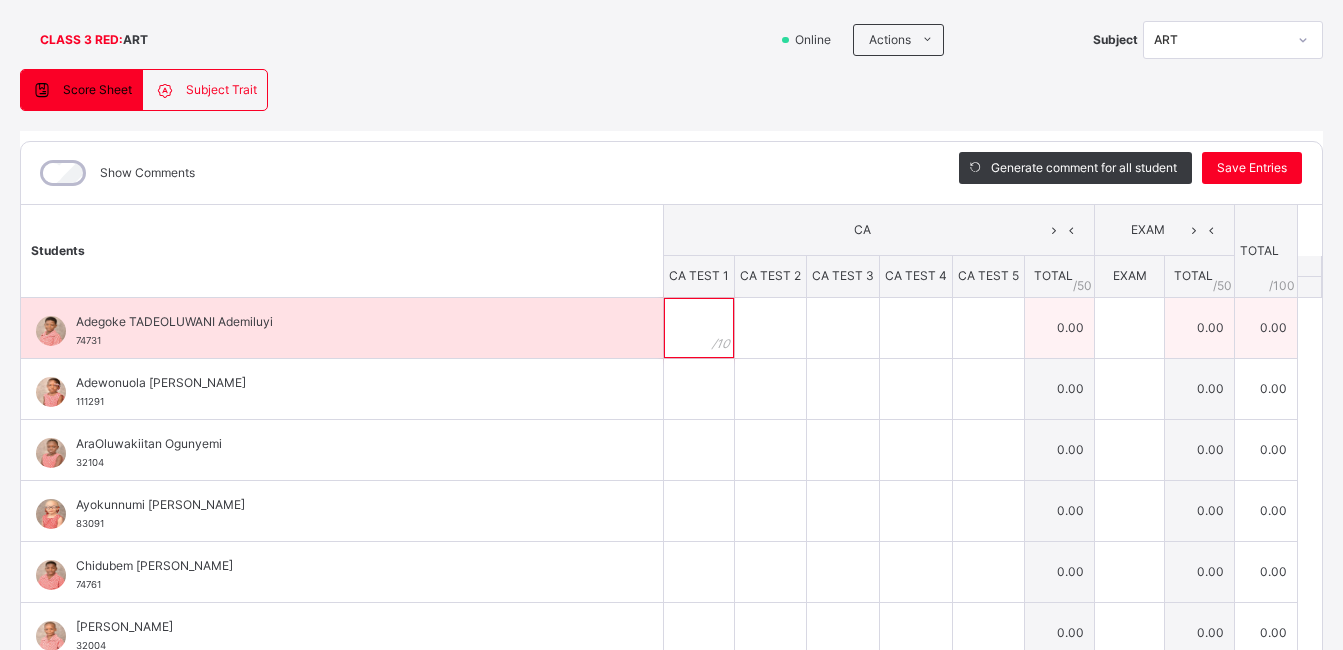 click at bounding box center (699, 328) 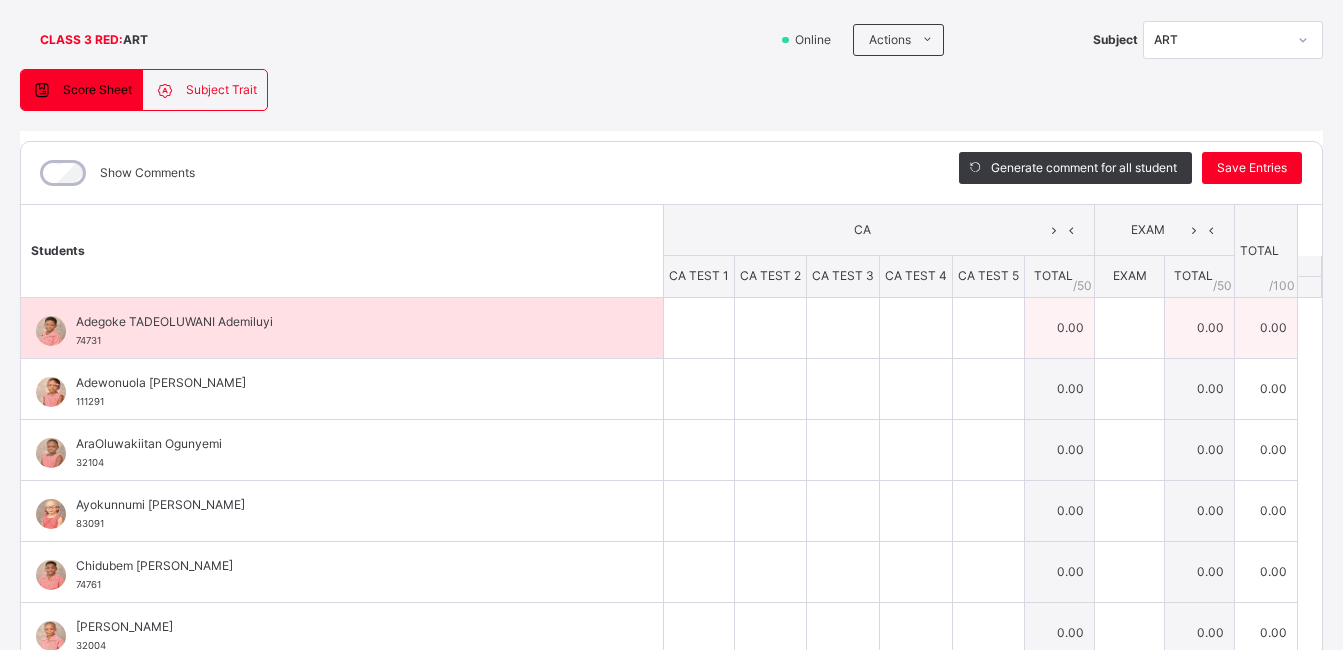 click at bounding box center (699, 328) 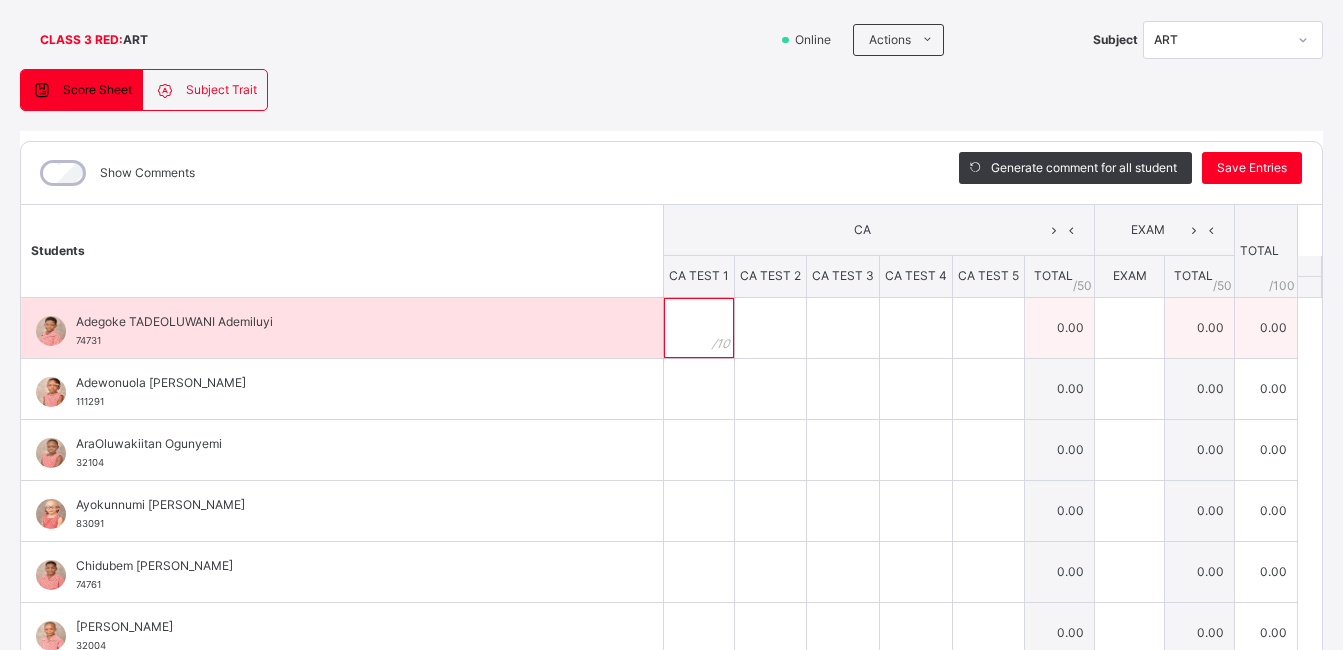 click at bounding box center (699, 328) 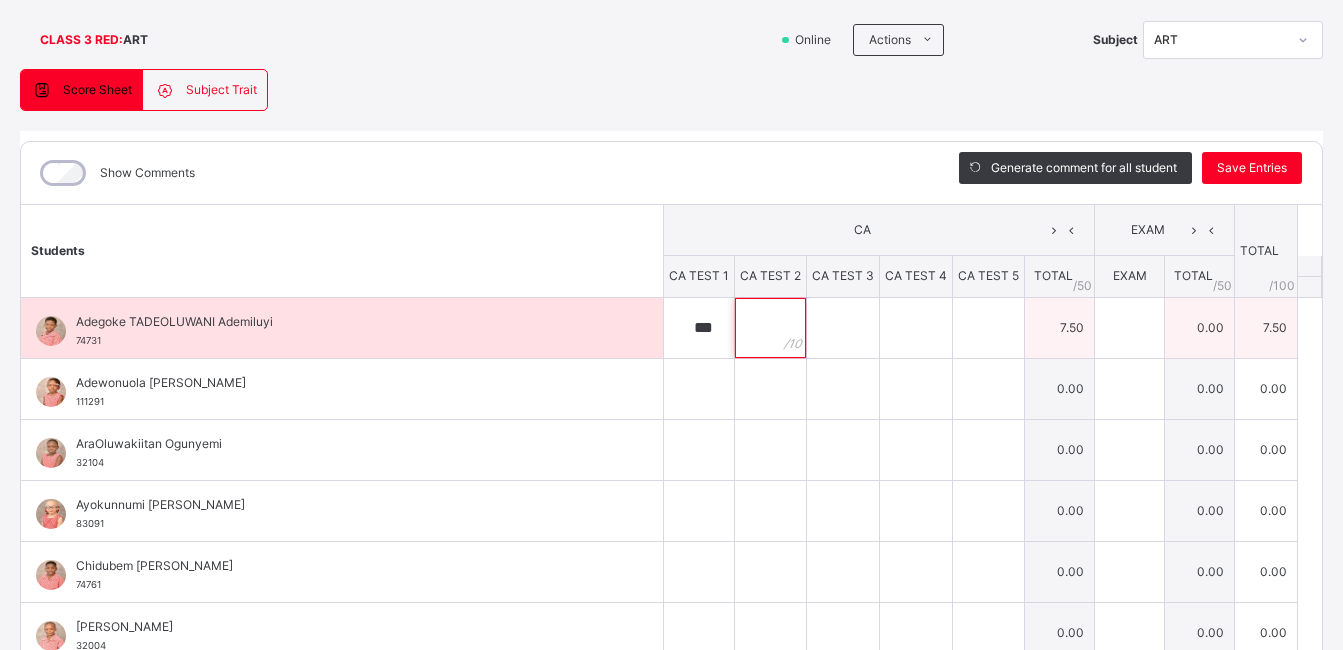 click at bounding box center [770, 328] 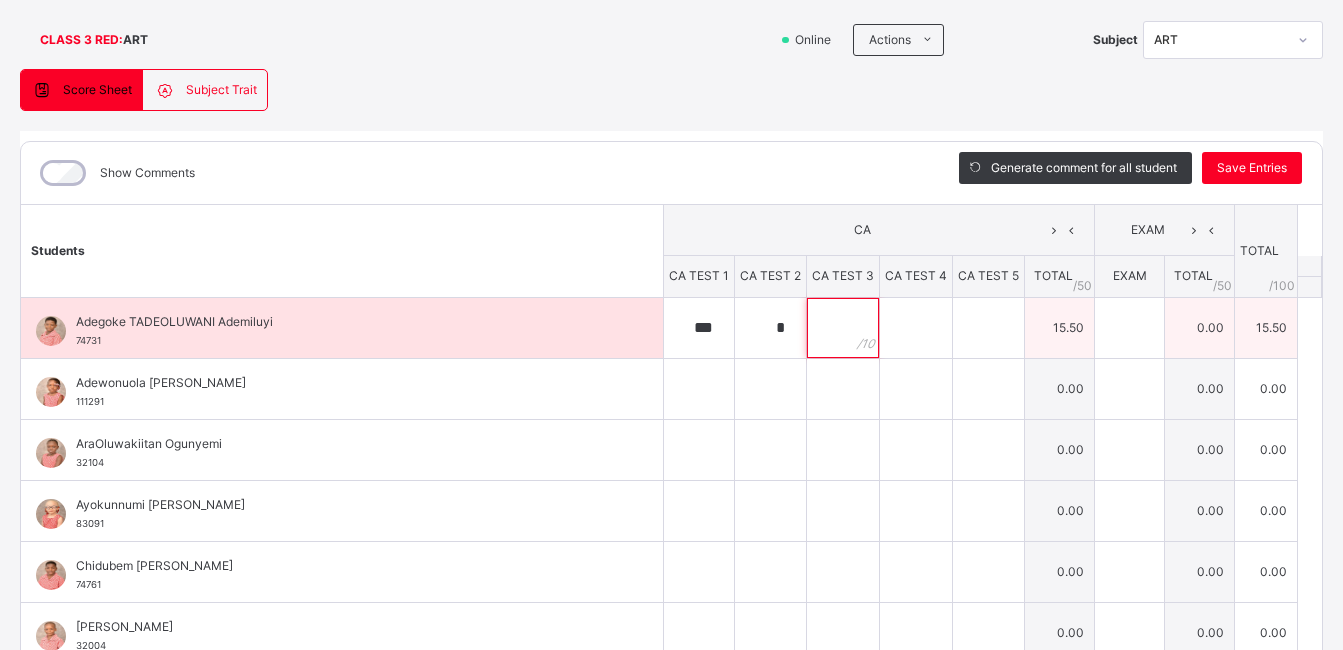 click at bounding box center [843, 328] 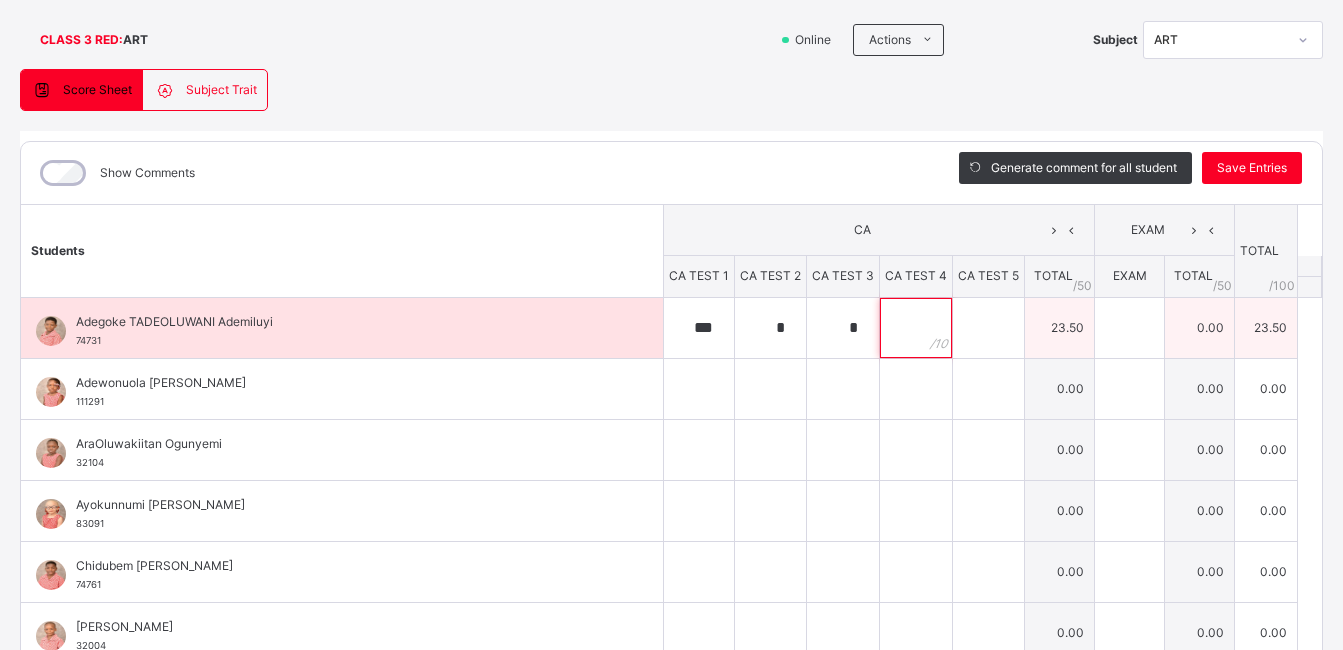 click at bounding box center (916, 328) 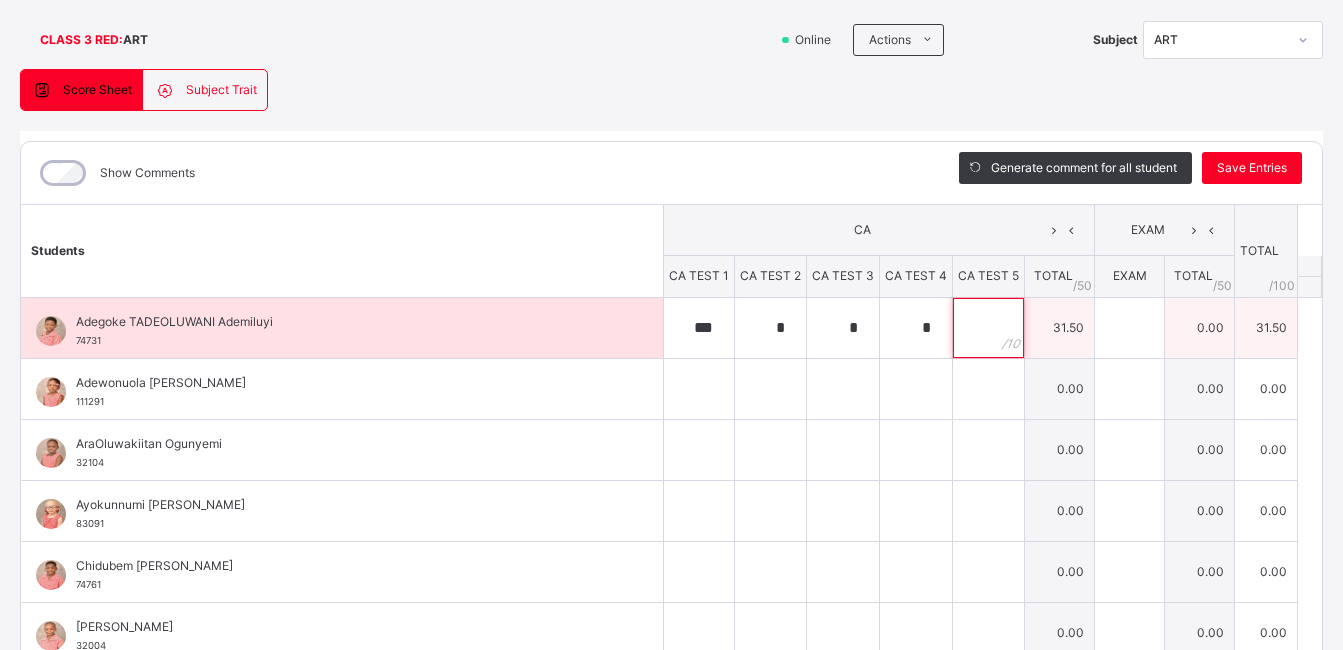 click at bounding box center [988, 328] 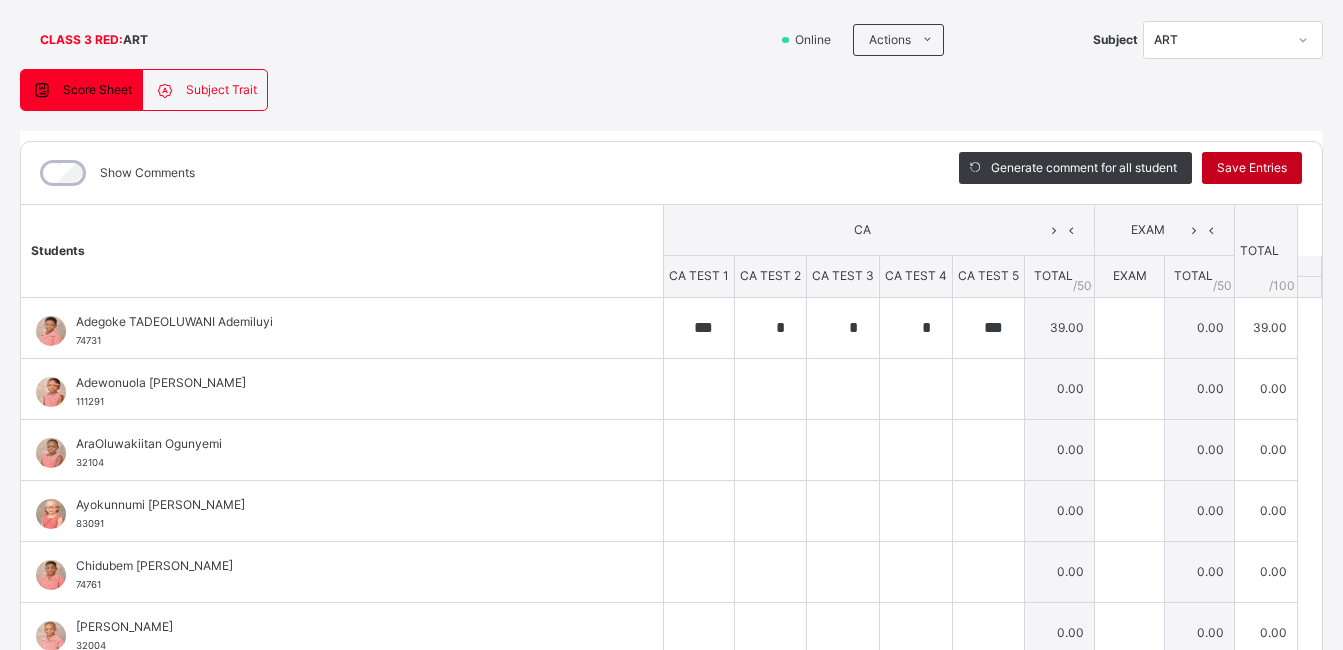 click on "Save Entries" at bounding box center [1252, 168] 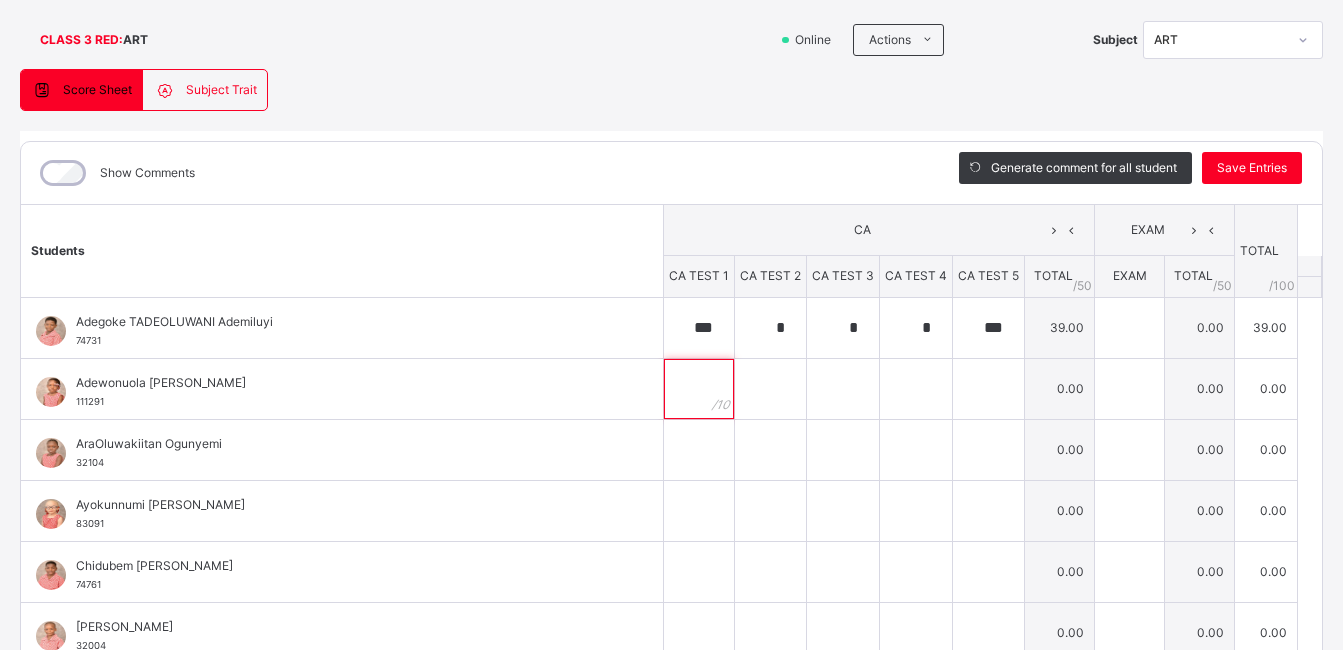 click at bounding box center (699, 389) 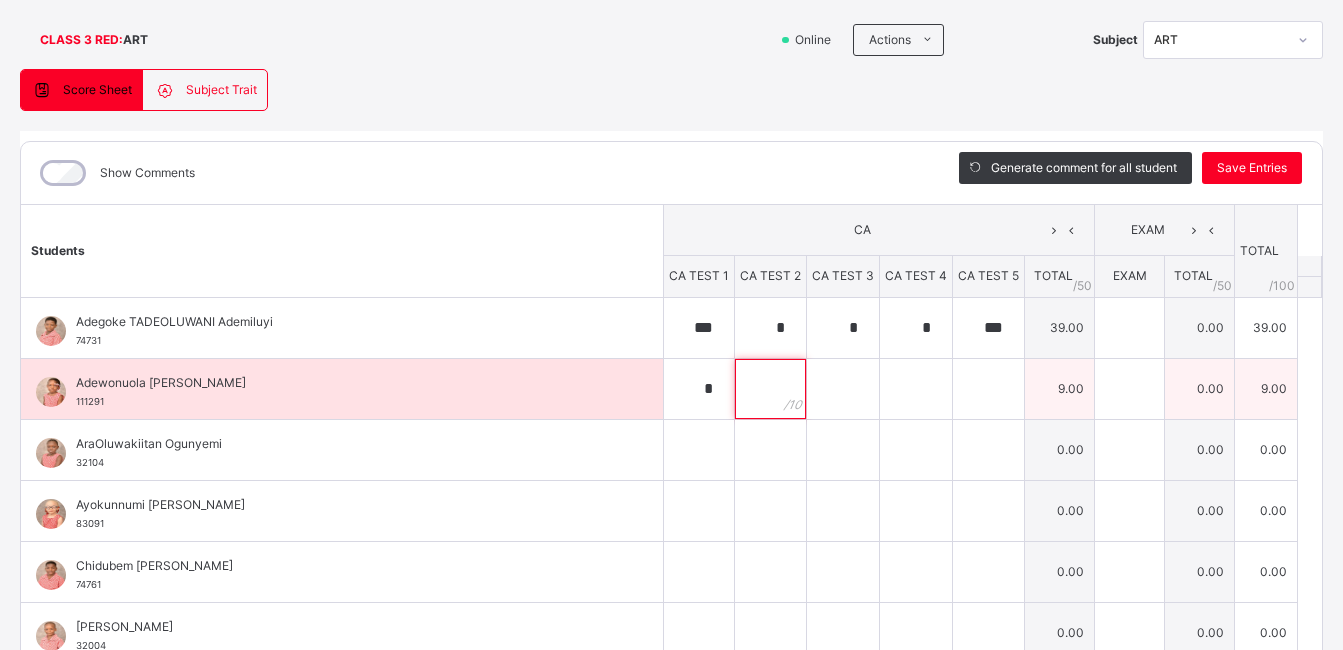 click at bounding box center (770, 389) 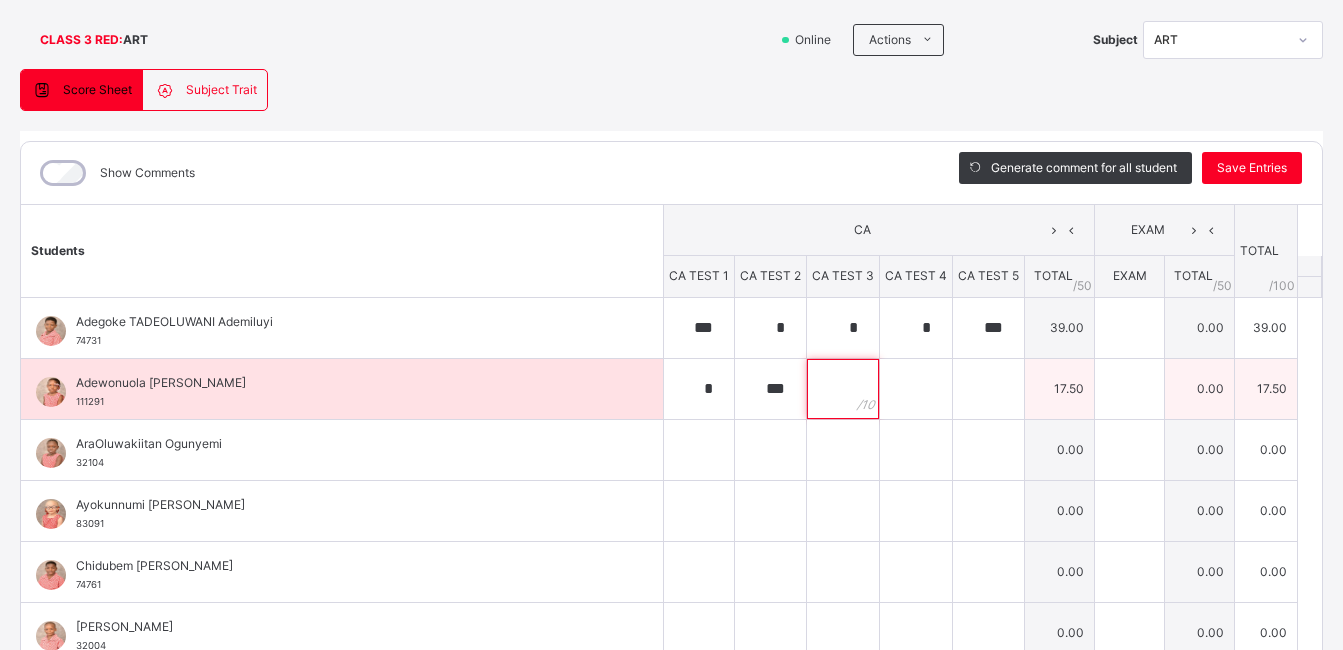 click at bounding box center [843, 389] 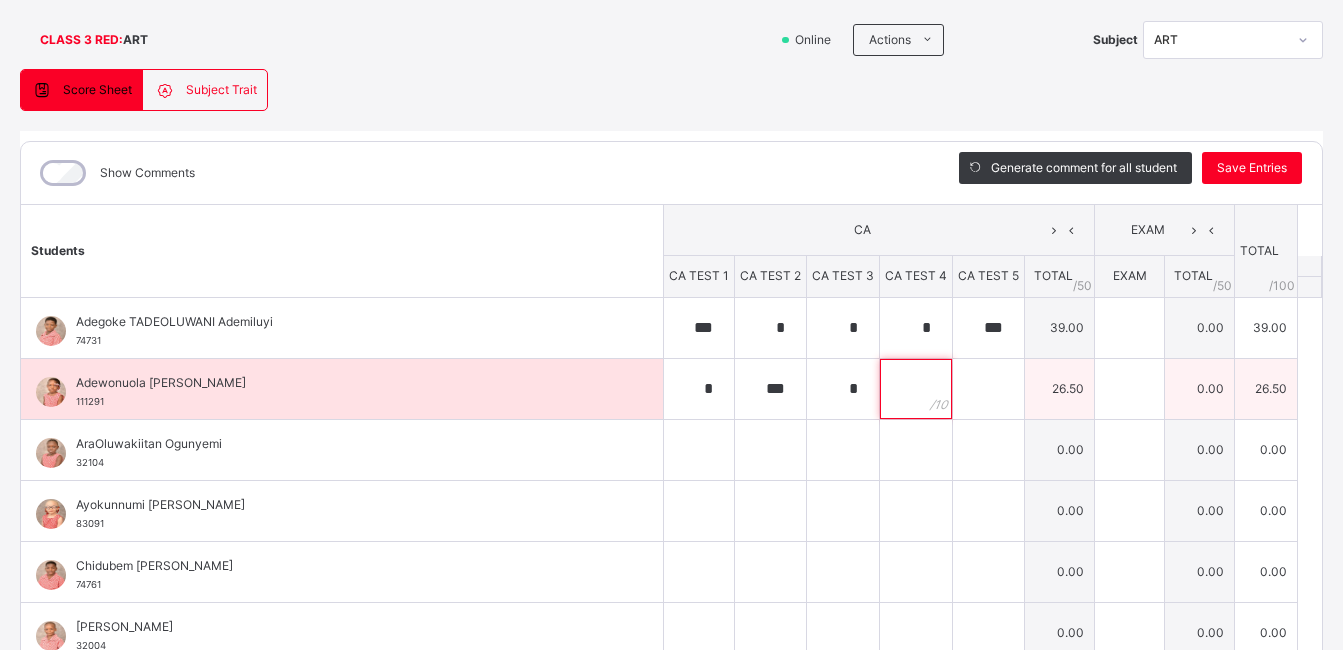 click at bounding box center (916, 389) 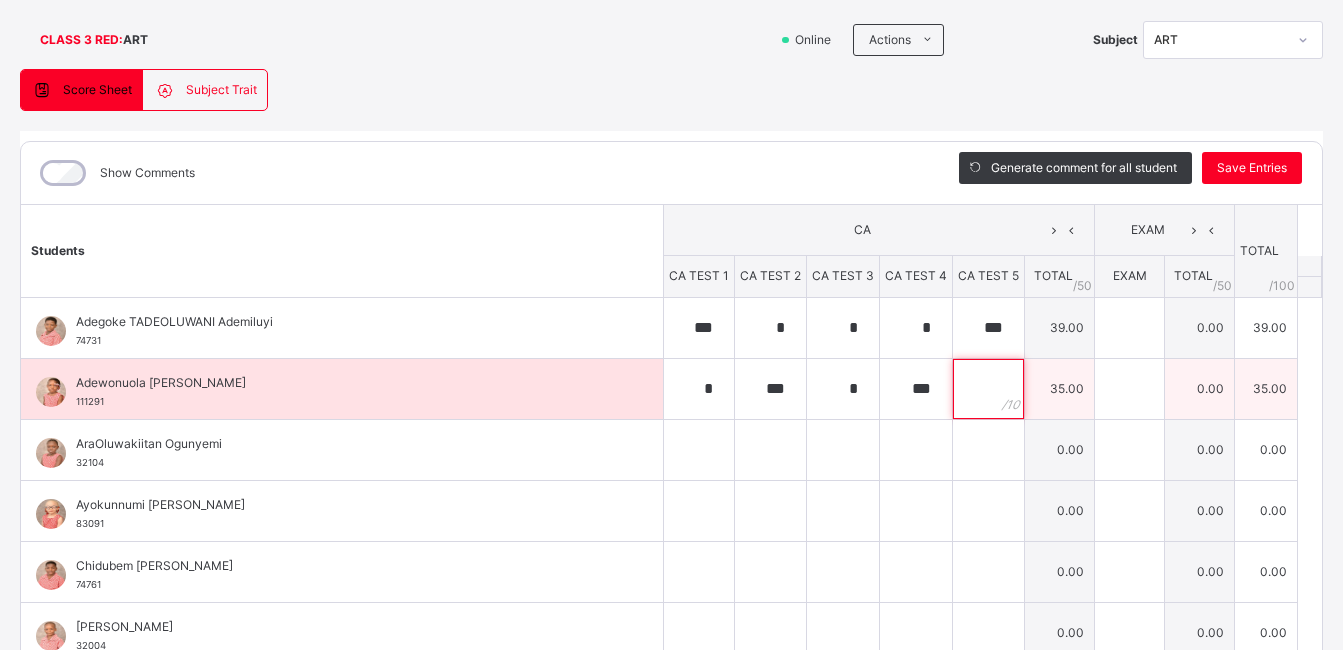 click at bounding box center [988, 389] 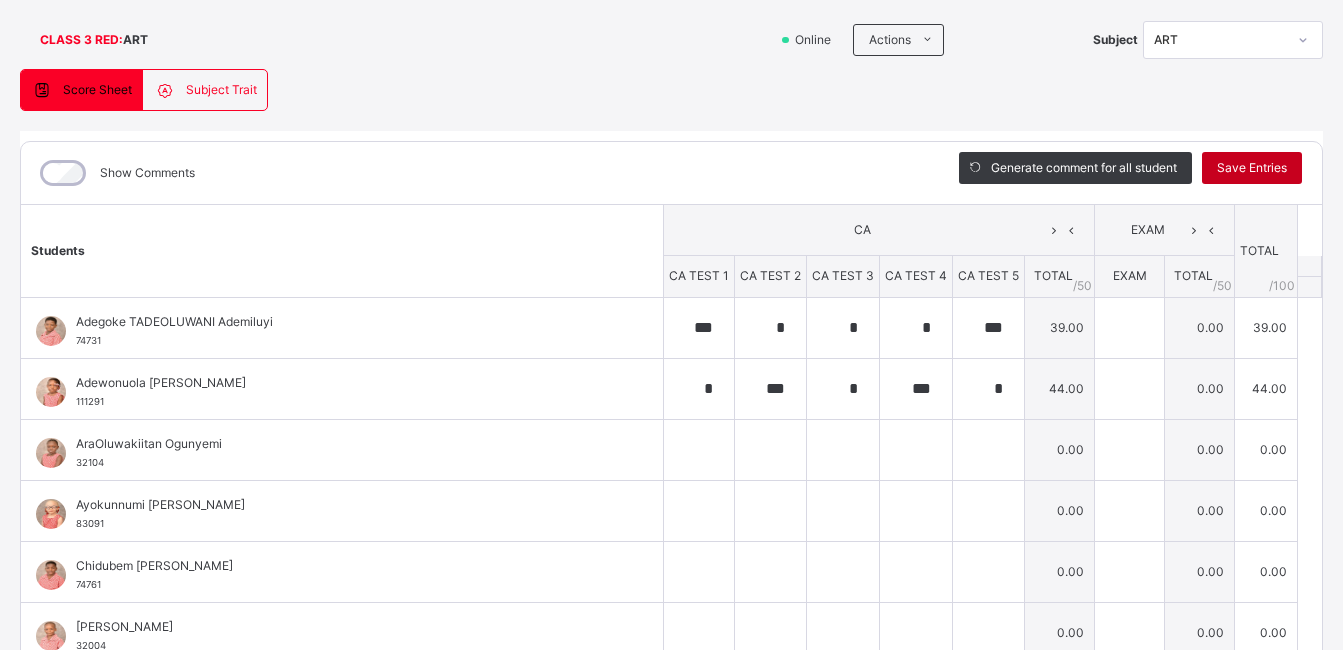 click on "Save Entries" at bounding box center [1252, 168] 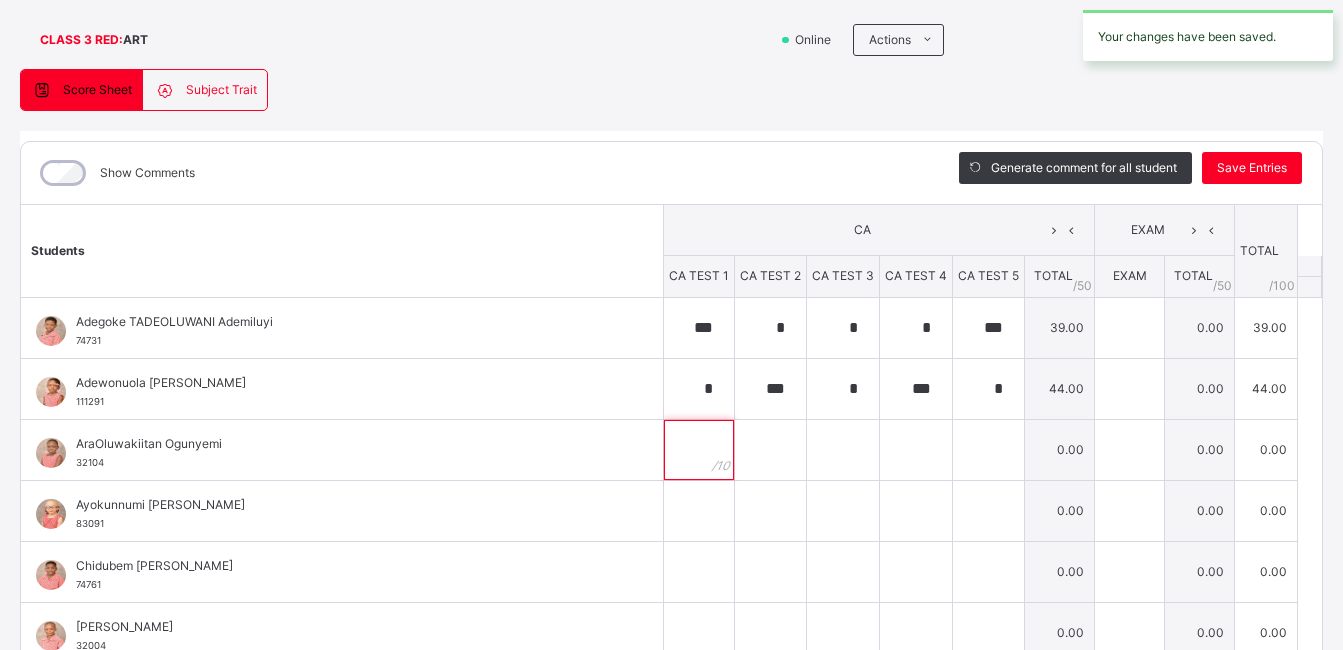 click at bounding box center (699, 450) 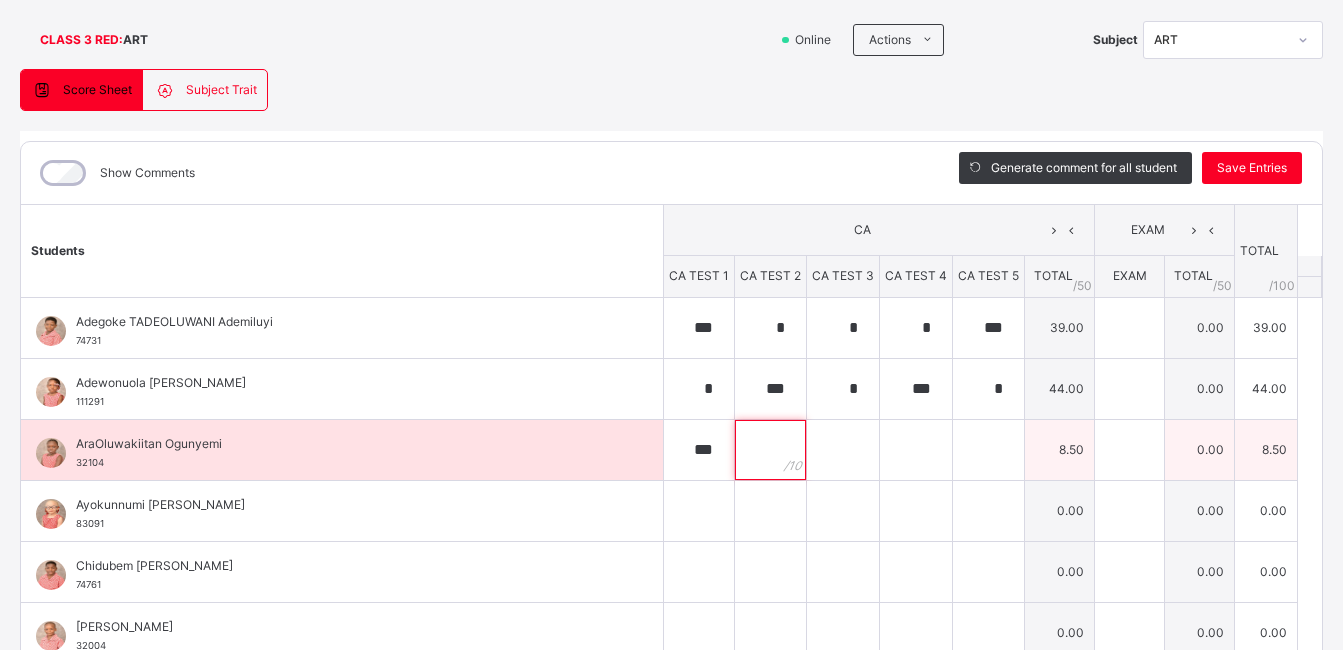 click at bounding box center [770, 450] 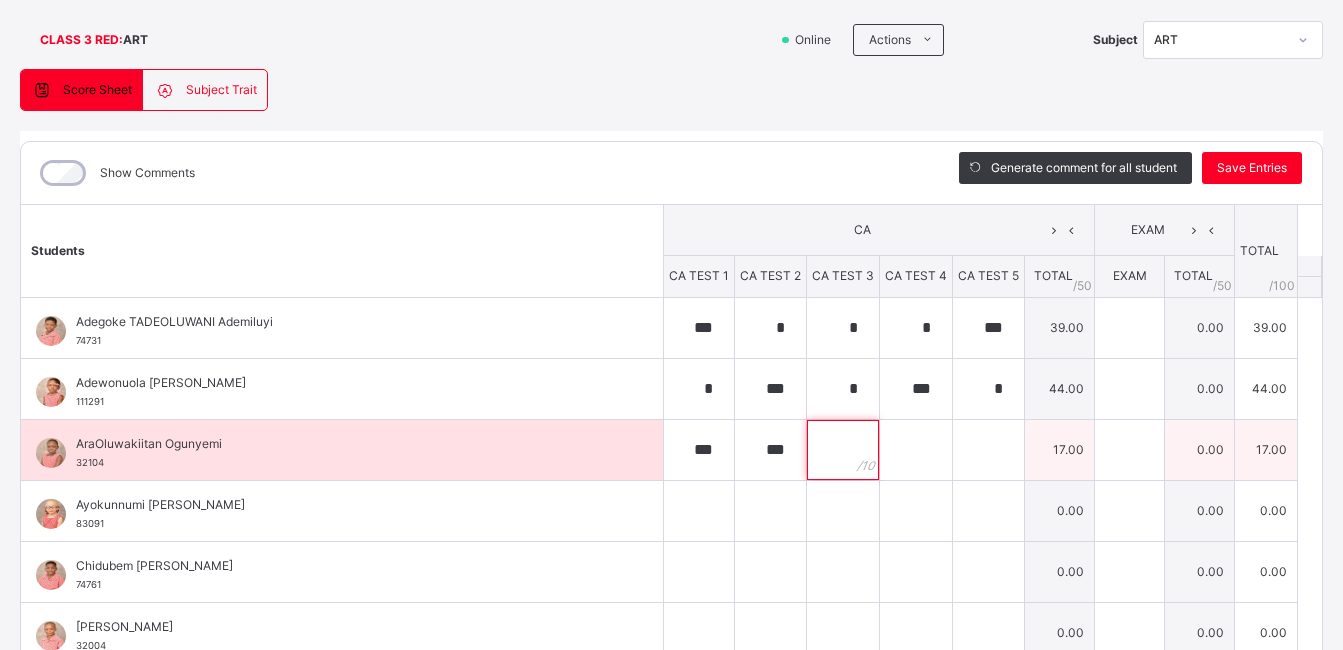 click at bounding box center [843, 450] 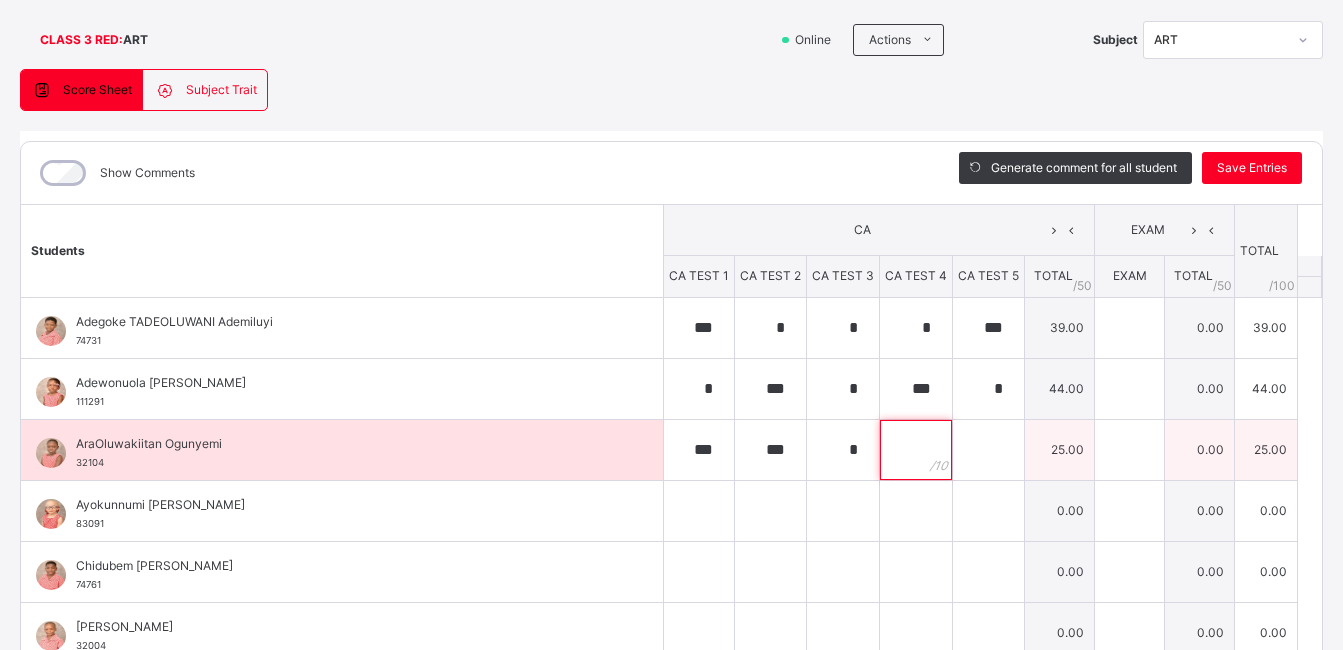 click at bounding box center (916, 450) 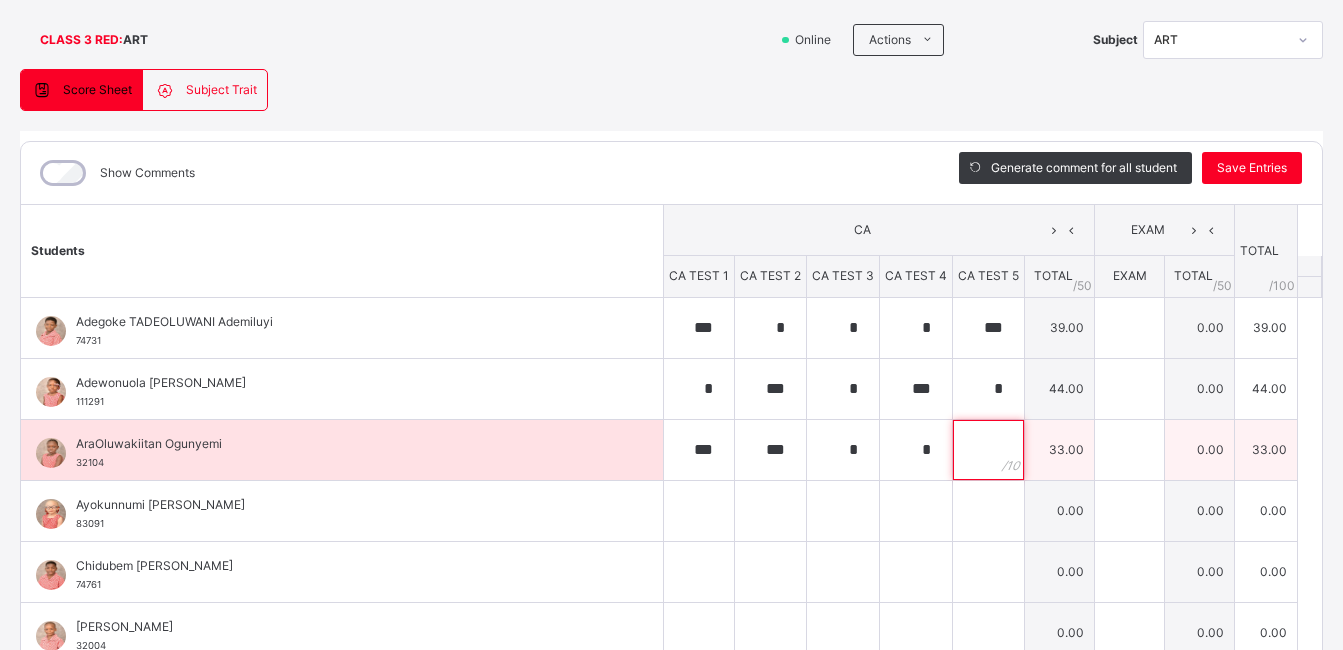 click at bounding box center (988, 450) 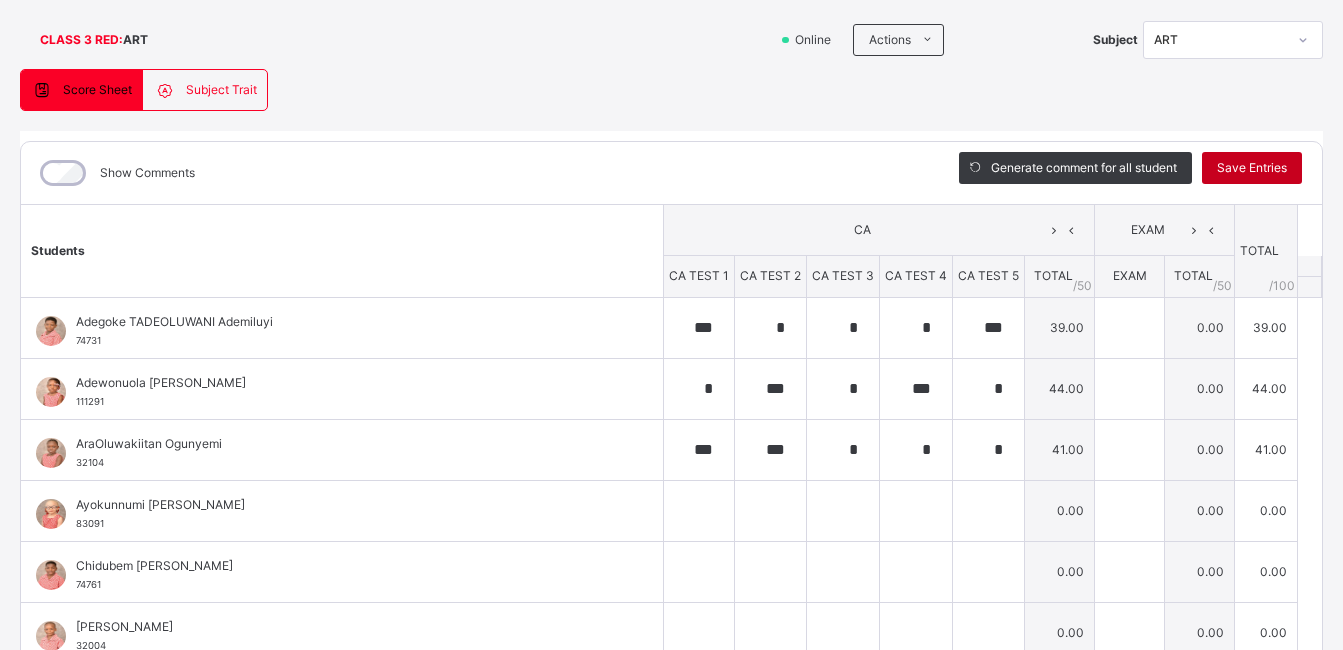 click on "Save Entries" at bounding box center (1252, 168) 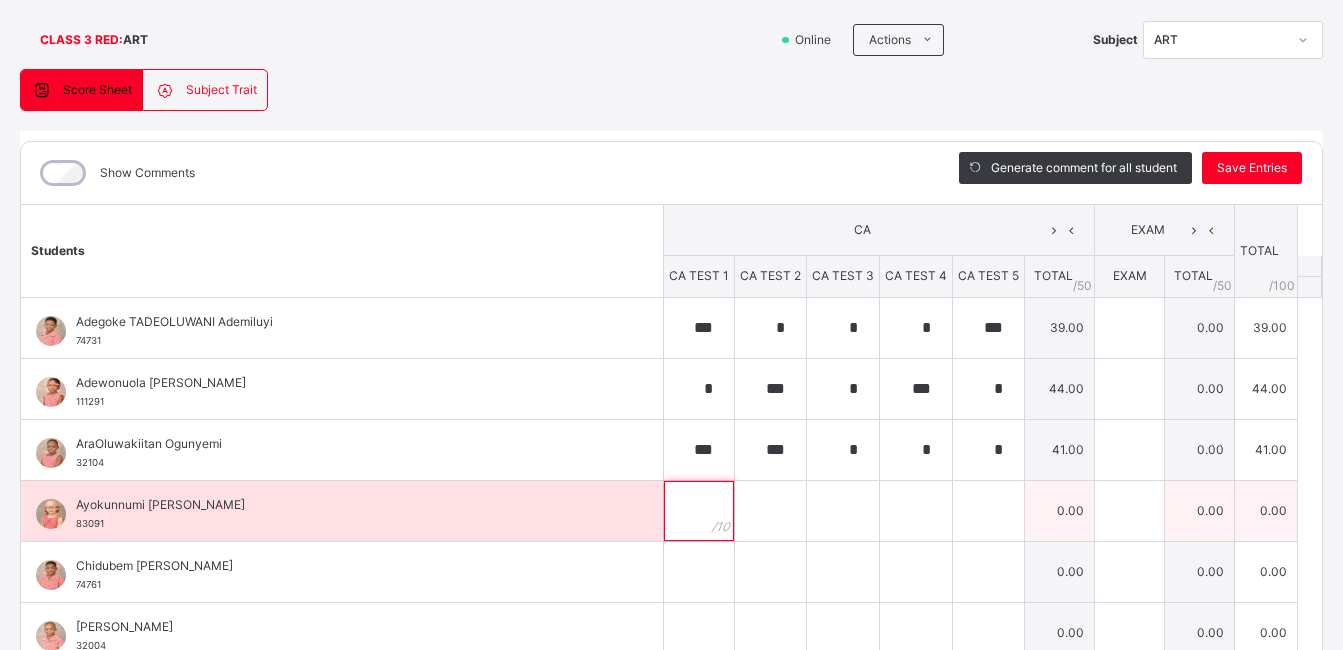 click at bounding box center [699, 511] 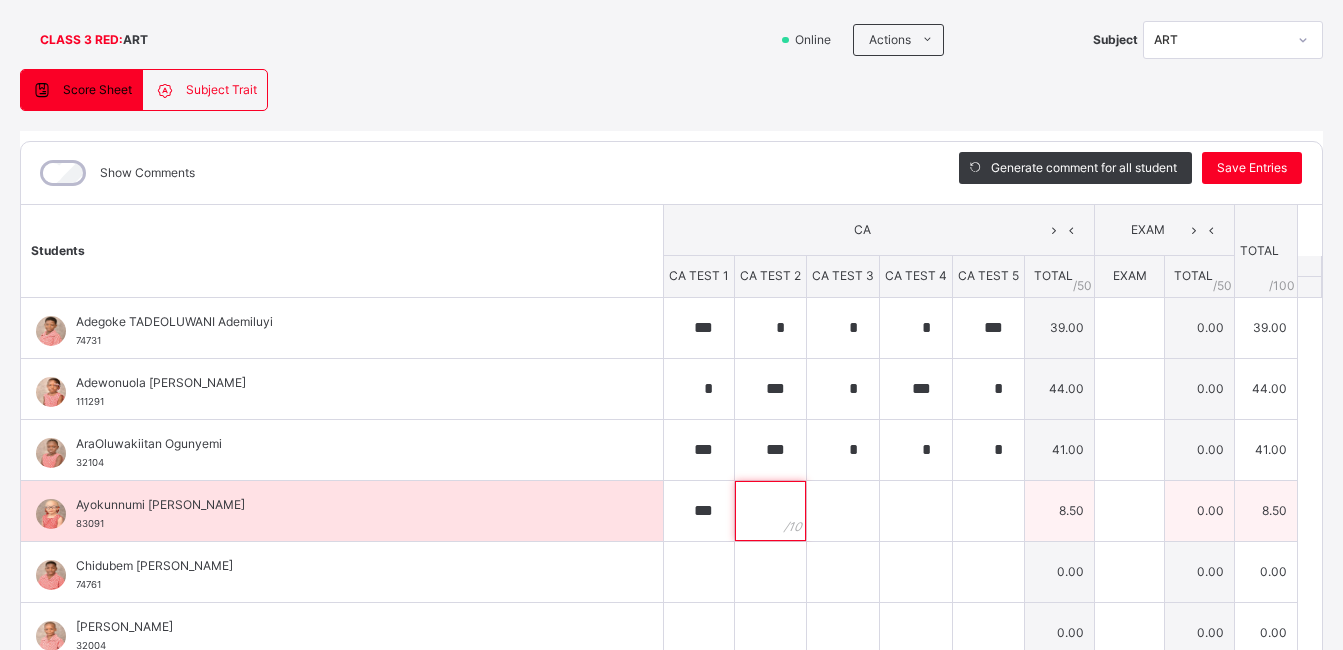 click at bounding box center [770, 511] 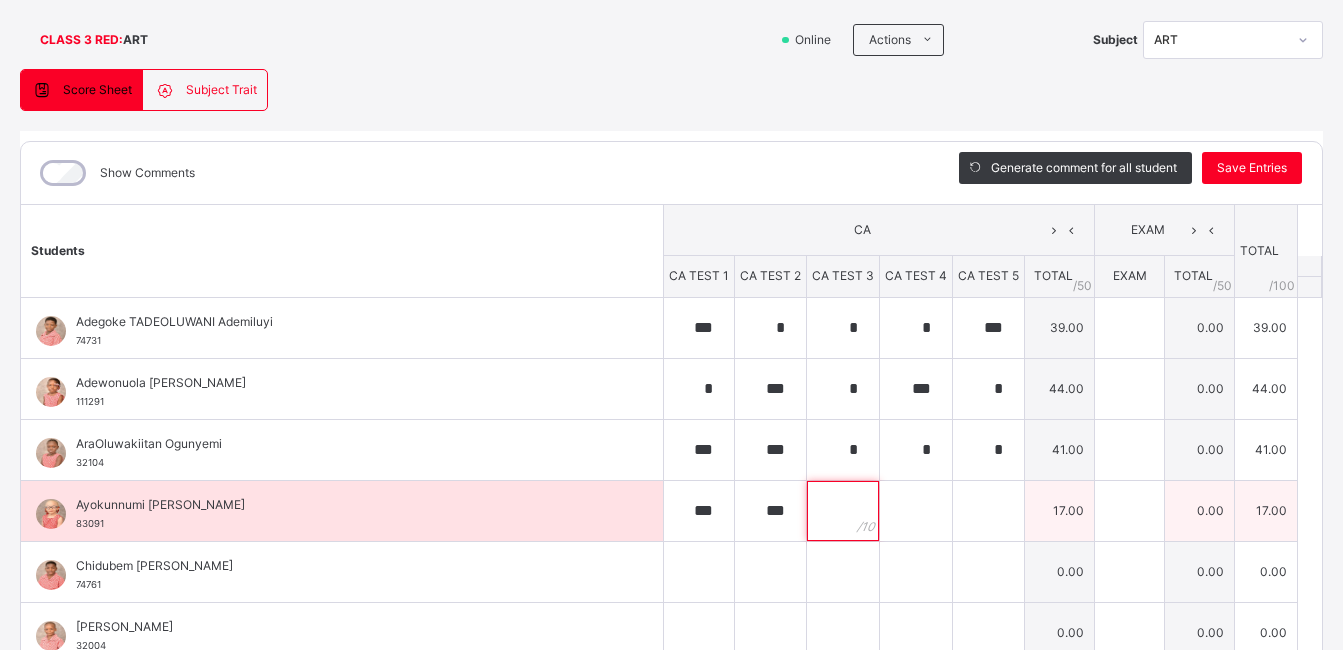 click at bounding box center [843, 511] 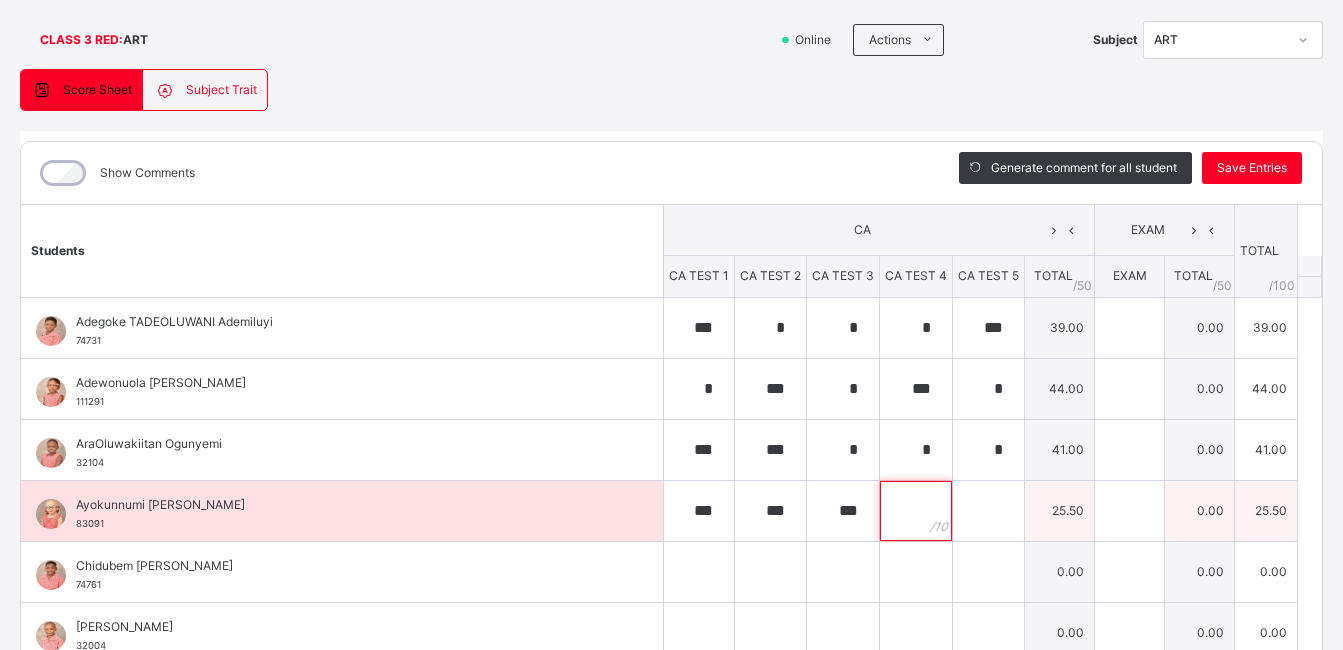 click at bounding box center [916, 511] 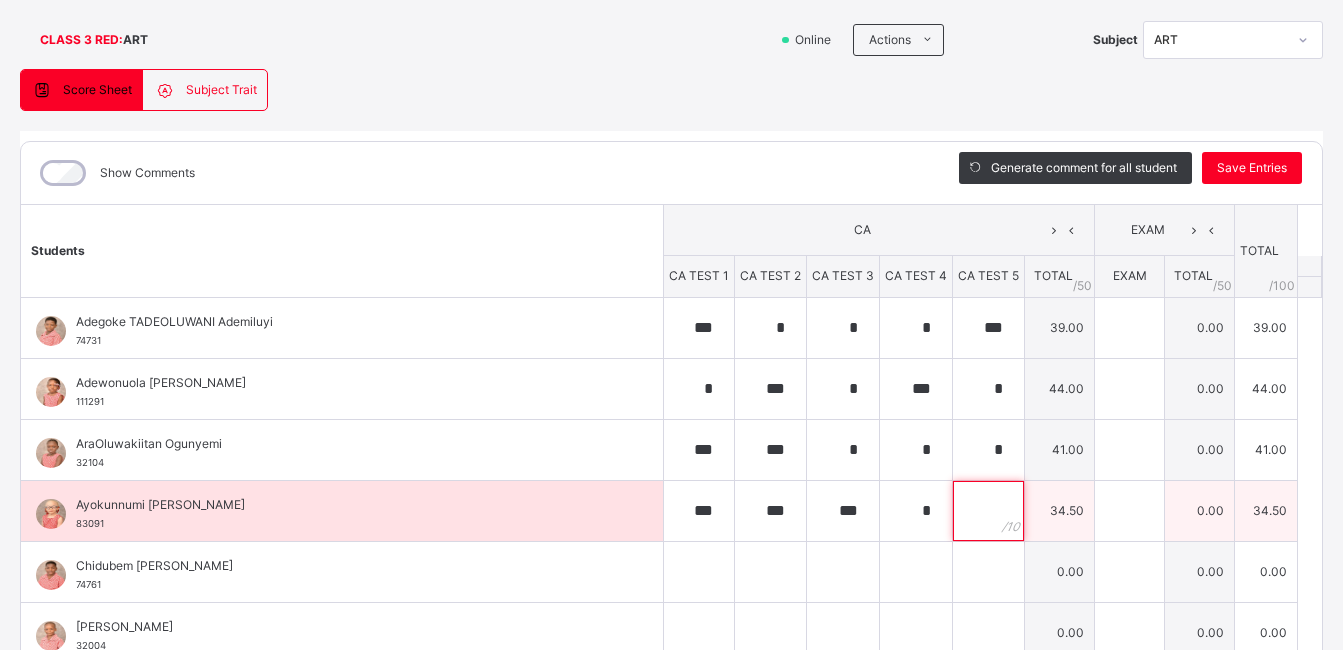 click at bounding box center [988, 511] 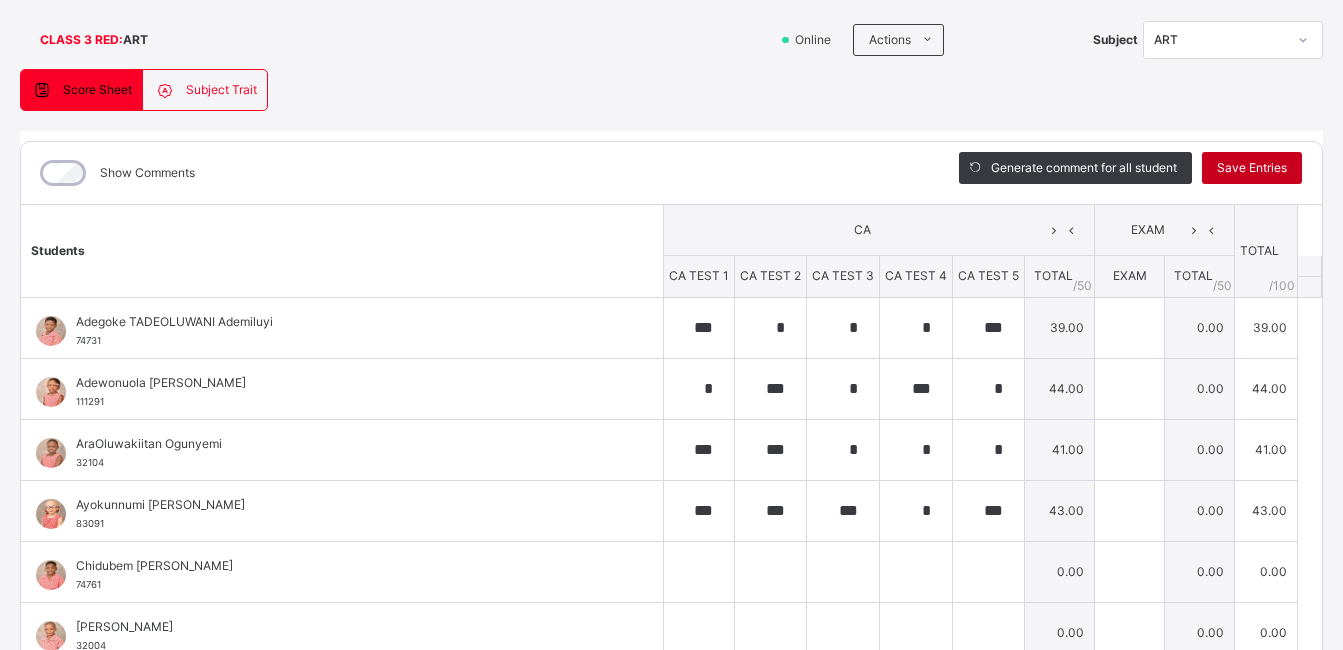 click on "Save Entries" at bounding box center (1252, 168) 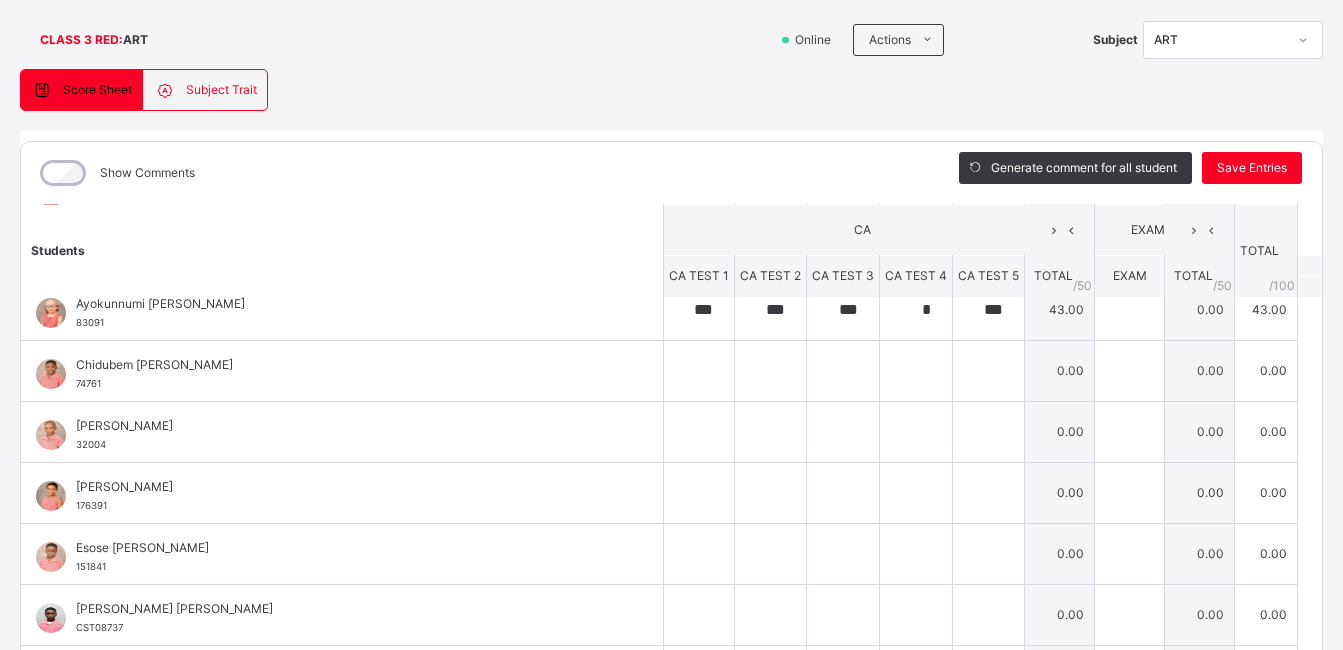 scroll, scrollTop: 218, scrollLeft: 0, axis: vertical 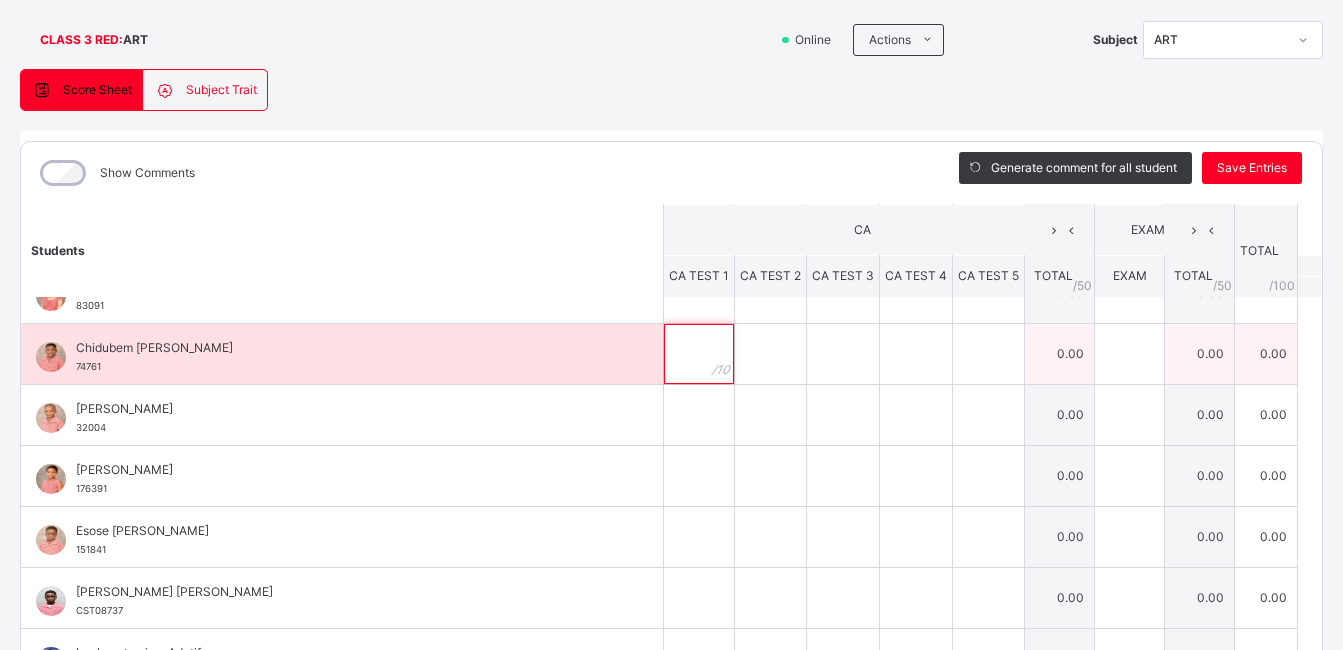 click at bounding box center [699, 354] 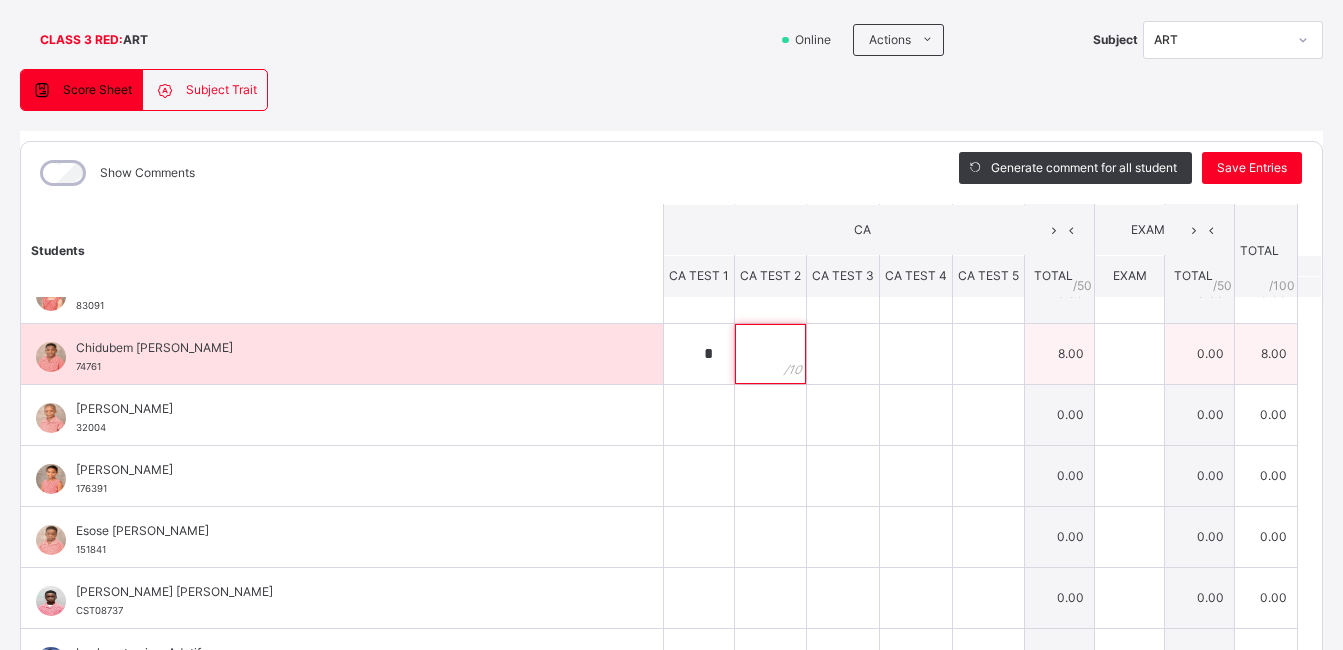 click at bounding box center [770, 354] 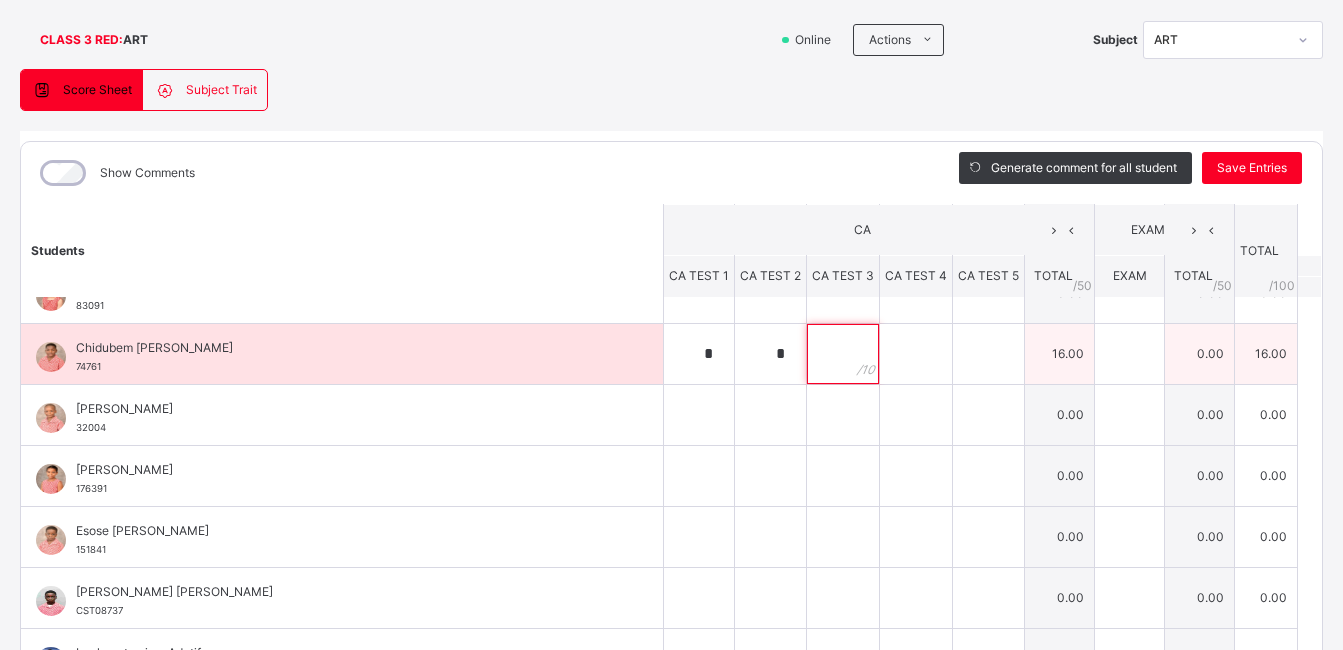 click at bounding box center (843, 354) 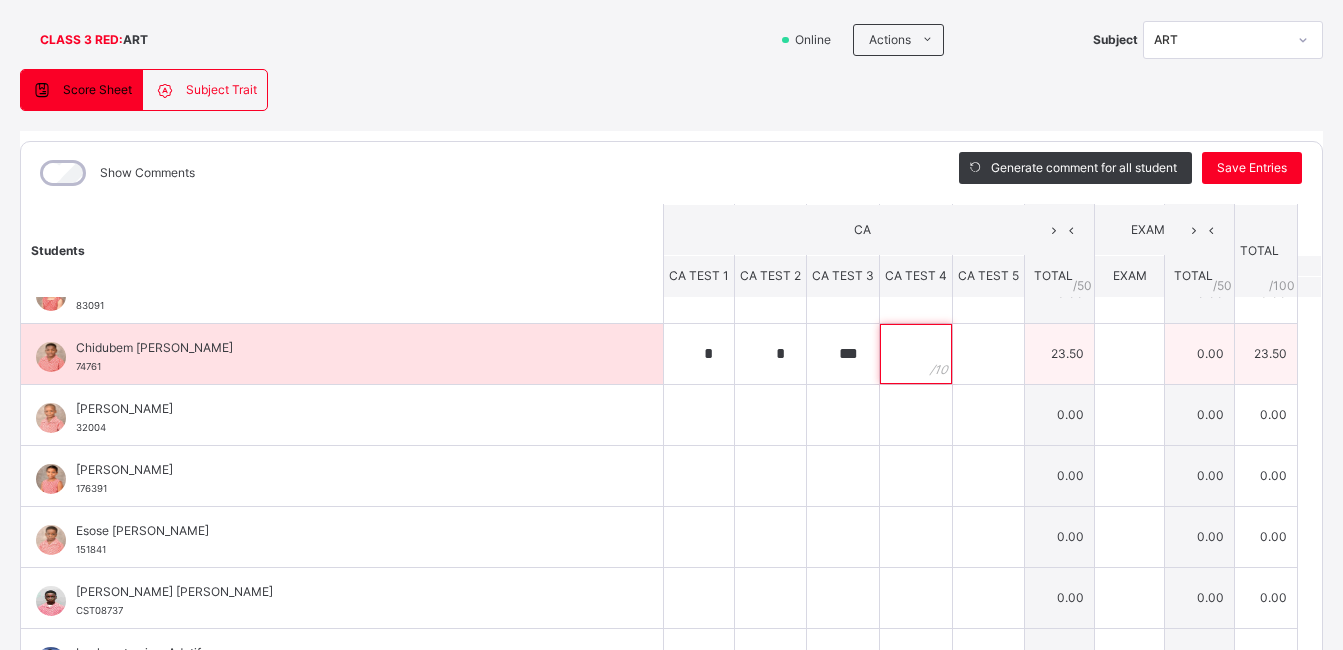 click at bounding box center (916, 354) 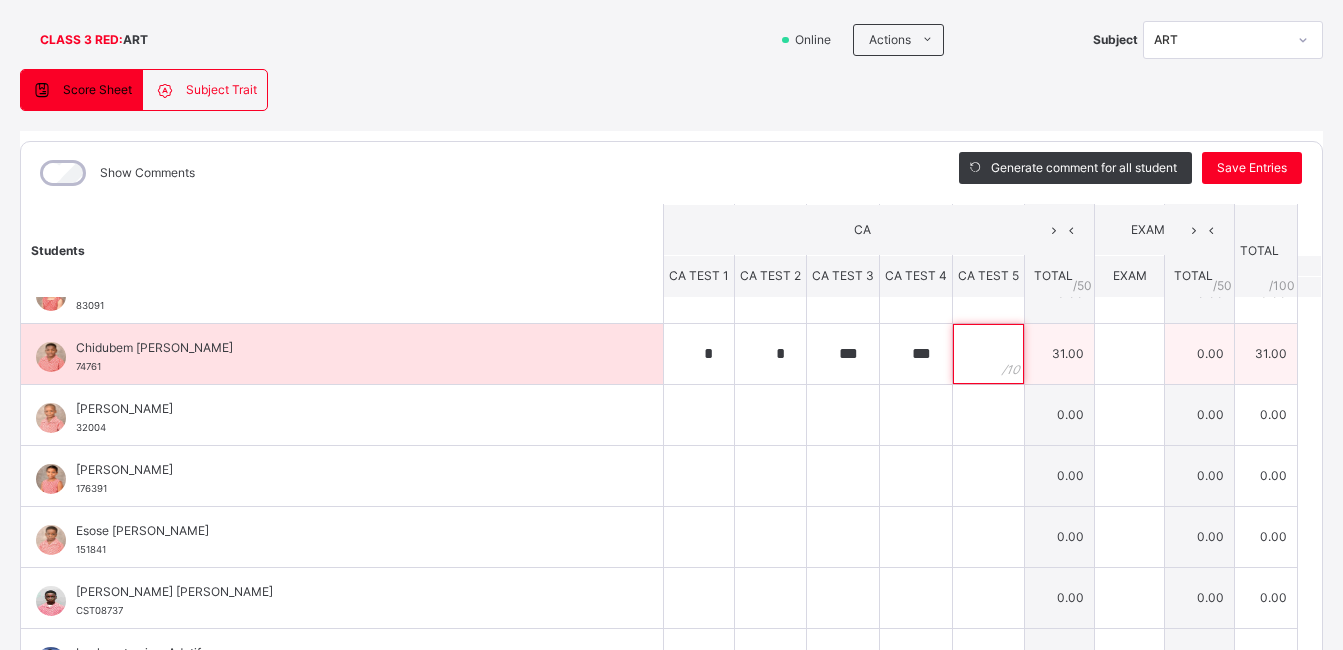 click at bounding box center (988, 354) 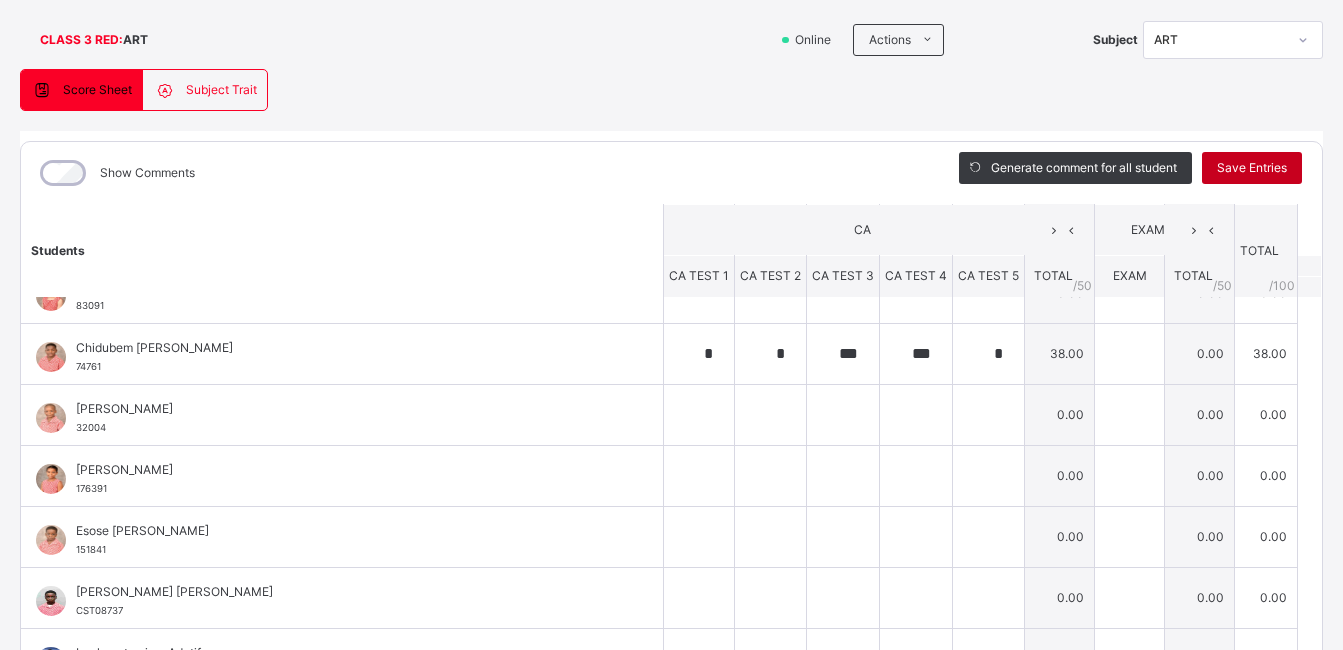 click on "Save Entries" at bounding box center [1252, 168] 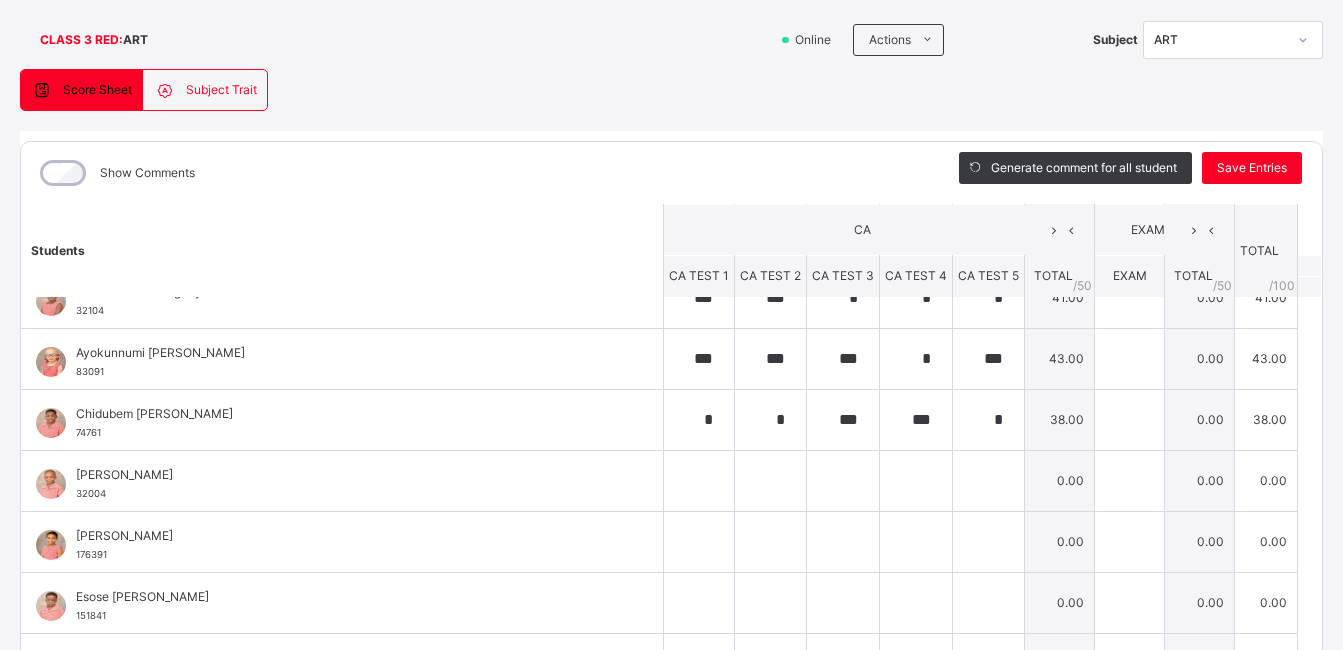 scroll, scrollTop: 158, scrollLeft: 0, axis: vertical 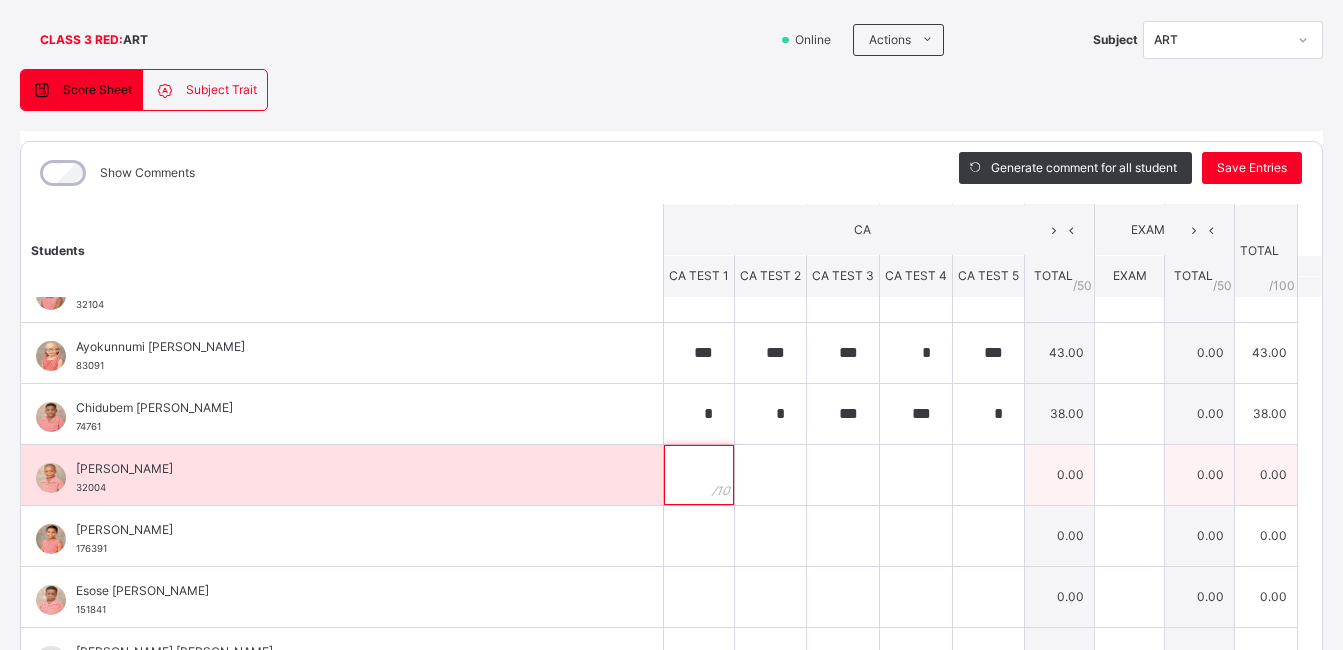 click at bounding box center (699, 475) 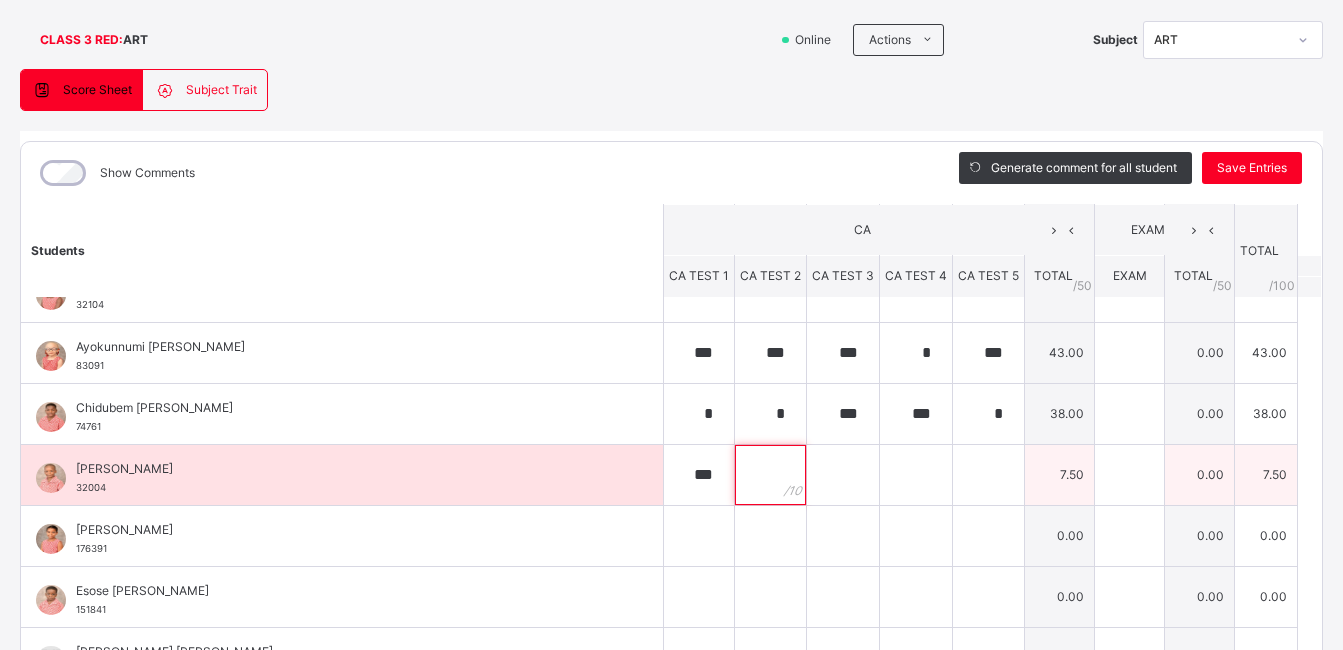 click at bounding box center (770, 475) 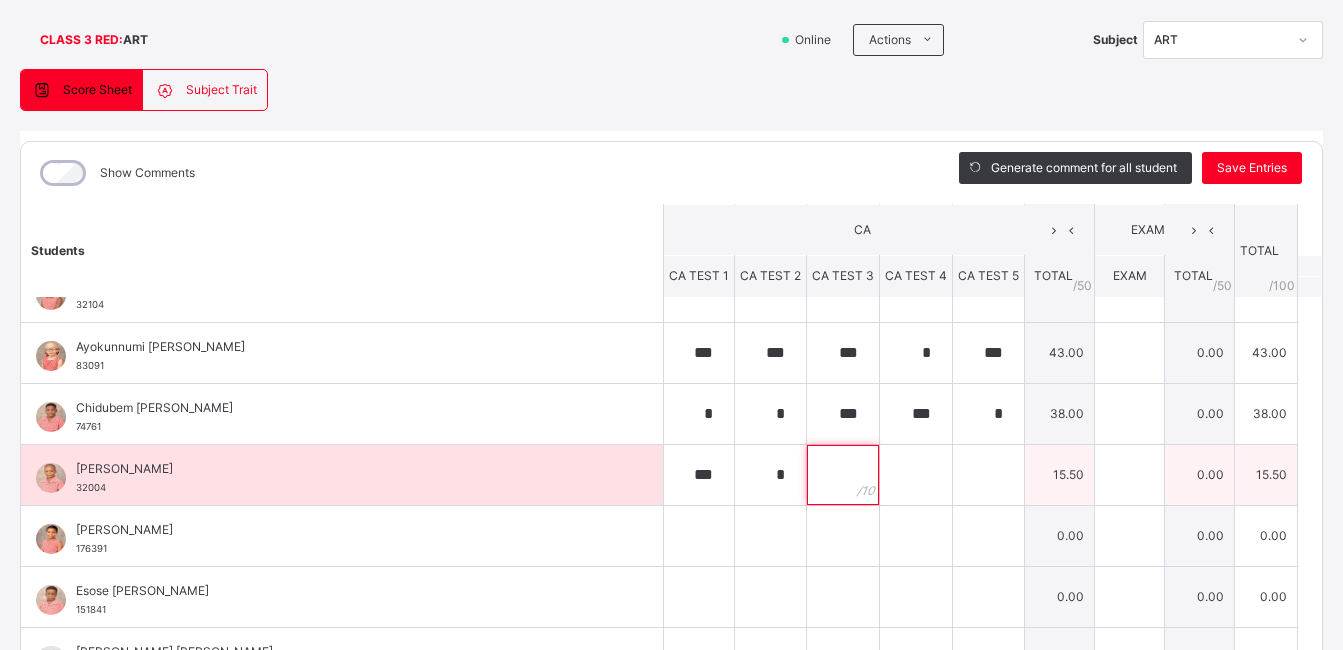 click at bounding box center (843, 475) 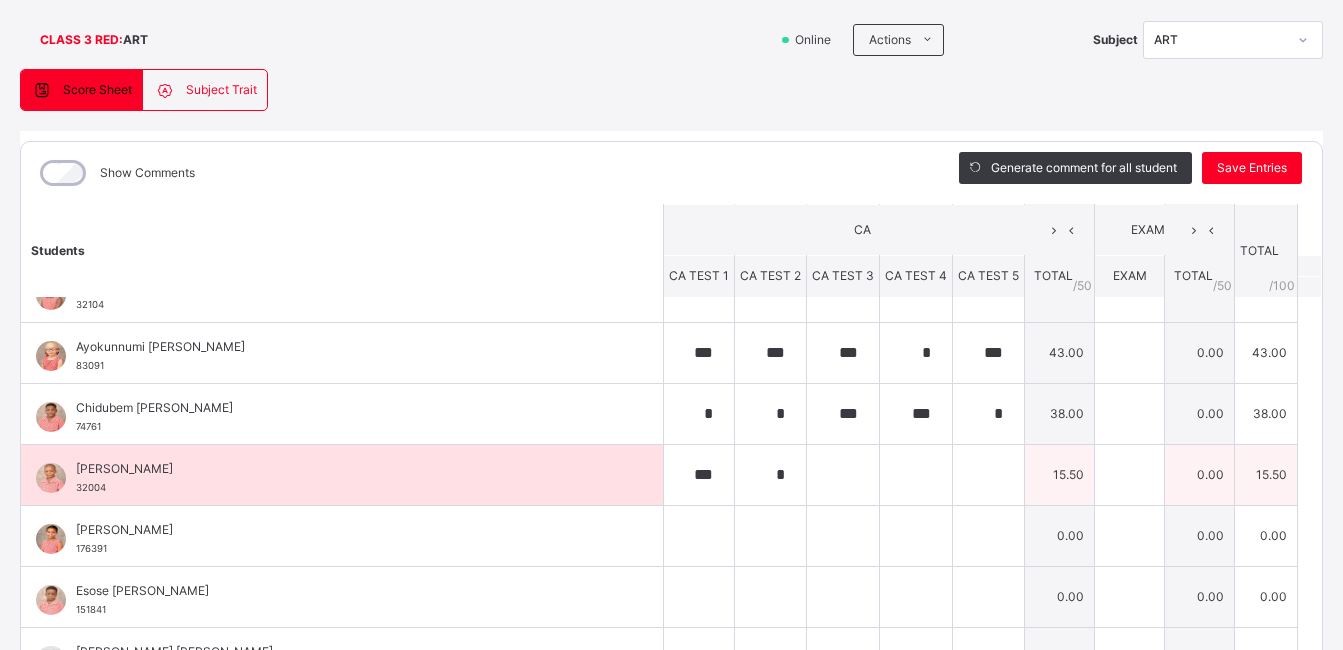 click at bounding box center [843, 475] 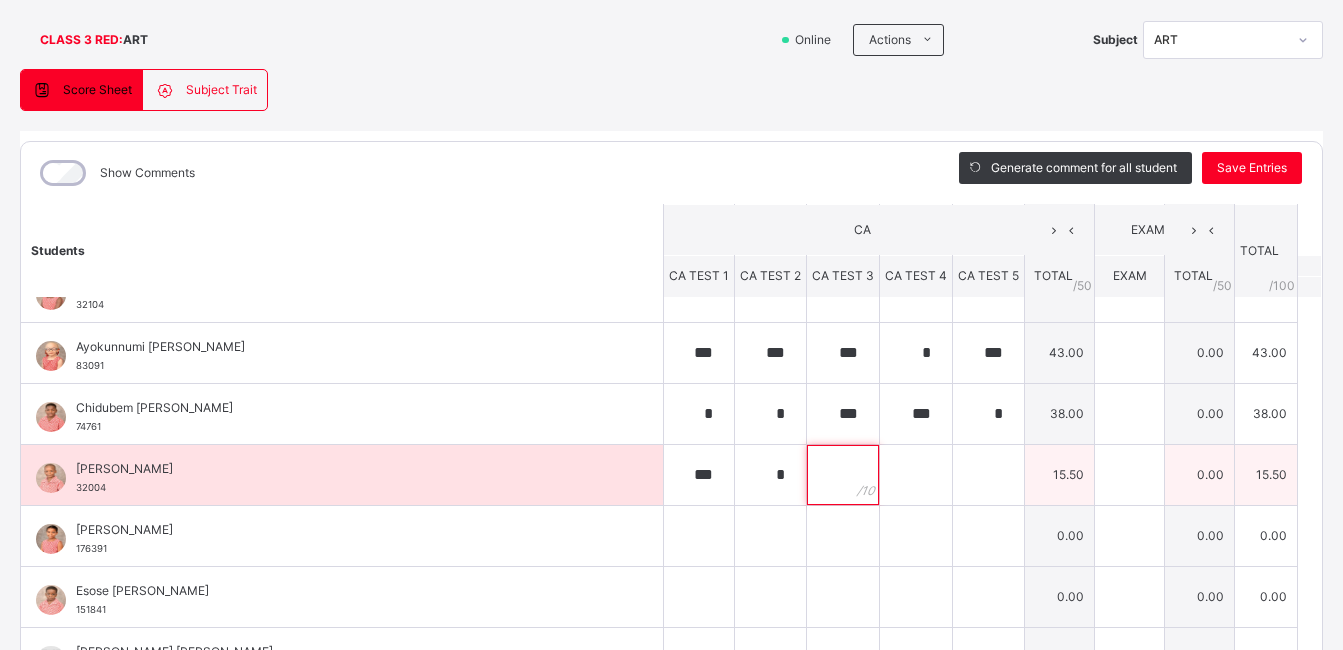 click at bounding box center [843, 475] 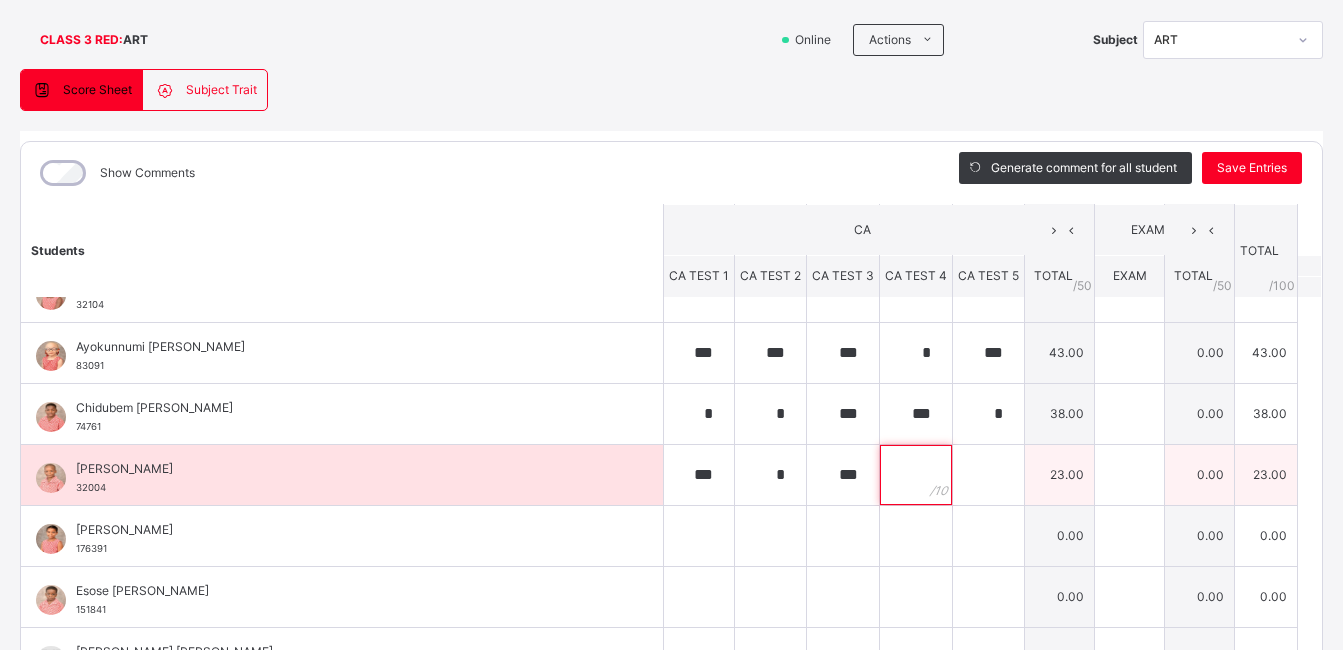 click at bounding box center [916, 475] 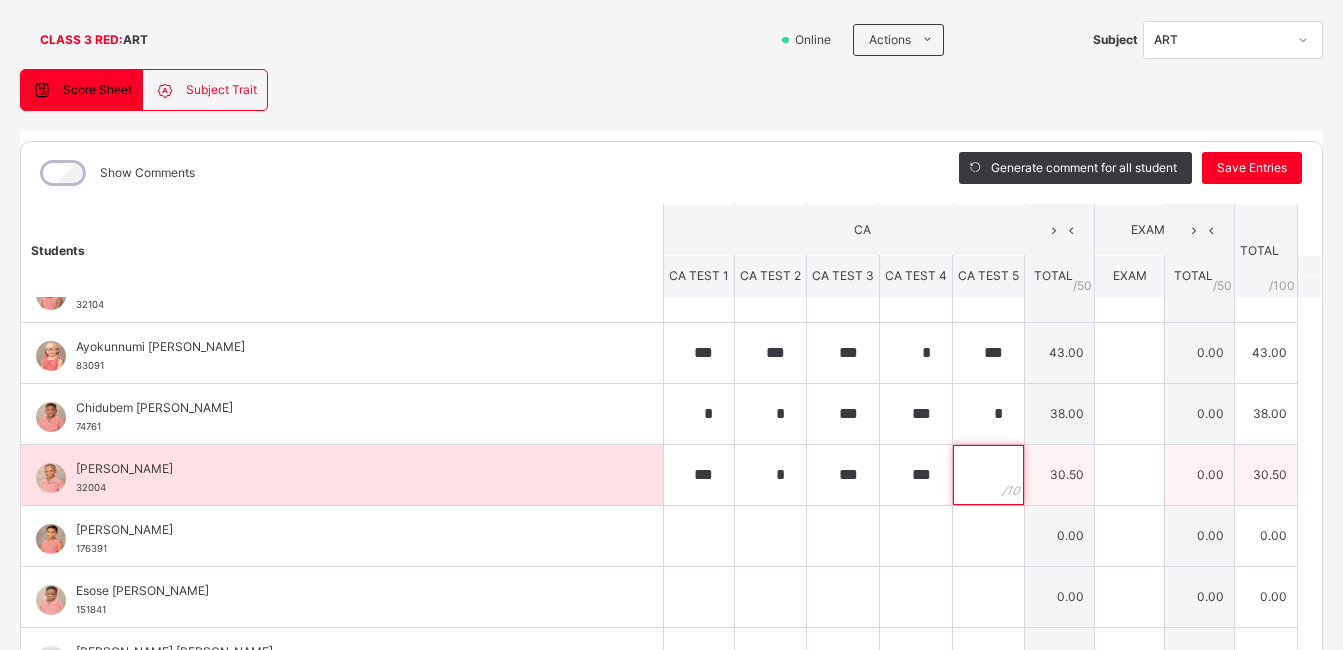click at bounding box center (988, 475) 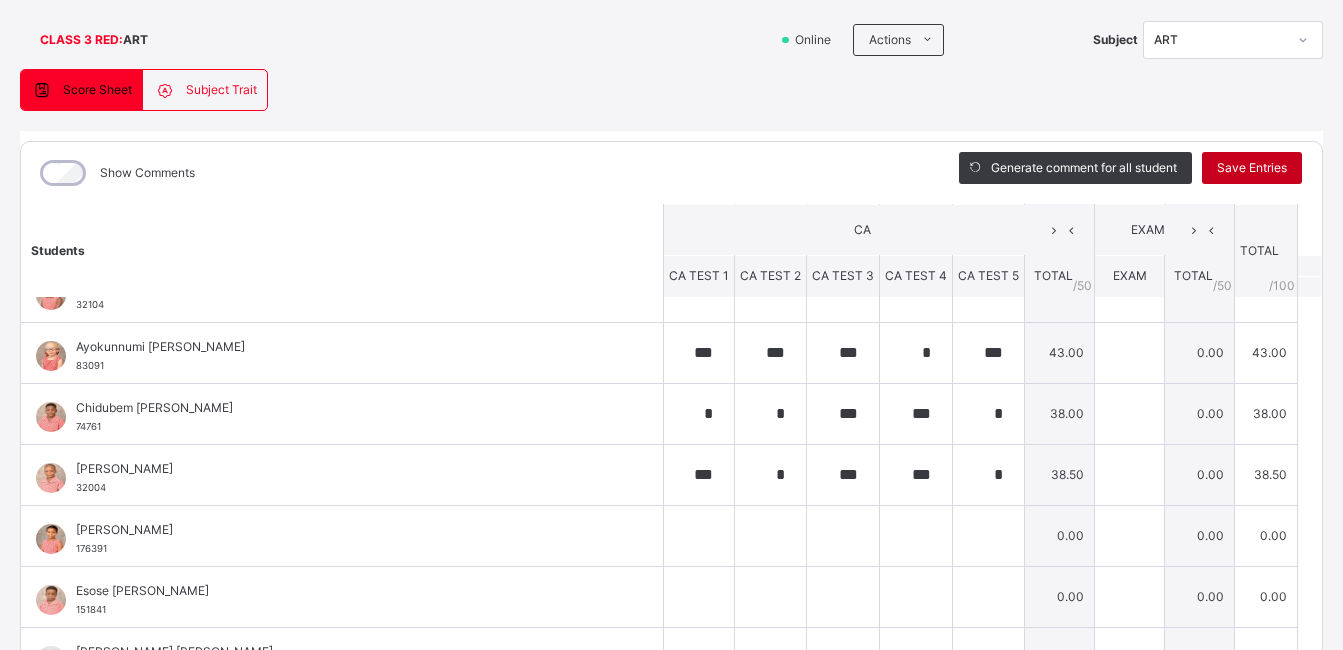 click on "Save Entries" at bounding box center (1252, 168) 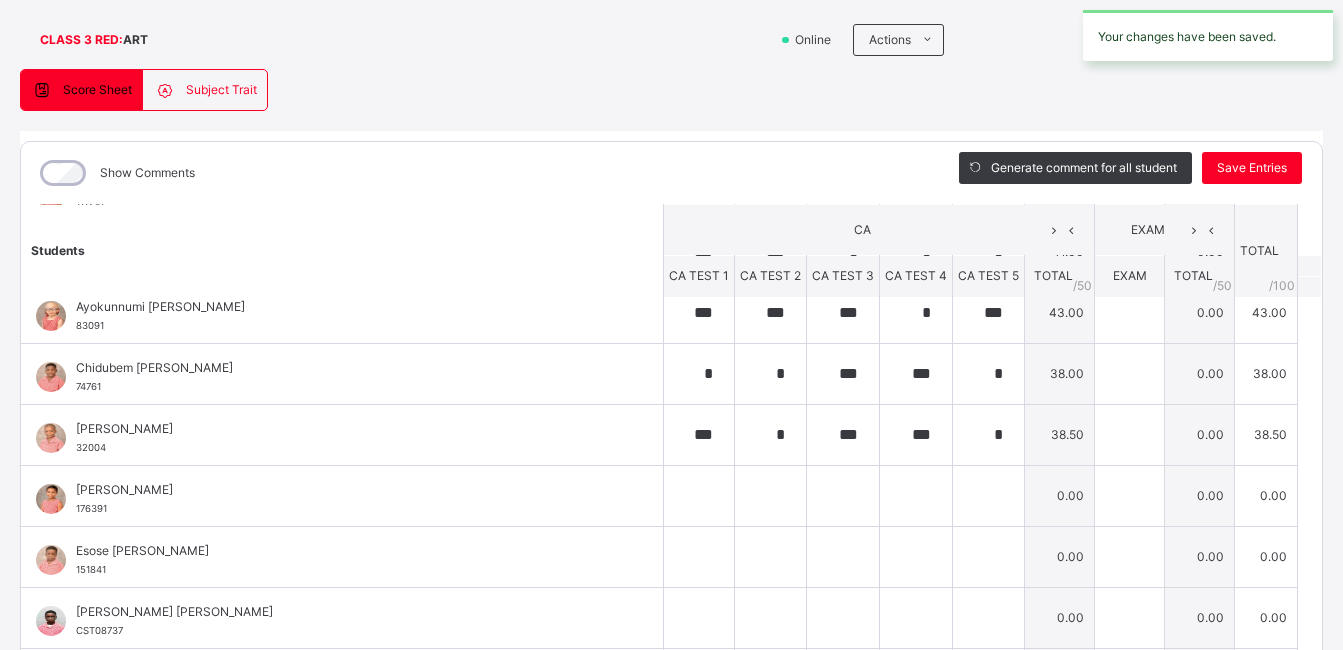 scroll, scrollTop: 281, scrollLeft: 0, axis: vertical 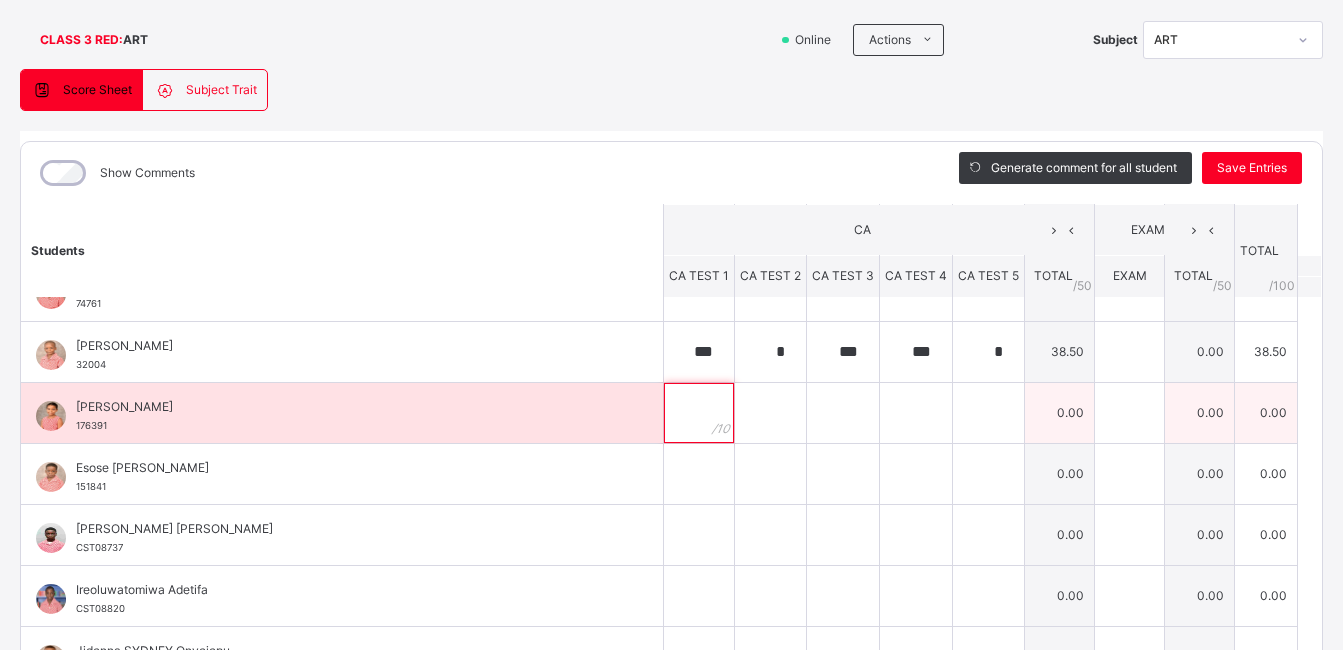 click at bounding box center [699, 413] 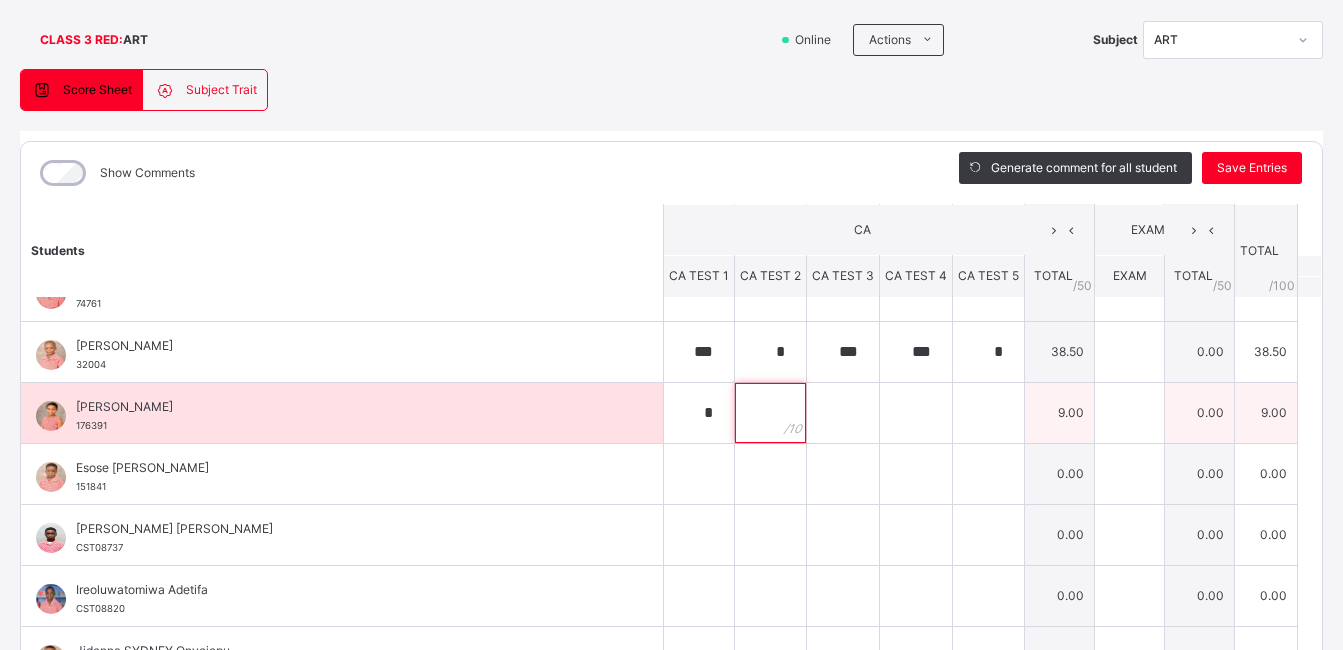 click at bounding box center [770, 413] 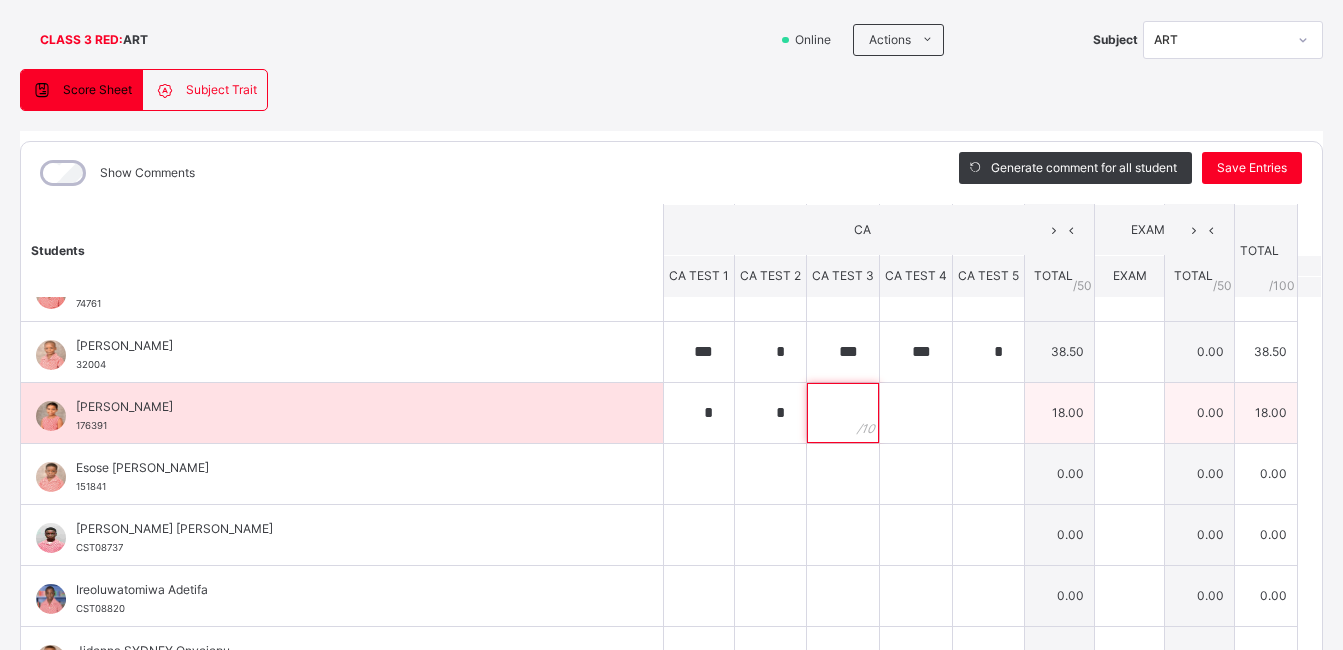 click at bounding box center (843, 413) 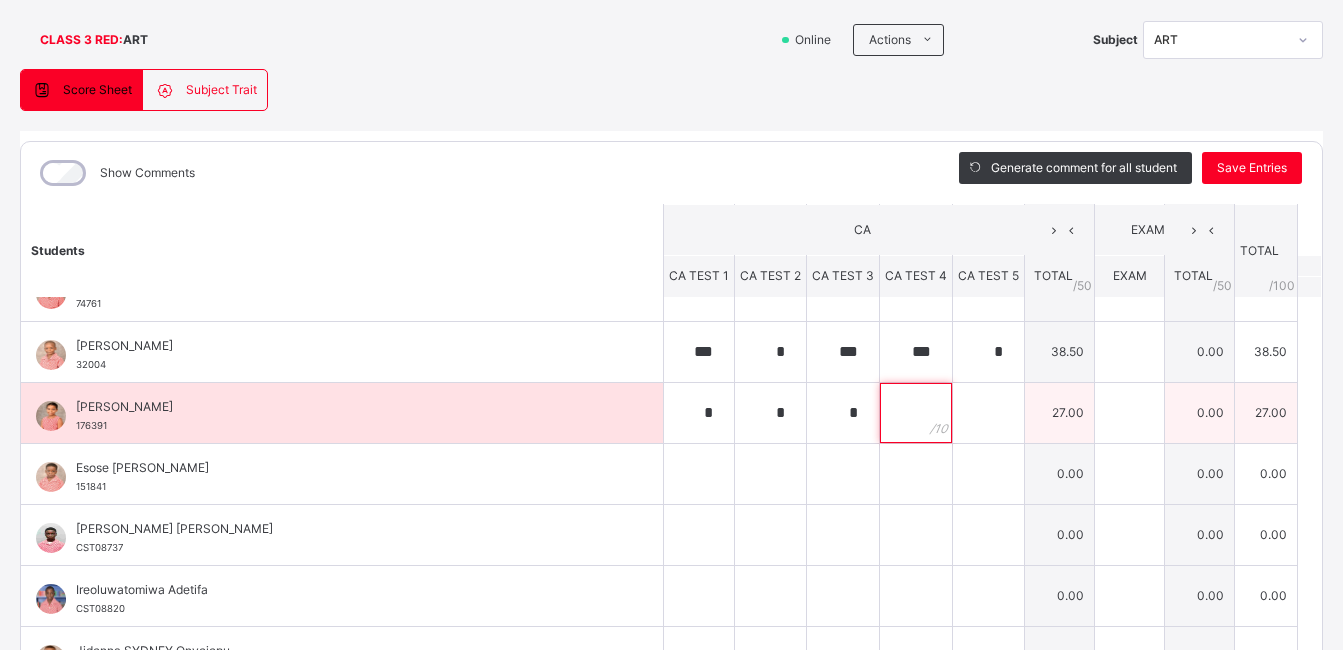 click at bounding box center [916, 413] 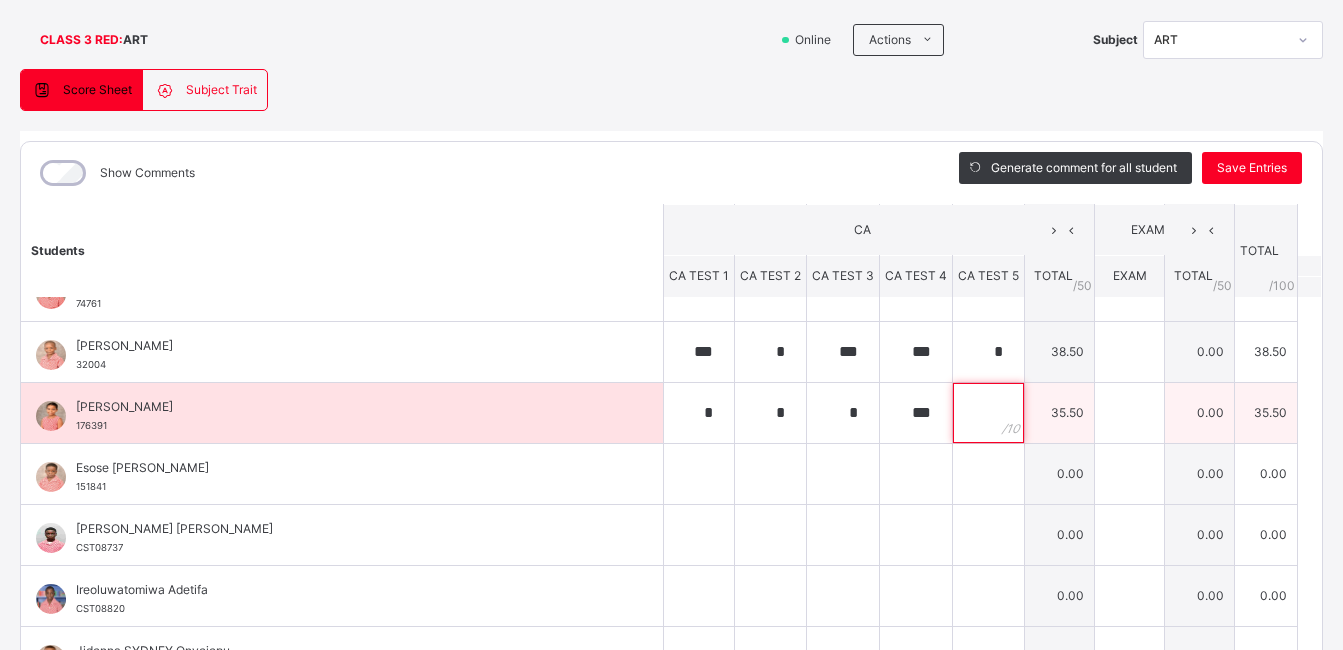 click at bounding box center (988, 413) 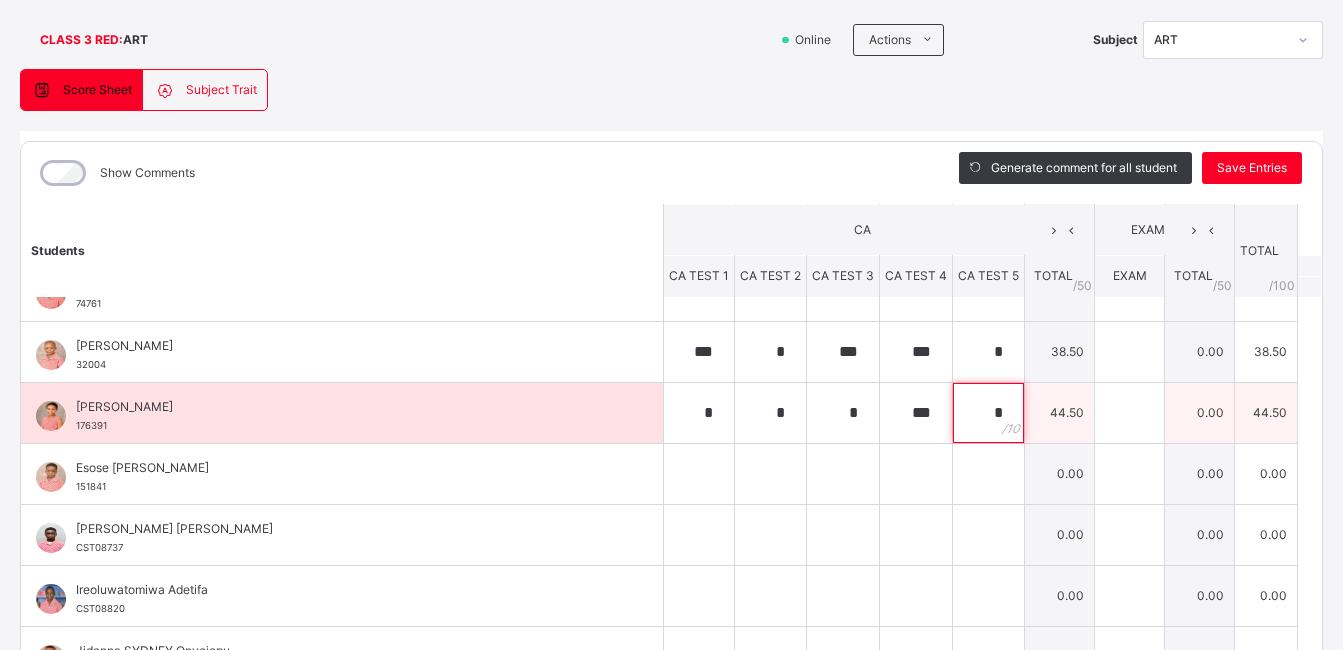 click on "*" at bounding box center [988, 413] 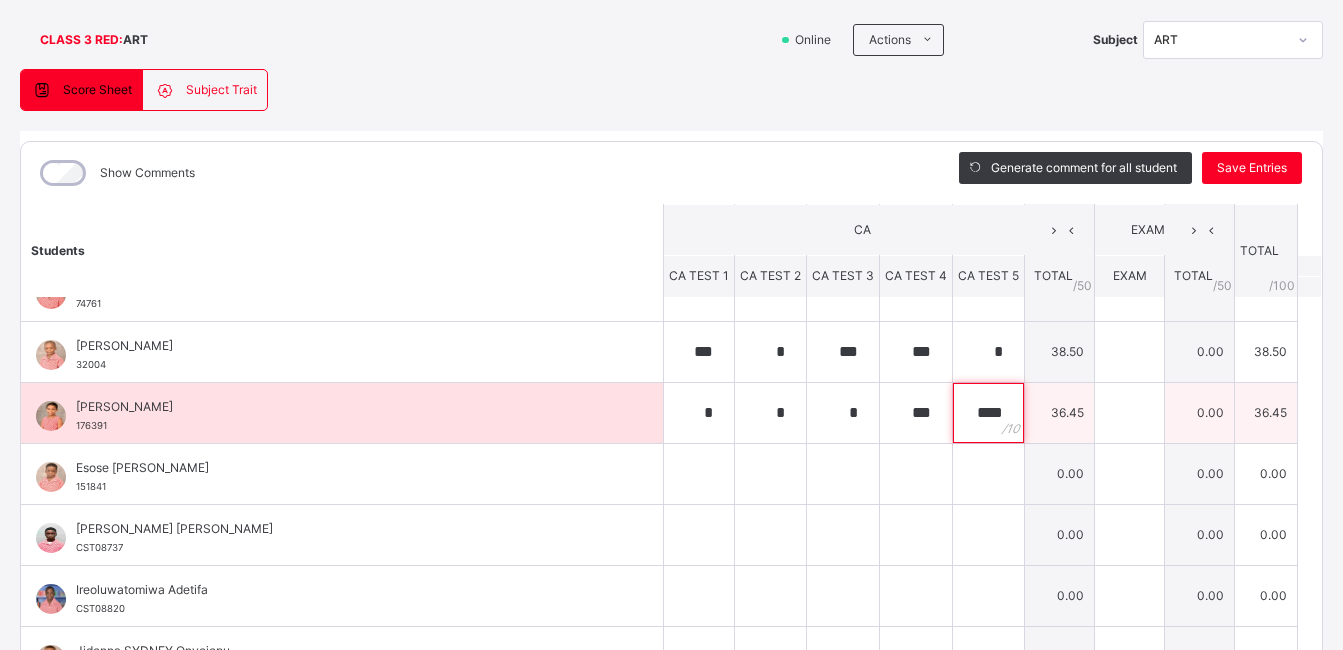 click on "****" at bounding box center [988, 413] 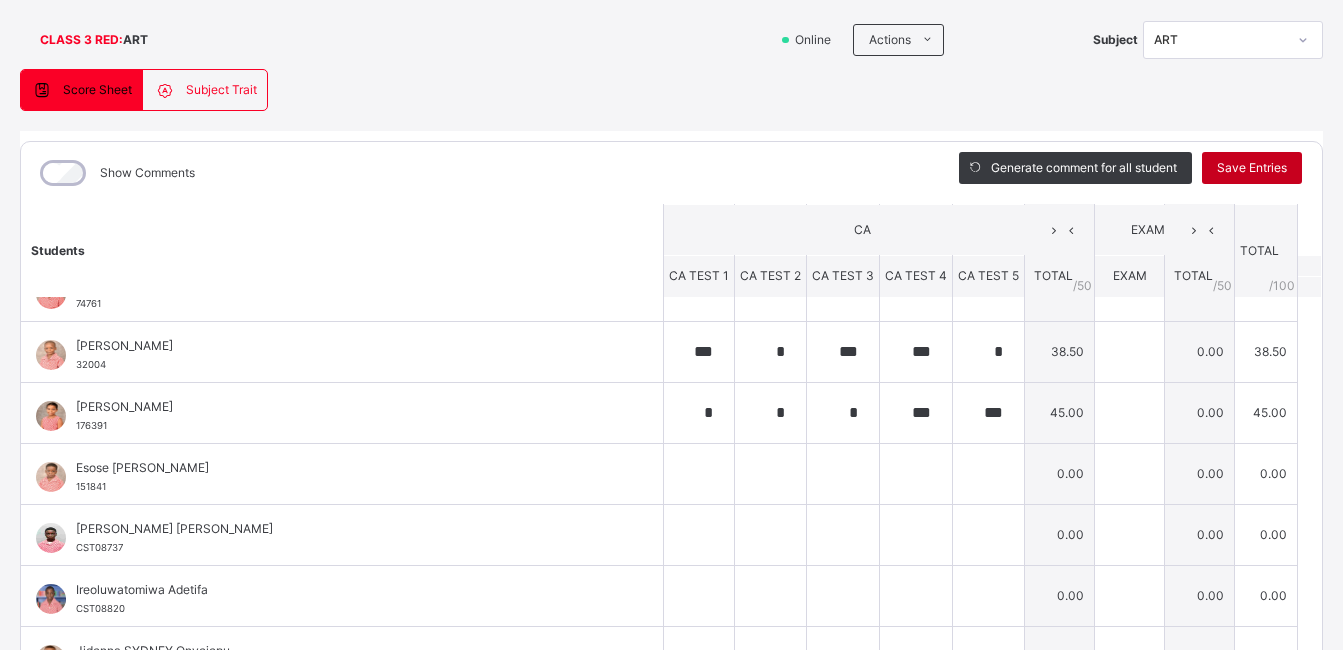 click on "Save Entries" at bounding box center [1252, 168] 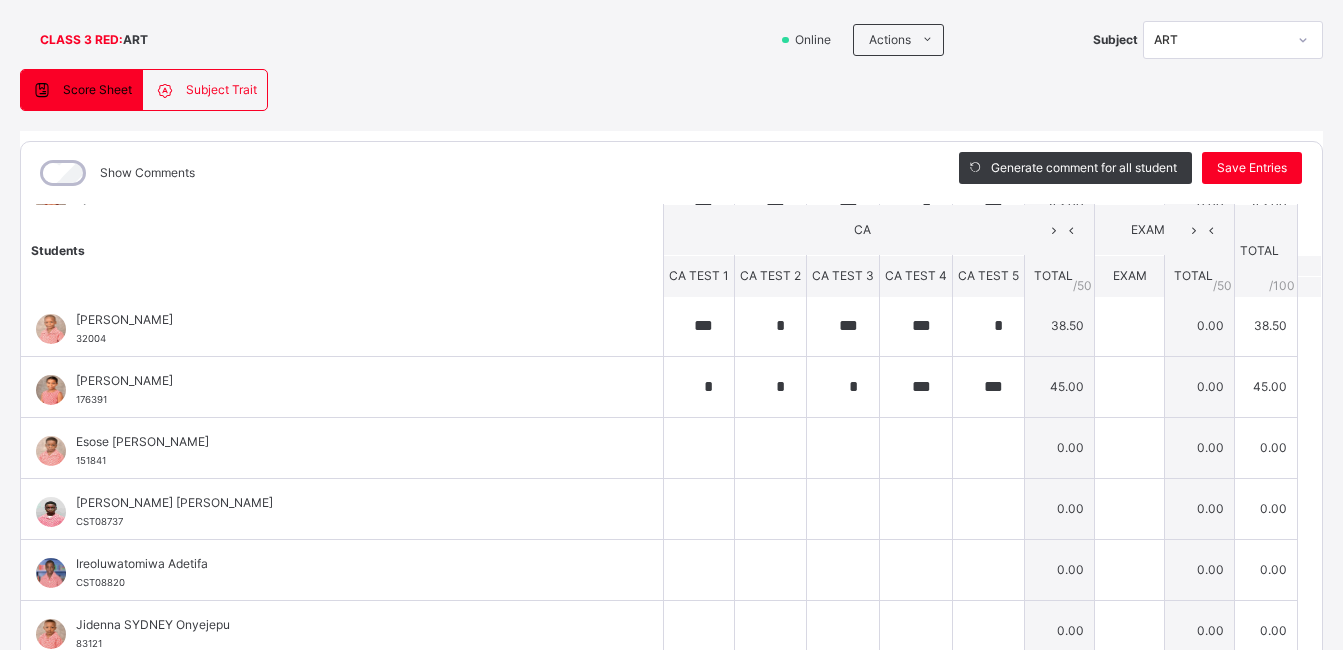 scroll, scrollTop: 314, scrollLeft: 0, axis: vertical 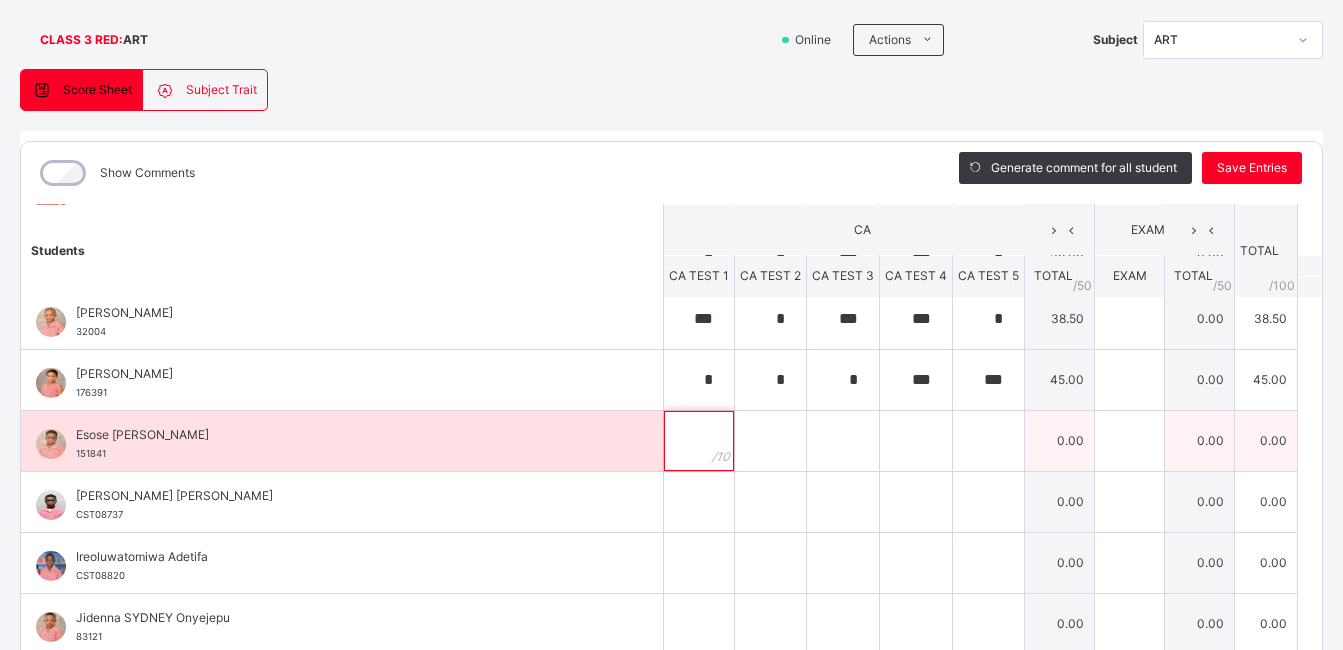 click at bounding box center (699, 441) 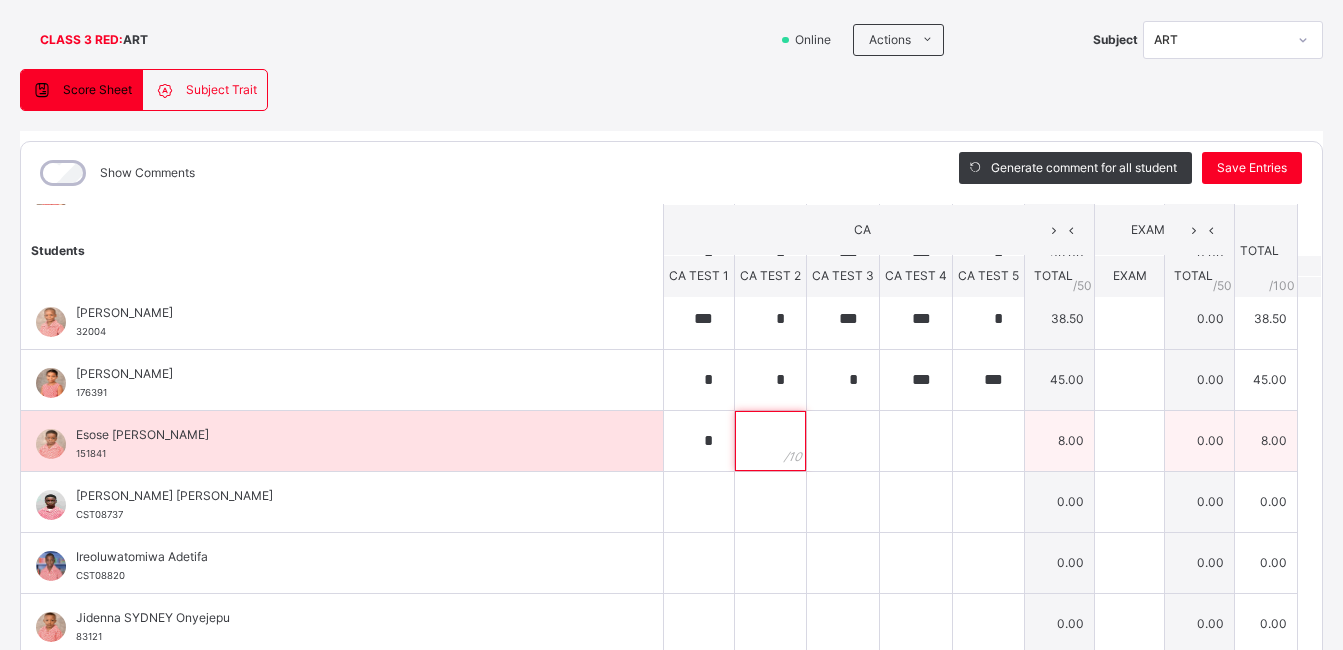click at bounding box center [770, 441] 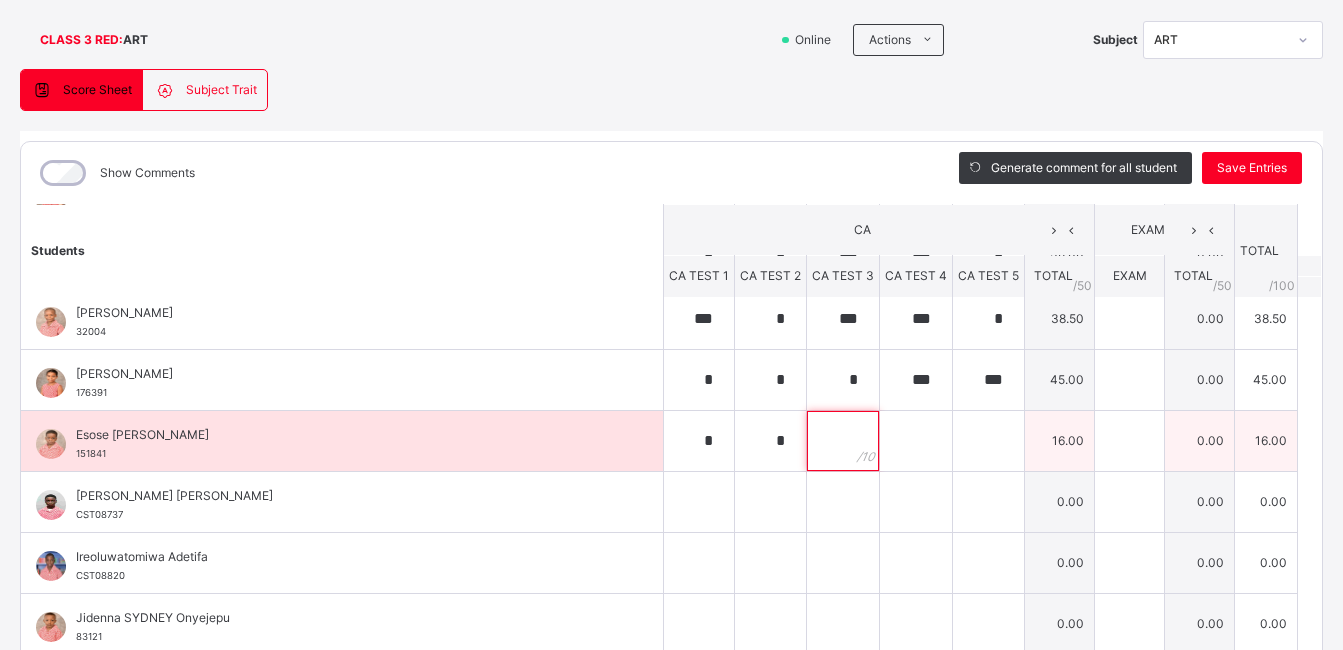 click at bounding box center [843, 441] 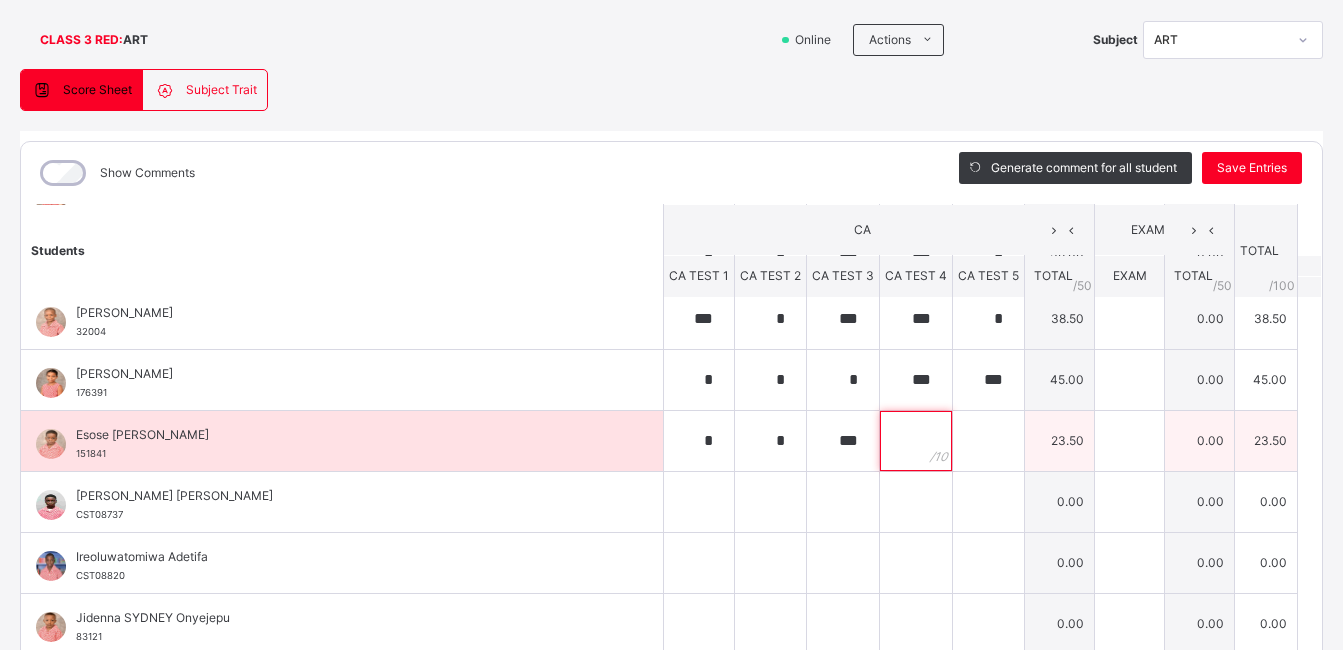 click at bounding box center (916, 441) 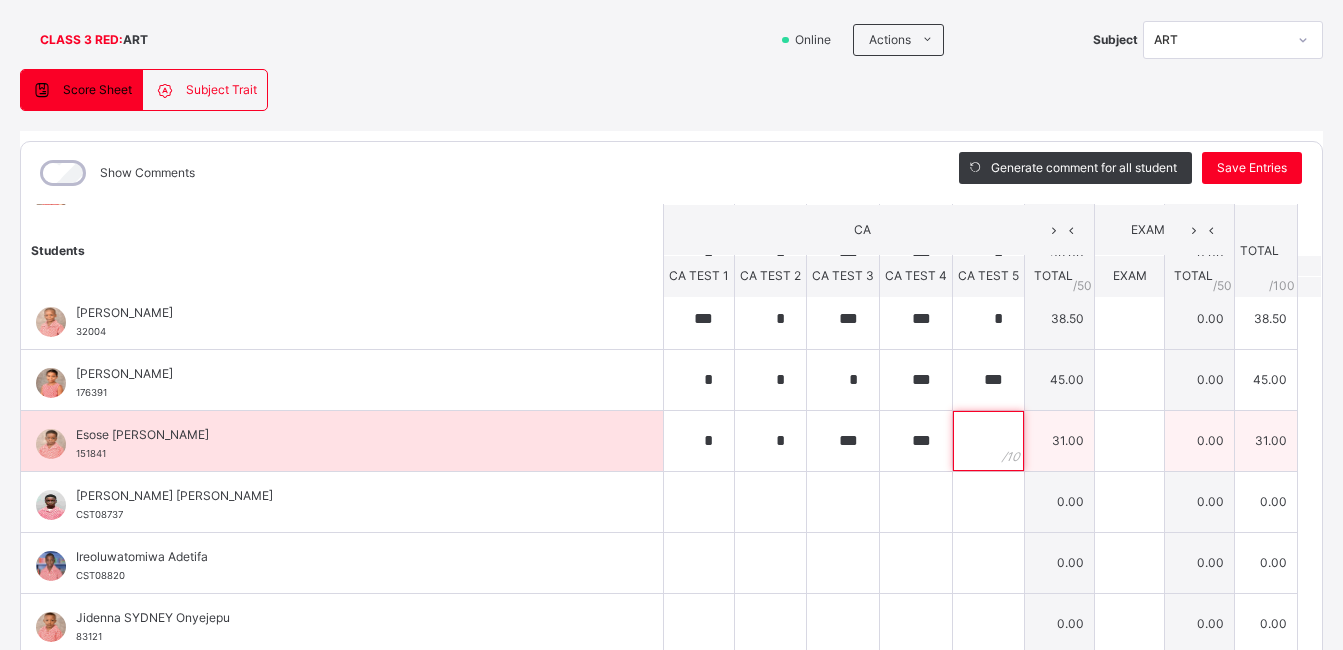 click at bounding box center [988, 441] 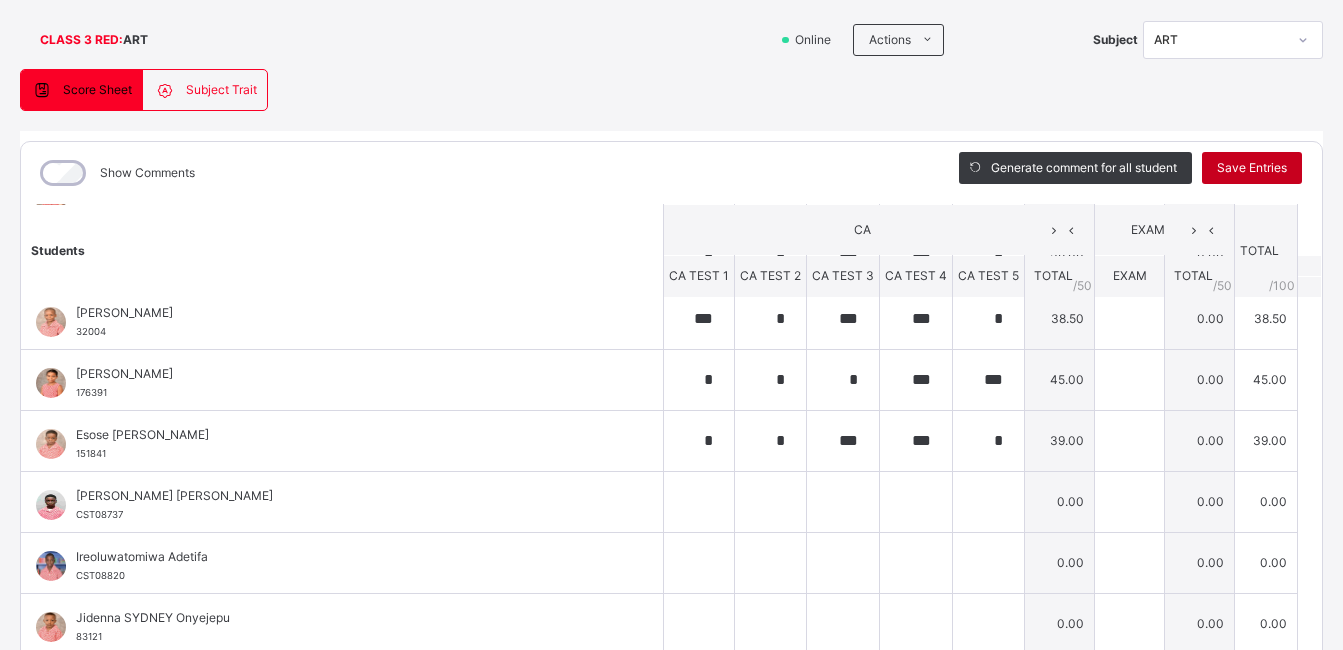 click on "Save Entries" at bounding box center [1252, 168] 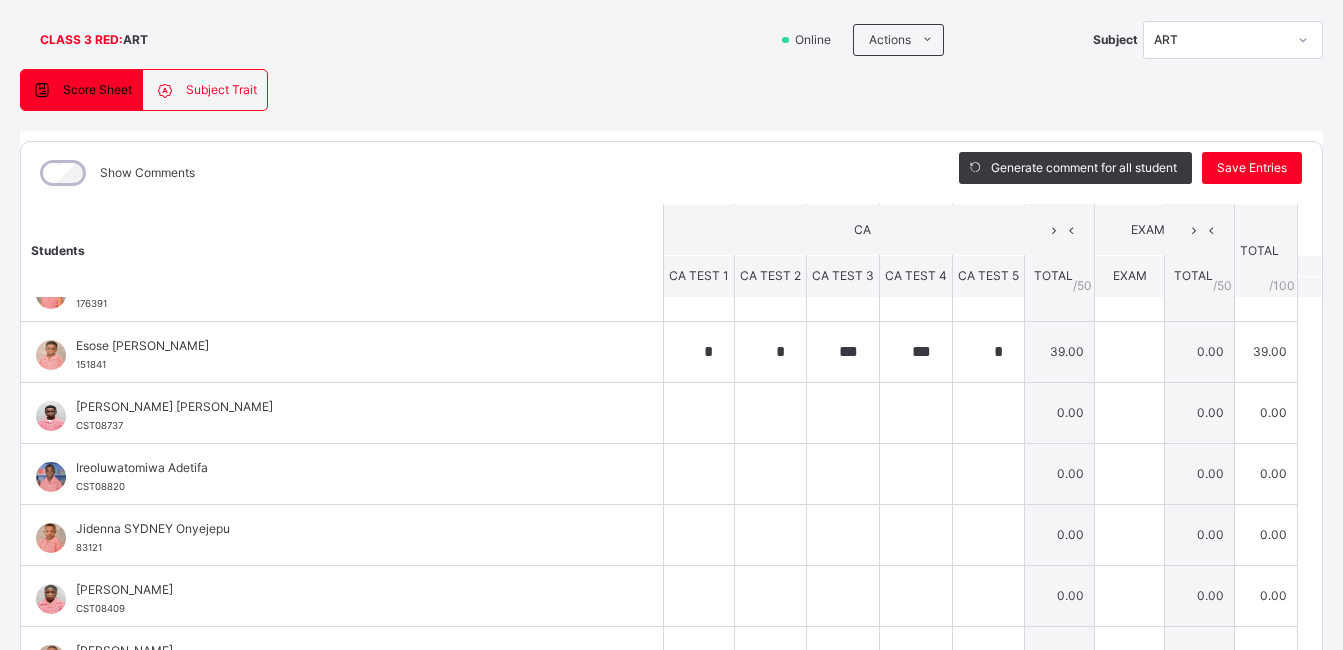 scroll, scrollTop: 409, scrollLeft: 0, axis: vertical 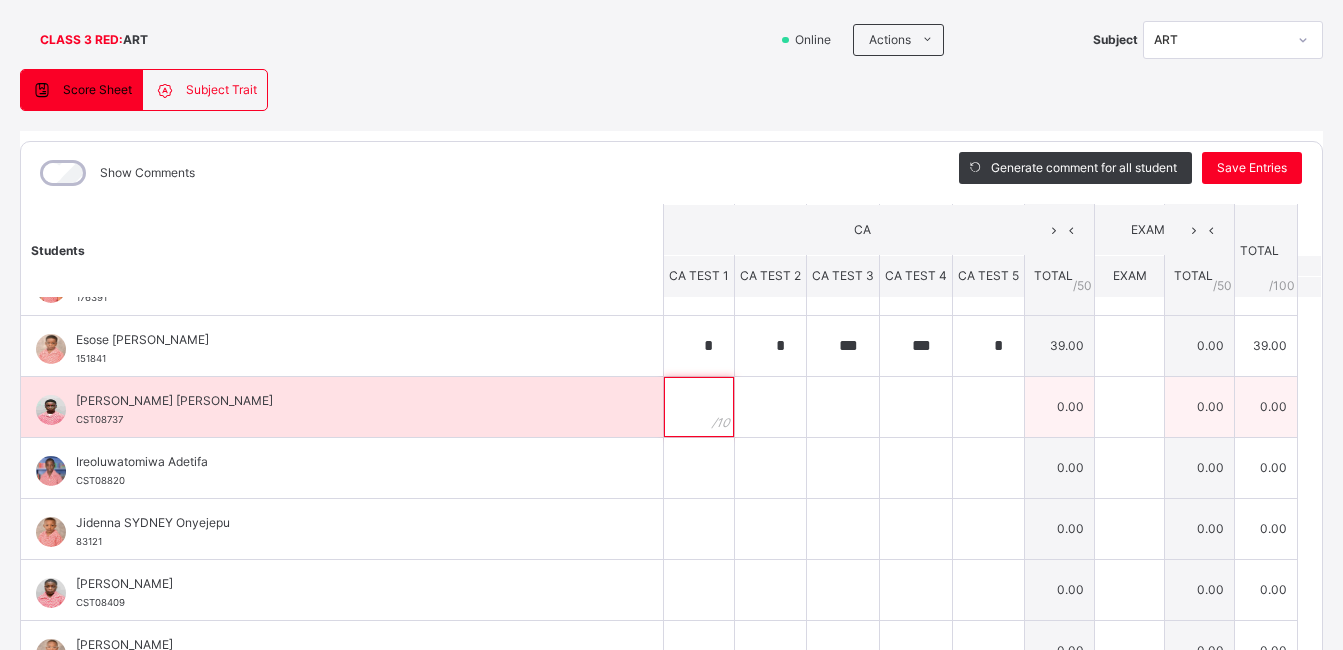 click at bounding box center [699, 407] 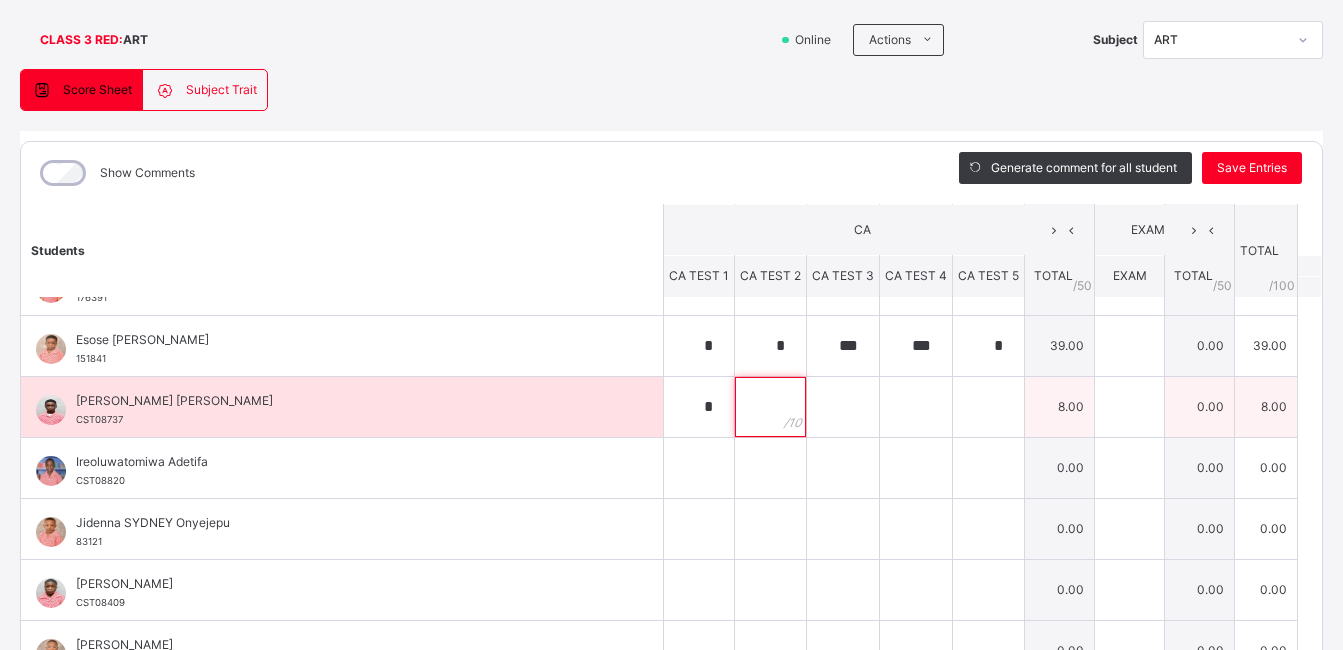 click at bounding box center (770, 407) 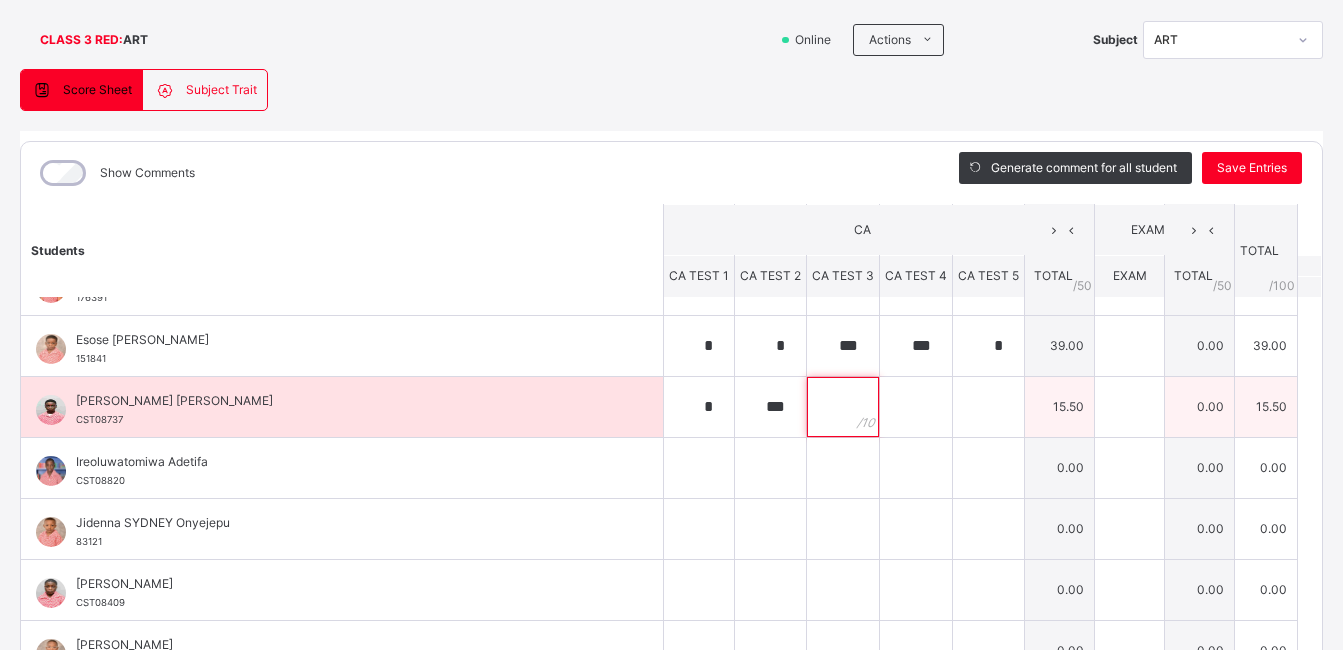 click at bounding box center [843, 407] 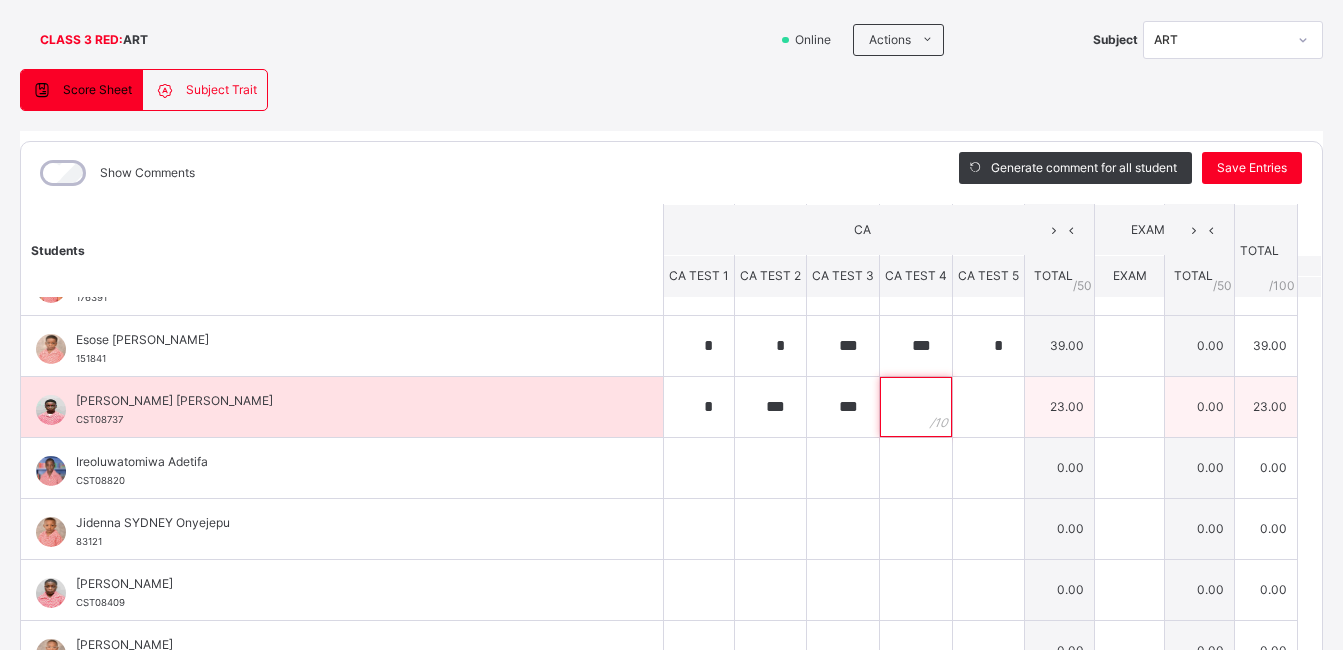 click at bounding box center [916, 407] 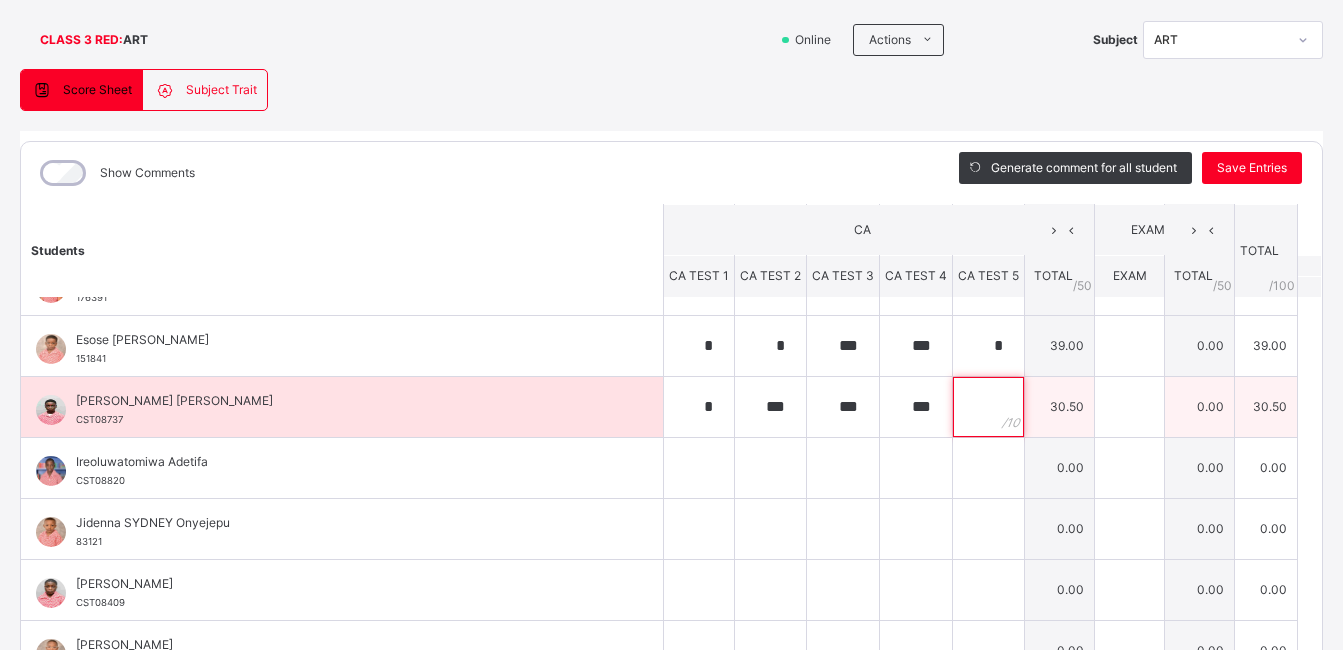 click at bounding box center (988, 407) 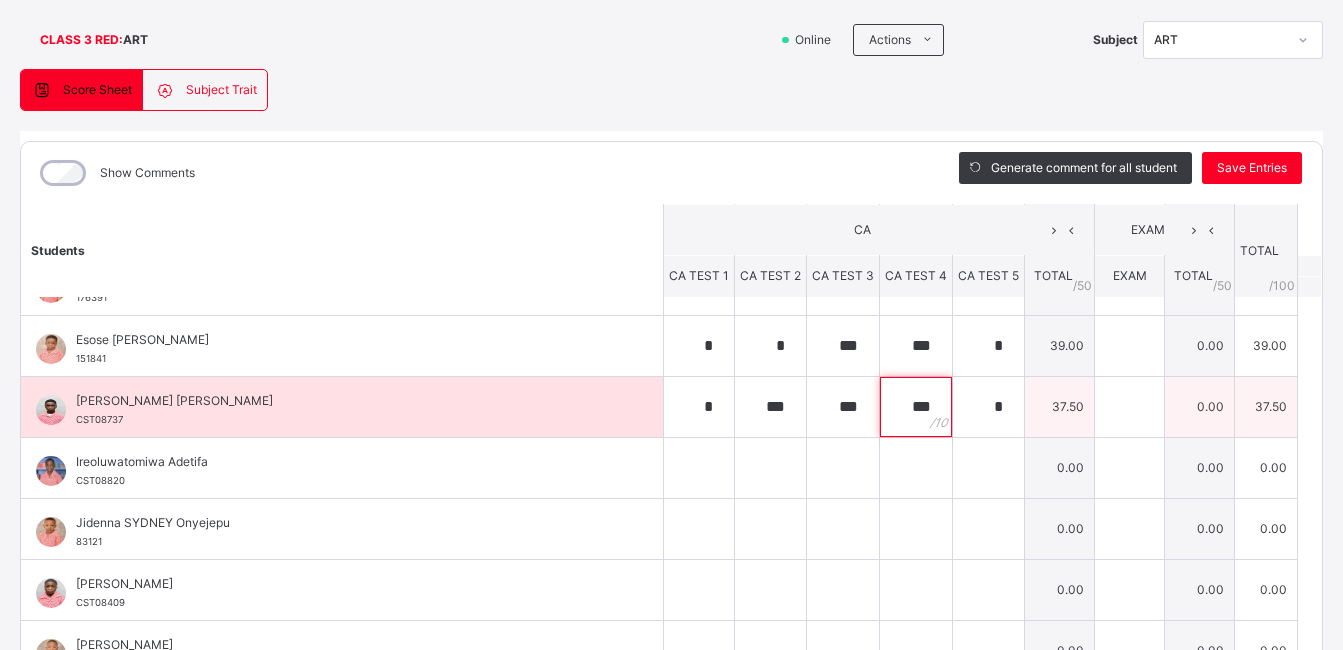 click on "***" at bounding box center (916, 407) 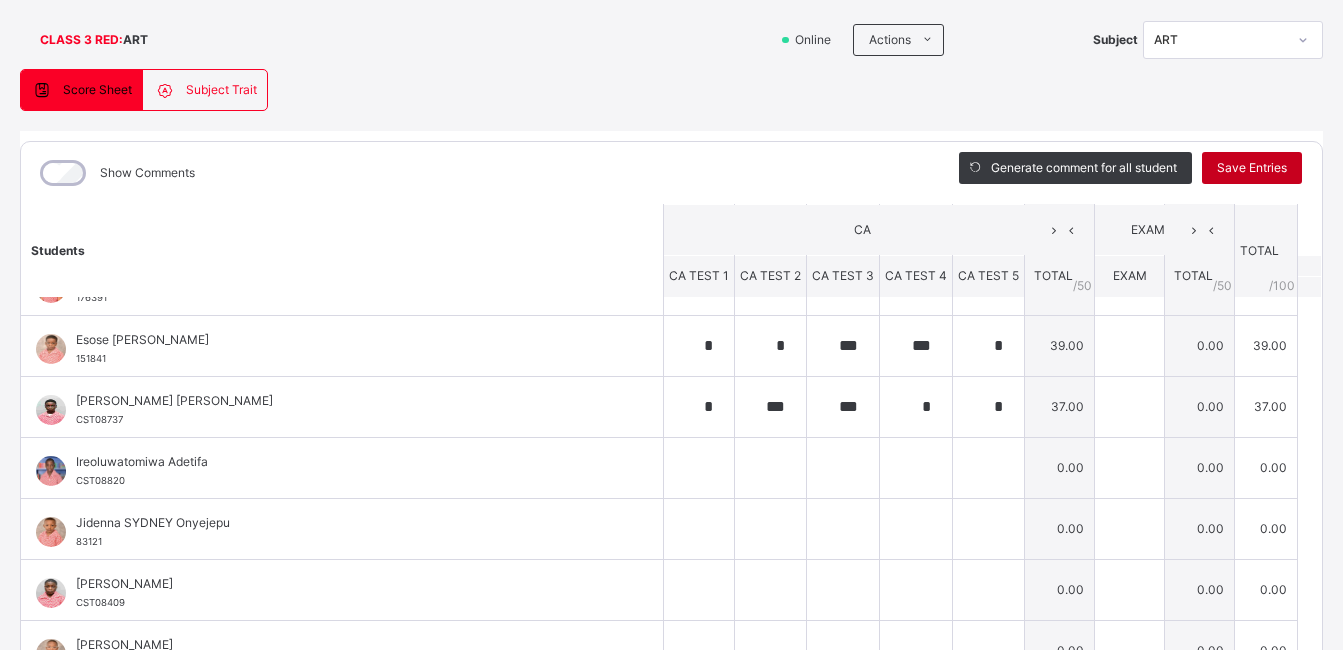 click on "Save Entries" at bounding box center [1252, 168] 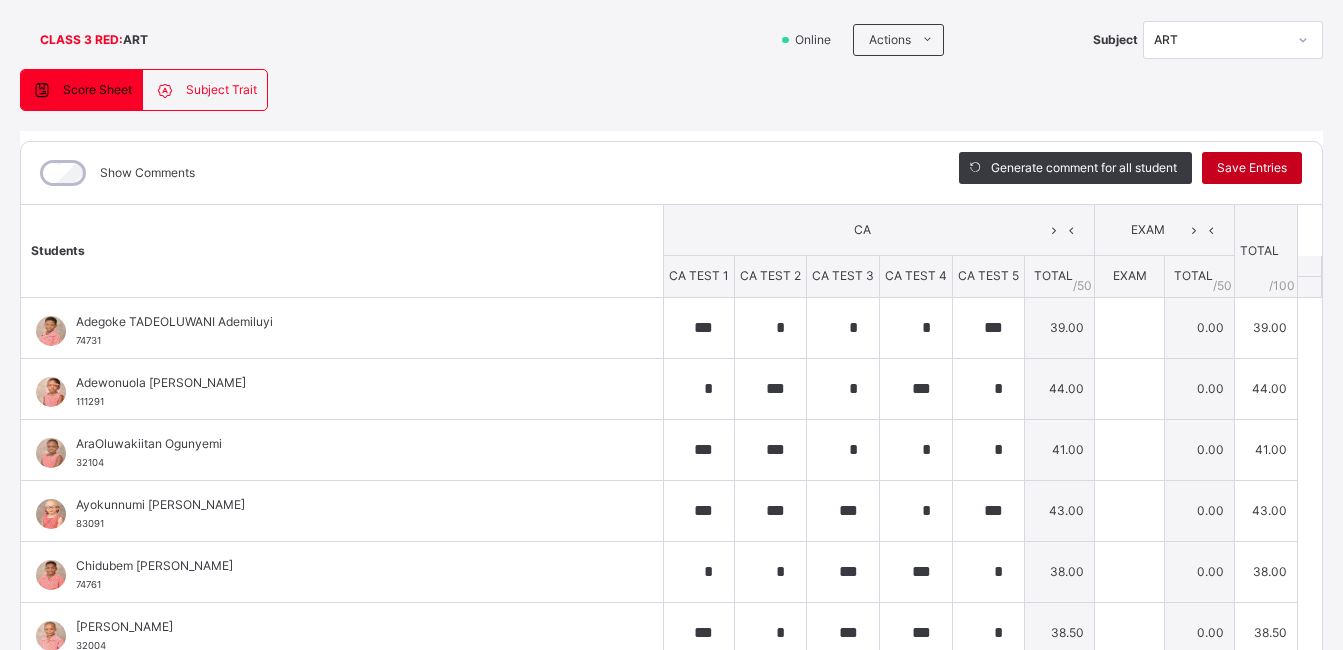click on "Save Entries" at bounding box center [1252, 168] 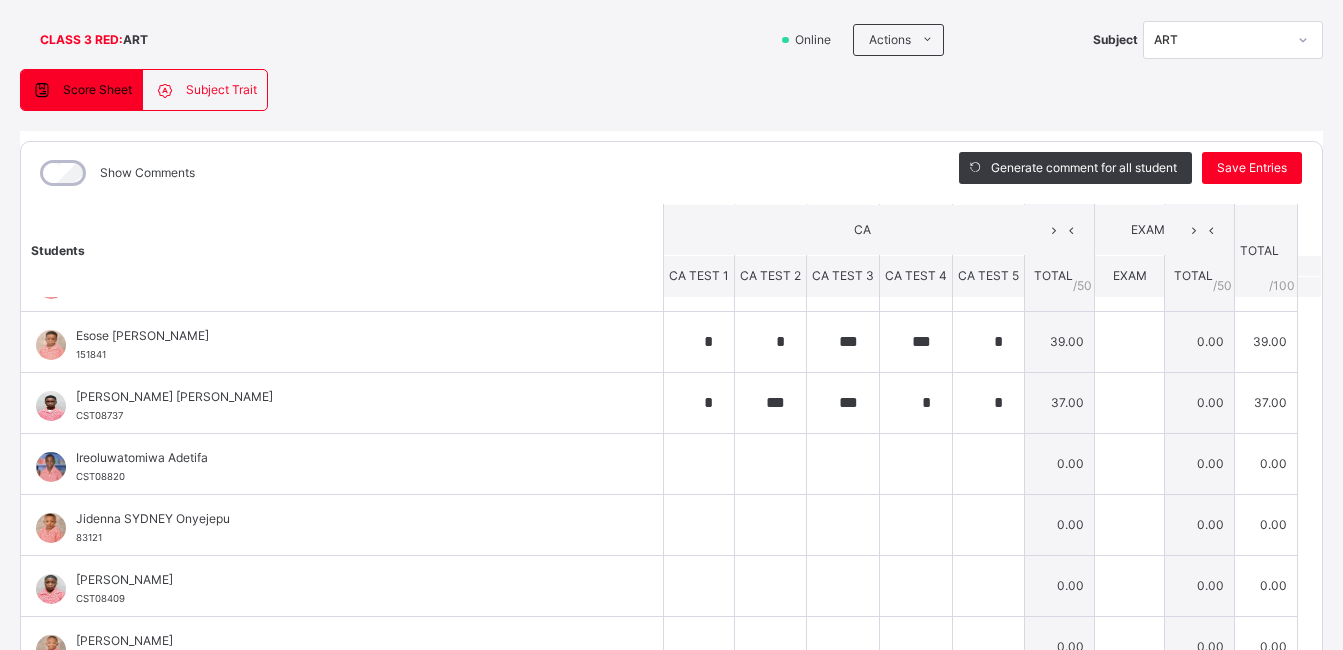 scroll, scrollTop: 423, scrollLeft: 0, axis: vertical 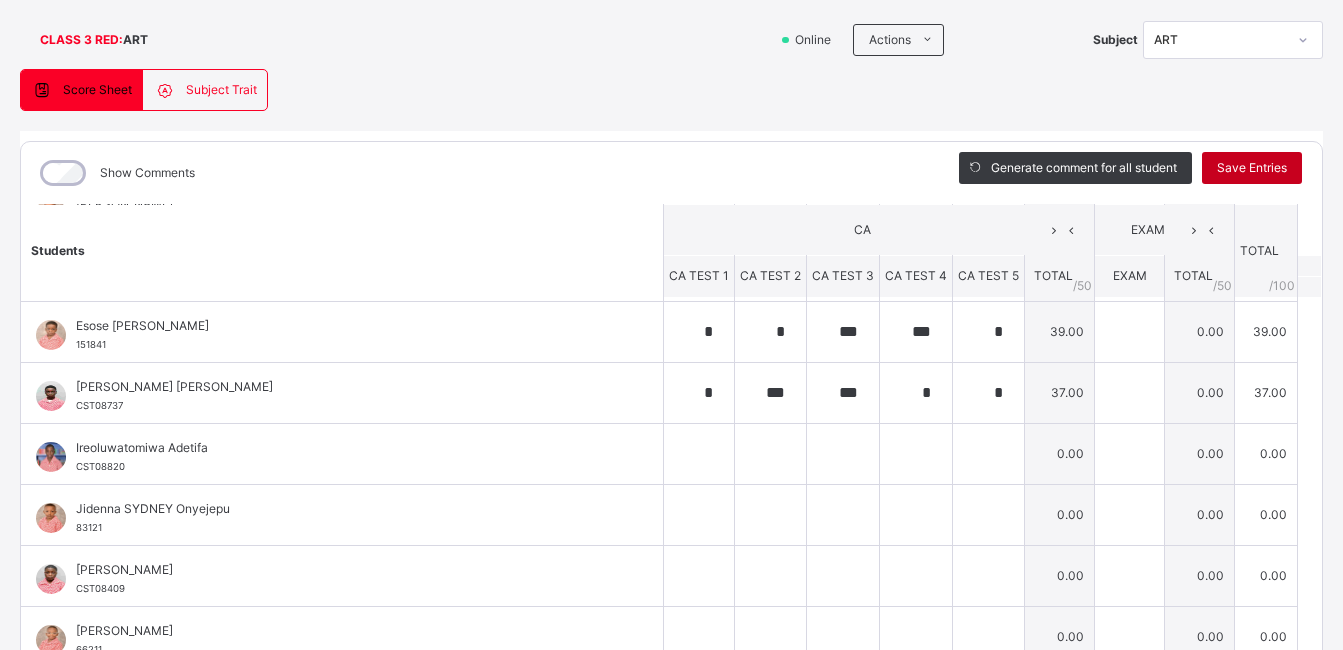 click on "Save Entries" at bounding box center (1252, 168) 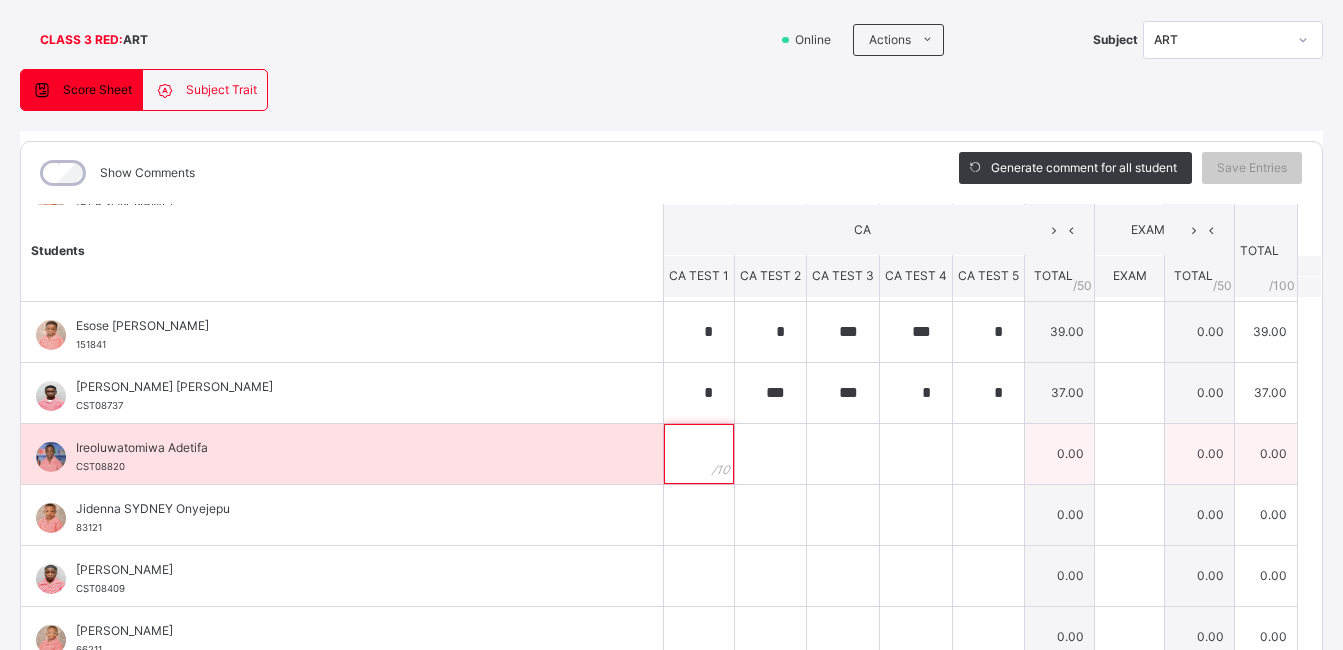 click at bounding box center [699, 454] 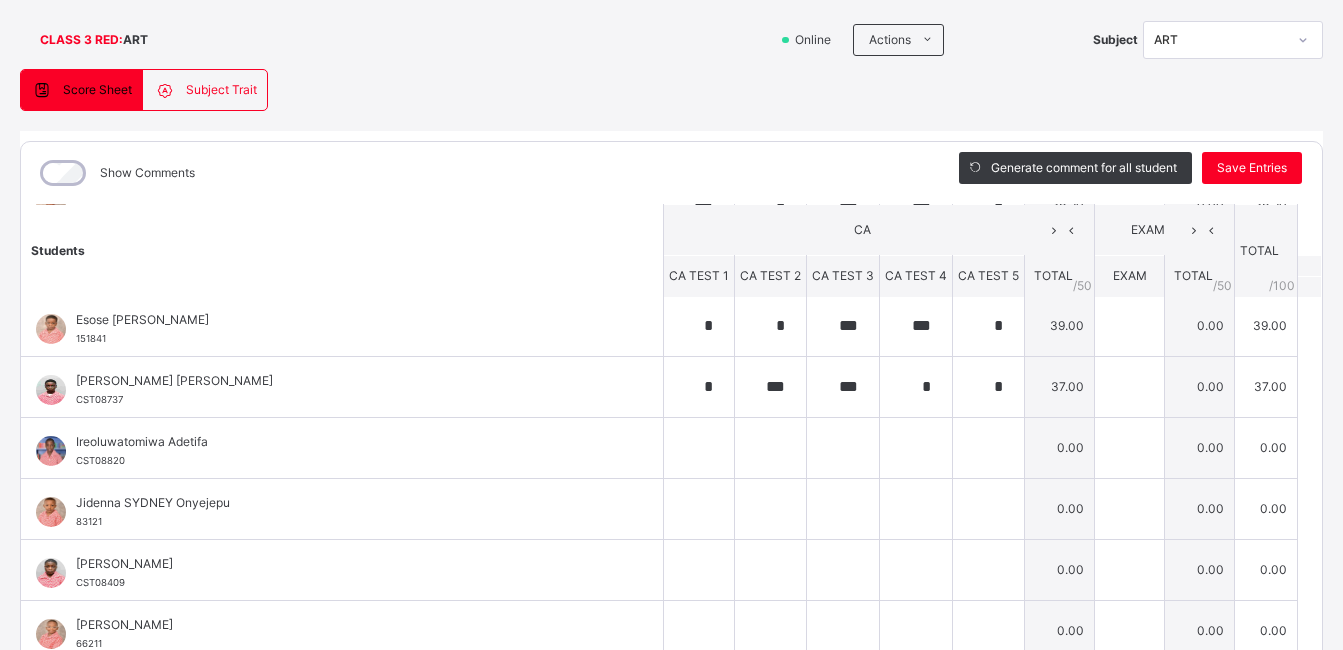 scroll, scrollTop: 459, scrollLeft: 0, axis: vertical 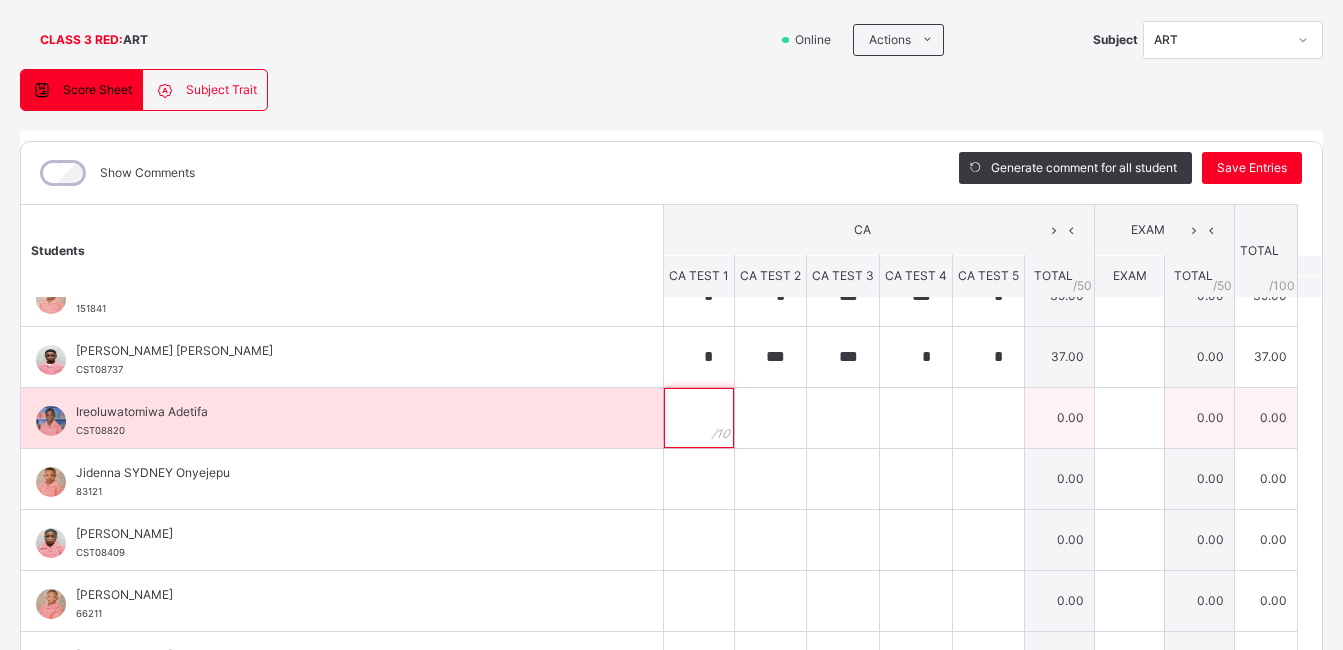 click at bounding box center (699, 418) 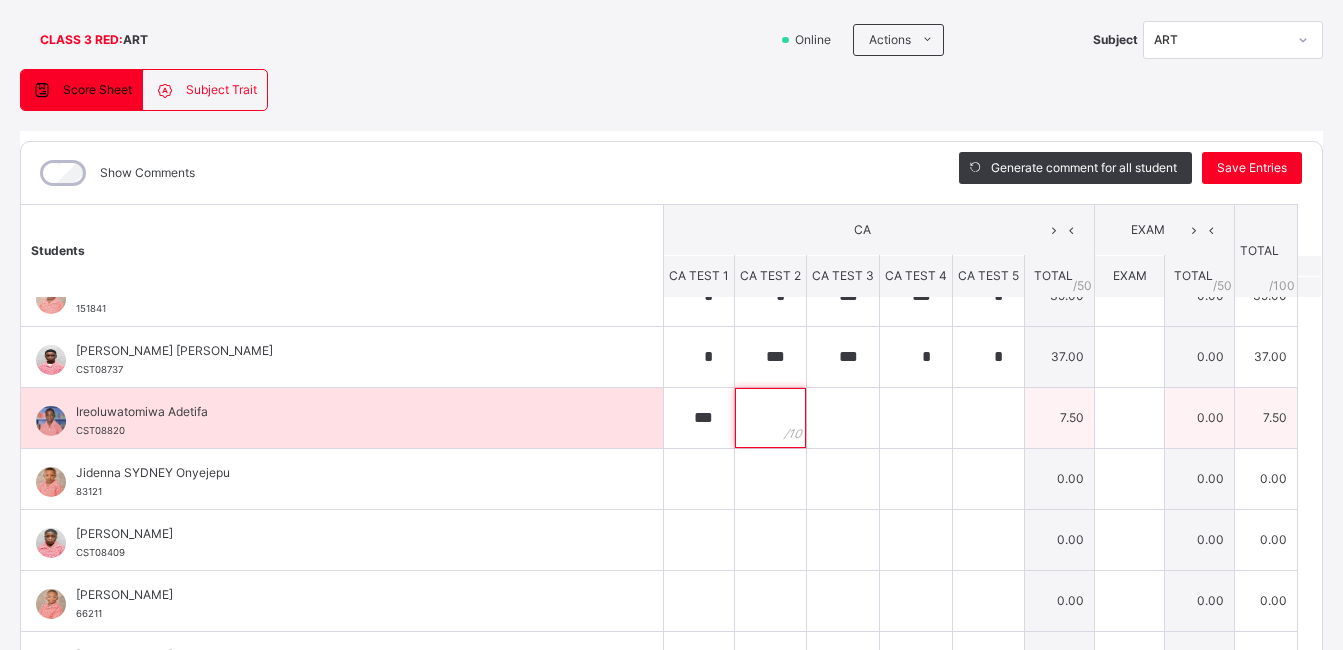click at bounding box center [770, 418] 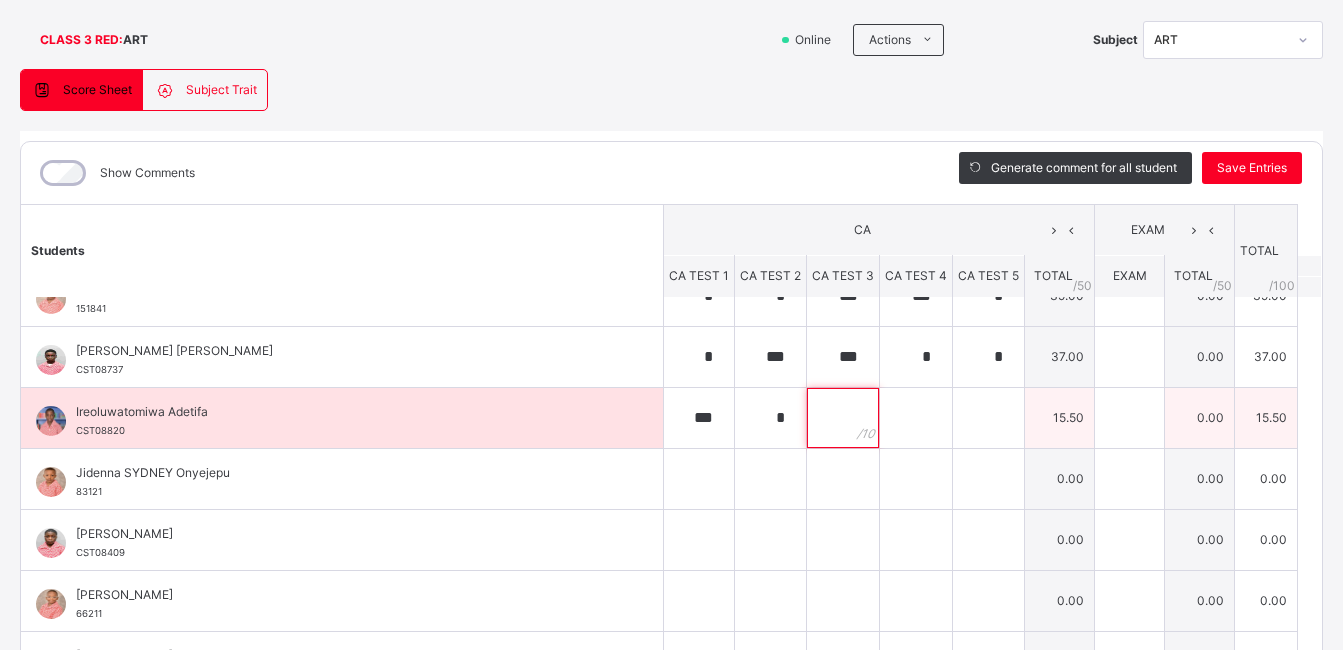 click at bounding box center [843, 418] 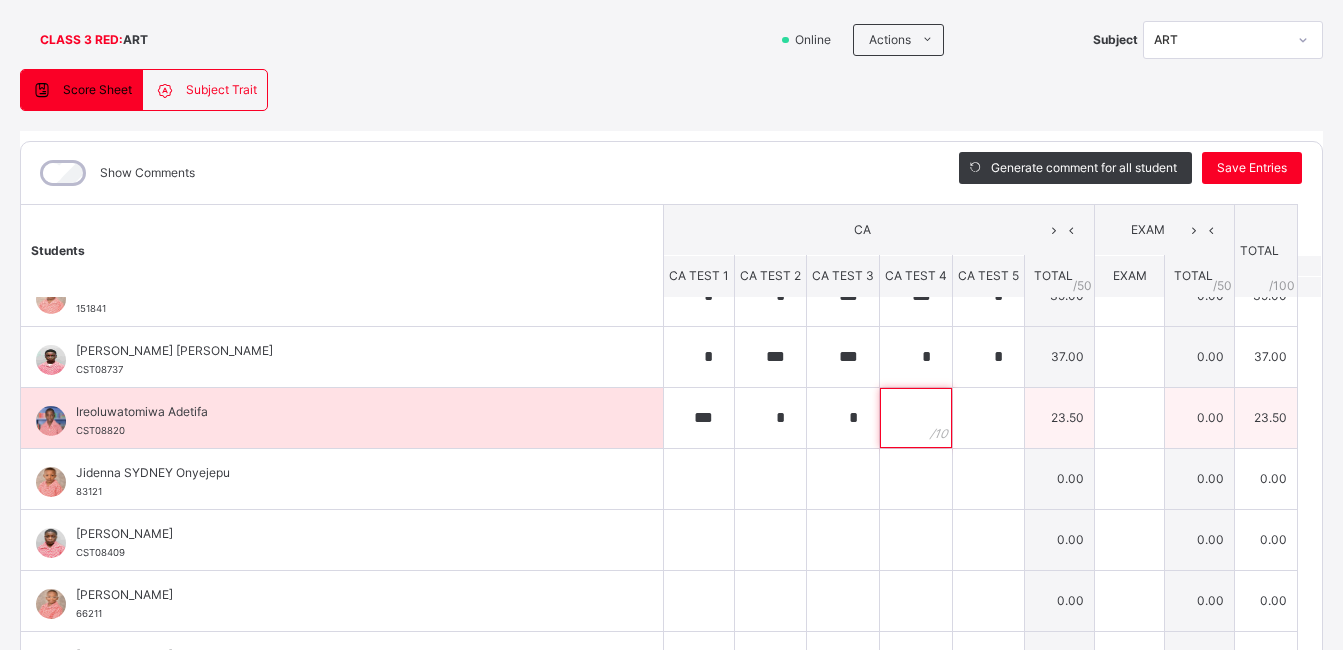 click at bounding box center [916, 418] 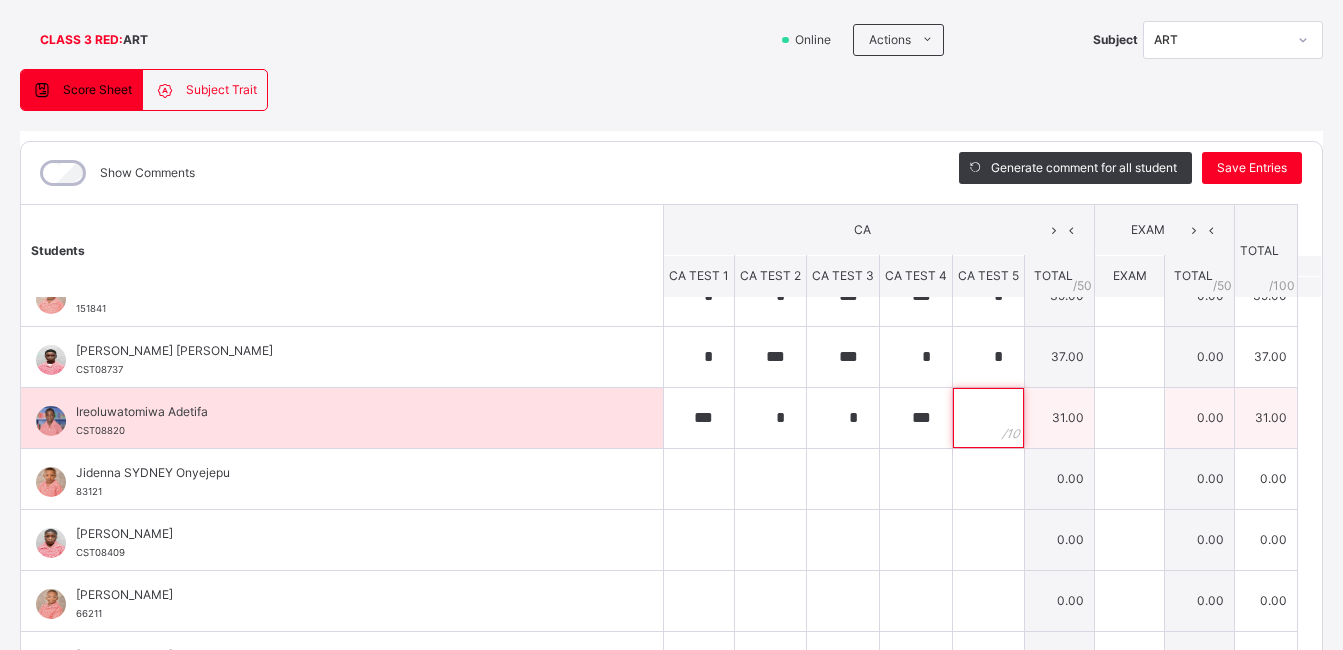 click at bounding box center (988, 418) 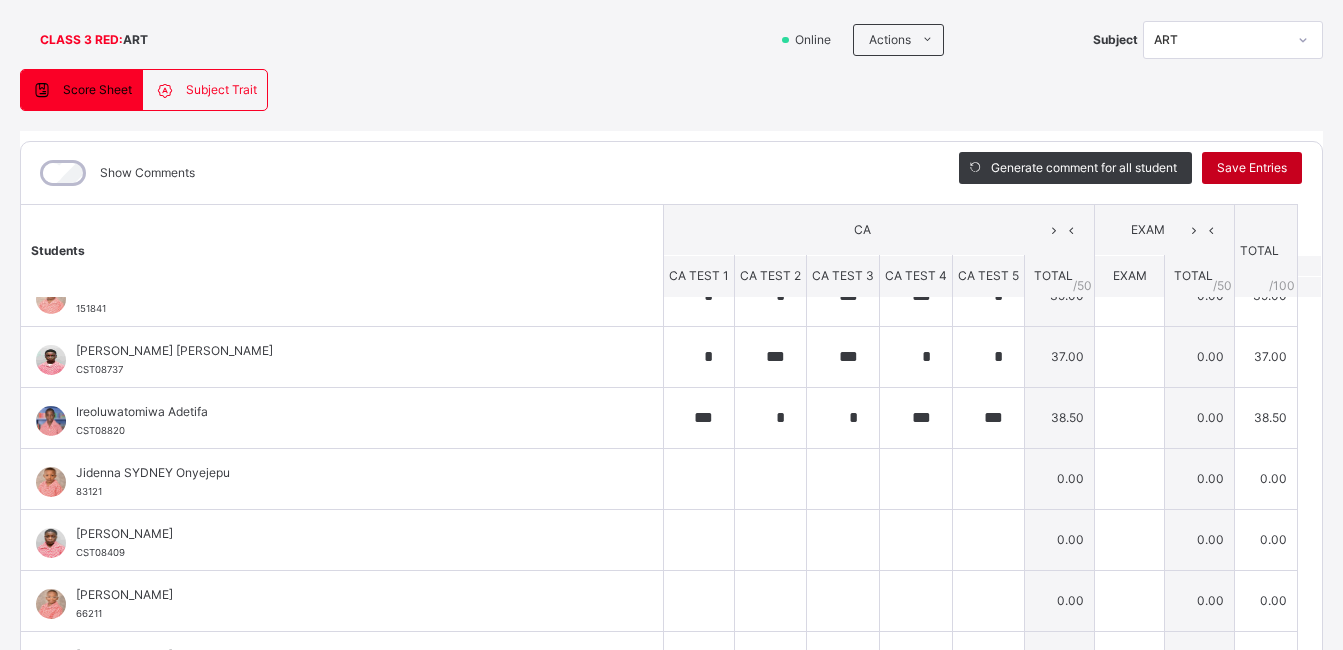 click on "Save Entries" at bounding box center [1252, 168] 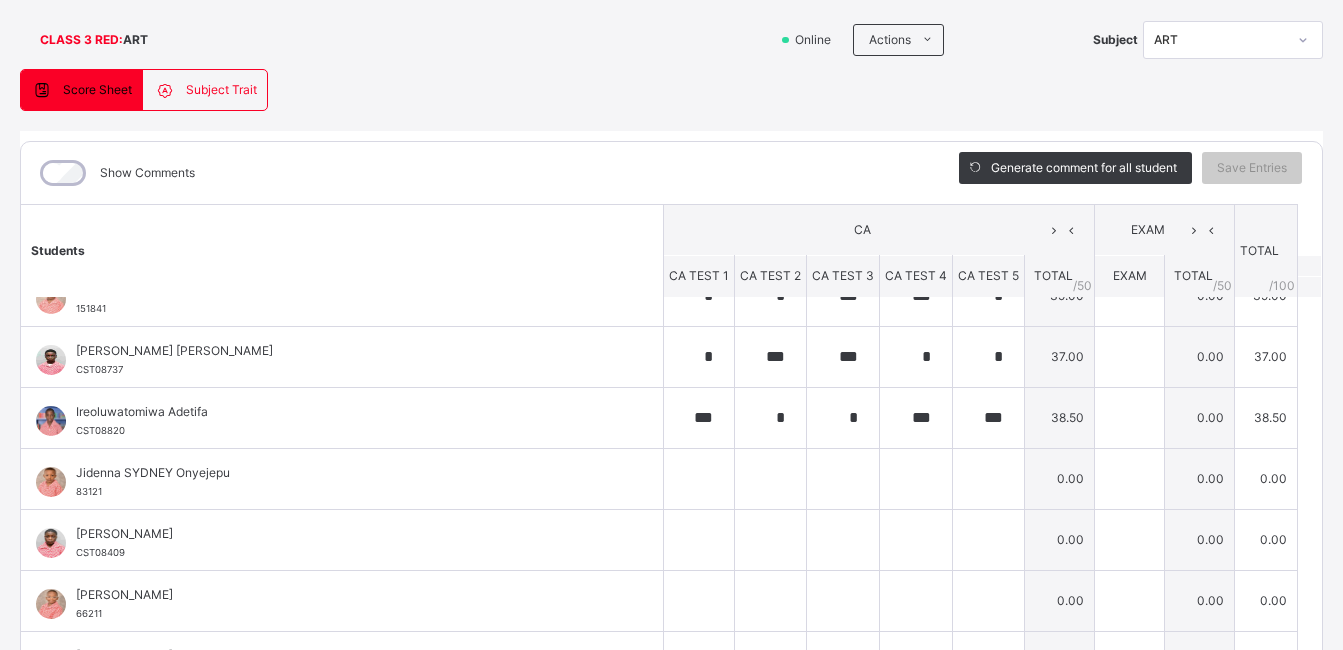 scroll, scrollTop: 896, scrollLeft: 0, axis: vertical 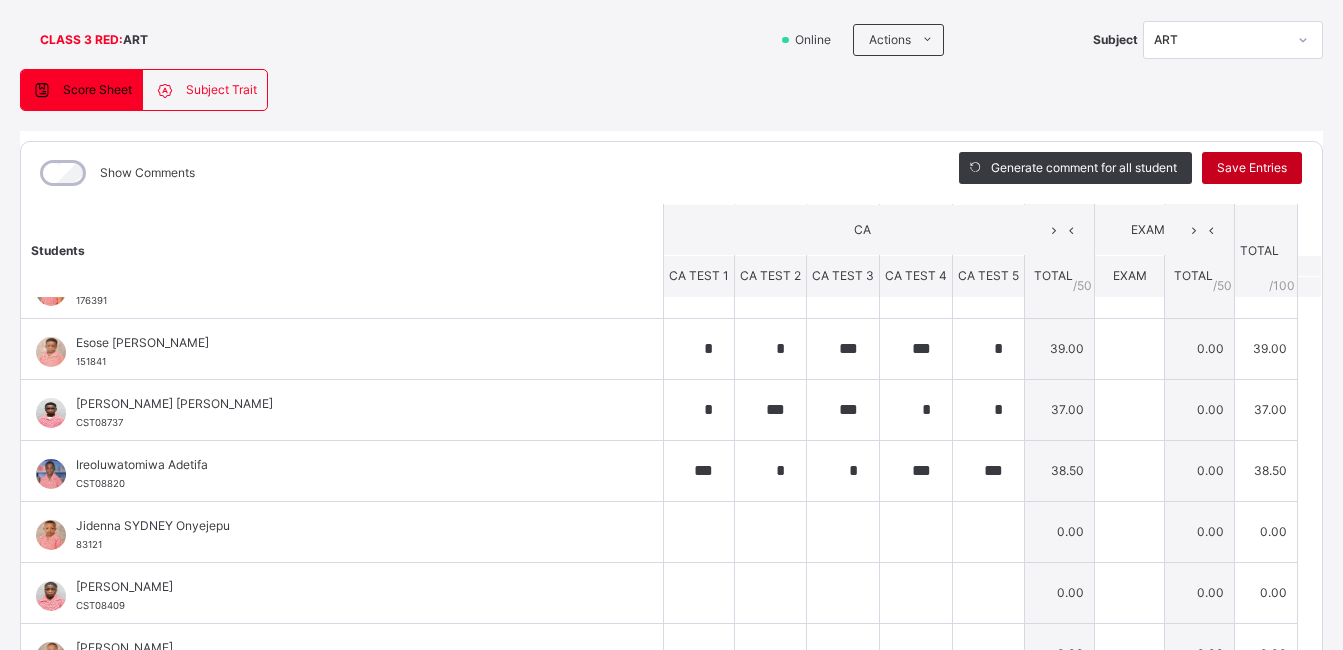 click on "Save Entries" at bounding box center [1252, 168] 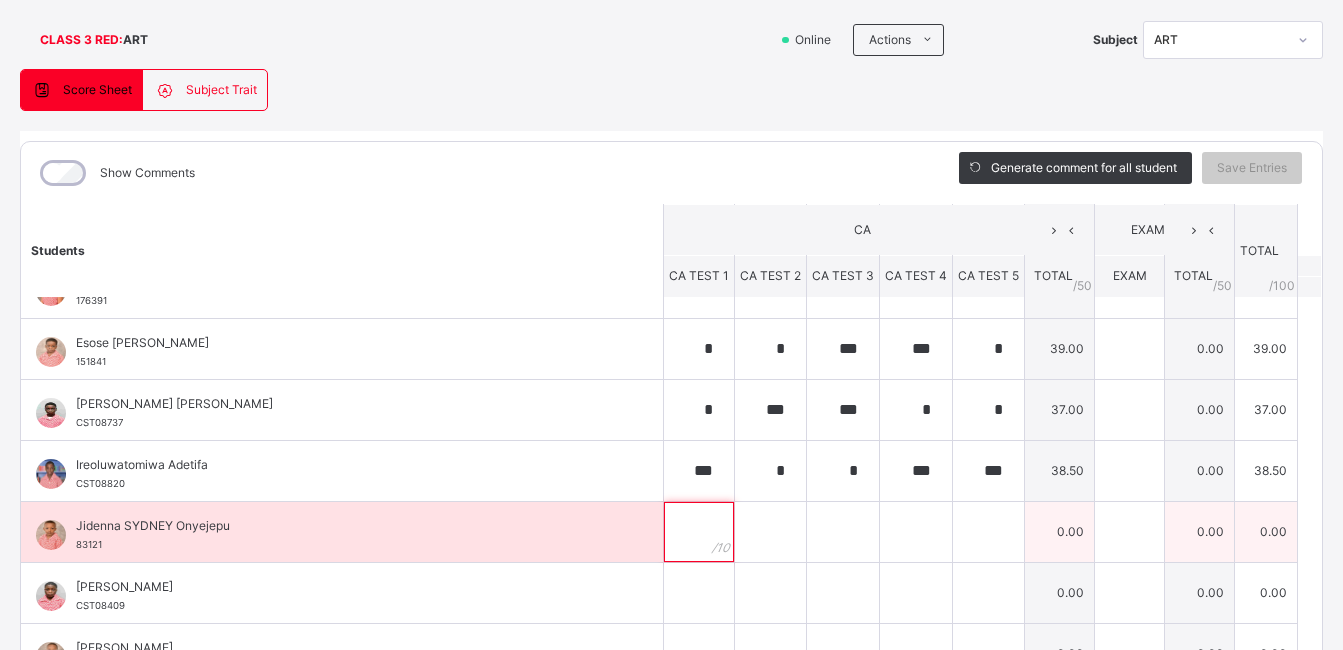 click at bounding box center [699, 532] 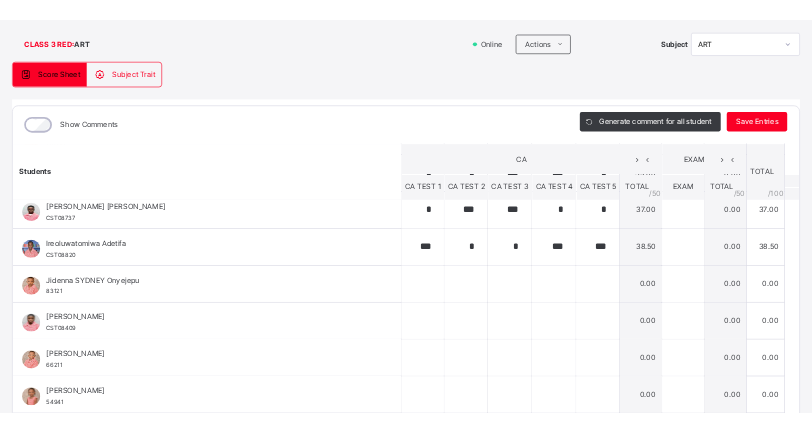 scroll, scrollTop: 505, scrollLeft: 0, axis: vertical 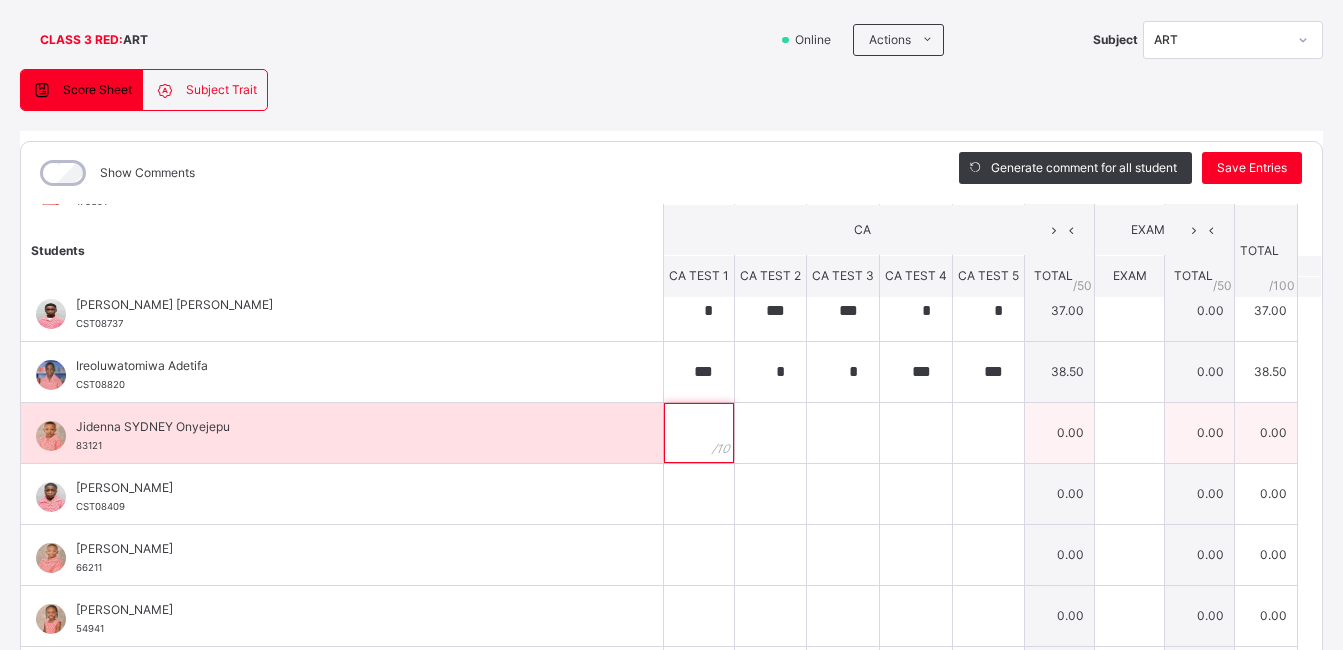click at bounding box center (699, 433) 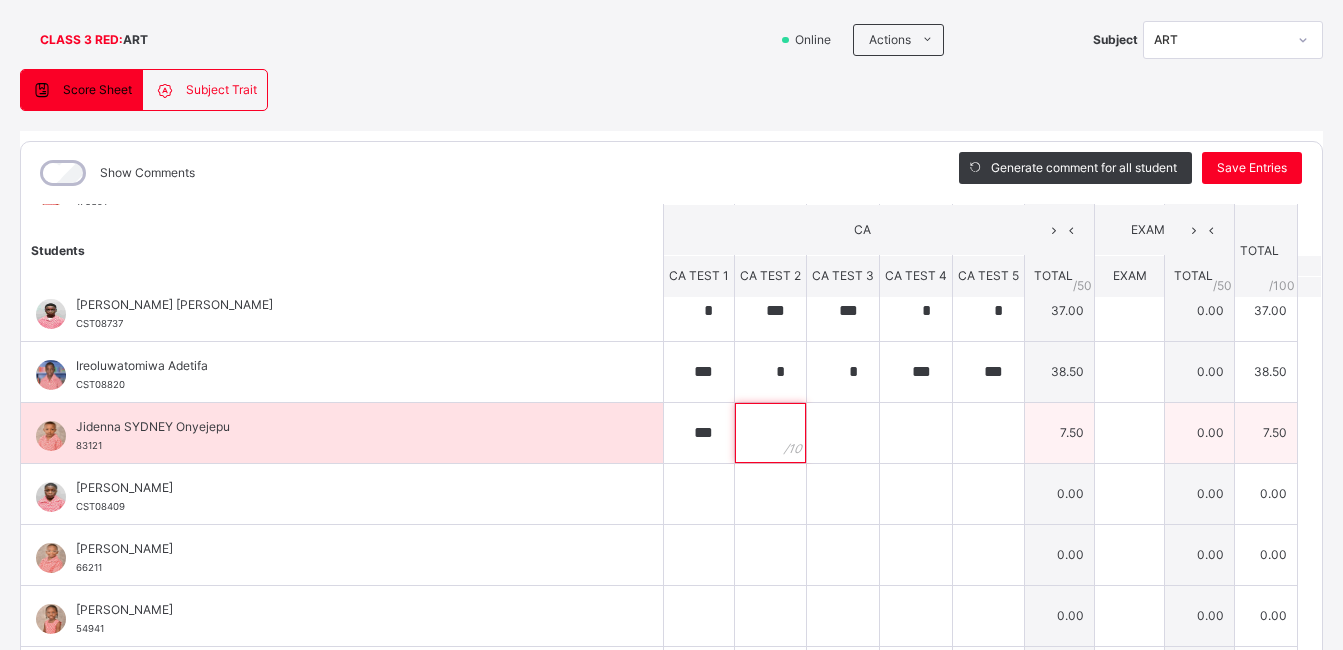 click at bounding box center (770, 433) 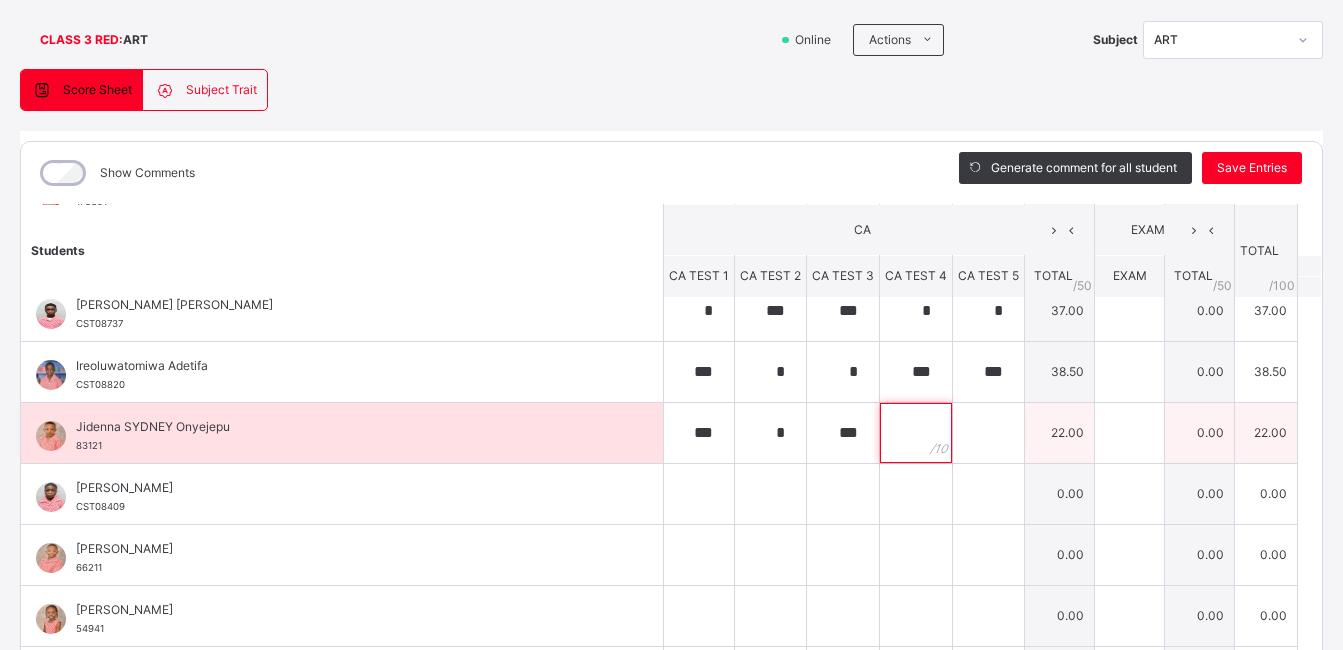 click at bounding box center [916, 433] 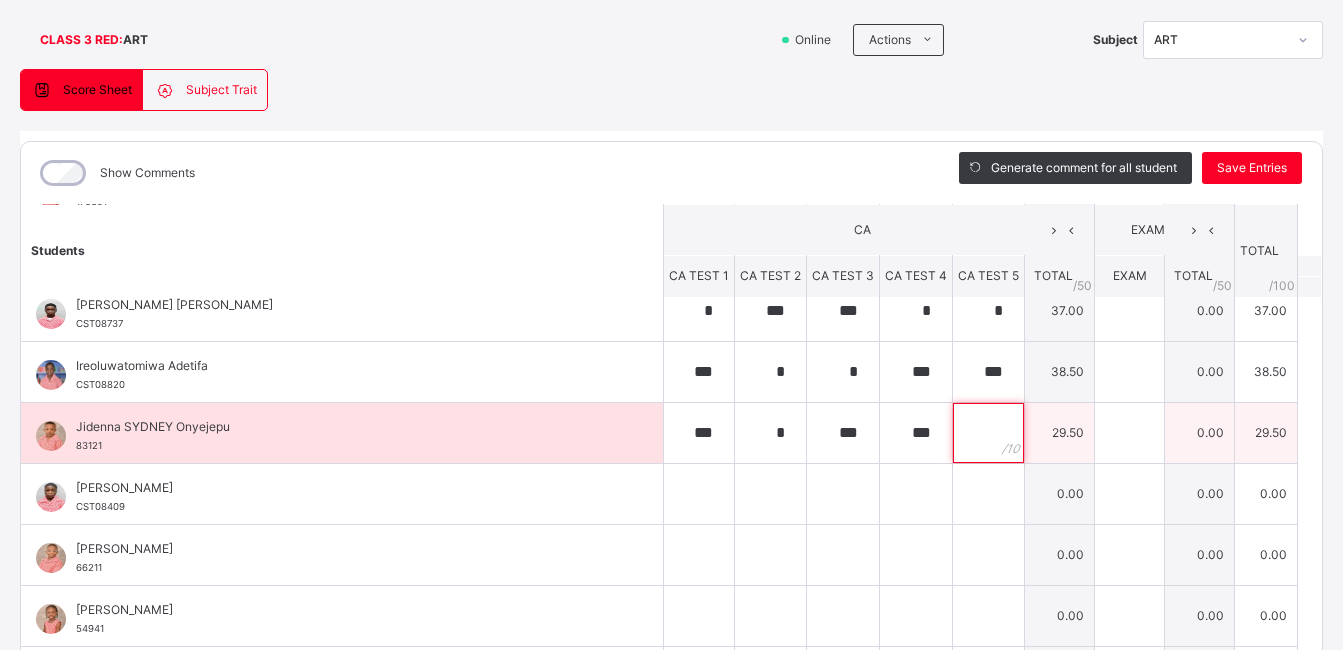 click at bounding box center (988, 433) 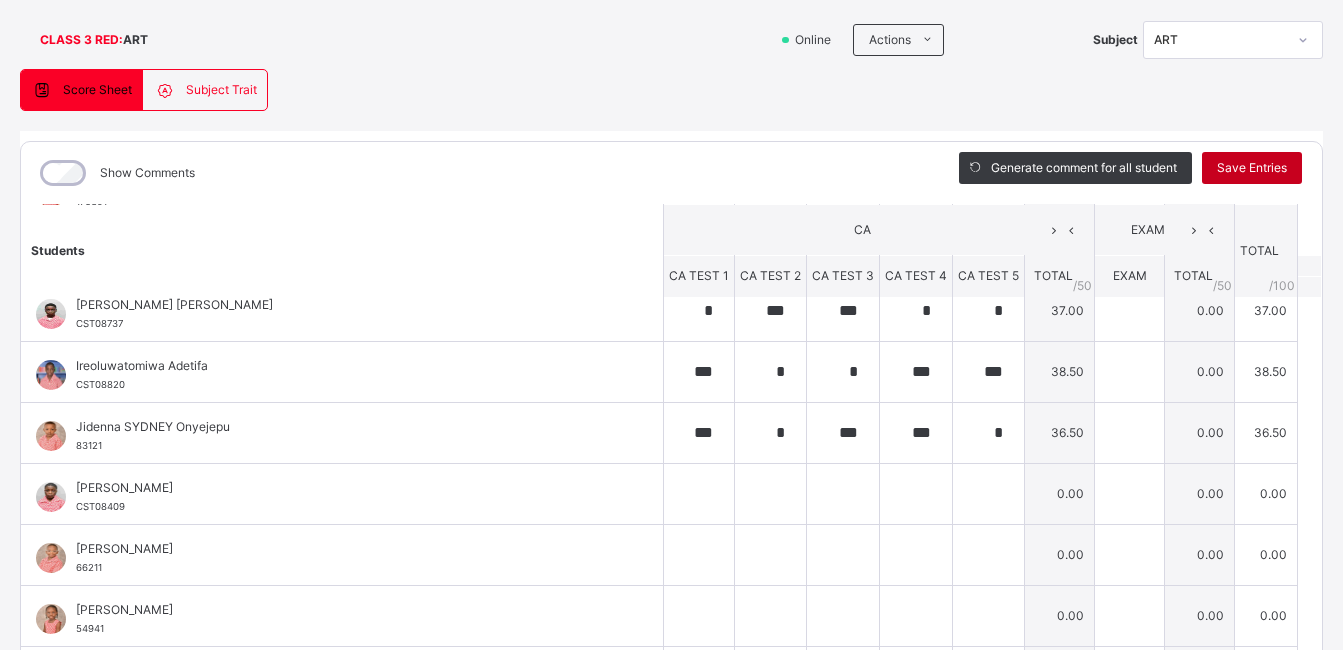 click on "Save Entries" at bounding box center [1252, 168] 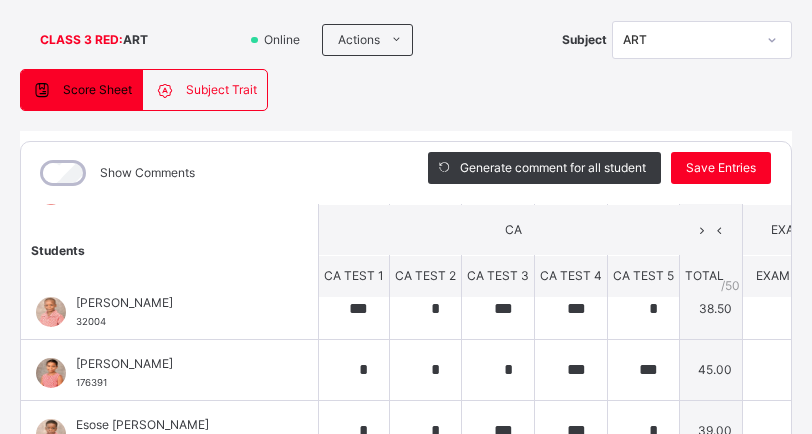 scroll, scrollTop: 348, scrollLeft: 0, axis: vertical 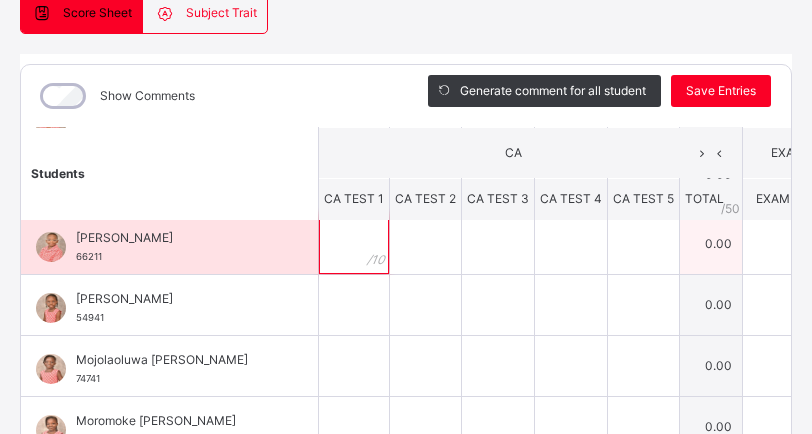 click at bounding box center (354, 244) 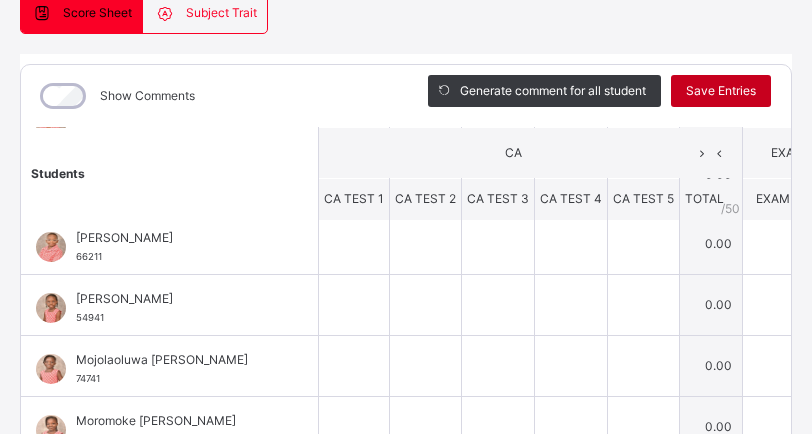 click on "Save Entries" at bounding box center [721, 91] 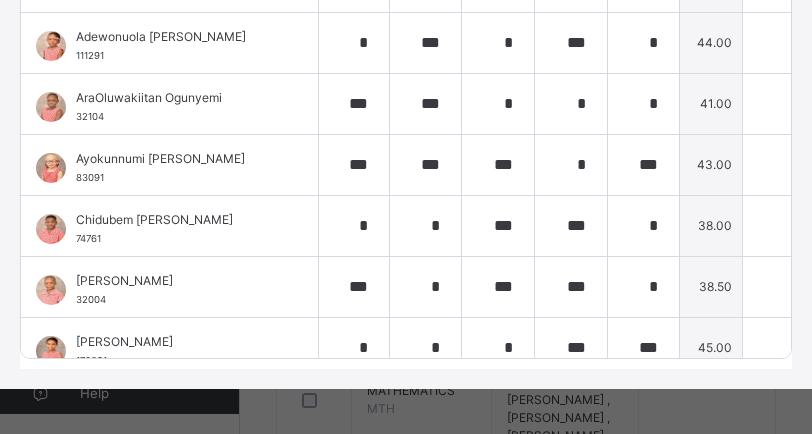 scroll, scrollTop: 475, scrollLeft: 0, axis: vertical 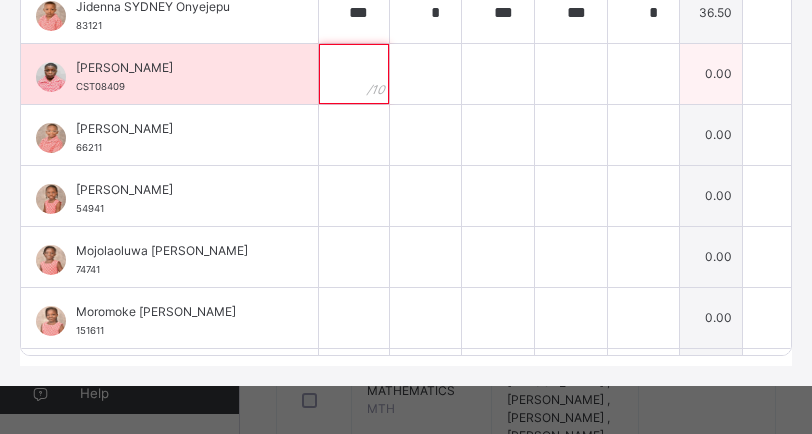 click at bounding box center [354, 74] 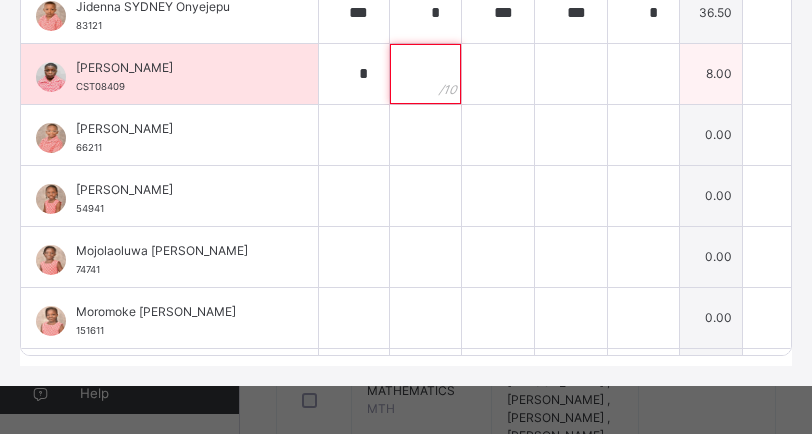 click at bounding box center [425, 74] 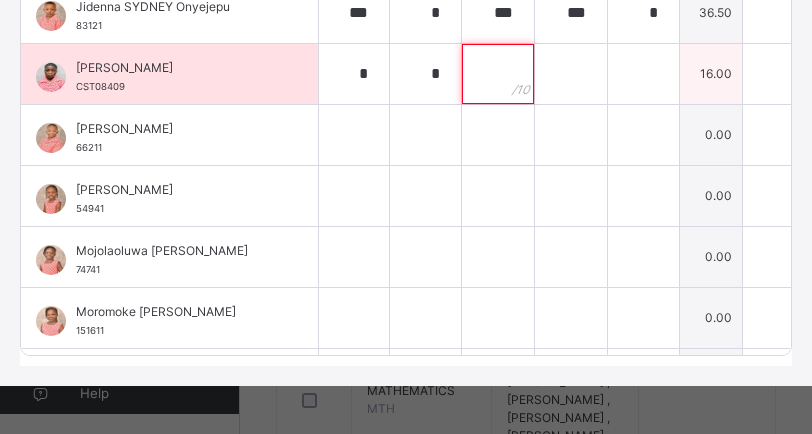 click at bounding box center (498, 74) 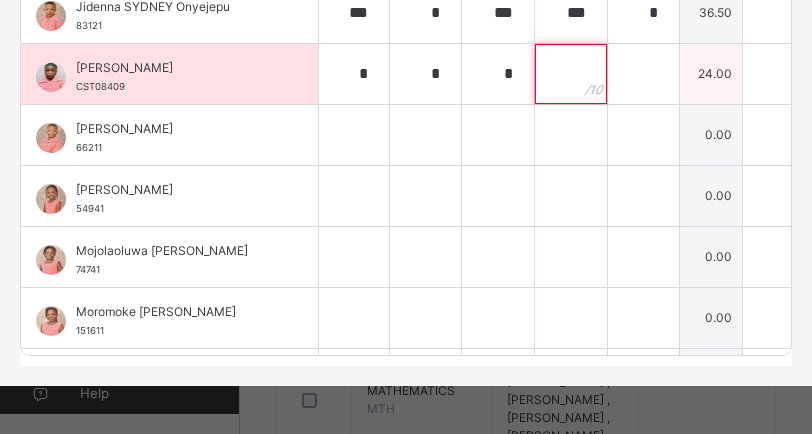 click at bounding box center (571, 74) 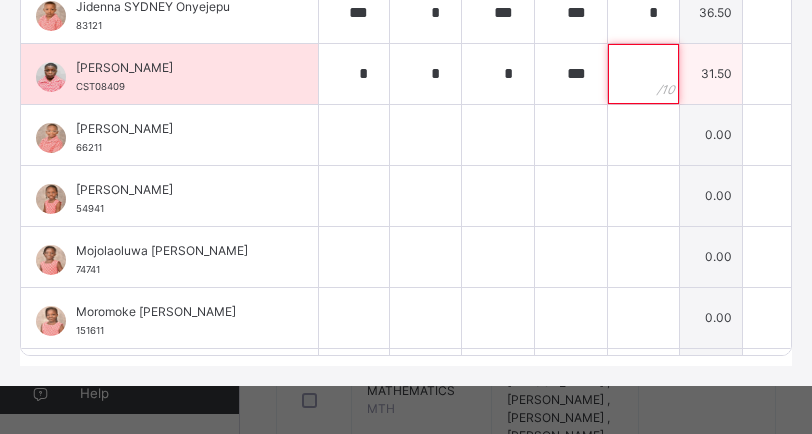 click at bounding box center (643, 74) 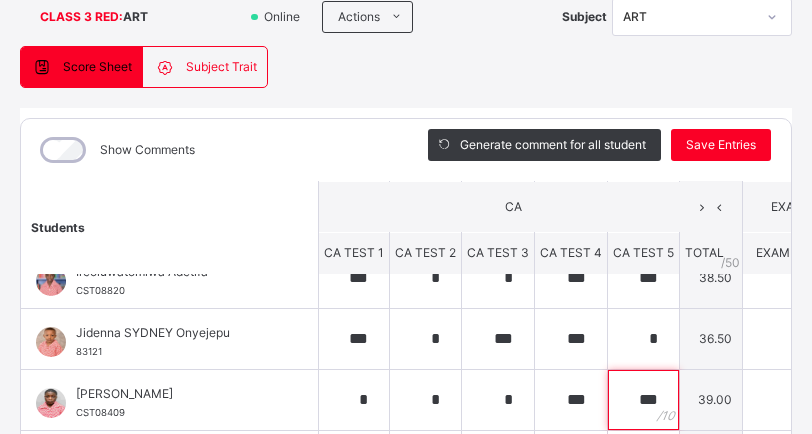 scroll, scrollTop: 108, scrollLeft: 0, axis: vertical 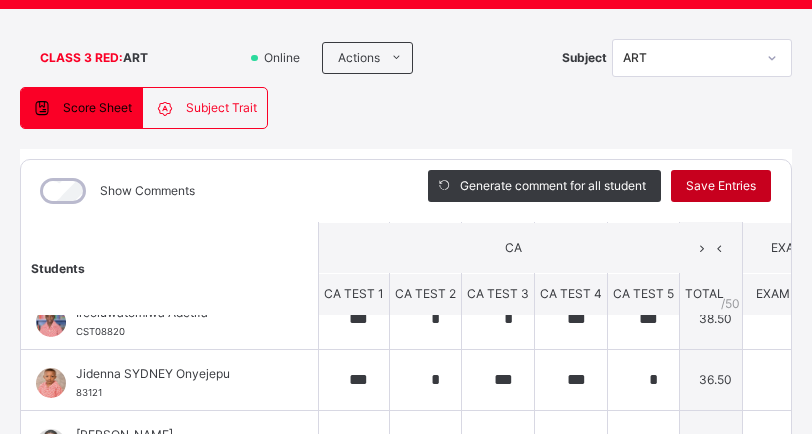 click on "Save Entries" at bounding box center (721, 186) 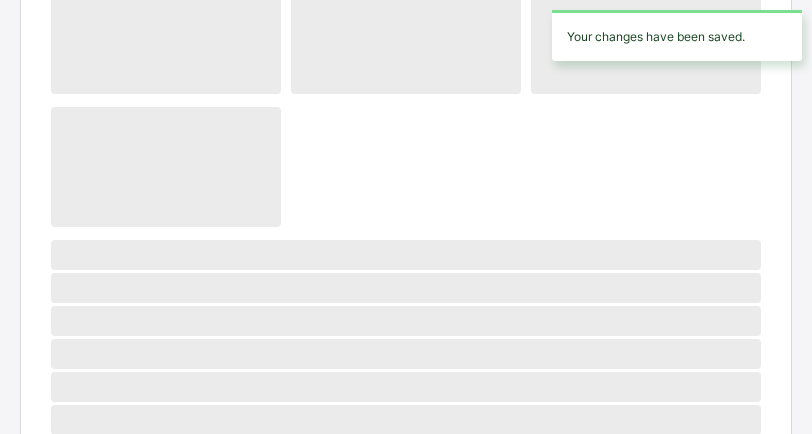 scroll, scrollTop: 361, scrollLeft: 0, axis: vertical 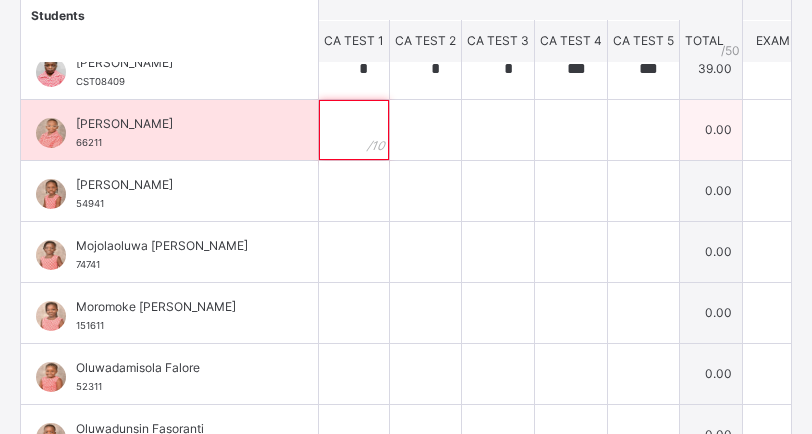 click at bounding box center (354, 130) 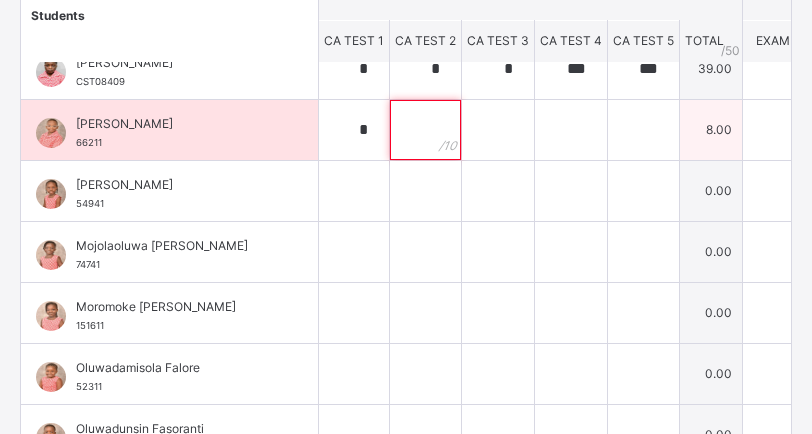 click at bounding box center (425, 130) 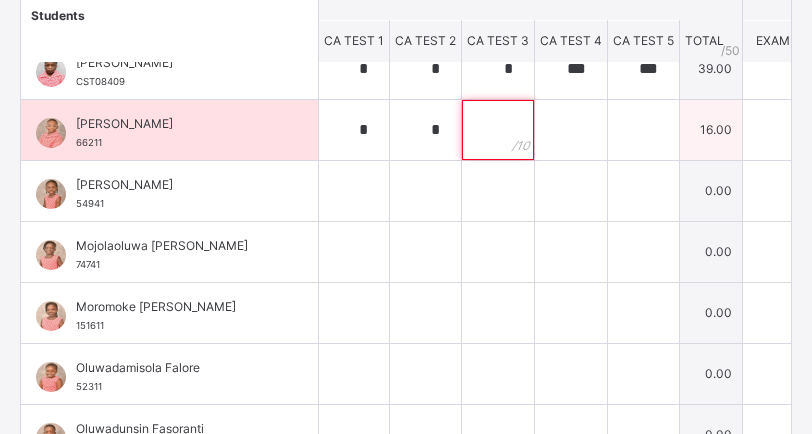 click at bounding box center [498, 130] 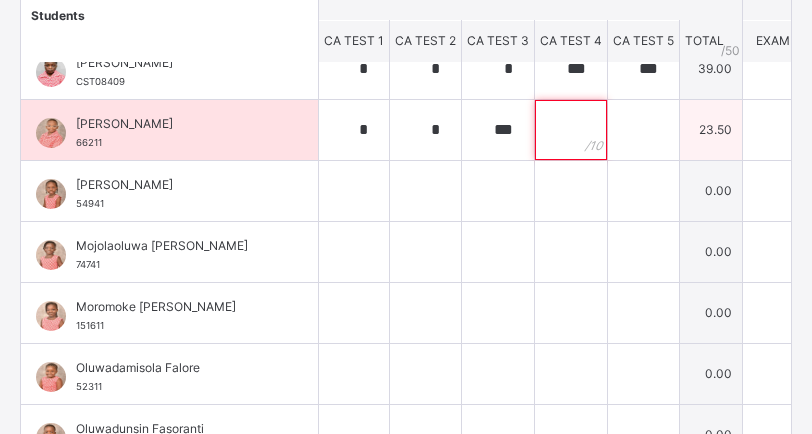 click at bounding box center [571, 130] 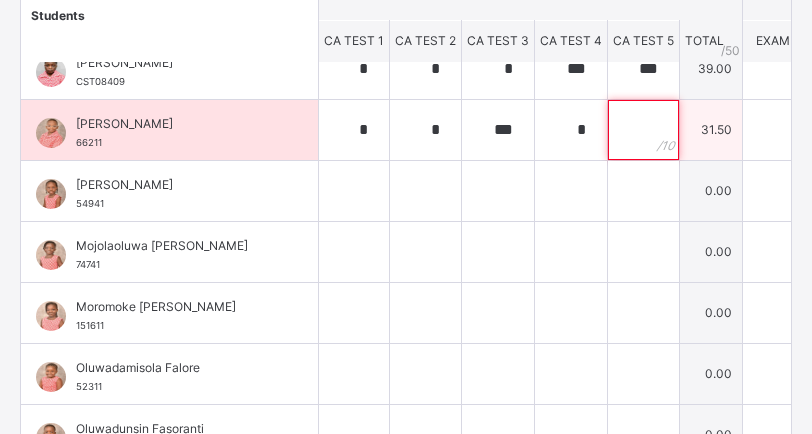 click at bounding box center [643, 130] 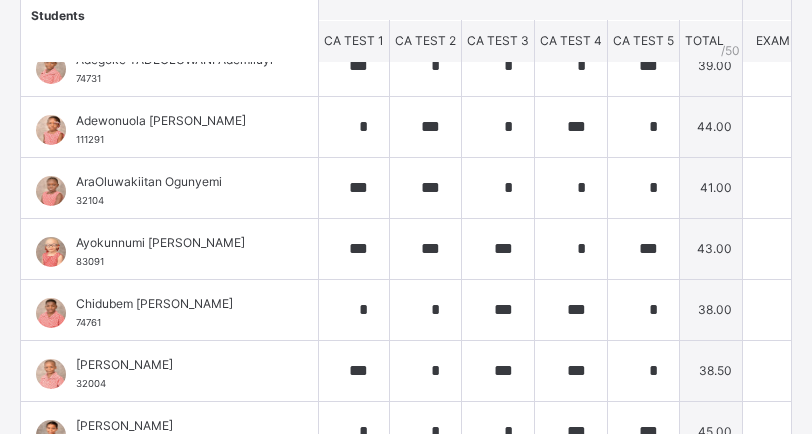 scroll, scrollTop: 0, scrollLeft: 0, axis: both 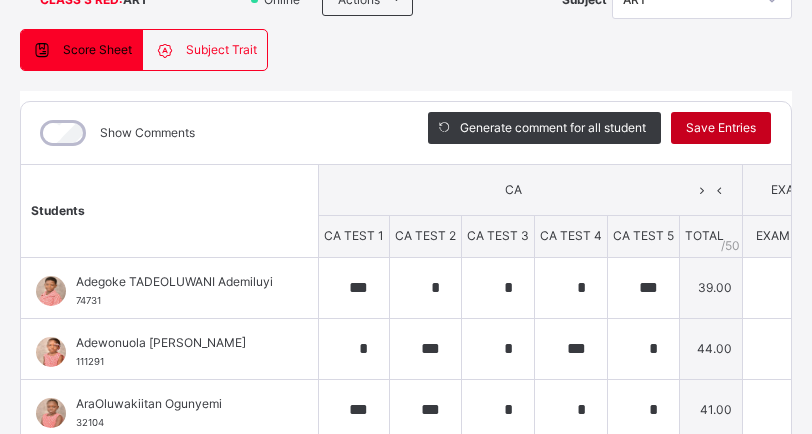 click on "Save Entries" at bounding box center [721, 128] 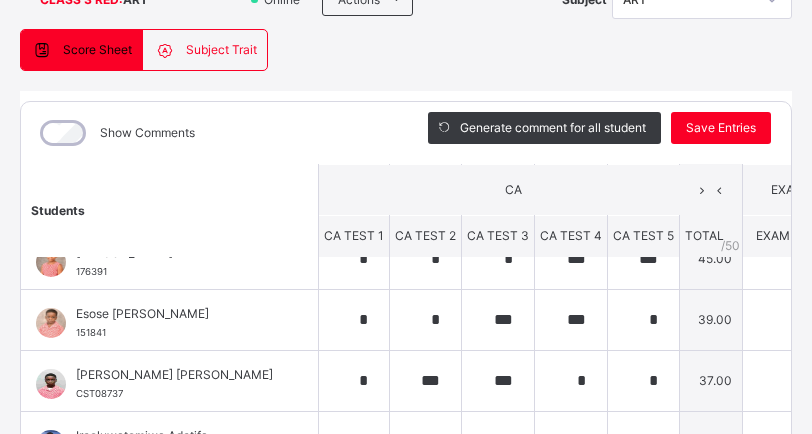 scroll, scrollTop: 518, scrollLeft: 0, axis: vertical 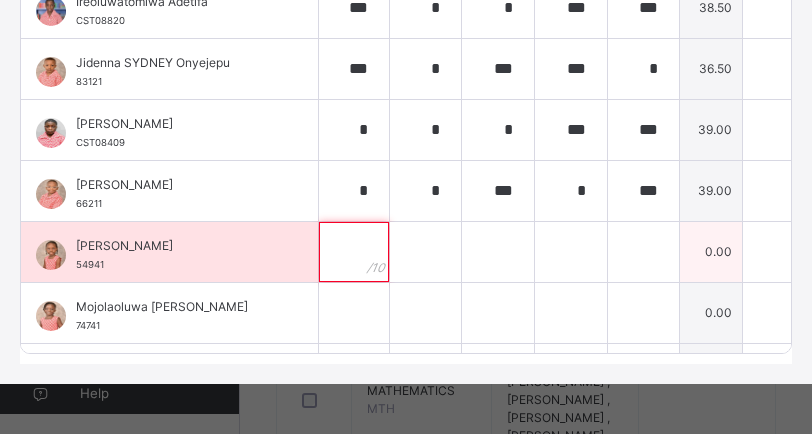 click at bounding box center [354, 252] 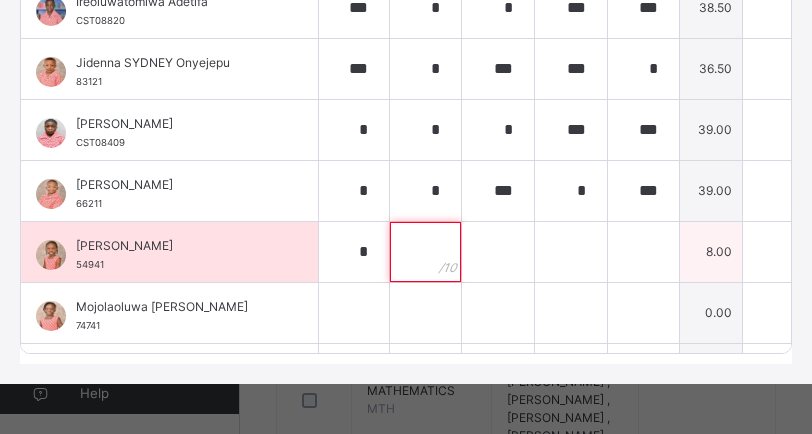 click at bounding box center [425, 252] 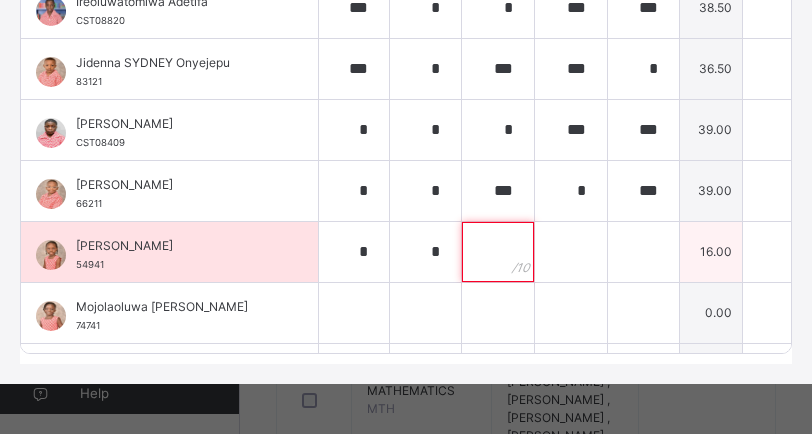 click at bounding box center [498, 252] 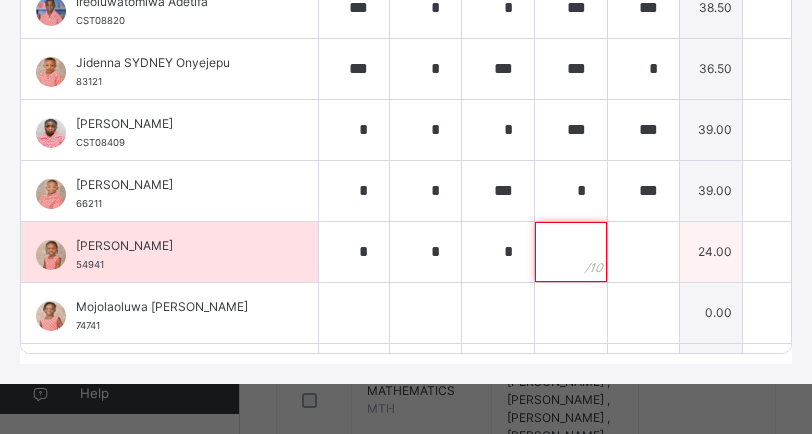 click at bounding box center (571, 252) 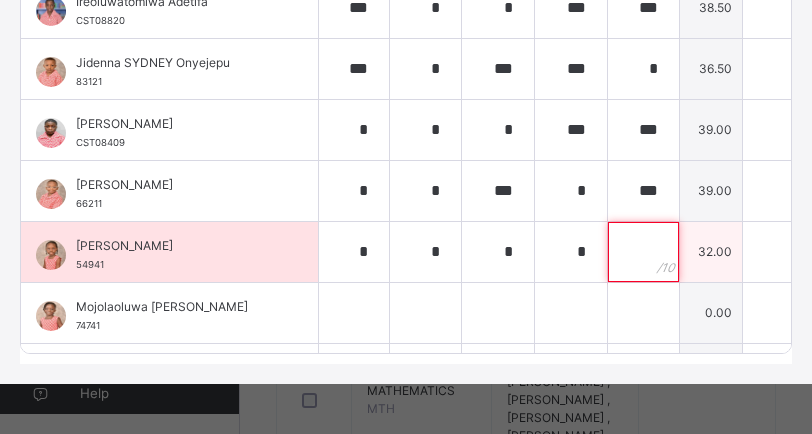 click at bounding box center [643, 252] 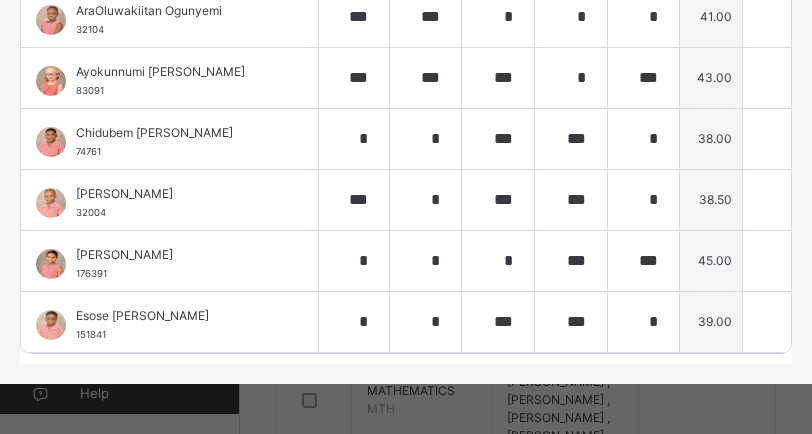 scroll, scrollTop: 0, scrollLeft: 0, axis: both 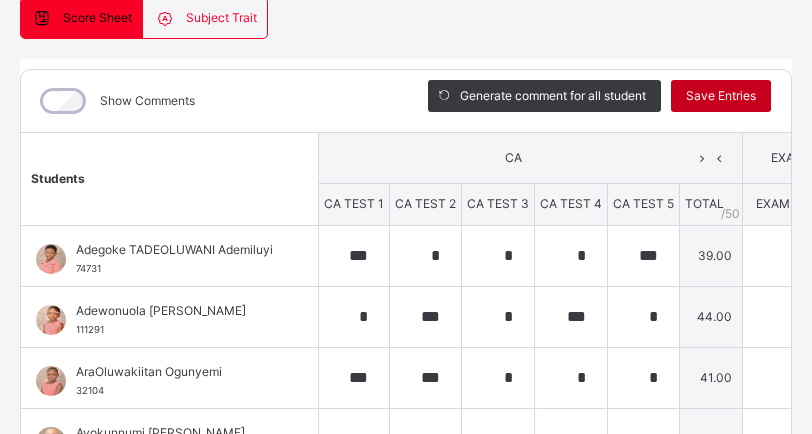 click on "Save Entries" at bounding box center [721, 96] 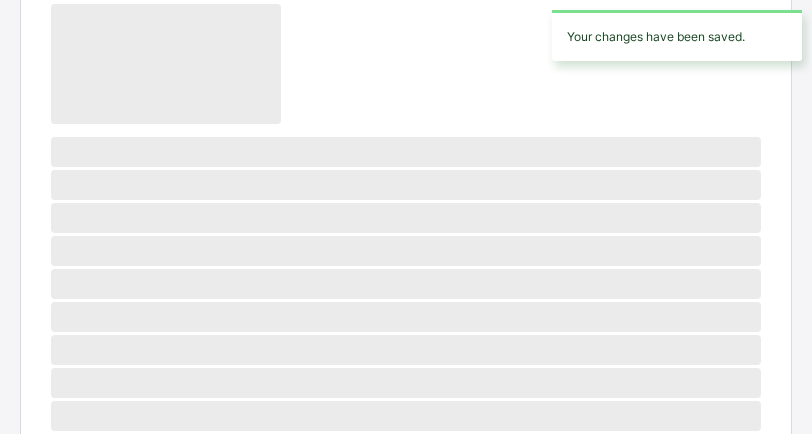scroll, scrollTop: 645, scrollLeft: 0, axis: vertical 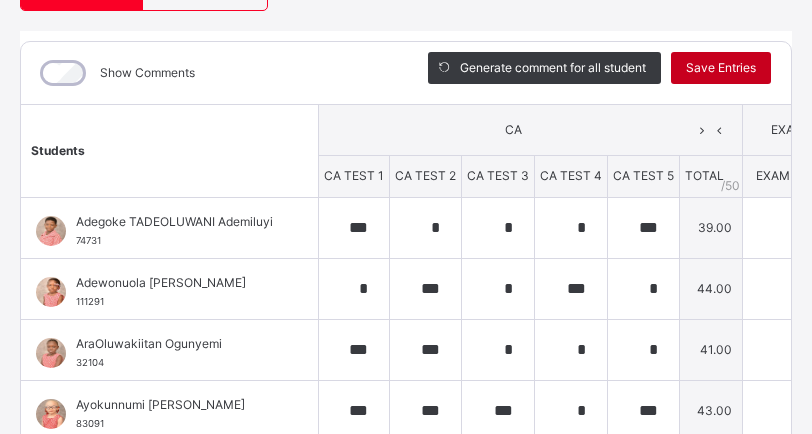 click on "Save Entries" at bounding box center [721, 68] 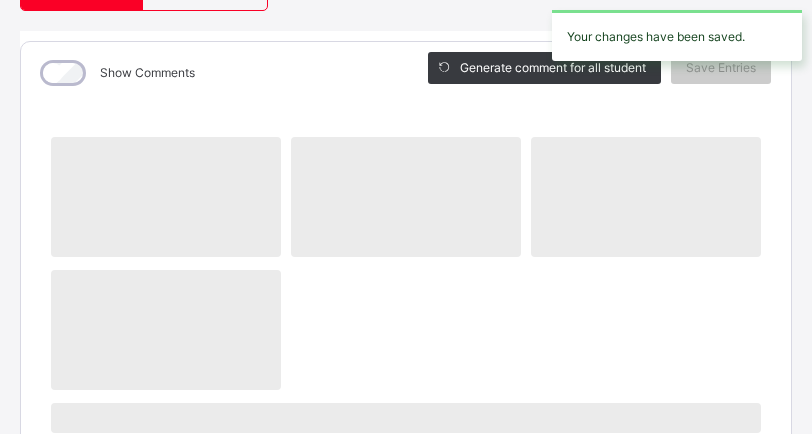 drag, startPoint x: 793, startPoint y: 175, endPoint x: 793, endPoint y: 212, distance: 37 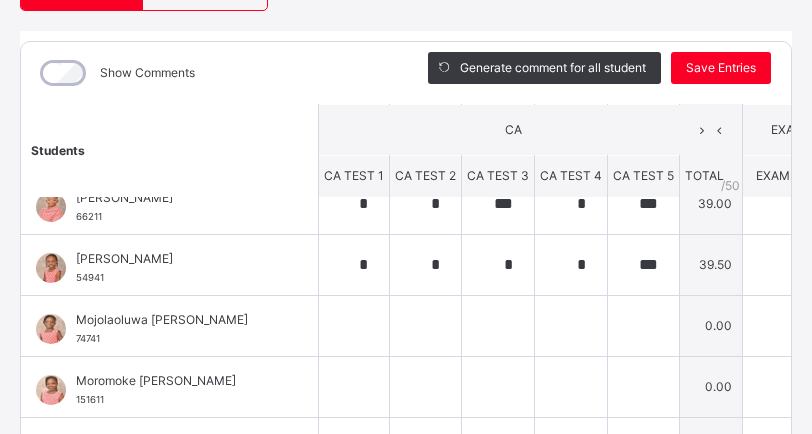 scroll, scrollTop: 770, scrollLeft: 0, axis: vertical 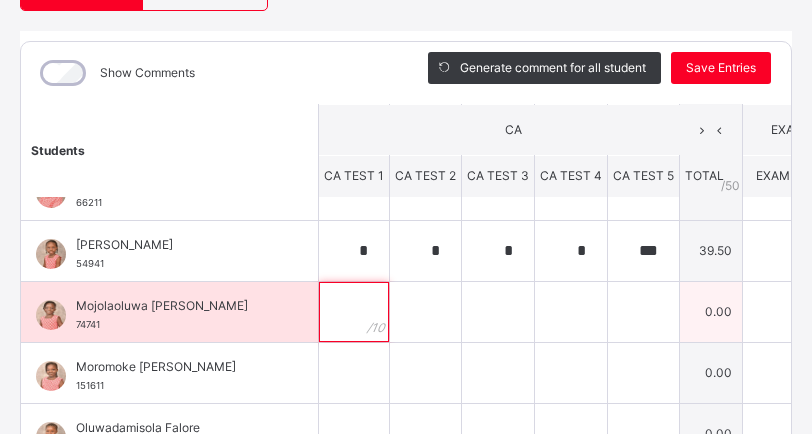 click at bounding box center [354, 312] 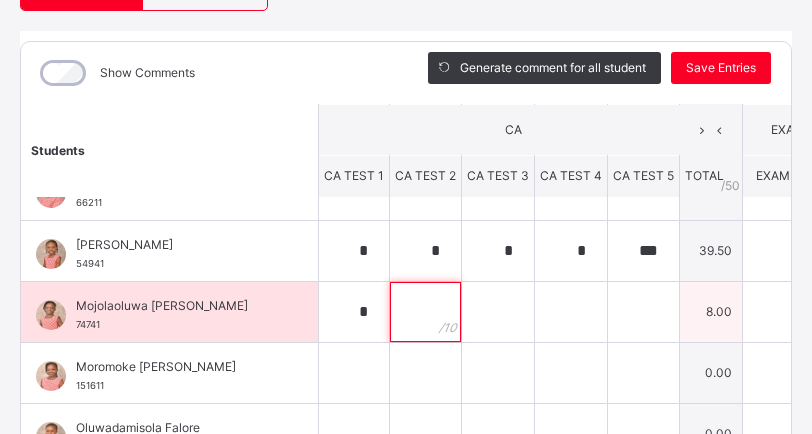 click at bounding box center (425, 312) 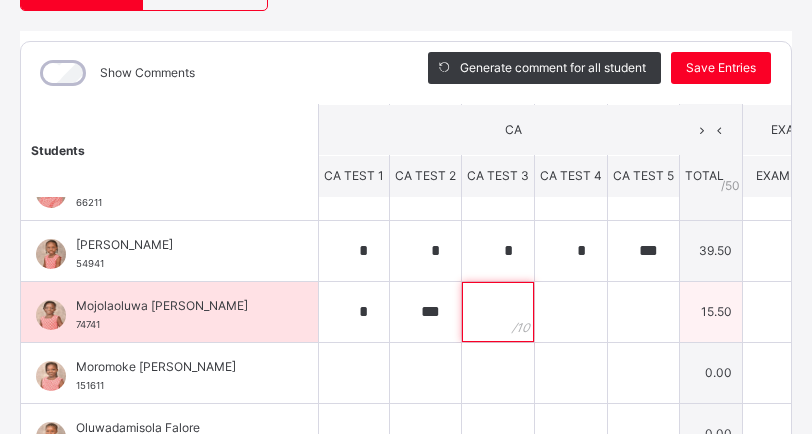 click at bounding box center (498, 312) 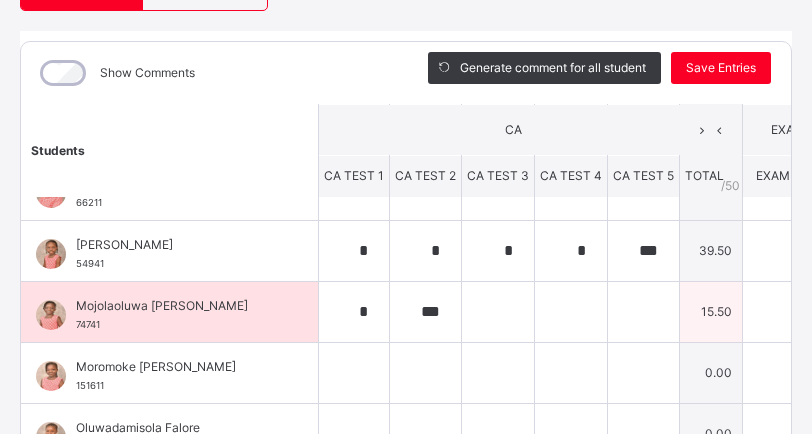 click at bounding box center (498, 312) 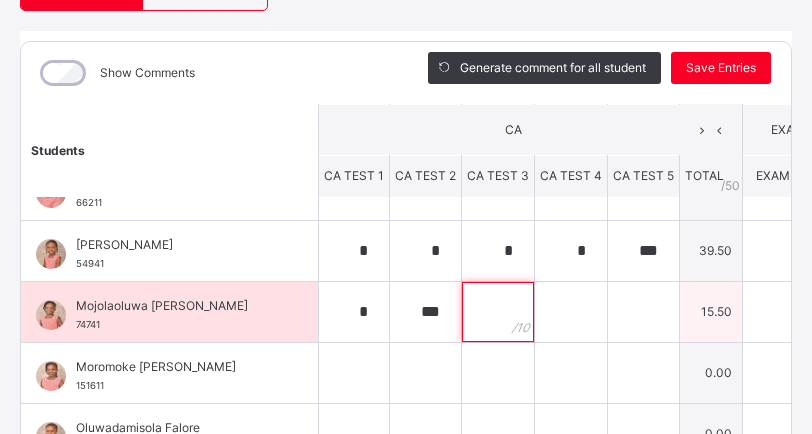 click at bounding box center (498, 312) 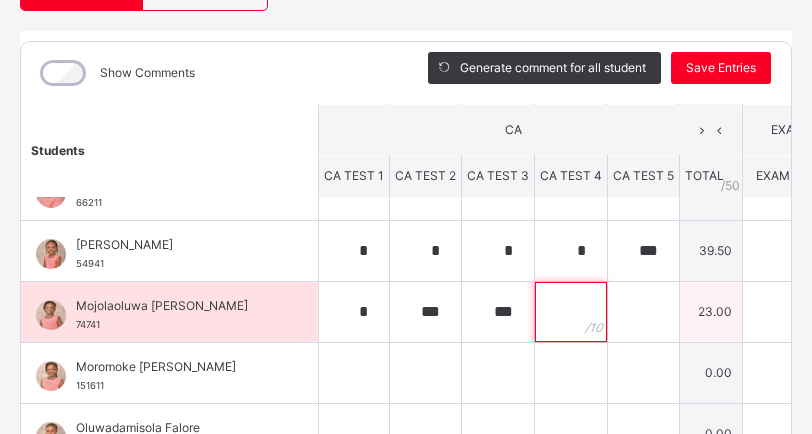 click at bounding box center [571, 312] 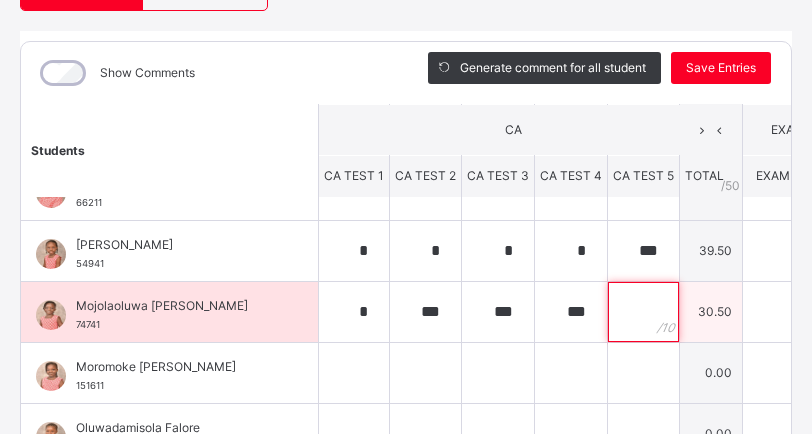 click at bounding box center (643, 312) 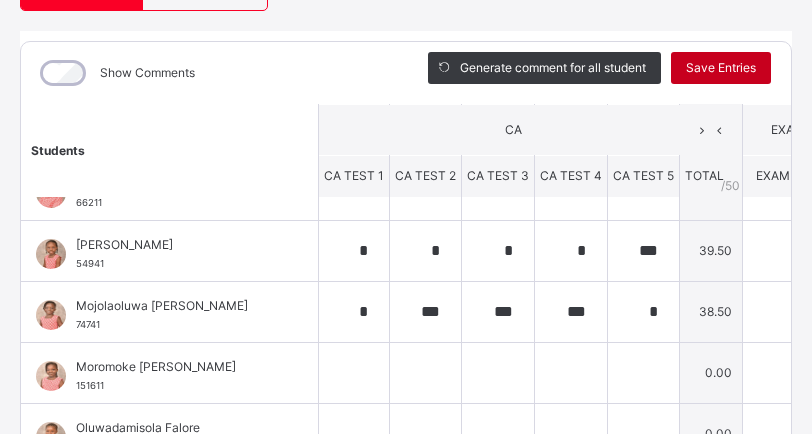 click on "Save Entries" at bounding box center (721, 68) 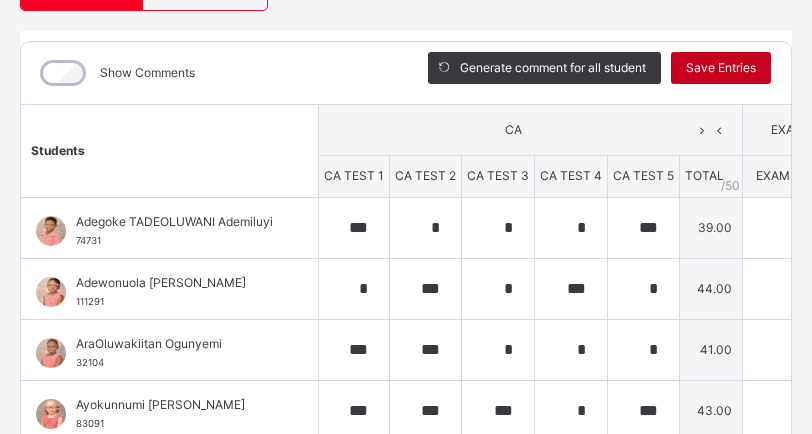 click on "Save Entries" at bounding box center (721, 68) 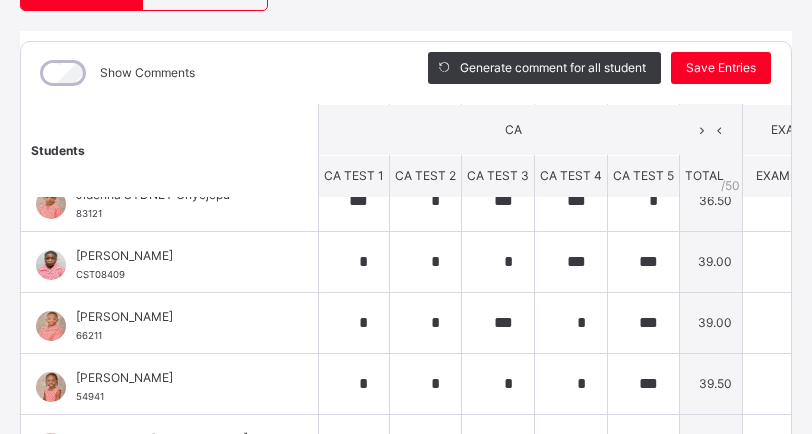 scroll, scrollTop: 668, scrollLeft: 0, axis: vertical 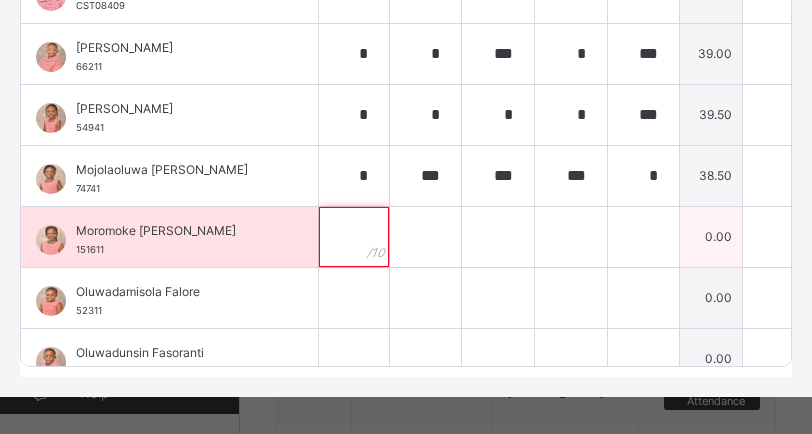 click at bounding box center [354, 237] 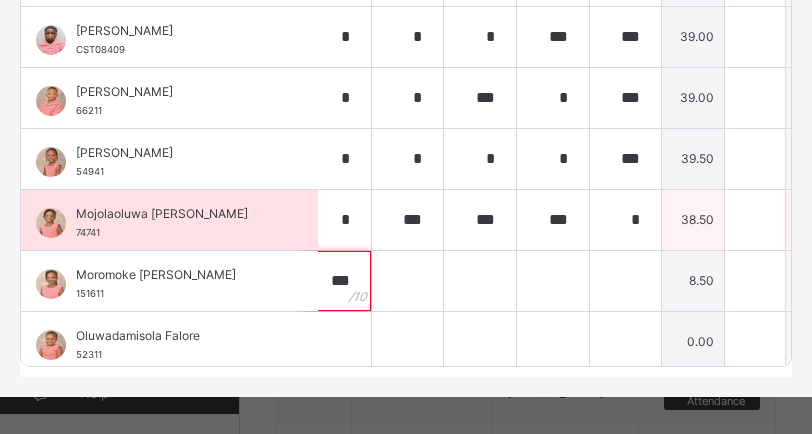 scroll, scrollTop: 624, scrollLeft: 27, axis: both 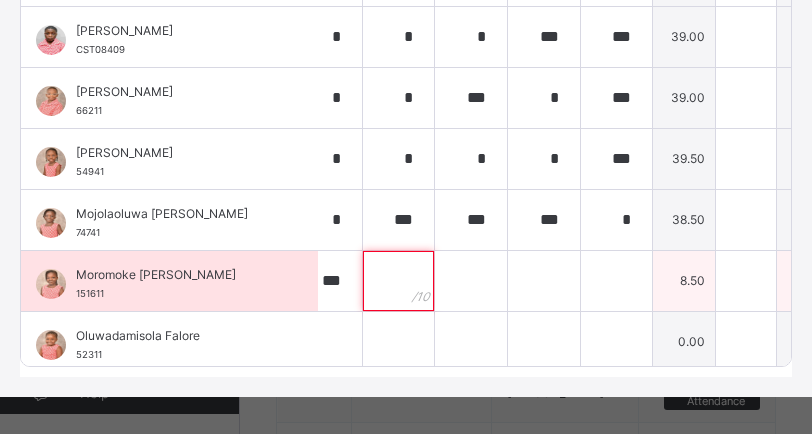 click at bounding box center [398, 281] 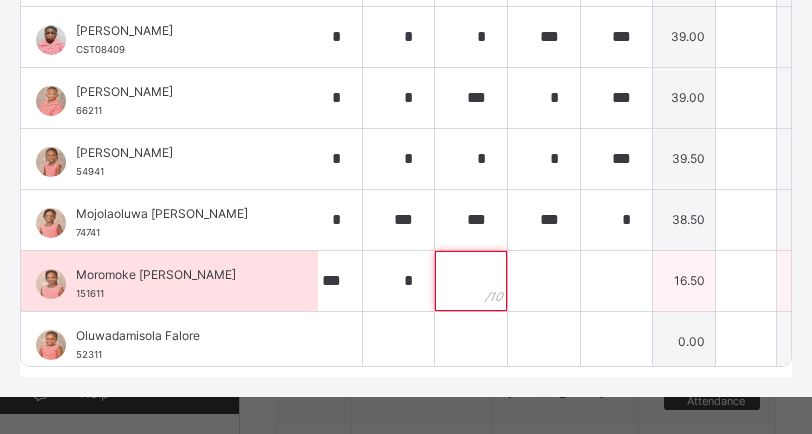 click at bounding box center [471, 281] 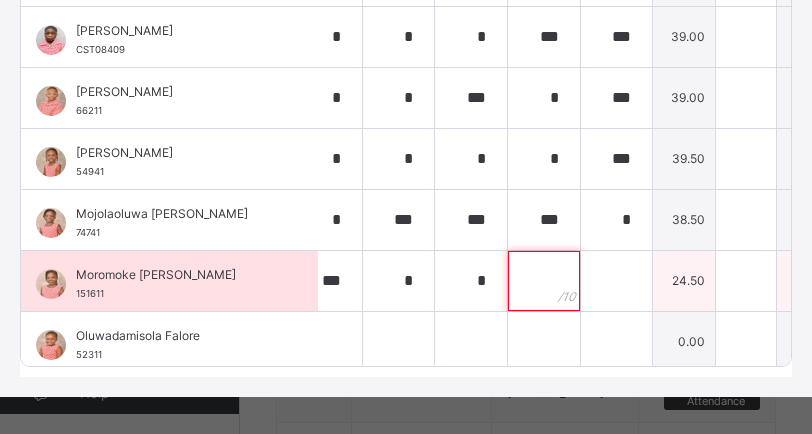 click at bounding box center (544, 281) 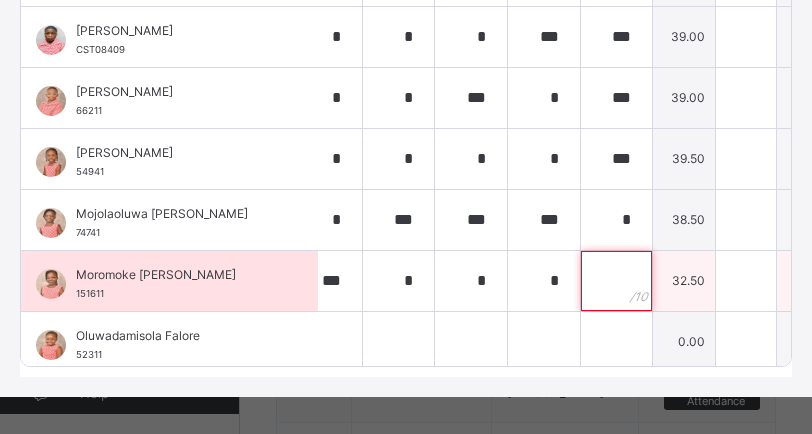 click at bounding box center [616, 281] 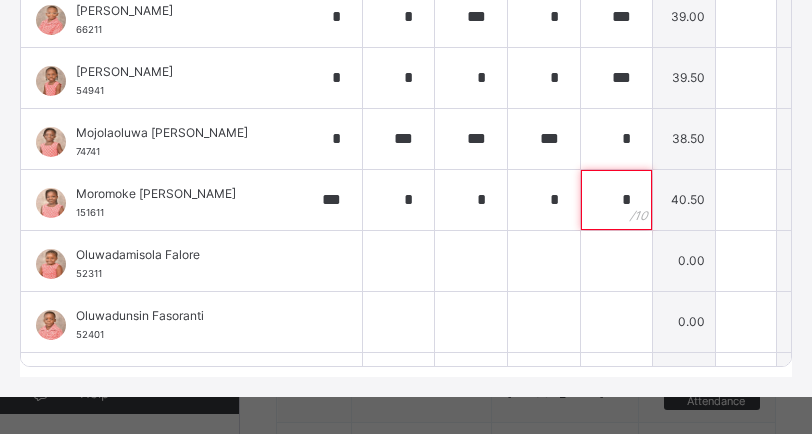 scroll, scrollTop: 1012, scrollLeft: 27, axis: both 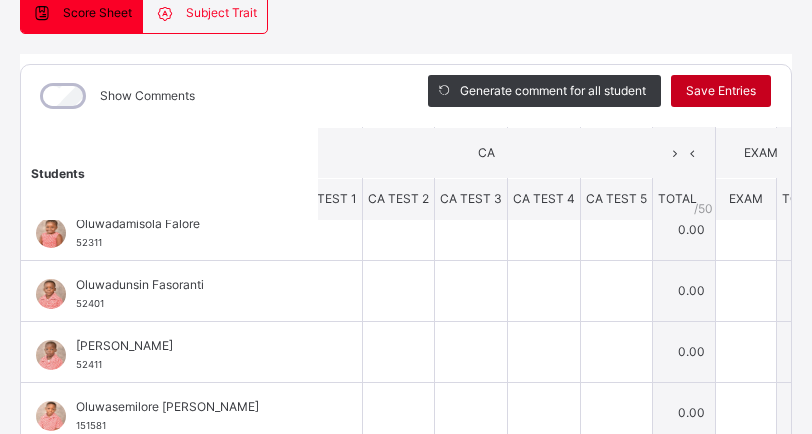 click on "Save Entries" at bounding box center [721, 91] 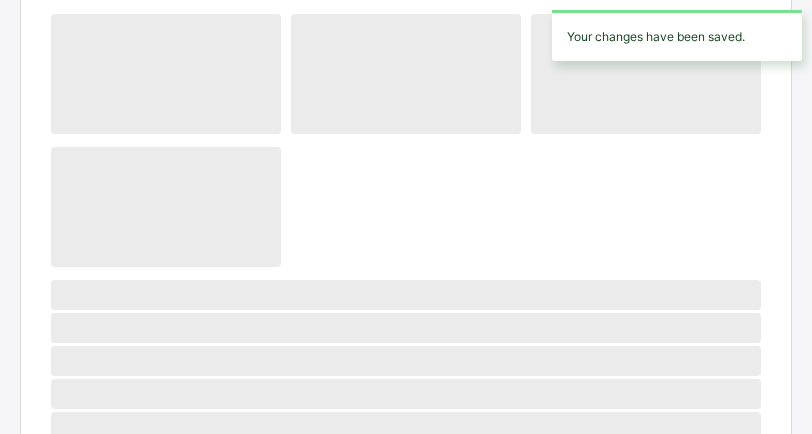 scroll, scrollTop: 350, scrollLeft: 0, axis: vertical 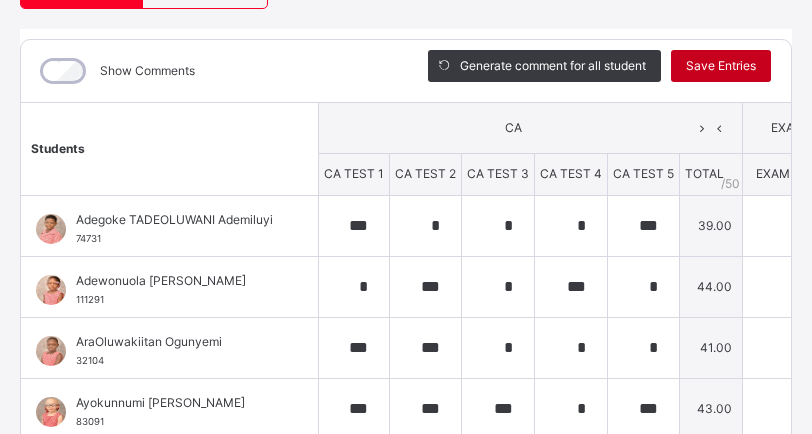 click on "Save Entries" at bounding box center [721, 66] 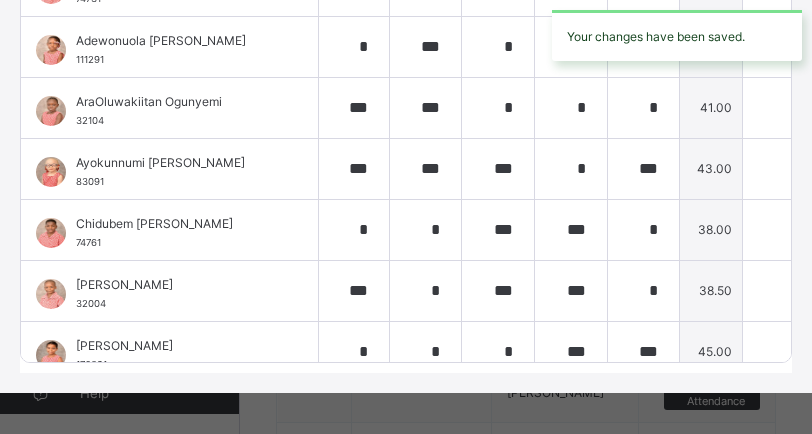 scroll, scrollTop: 472, scrollLeft: 0, axis: vertical 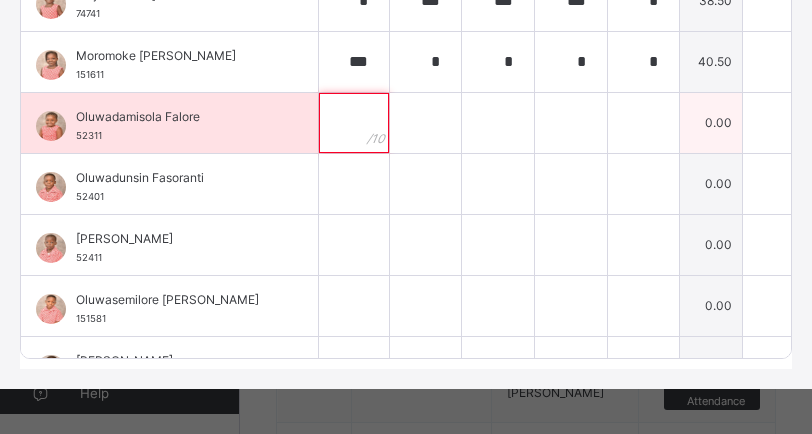 click at bounding box center [354, 123] 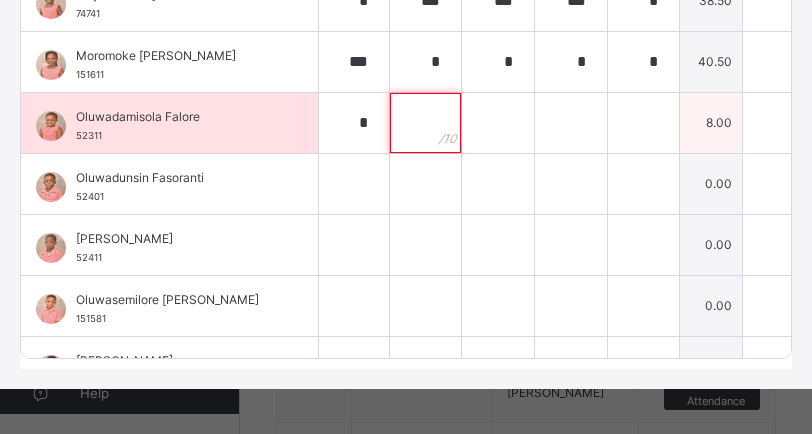 click at bounding box center (425, 123) 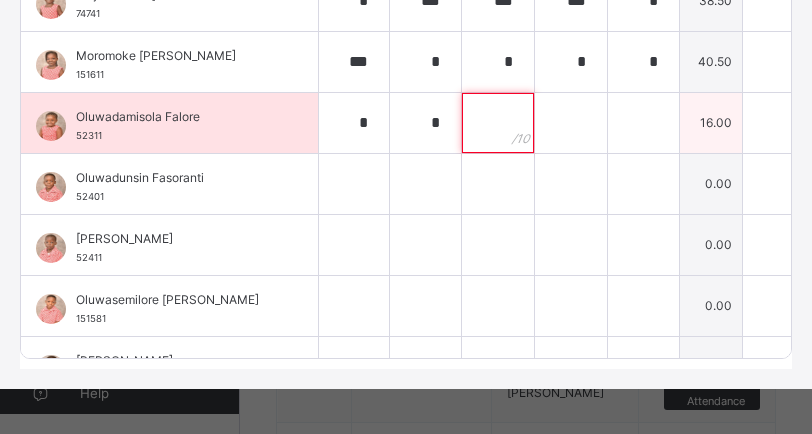 click at bounding box center [498, 123] 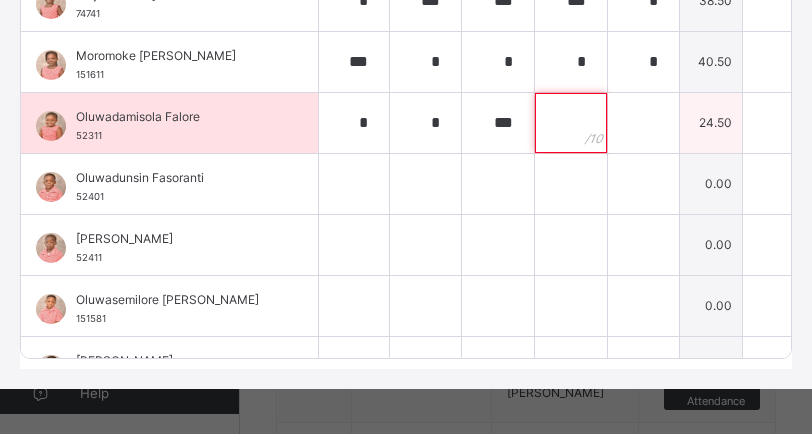 click at bounding box center [571, 123] 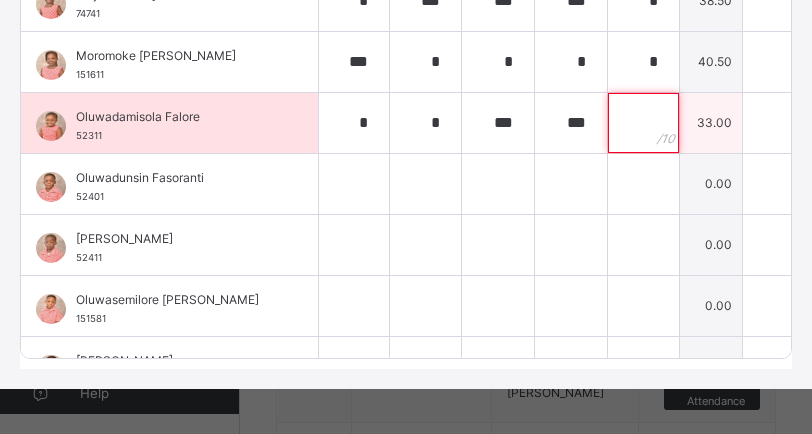 click at bounding box center (643, 123) 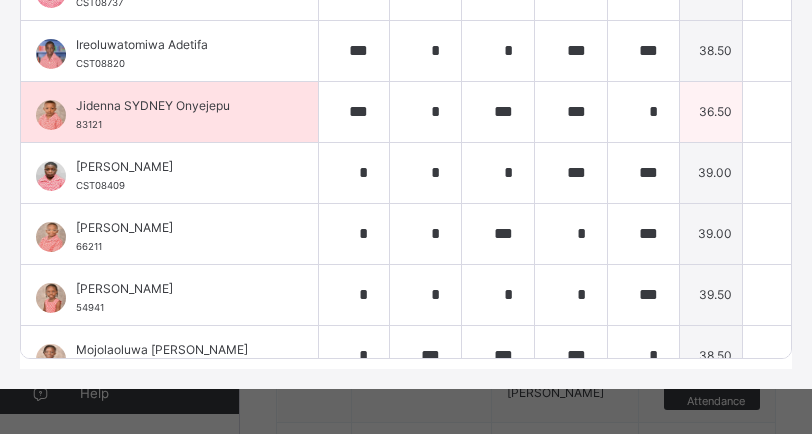 scroll, scrollTop: 484, scrollLeft: 0, axis: vertical 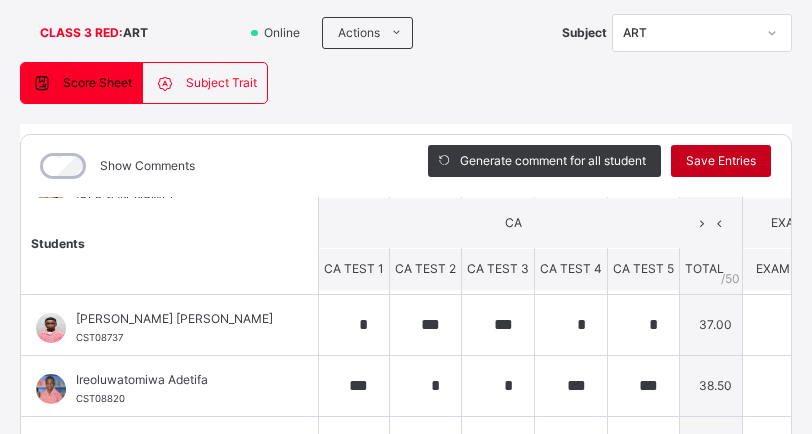 click on "Save Entries" at bounding box center (721, 161) 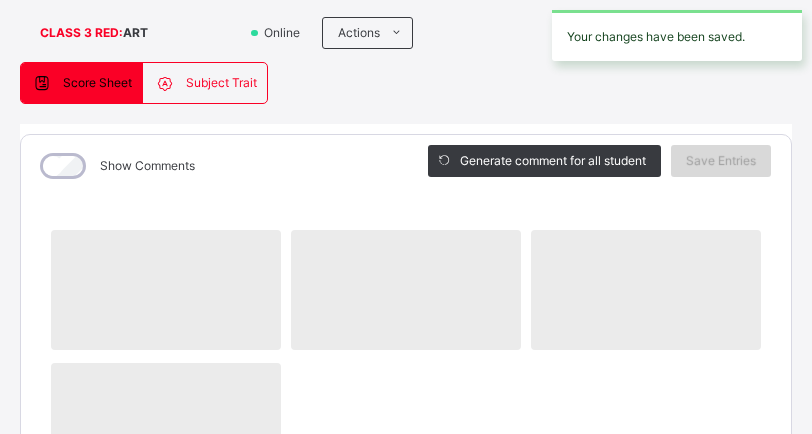 click on "Save Entries" at bounding box center [721, 161] 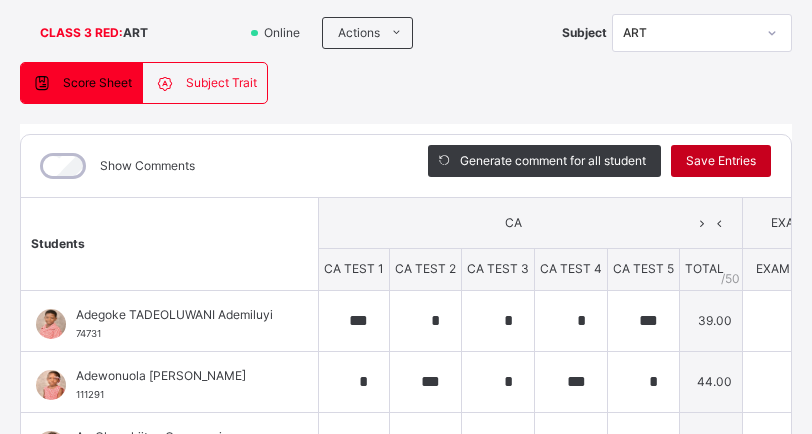 click on "Save Entries" at bounding box center (721, 161) 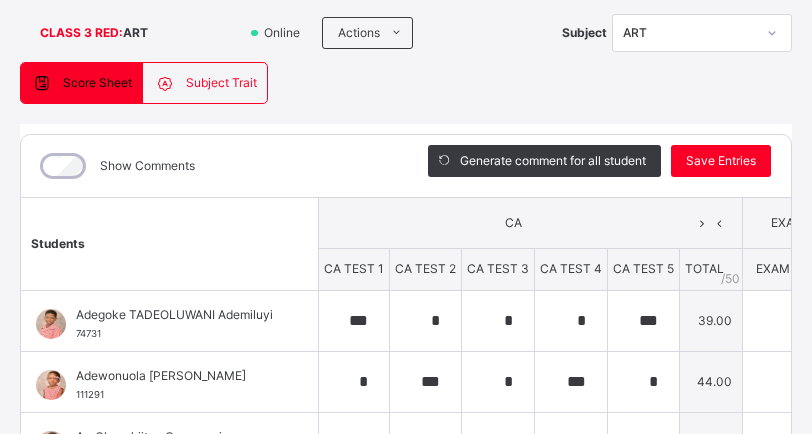 drag, startPoint x: 805, startPoint y: 237, endPoint x: 766, endPoint y: 105, distance: 137.64084 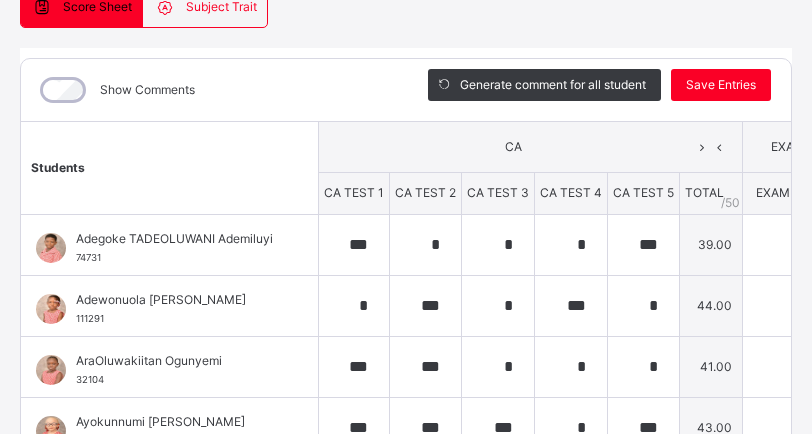scroll, scrollTop: 228, scrollLeft: 0, axis: vertical 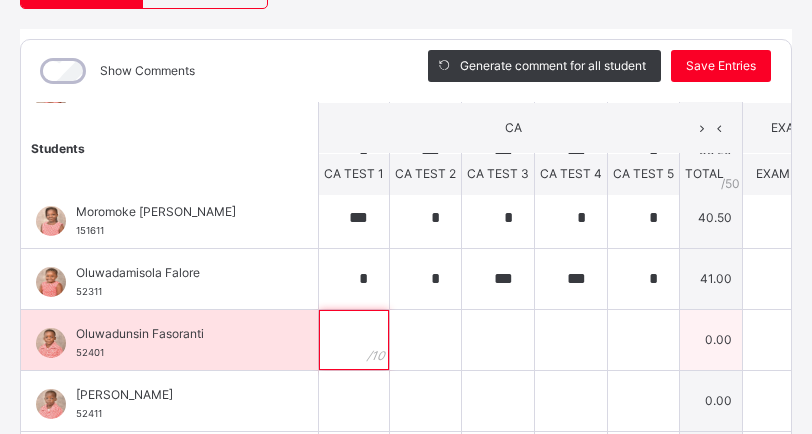 click at bounding box center [354, 340] 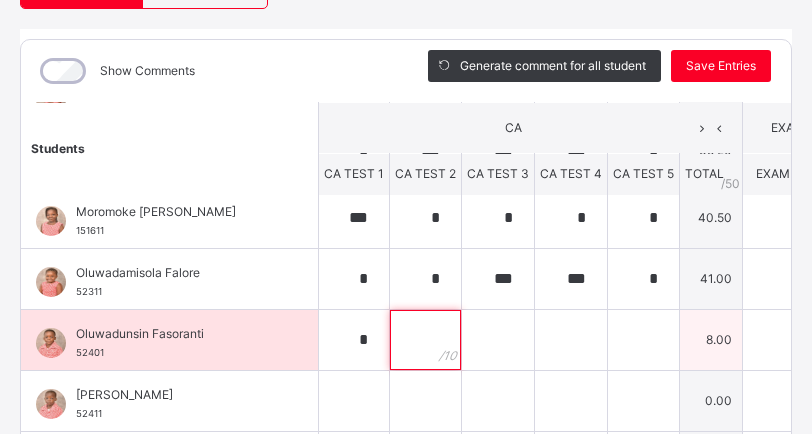click at bounding box center [425, 340] 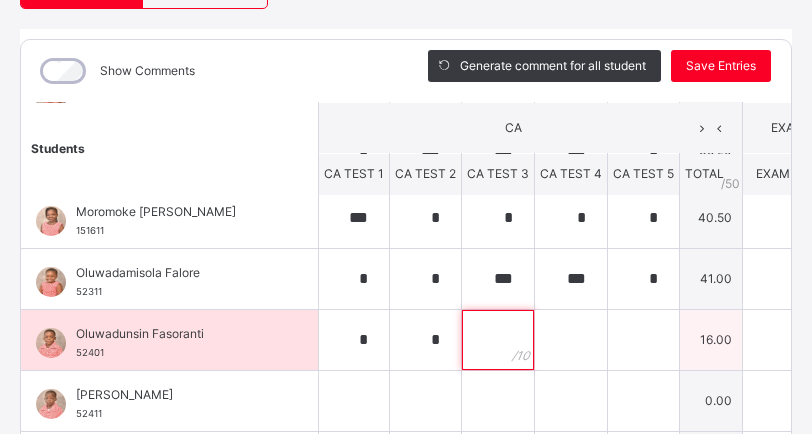 click at bounding box center [498, 340] 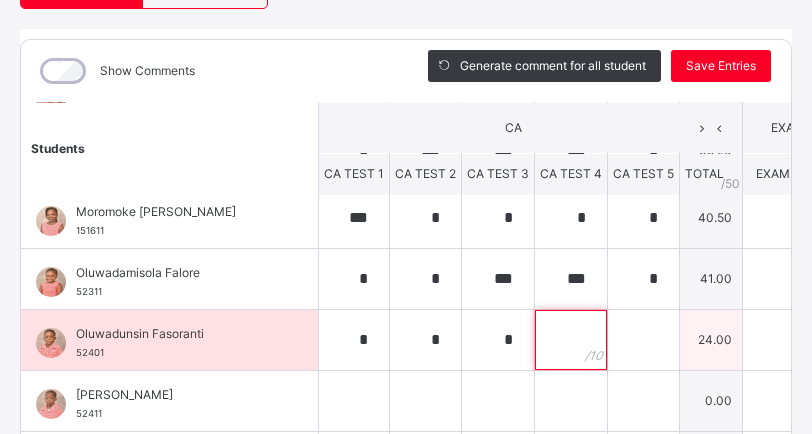 click at bounding box center (571, 340) 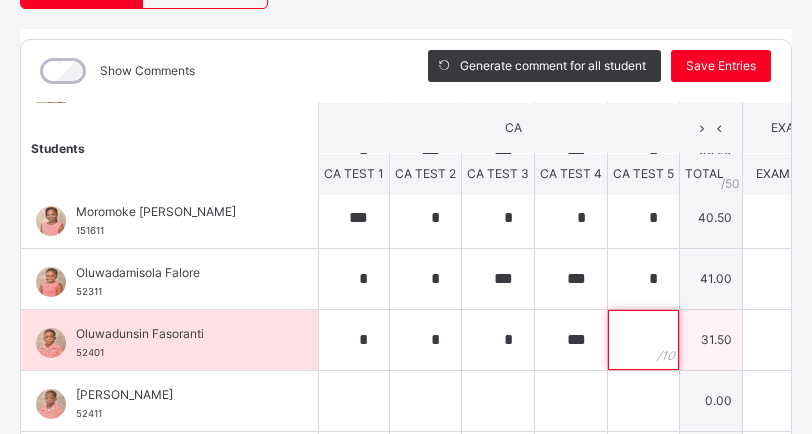 click at bounding box center (643, 340) 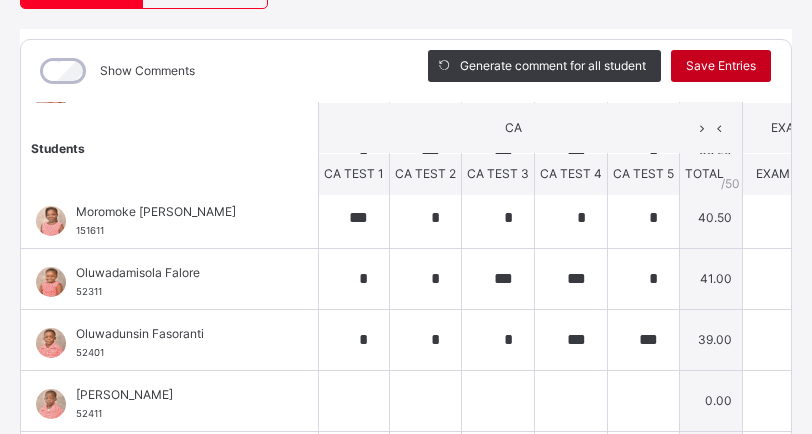 click on "Save Entries" at bounding box center (721, 66) 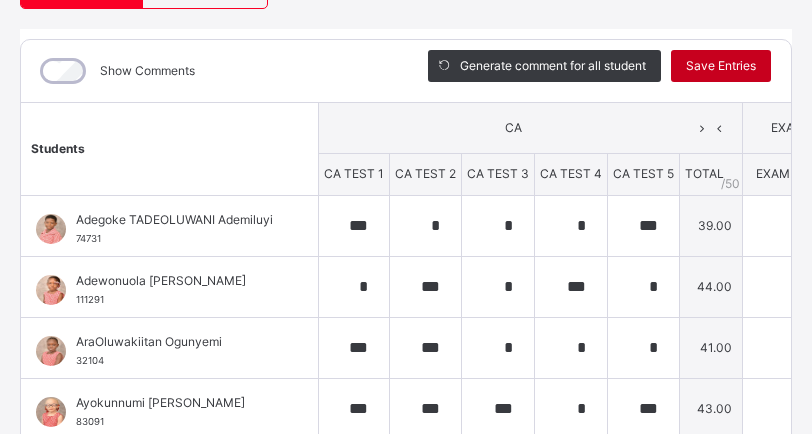 click on "Save Entries" at bounding box center (721, 66) 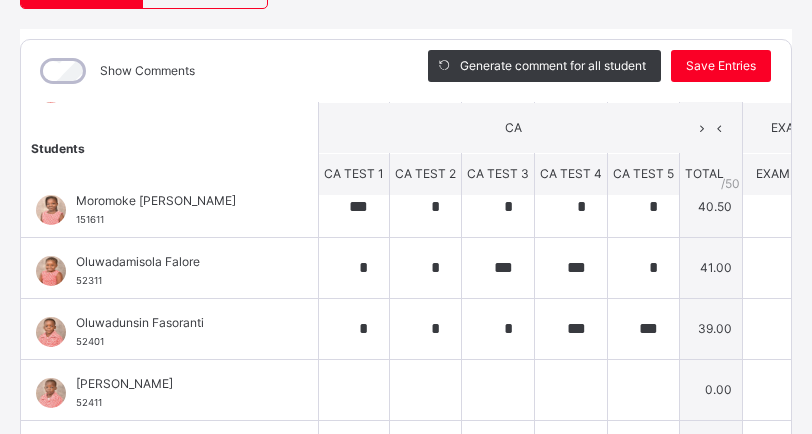 scroll, scrollTop: 1012, scrollLeft: 0, axis: vertical 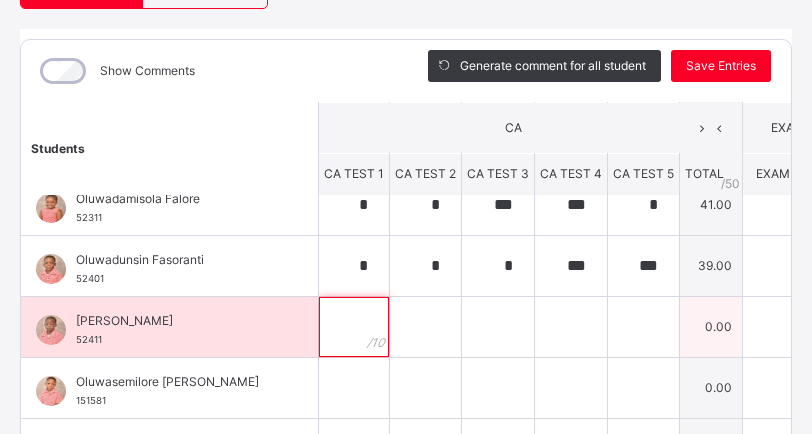 click at bounding box center (354, 327) 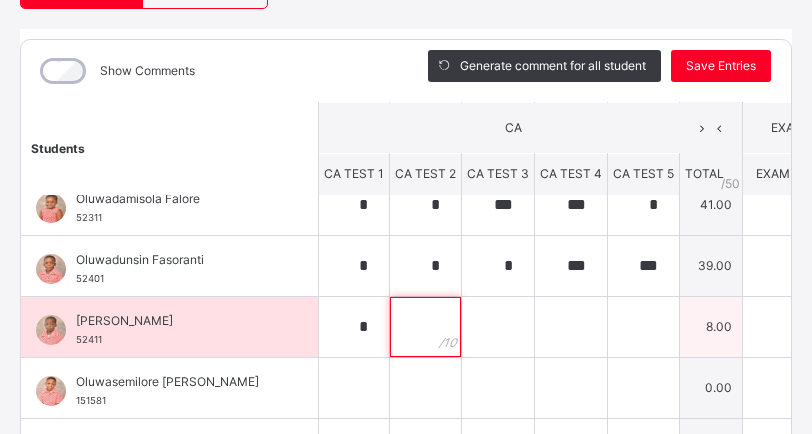 click at bounding box center (425, 327) 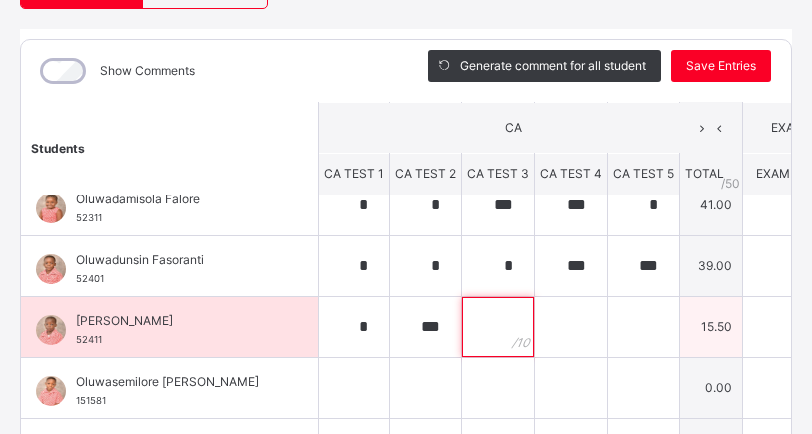 click at bounding box center (498, 327) 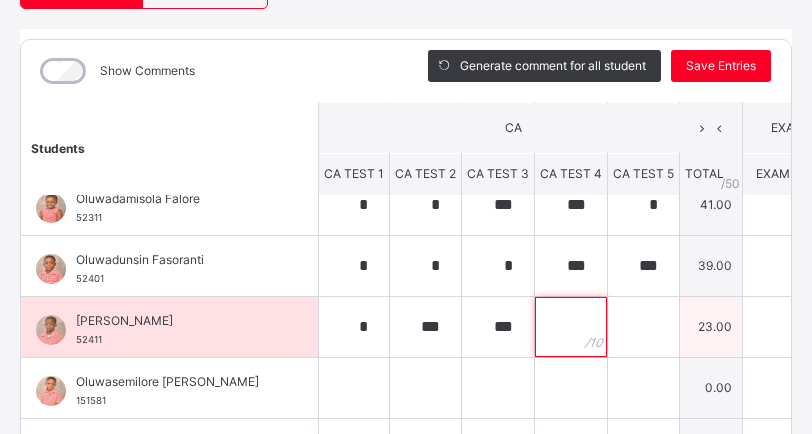click at bounding box center (571, 327) 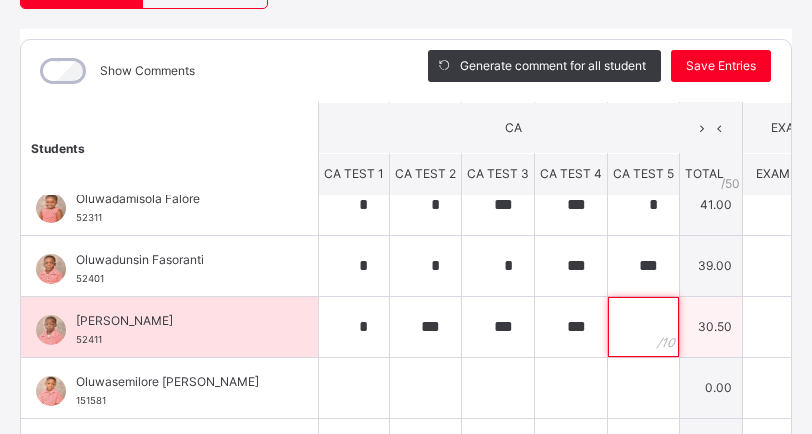 click at bounding box center [643, 327] 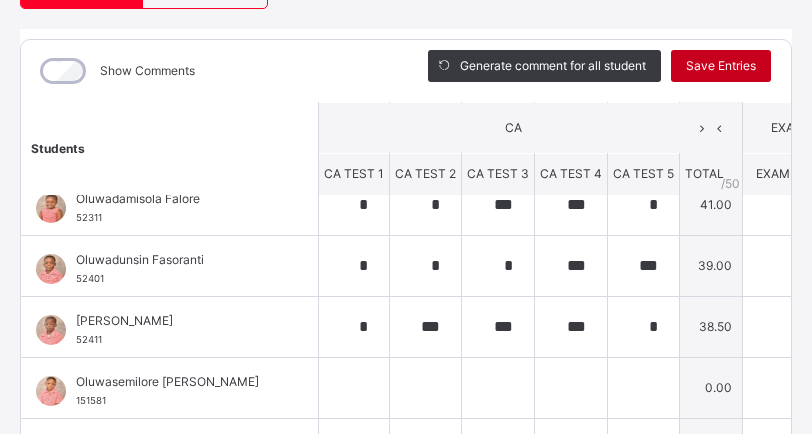 click on "Save Entries" at bounding box center (721, 66) 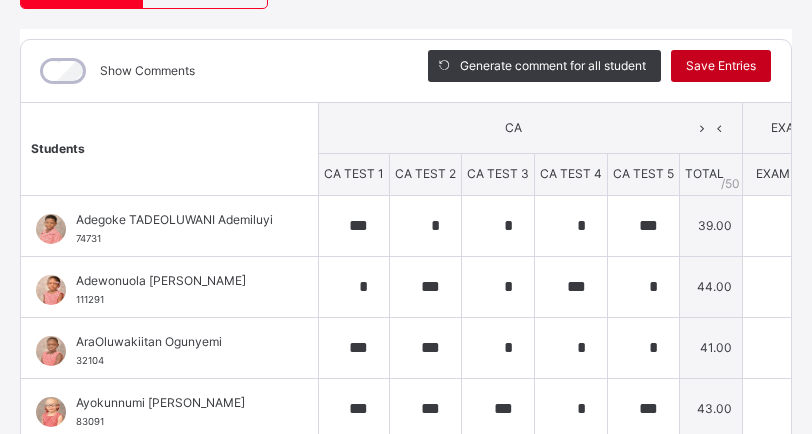 click on "Save Entries" at bounding box center [721, 66] 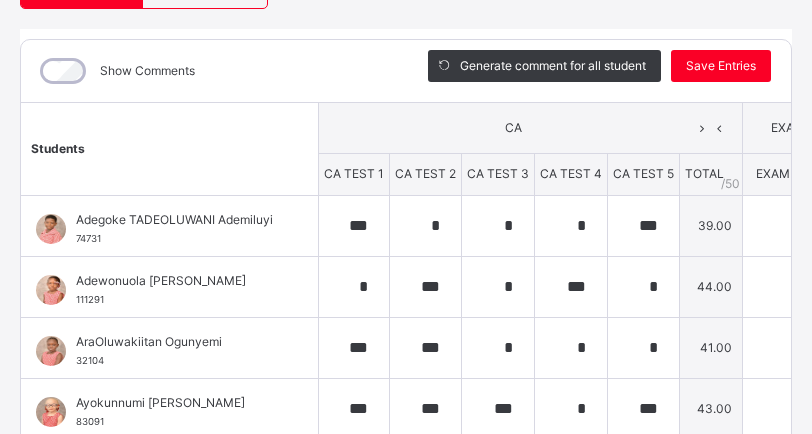 drag, startPoint x: 794, startPoint y: 230, endPoint x: 771, endPoint y: 130, distance: 102.610916 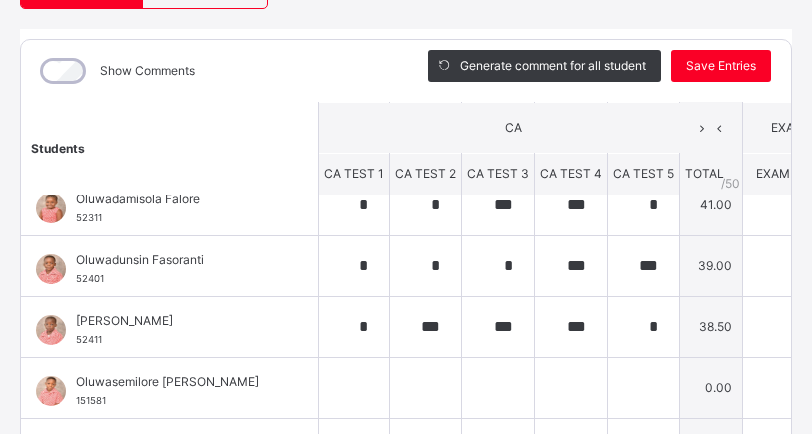 scroll, scrollTop: 1012, scrollLeft: 0, axis: vertical 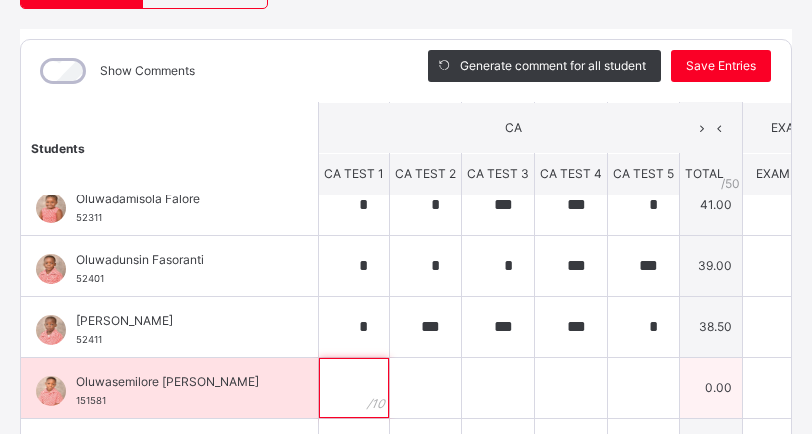click at bounding box center [354, 388] 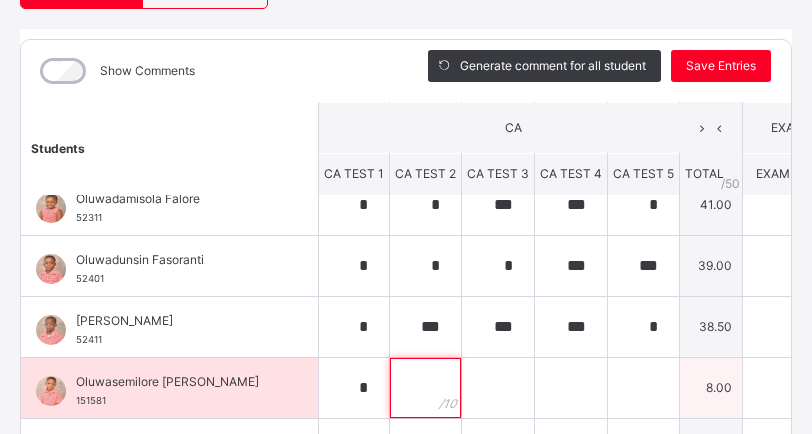 click at bounding box center [425, 388] 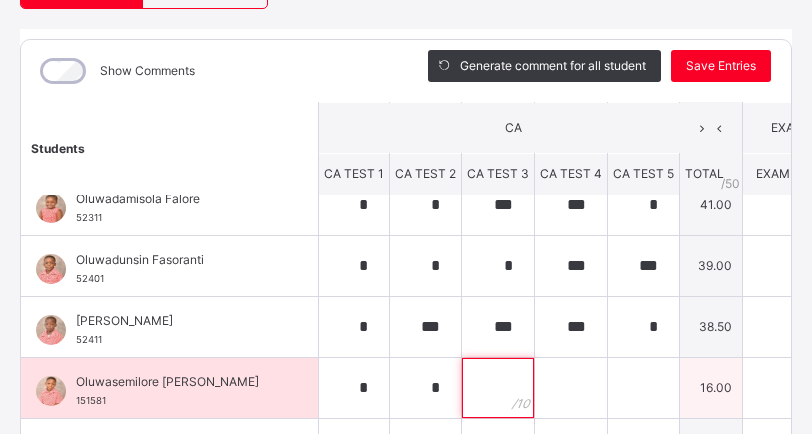 click at bounding box center (498, 388) 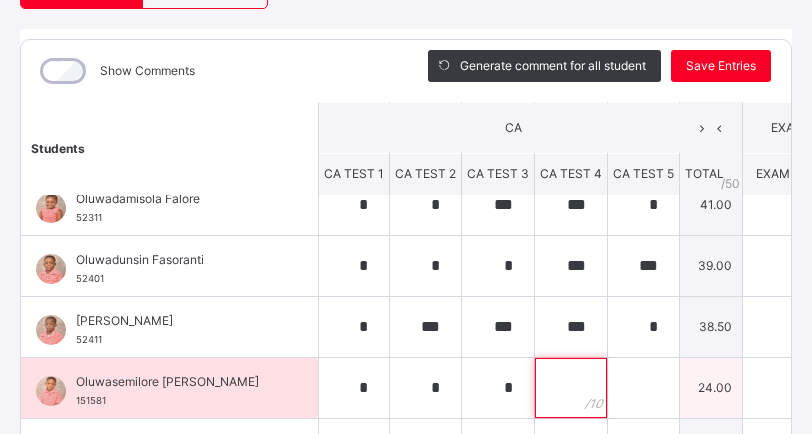click at bounding box center [571, 388] 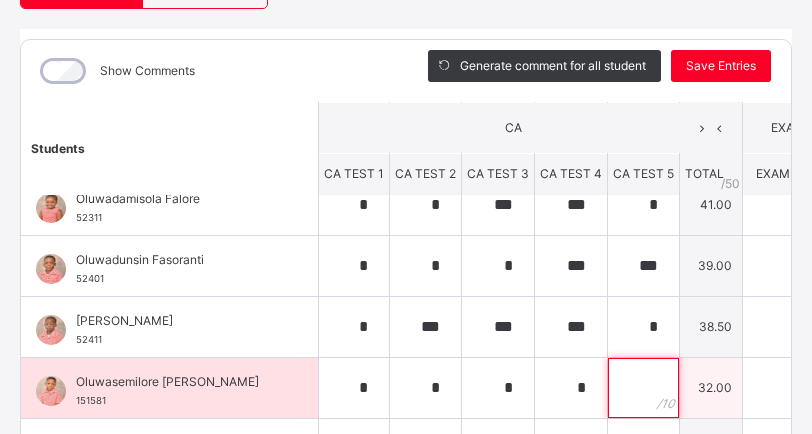 click at bounding box center [643, 388] 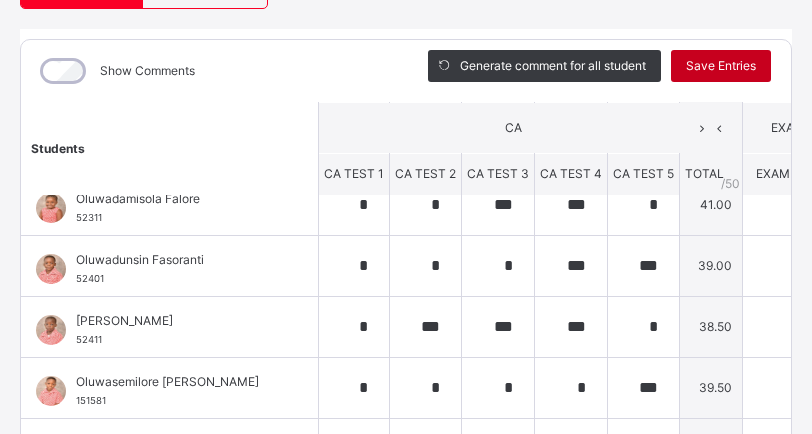 click on "Save Entries" at bounding box center (721, 66) 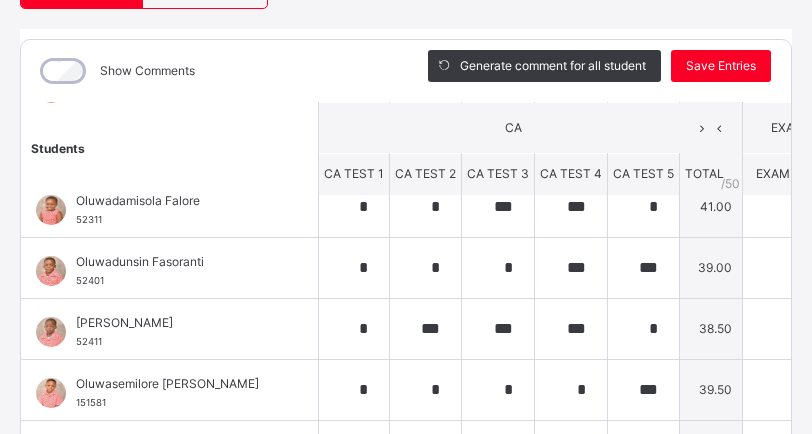 scroll, scrollTop: 1012, scrollLeft: 0, axis: vertical 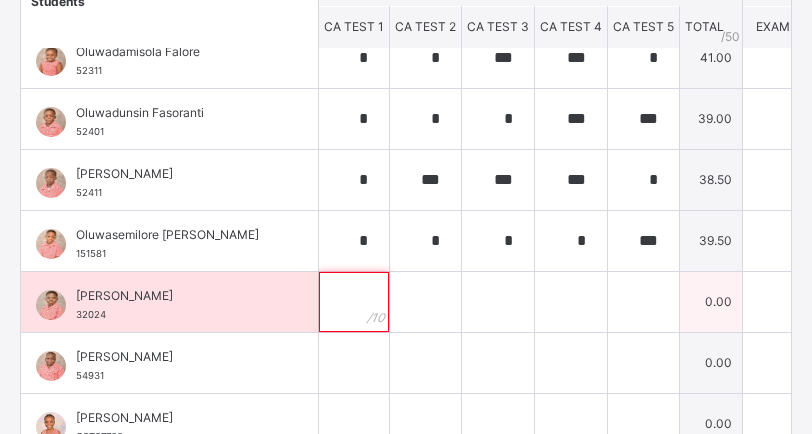 click at bounding box center (354, 302) 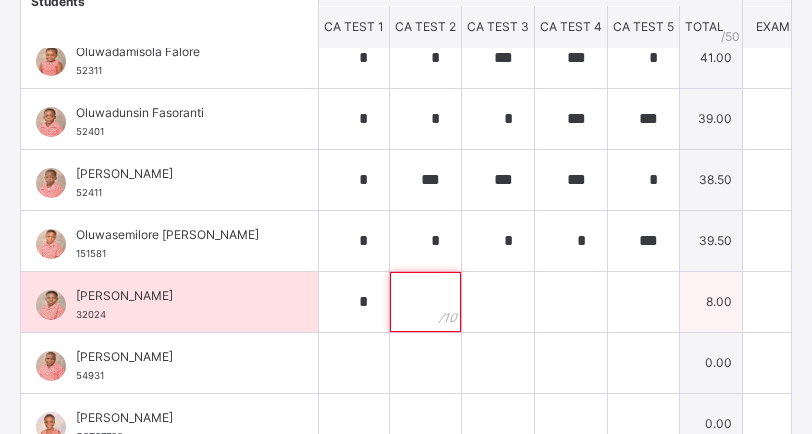click at bounding box center (425, 302) 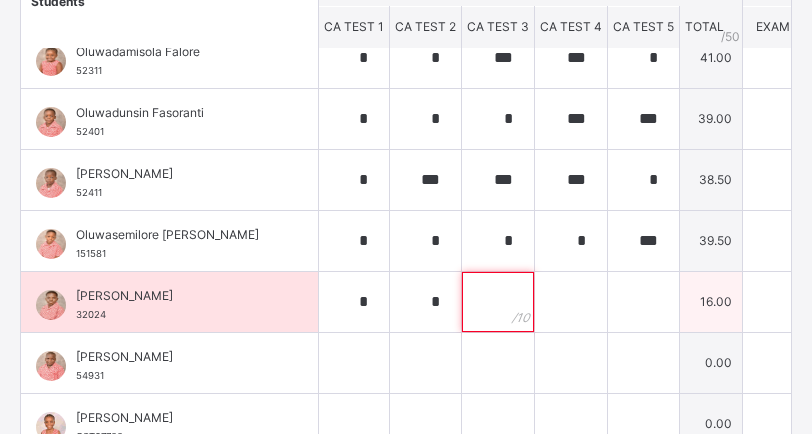 click at bounding box center [498, 302] 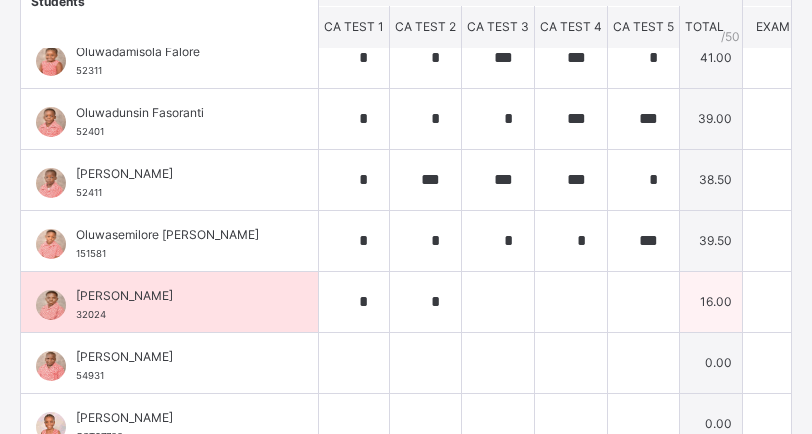 click at bounding box center [498, 302] 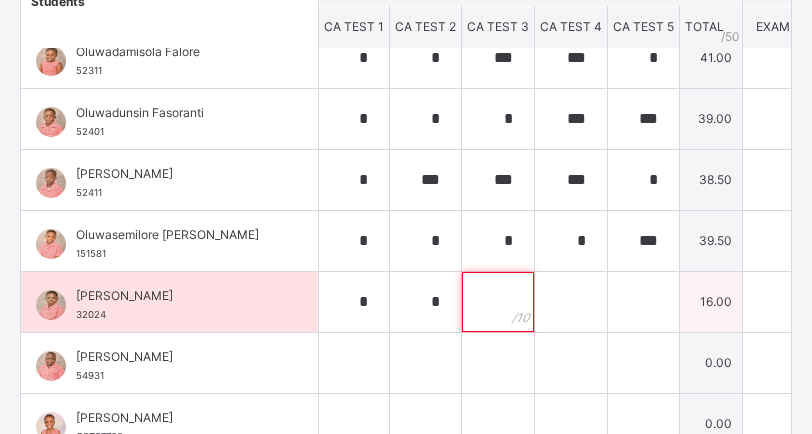 click at bounding box center [498, 302] 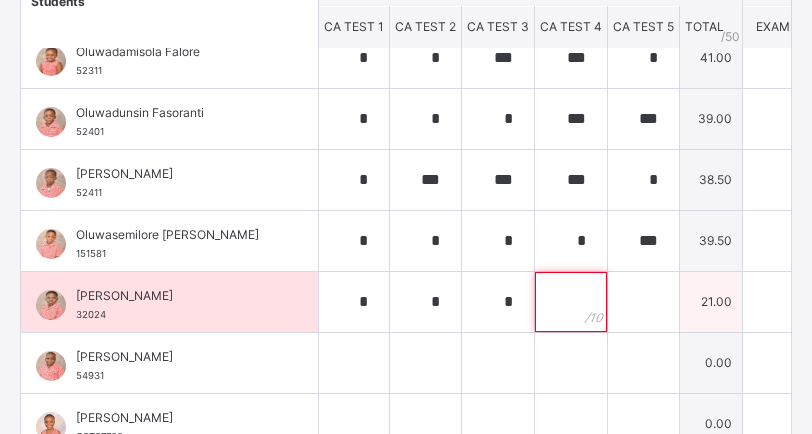 click at bounding box center [571, 302] 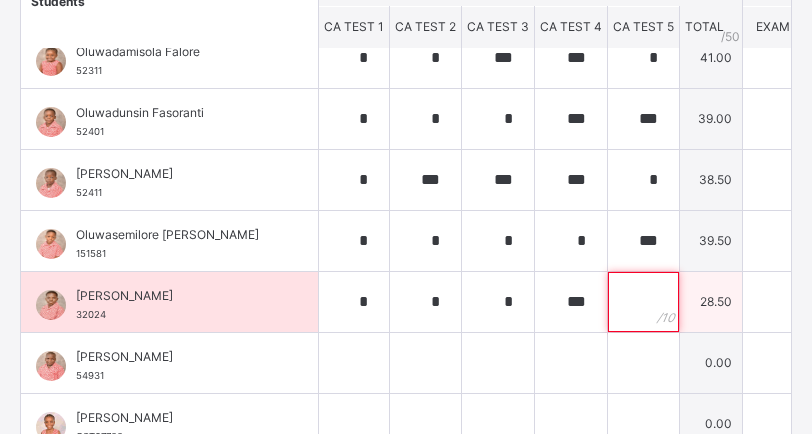 click at bounding box center (643, 302) 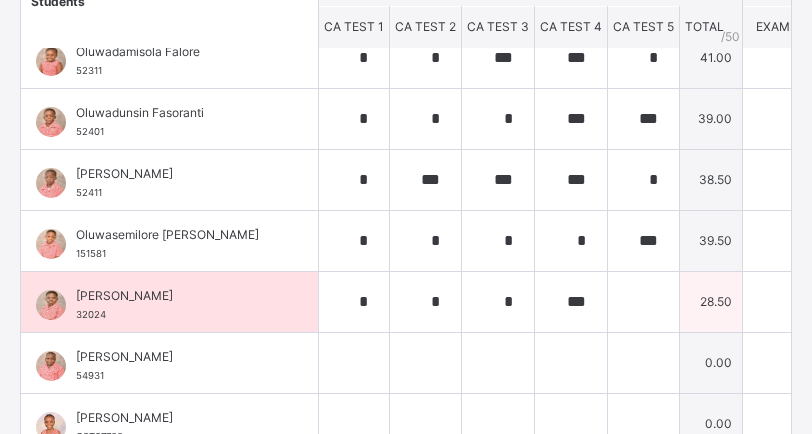click at bounding box center [643, 302] 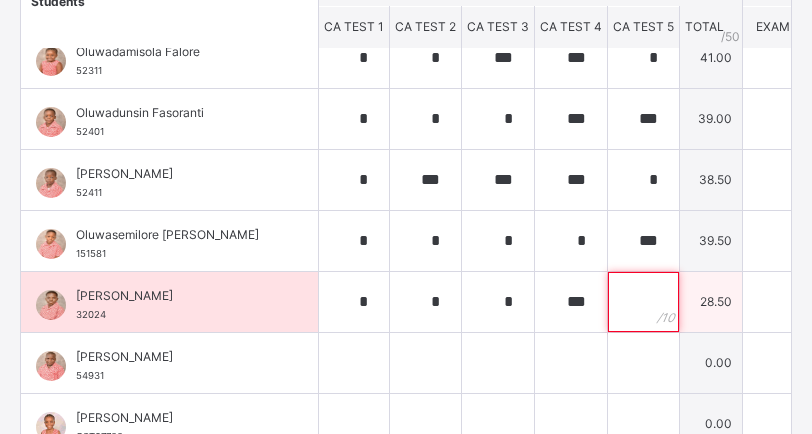click at bounding box center (643, 302) 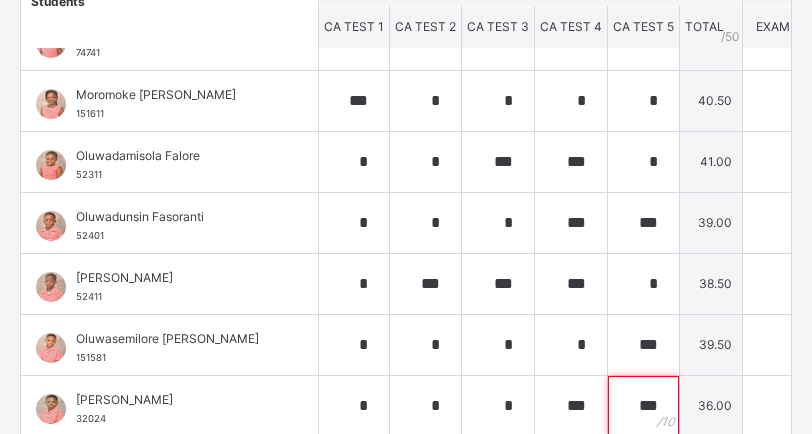 scroll, scrollTop: 896, scrollLeft: 0, axis: vertical 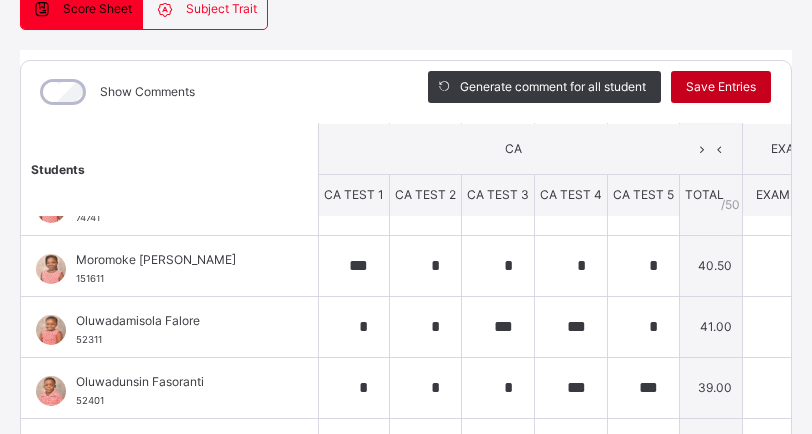 click on "Save Entries" at bounding box center (721, 87) 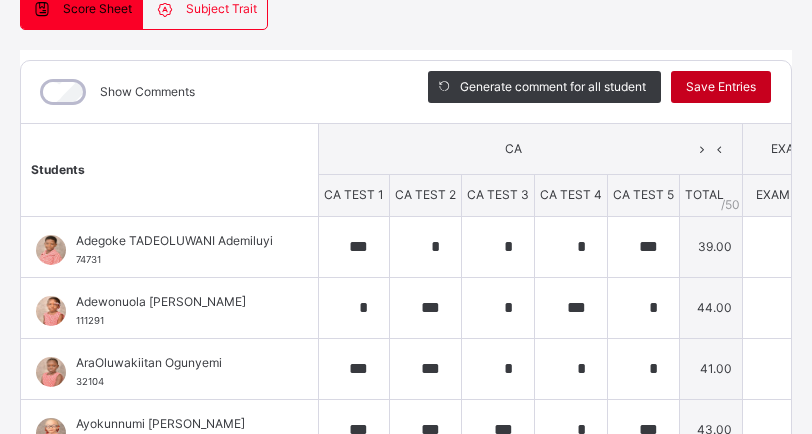 click on "Save Entries" at bounding box center [721, 87] 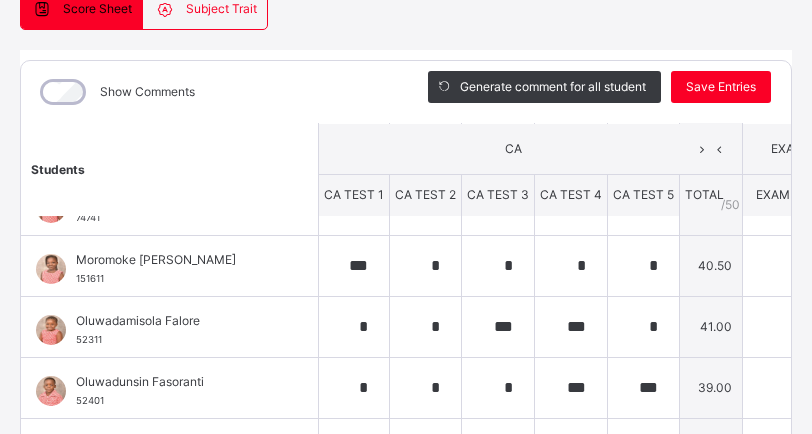 scroll, scrollTop: 903, scrollLeft: 0, axis: vertical 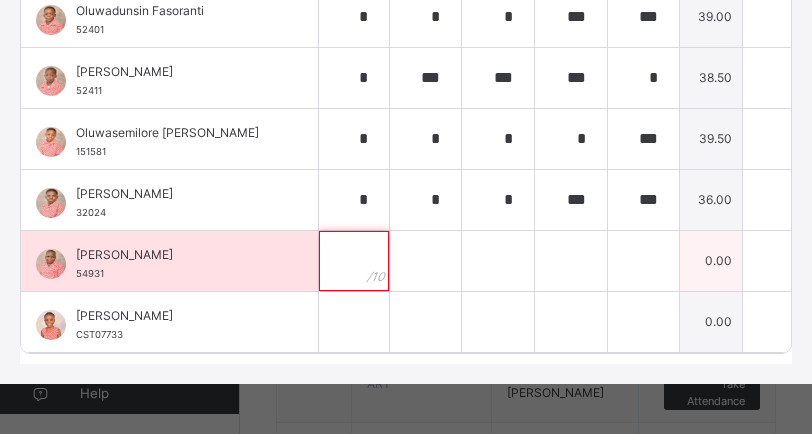 click at bounding box center [354, 261] 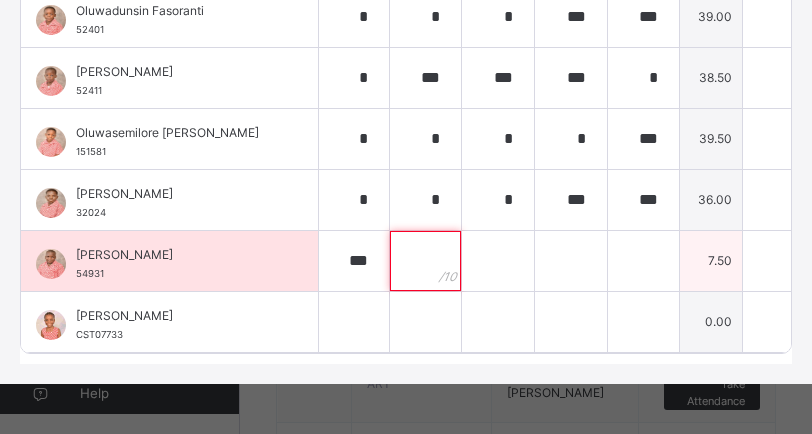 click at bounding box center [425, 261] 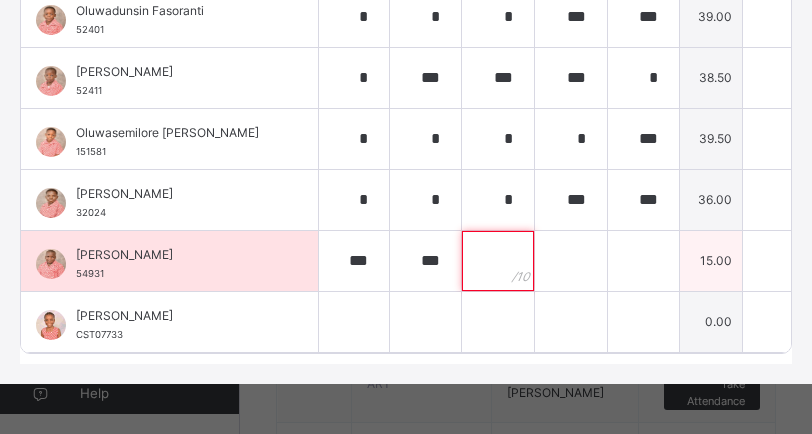 click at bounding box center (498, 261) 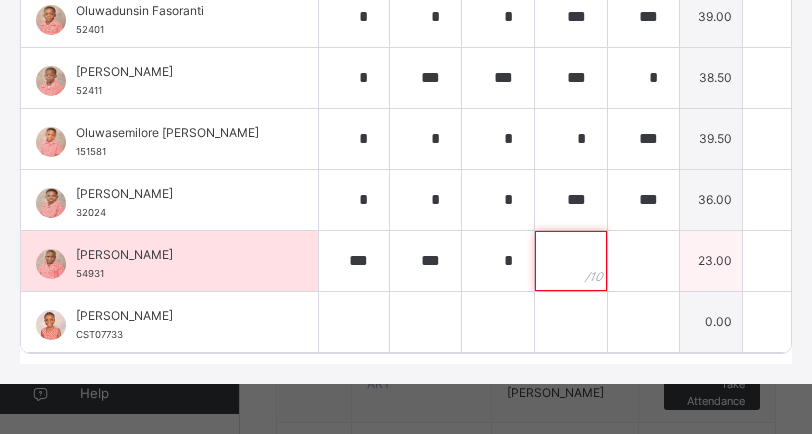 click at bounding box center (571, 261) 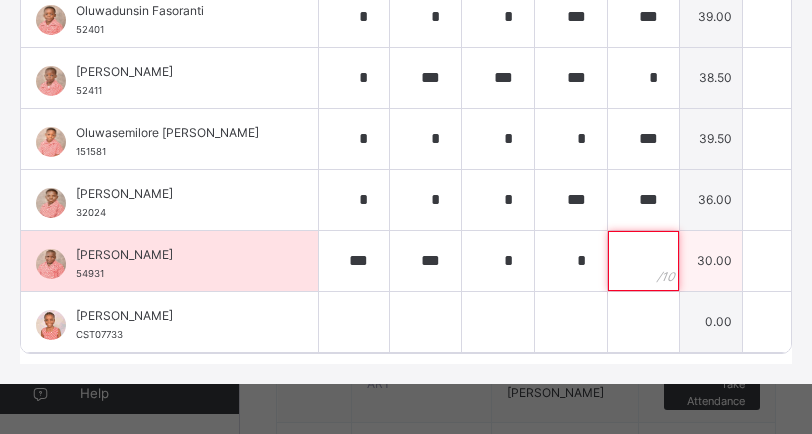 click at bounding box center (643, 261) 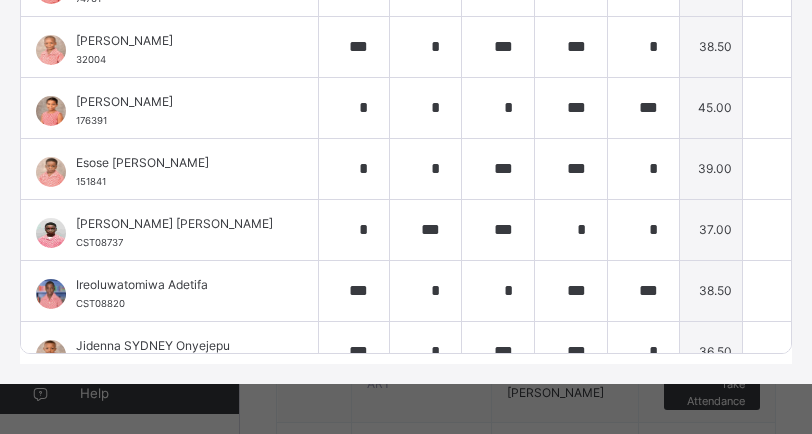 scroll, scrollTop: 208, scrollLeft: 0, axis: vertical 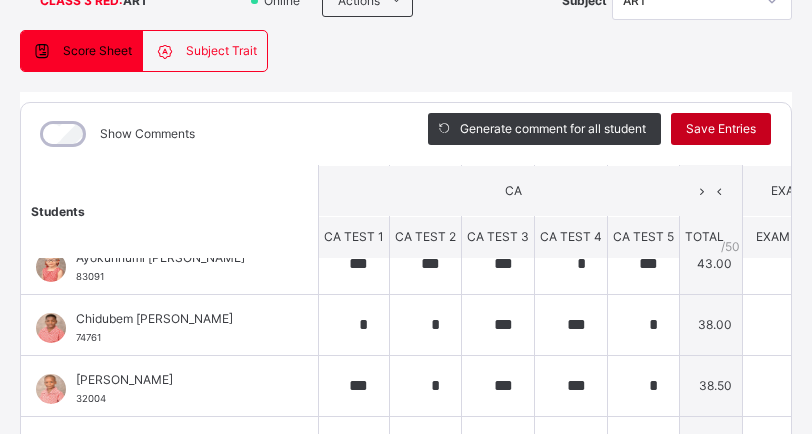 click on "Save Entries" at bounding box center (721, 129) 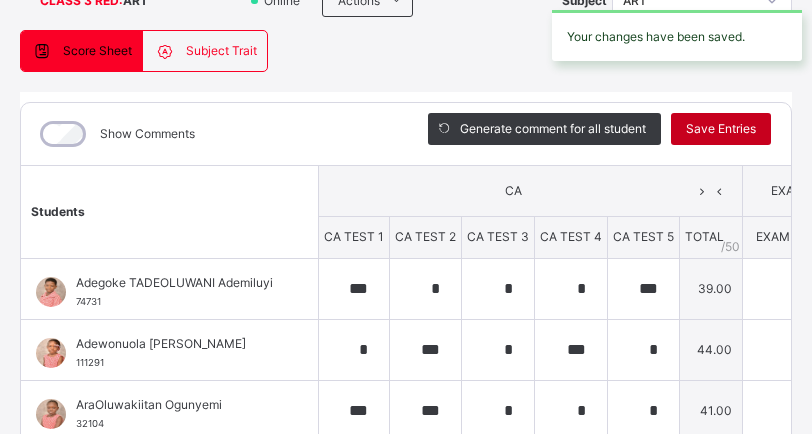 click on "Save Entries" at bounding box center [721, 129] 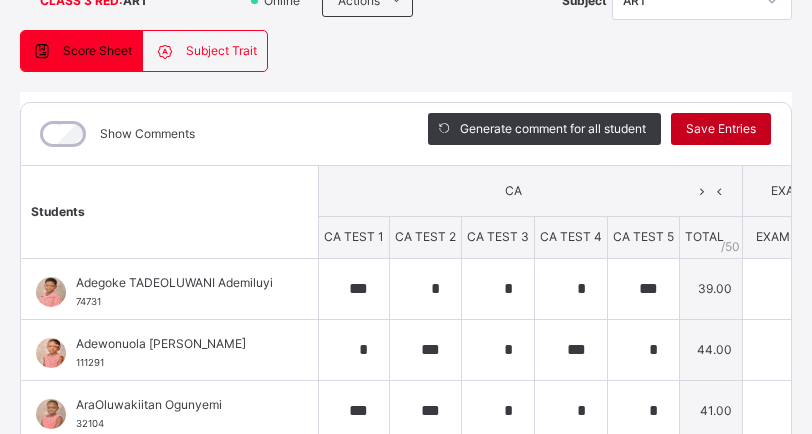 click on "Save Entries" at bounding box center (721, 129) 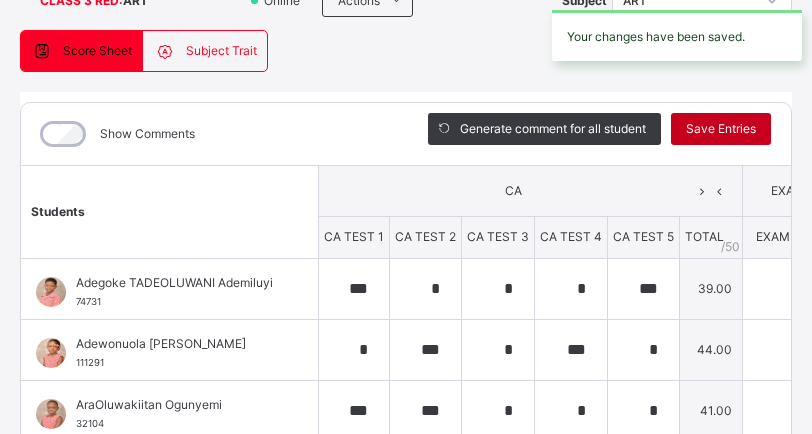 click on "Save Entries" at bounding box center [721, 129] 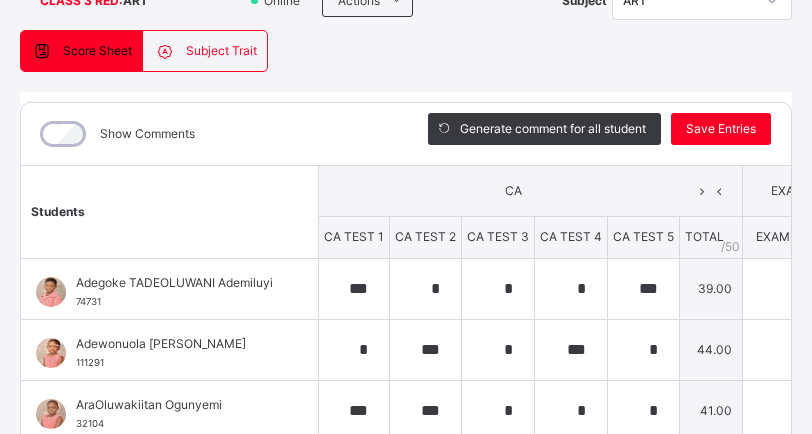 click on "Score Sheet Subject Trait Score Sheet Subject Trait Show Comments   Generate comment for all student   Save Entries Class Level:  CLASS 3   RED Subject:  ART Session:  2024/2025 Session Session:  Third Term Students CA  EXAM TOTAL /100 Comment CA TEST 1 CA TEST 2 CA TEST 3 CA TEST 4 CA TEST 5 TOTAL / 50 EXAM TOTAL / 50 Adegoke TADEOLUWANI Ademiluyi 74731 Adegoke TADEOLUWANI Ademiluyi 74731 *** * * * *** 39.00 0.00 39.00 Generate comment 0 / 250   ×   Subject Teacher’s Comment Generate and see in full the comment developed by the AI with an option to regenerate the comment [PERSON_NAME] TADEOLUWANI Ademiluyi   74731   Total 39.00  / 100.00 [PERSON_NAME] Bot   Regenerate     Use this comment   Adewonuola [PERSON_NAME] 111291 Adewonuola [PERSON_NAME] 111291 * *** * *** * 44.00 0.00 44.00 Generate comment 0 / 250   ×   Subject Teacher’s Comment Generate and see in full the comment developed by the AI with an option to regenerate the comment JS Adewonuola [PERSON_NAME]   111291   Total  /" at bounding box center [406, 353] 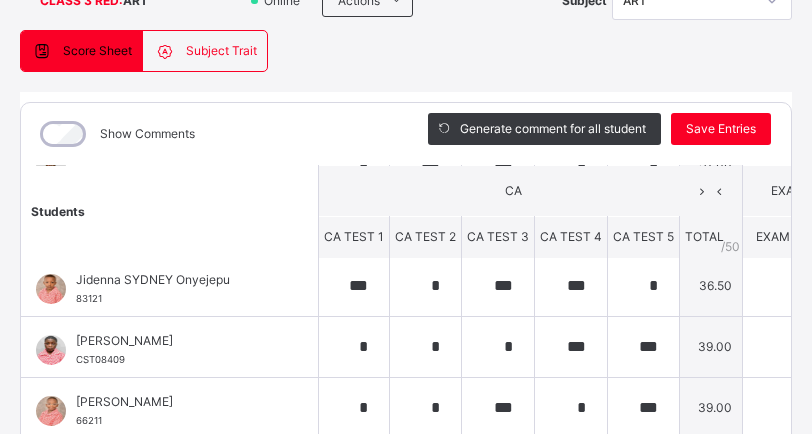 scroll, scrollTop: 627, scrollLeft: 0, axis: vertical 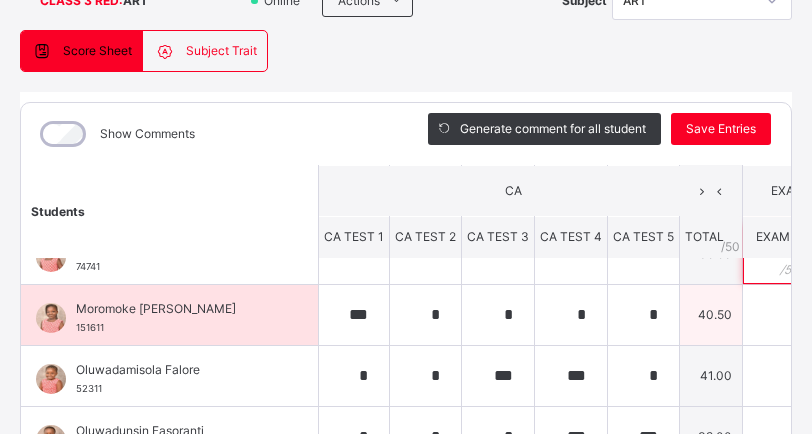 drag, startPoint x: 789, startPoint y: 258, endPoint x: 789, endPoint y: 296, distance: 38 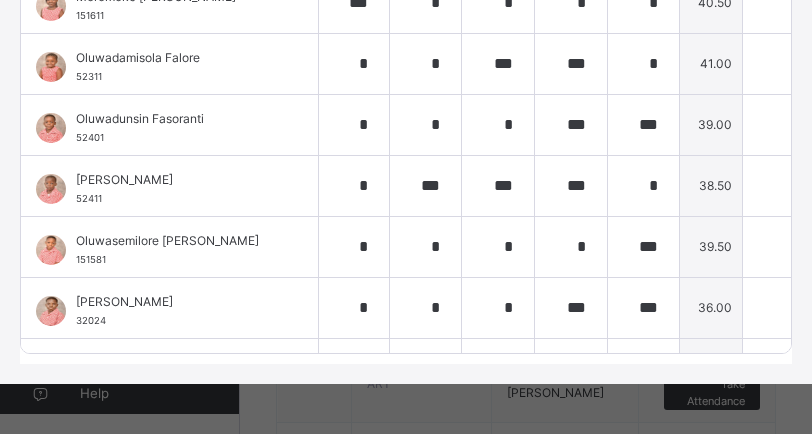 scroll, scrollTop: 488, scrollLeft: 0, axis: vertical 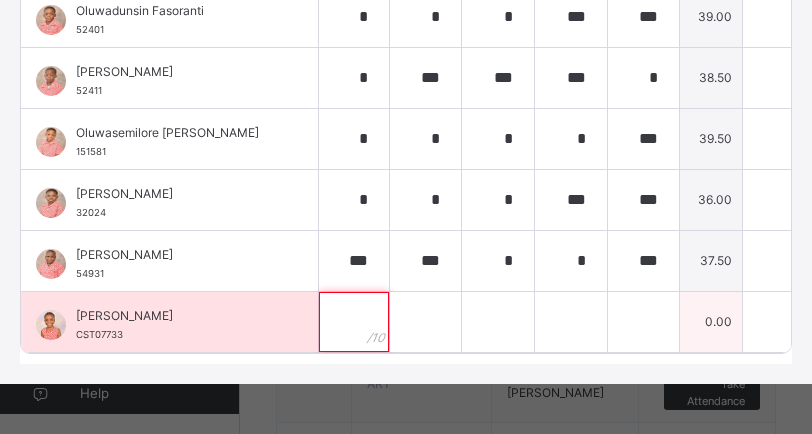click at bounding box center (354, 322) 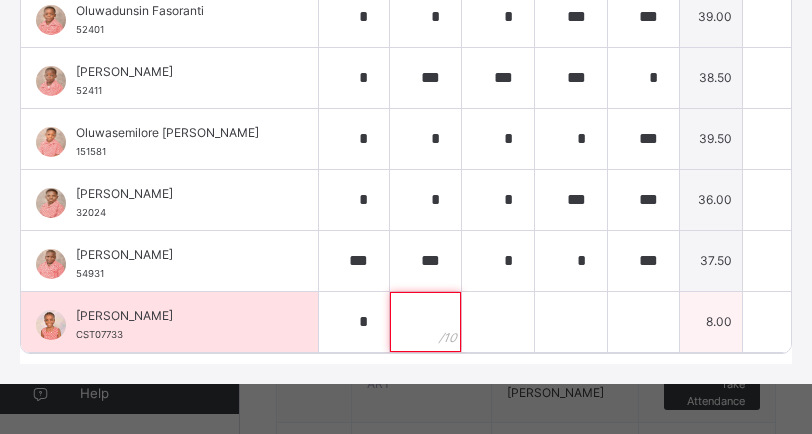 click at bounding box center [425, 322] 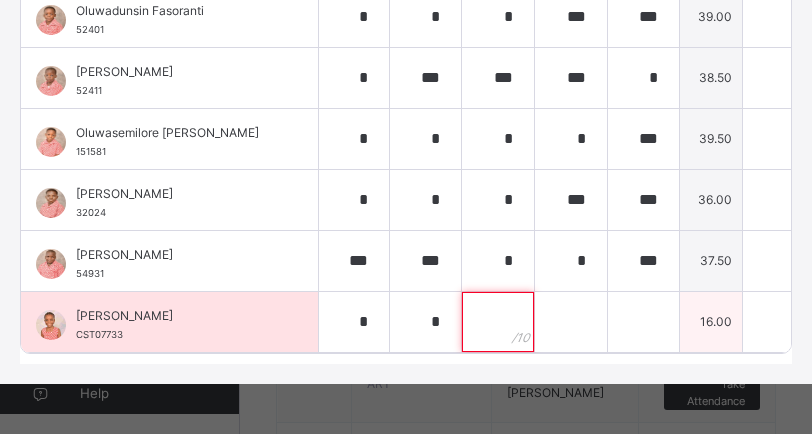 click at bounding box center [498, 322] 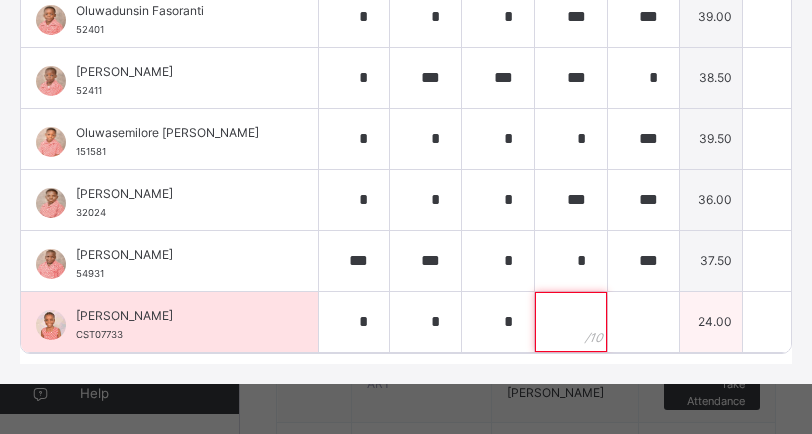click at bounding box center [571, 322] 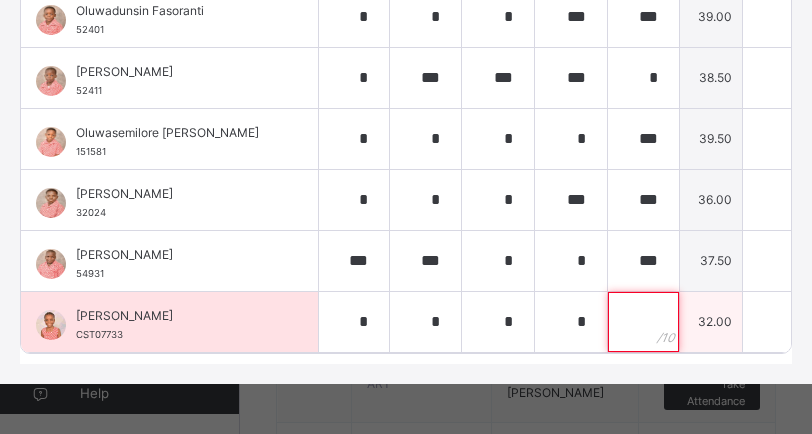 click at bounding box center (643, 322) 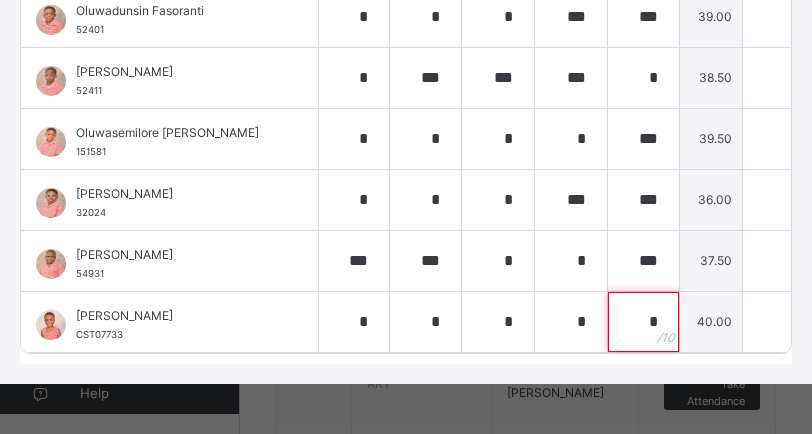 scroll, scrollTop: 588, scrollLeft: 0, axis: vertical 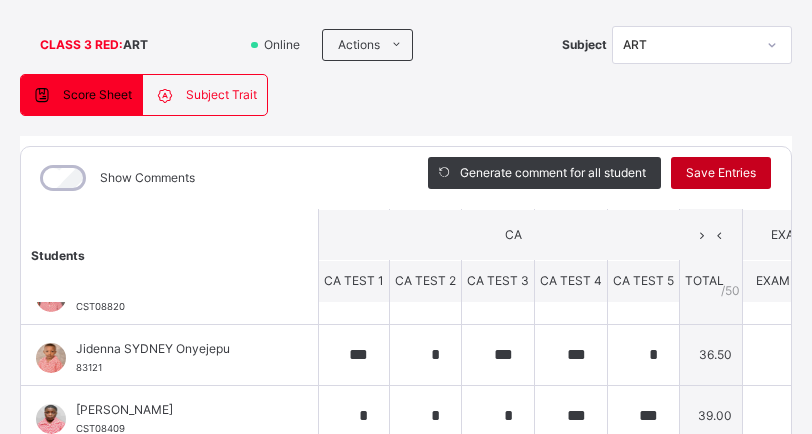 click on "Save Entries" at bounding box center [721, 173] 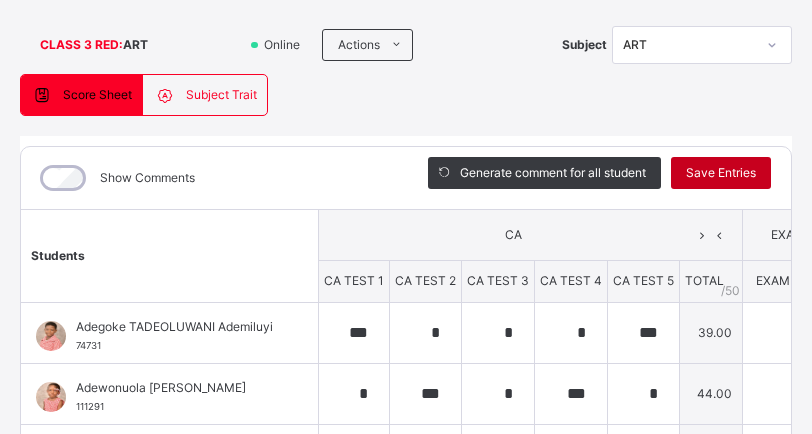 click on "Save Entries" at bounding box center [721, 173] 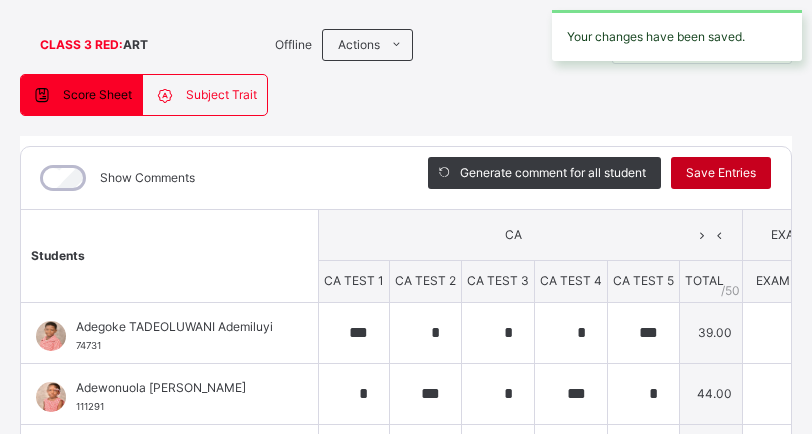 click on "Save Entries" at bounding box center [721, 173] 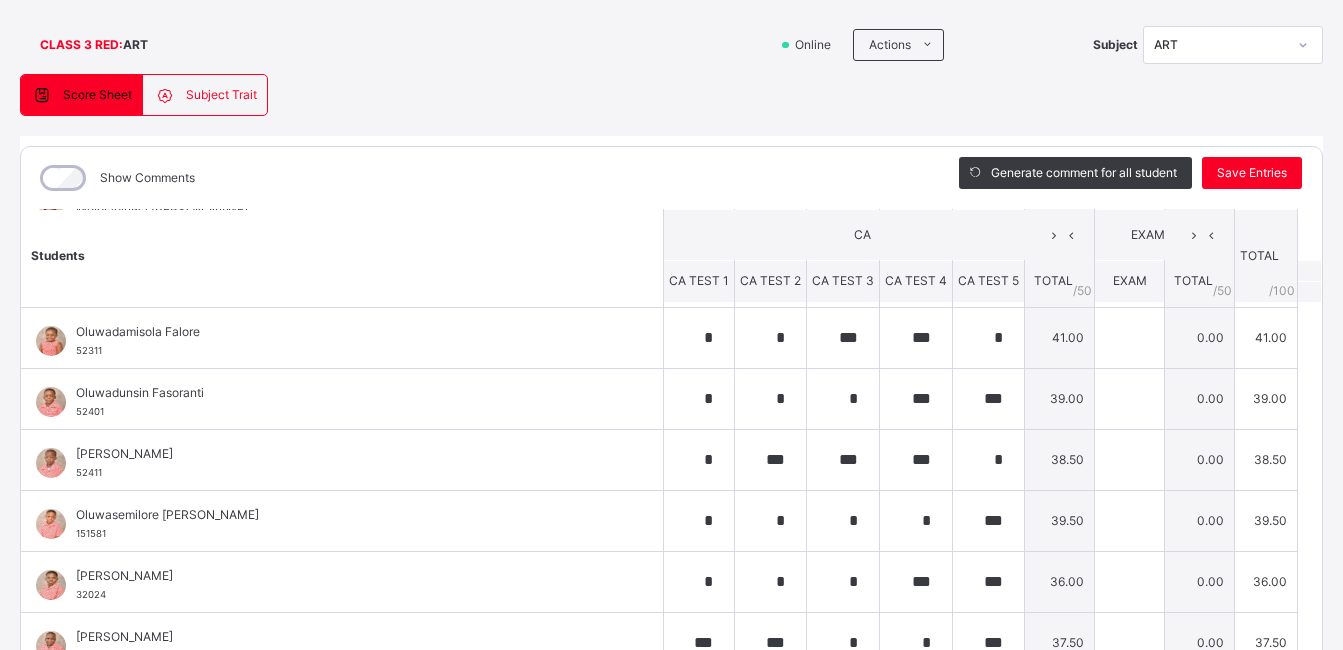 scroll, scrollTop: 997, scrollLeft: 0, axis: vertical 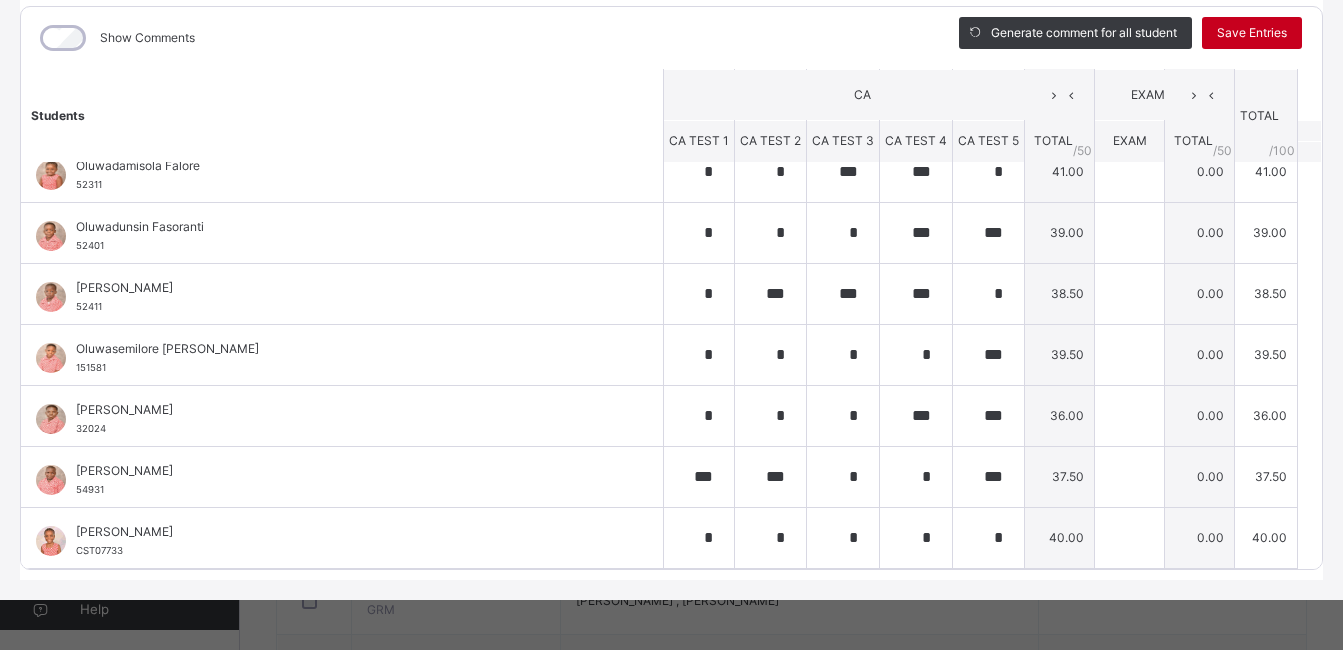 click on "Save Entries" at bounding box center [1252, 33] 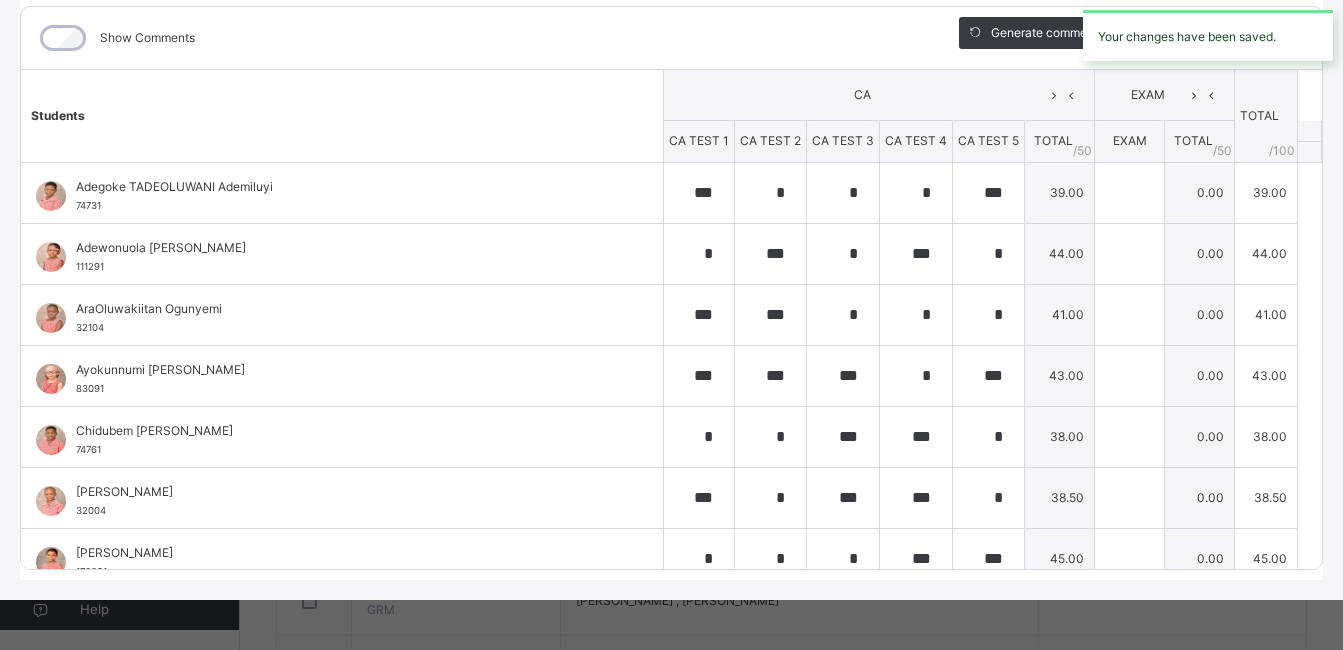 scroll, scrollTop: 0, scrollLeft: 0, axis: both 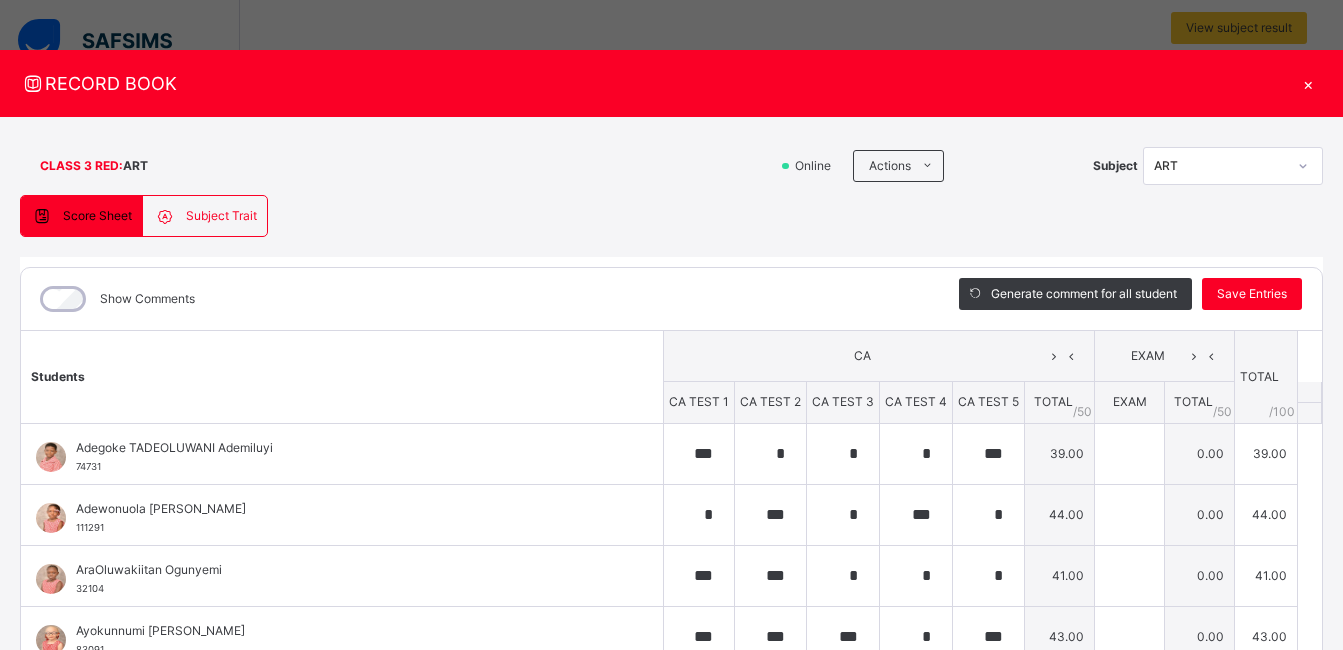 click on "×" at bounding box center (1308, 83) 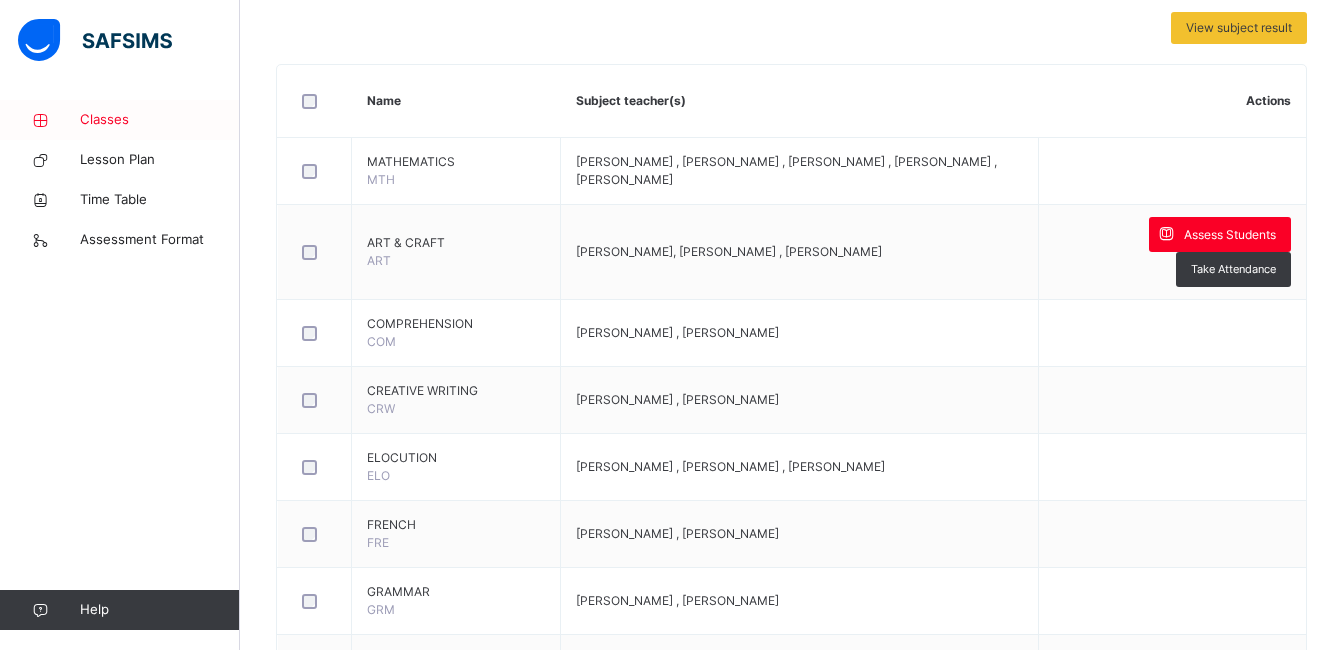click on "Classes" at bounding box center (160, 120) 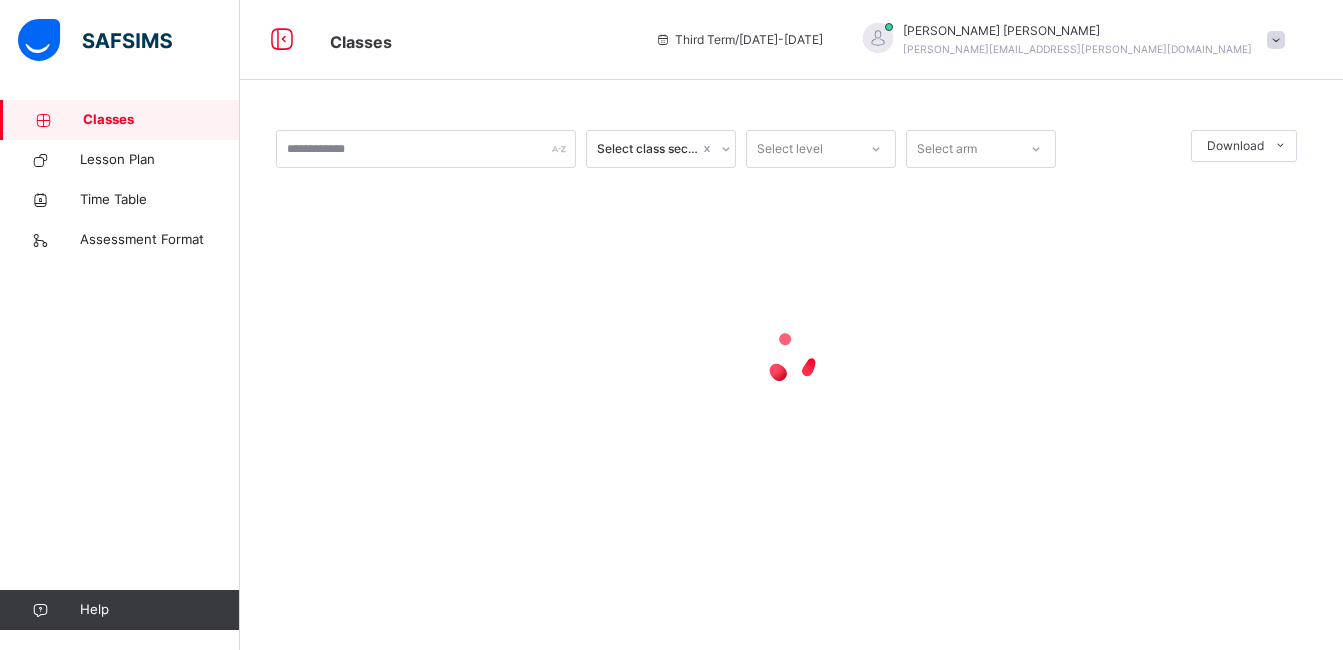 scroll, scrollTop: 0, scrollLeft: 0, axis: both 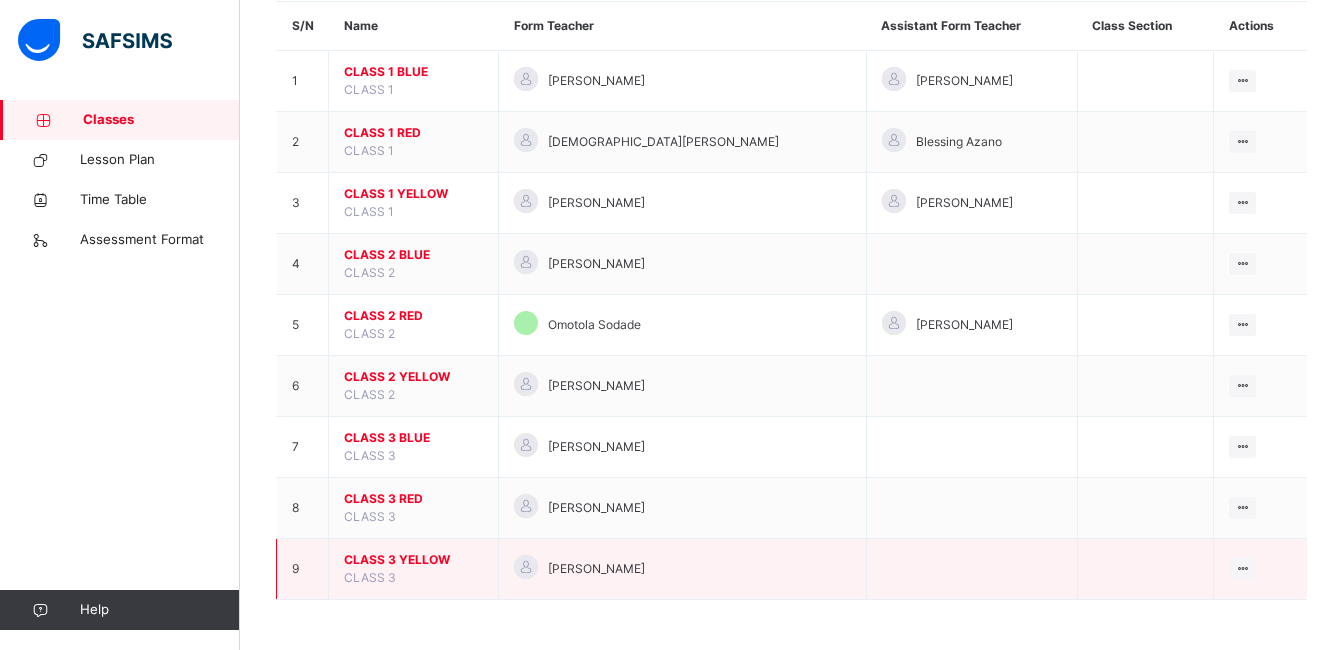 click on "CLASS 3   YELLOW" at bounding box center (413, 560) 